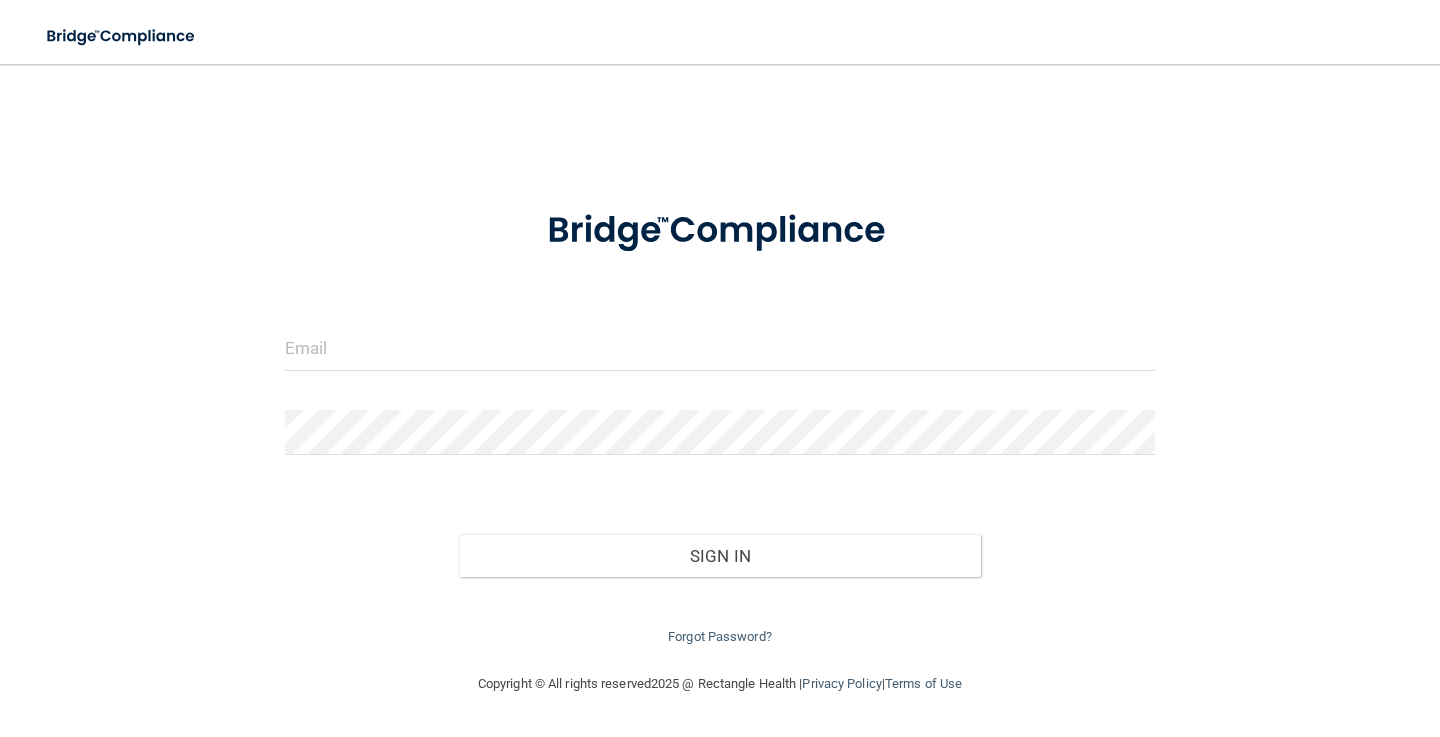 scroll, scrollTop: 0, scrollLeft: 0, axis: both 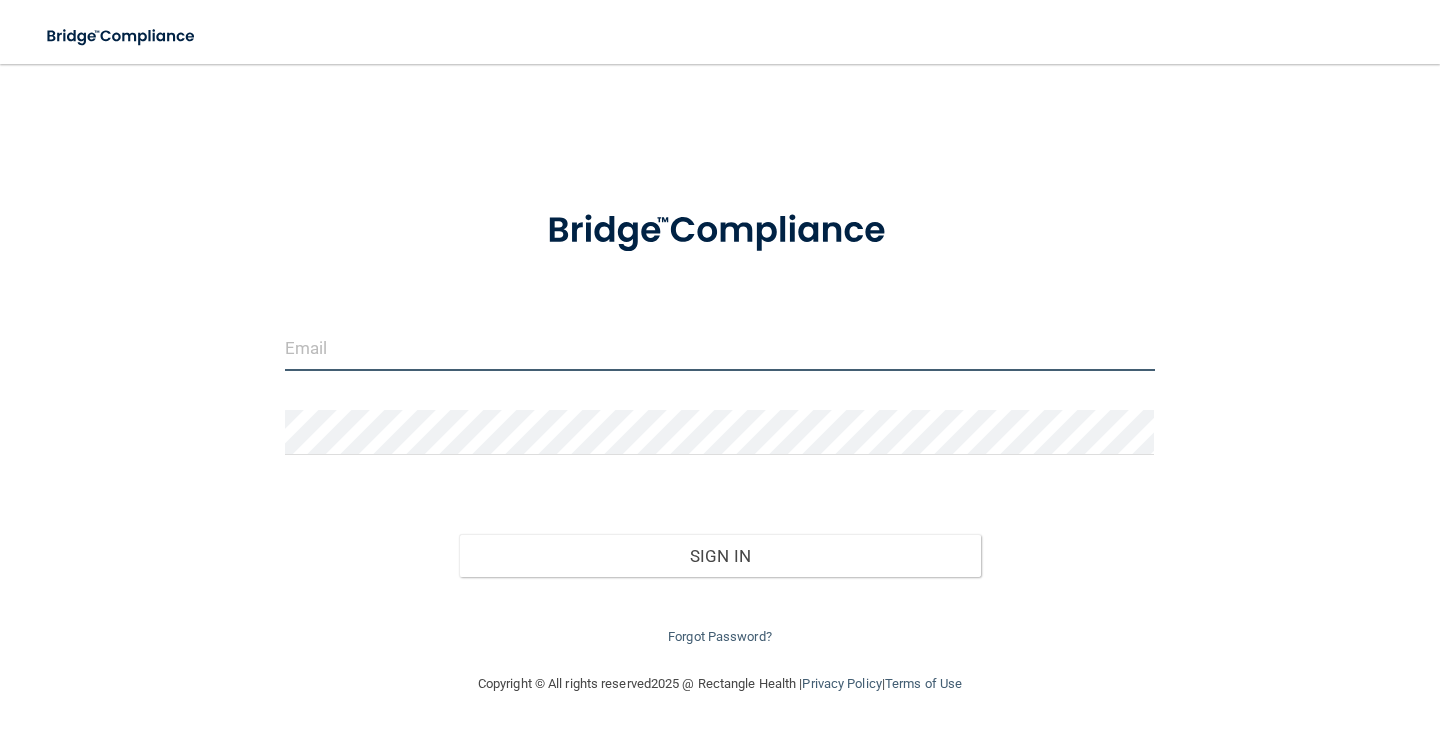 click at bounding box center [720, 348] 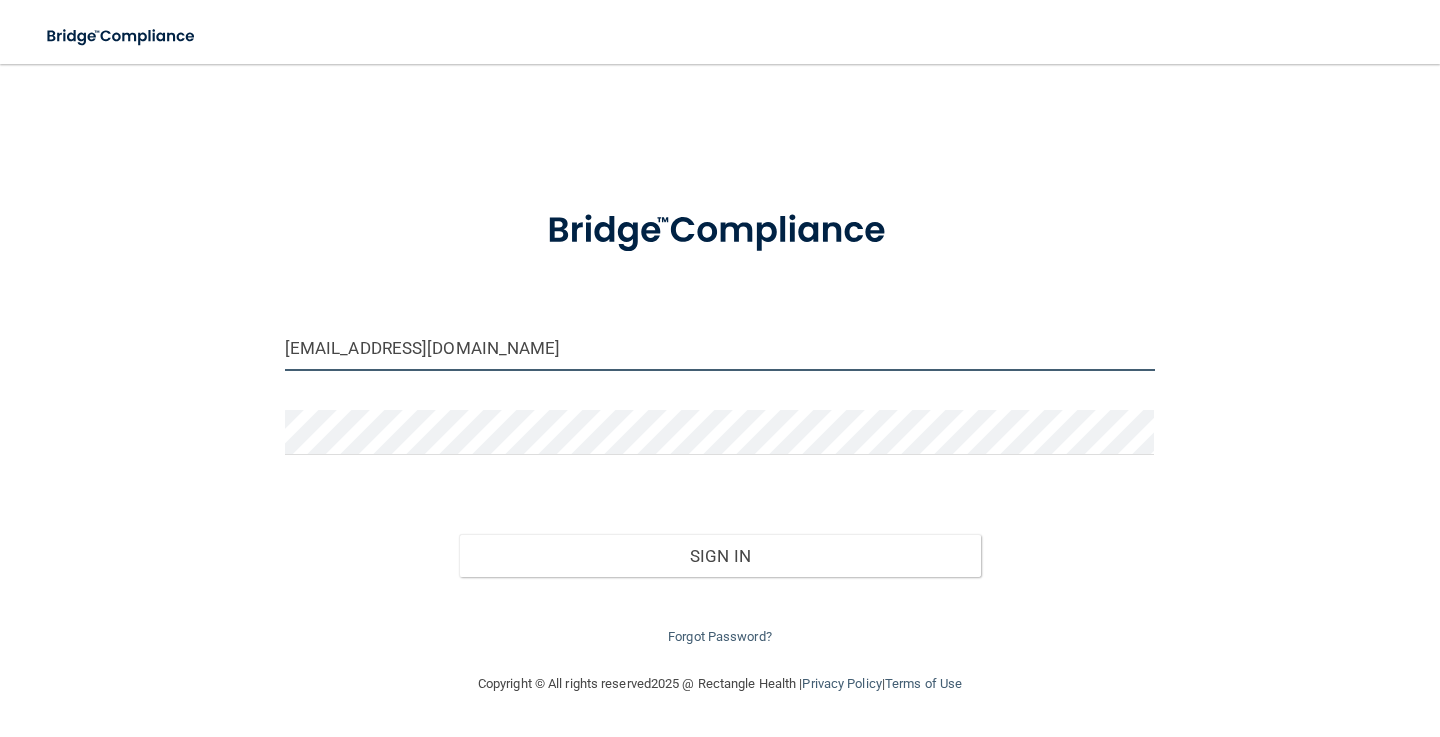 type on "[EMAIL_ADDRESS][DOMAIN_NAME]" 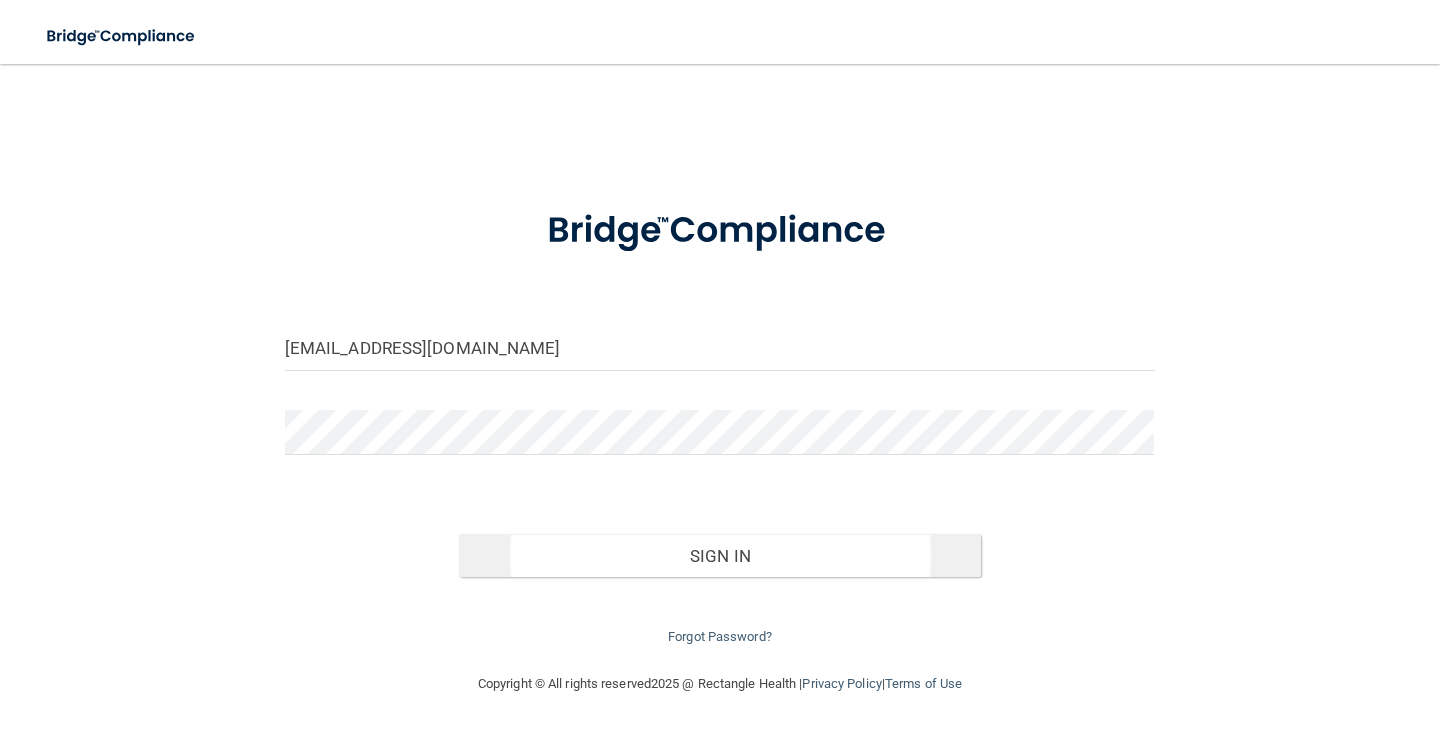 click on "Sign In" at bounding box center (720, 556) 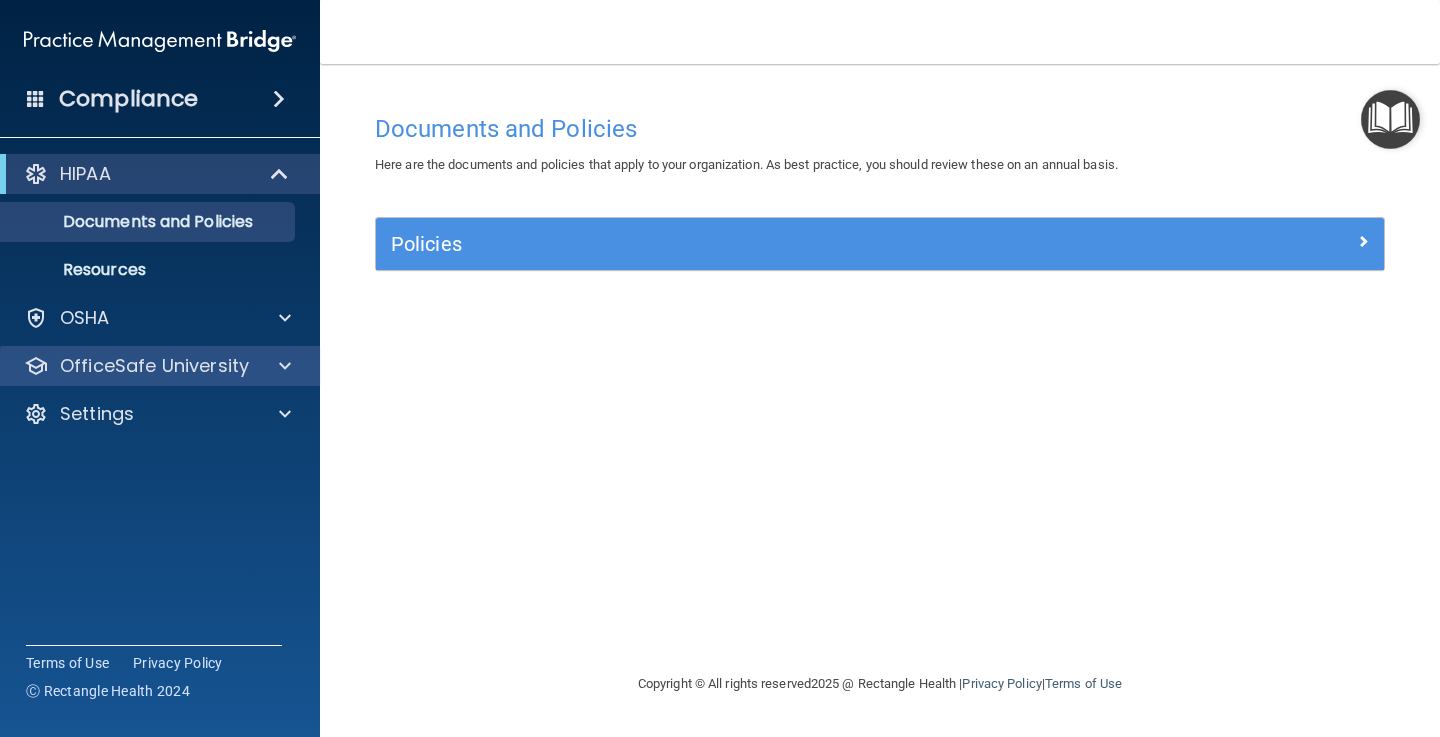 click at bounding box center [285, 366] 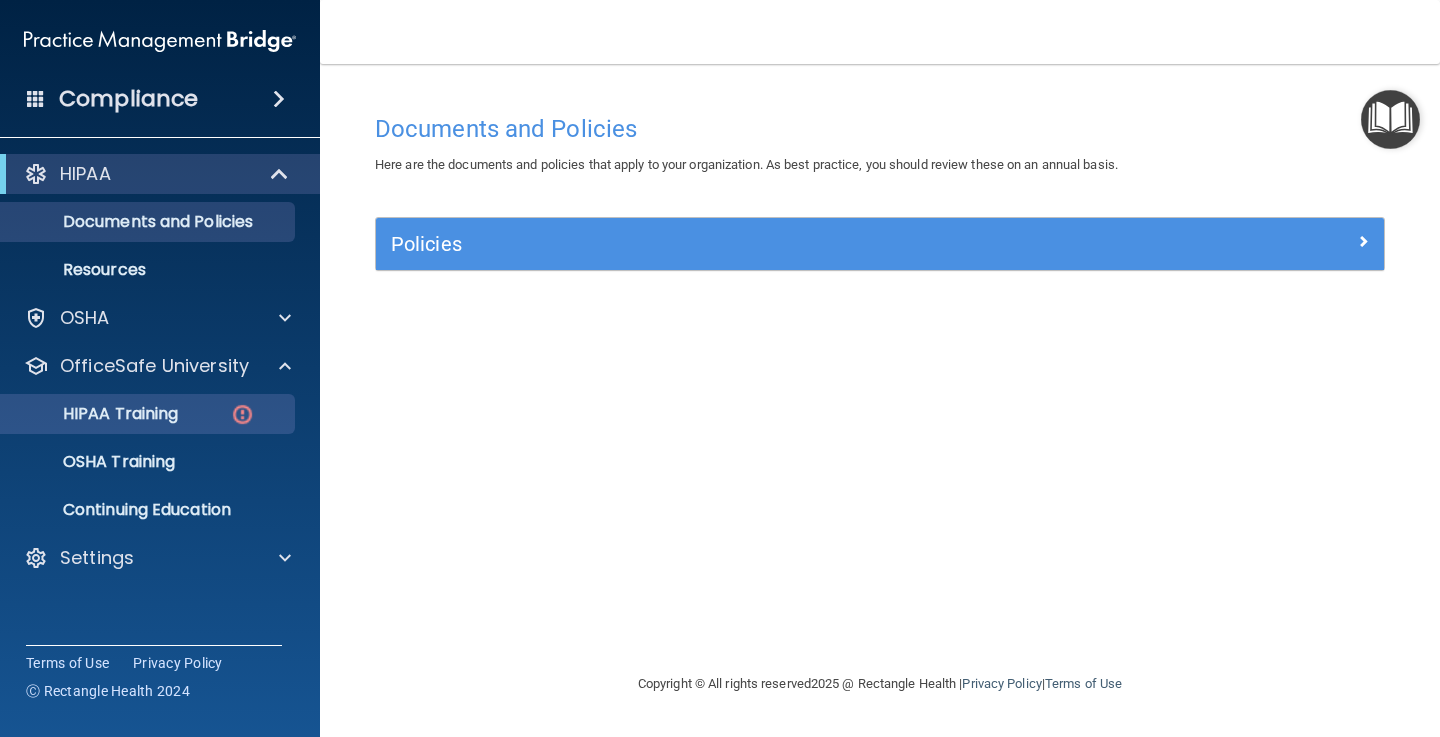 click on "HIPAA Training" at bounding box center (149, 414) 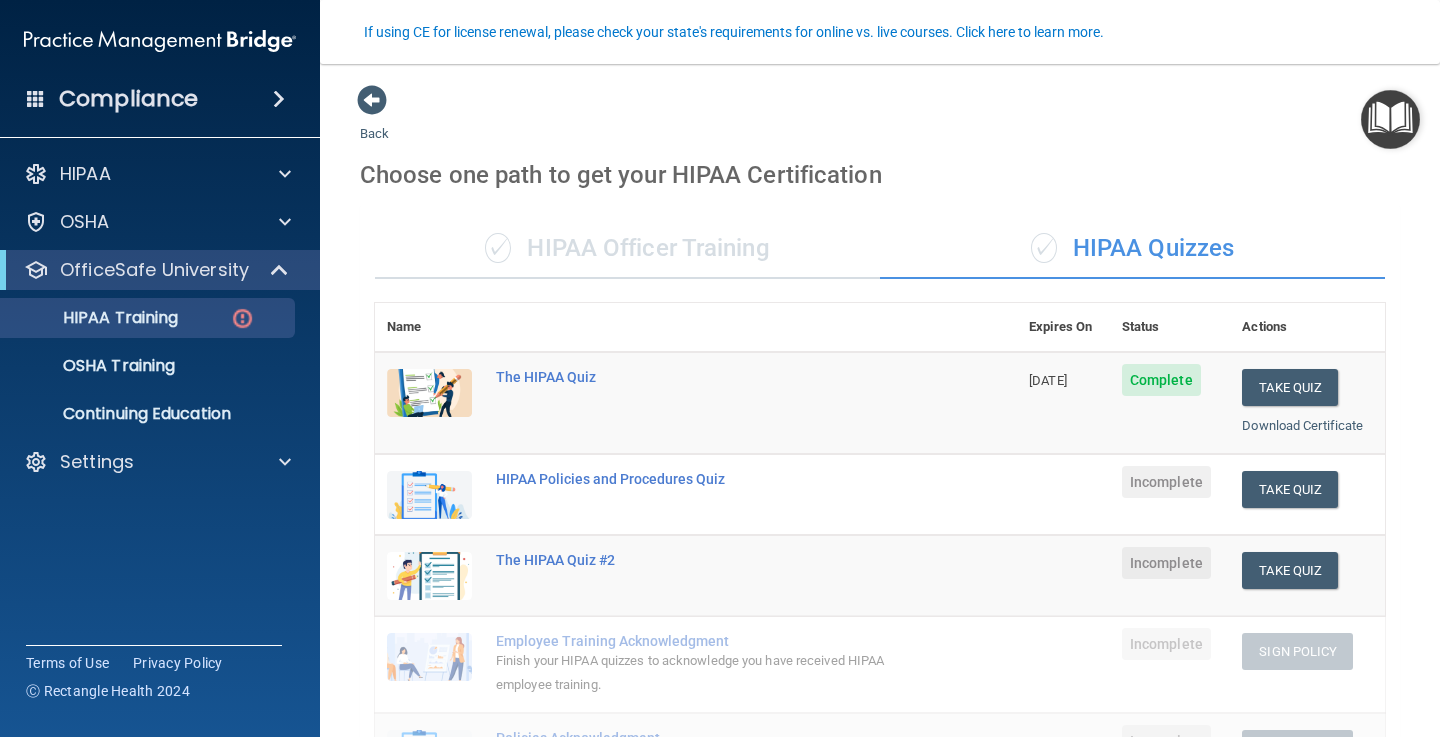 scroll, scrollTop: 174, scrollLeft: 0, axis: vertical 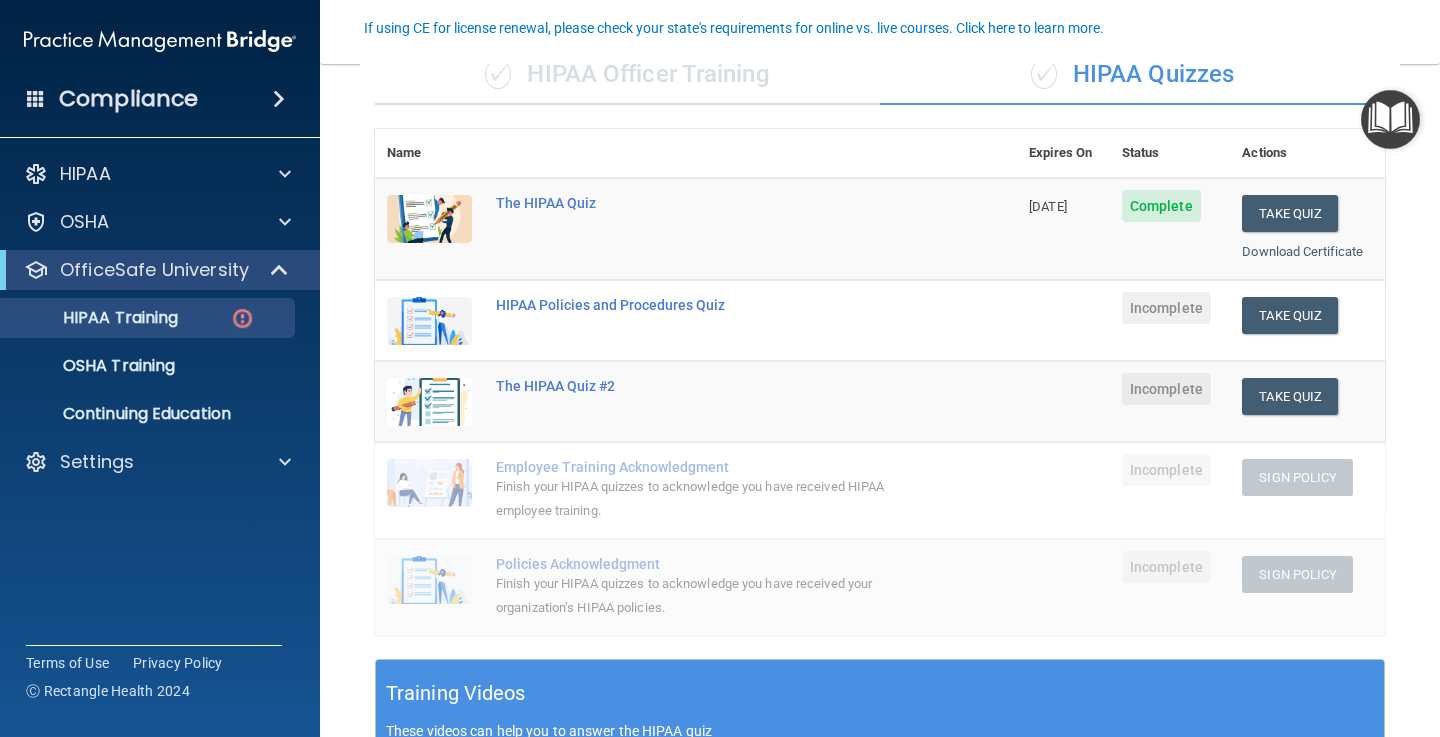 click on "Take Quiz" at bounding box center (1290, 315) 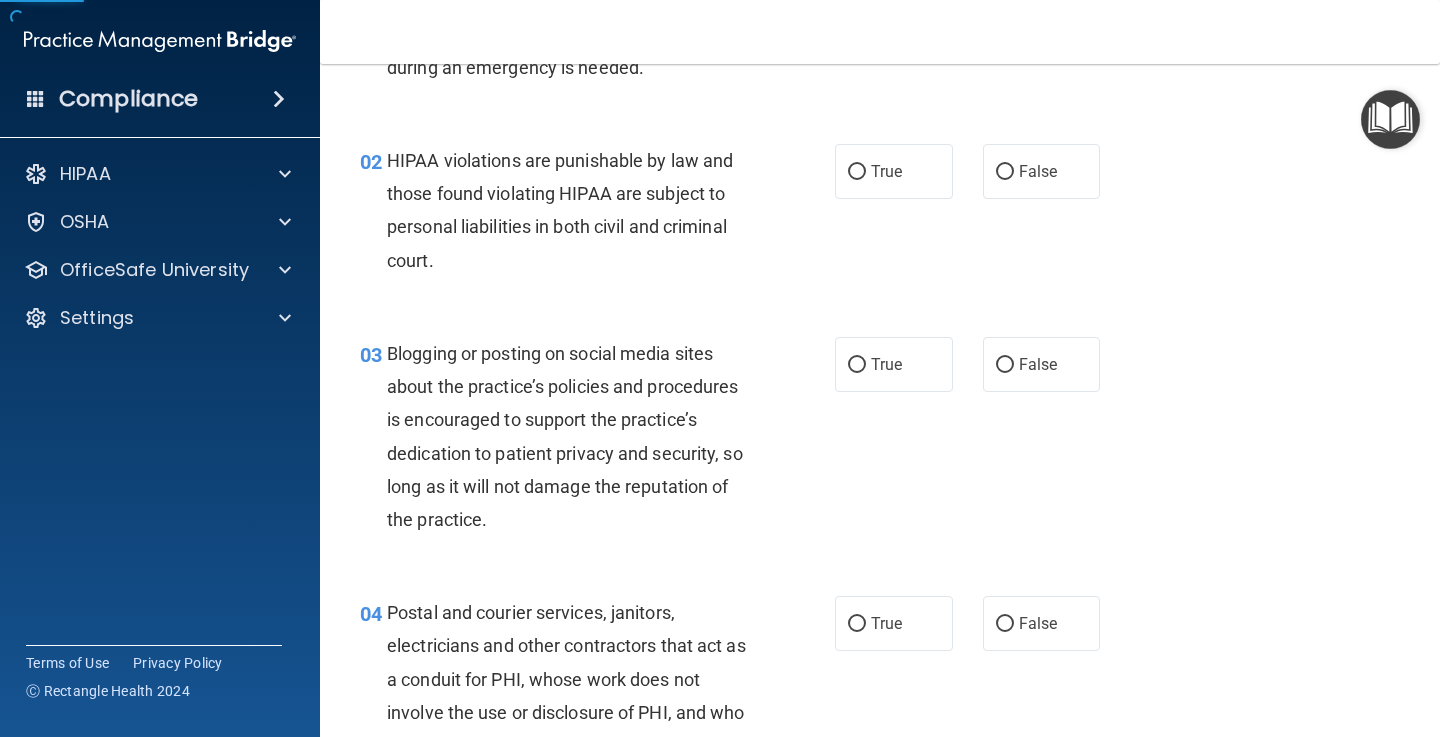 scroll, scrollTop: 0, scrollLeft: 0, axis: both 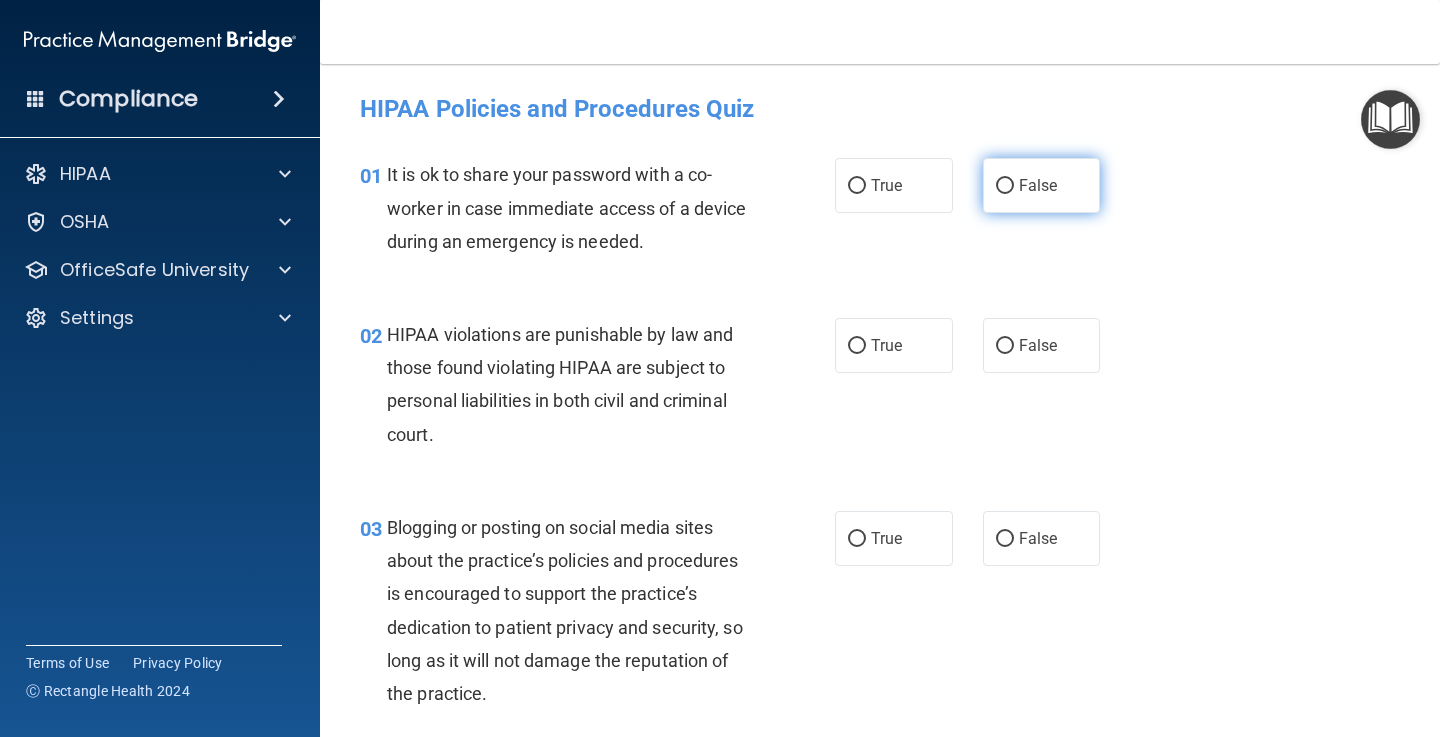 click on "False" at bounding box center [1038, 185] 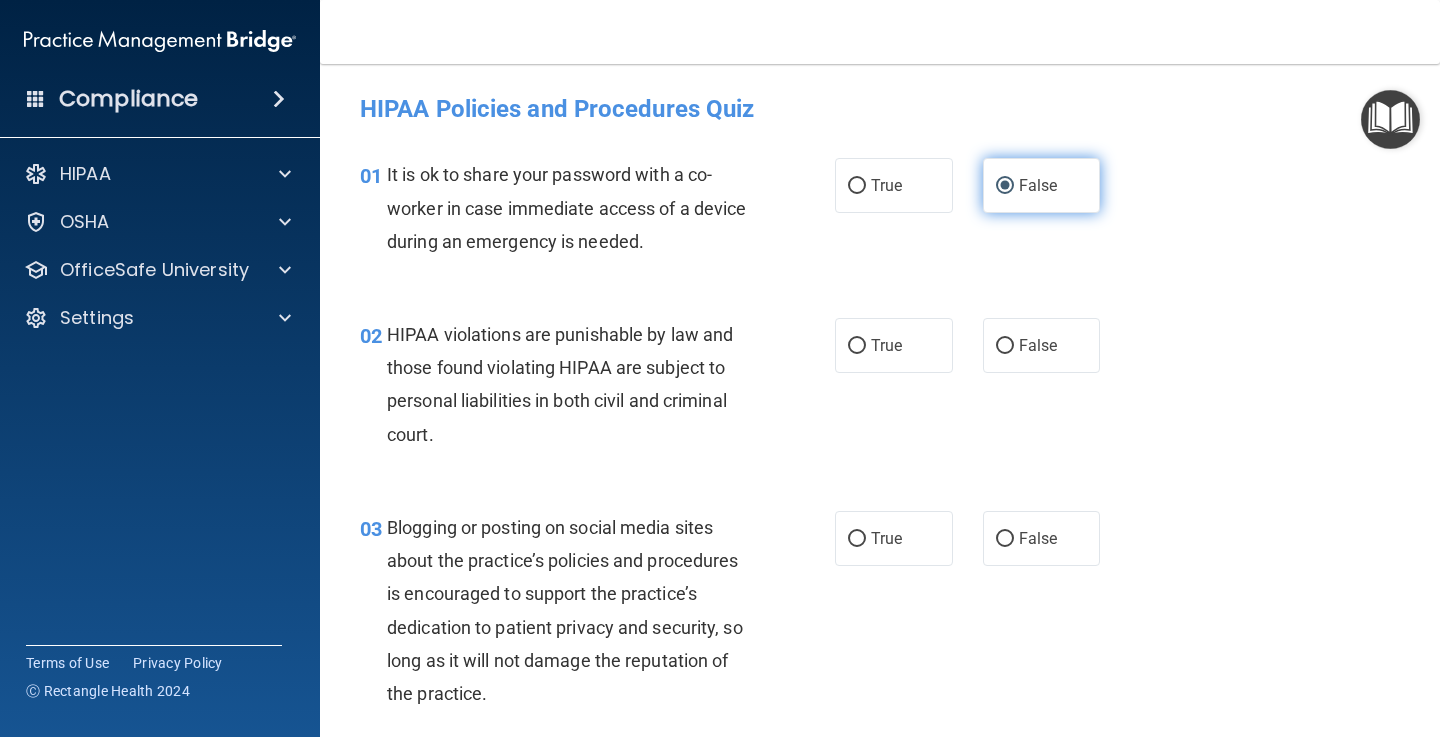 click on "False" at bounding box center (1005, 186) 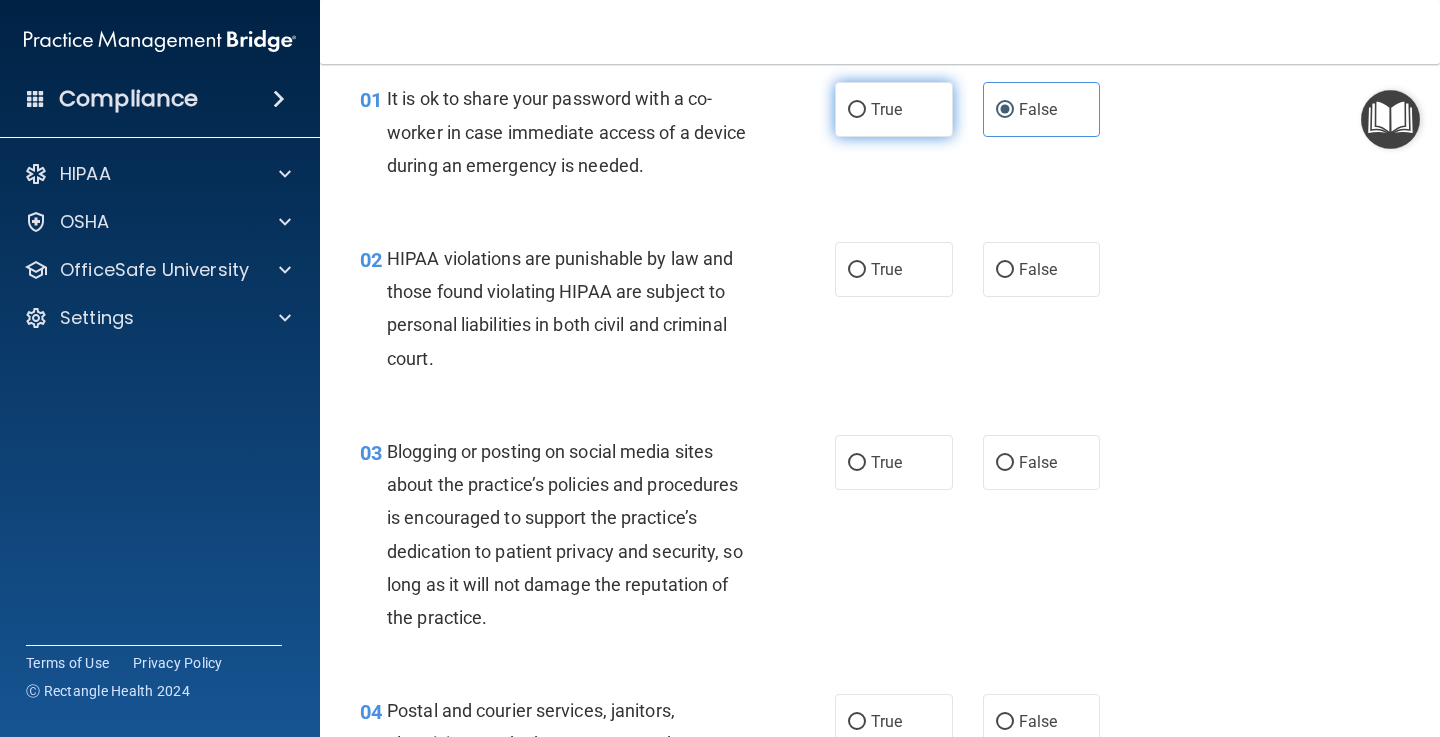 scroll, scrollTop: 96, scrollLeft: 0, axis: vertical 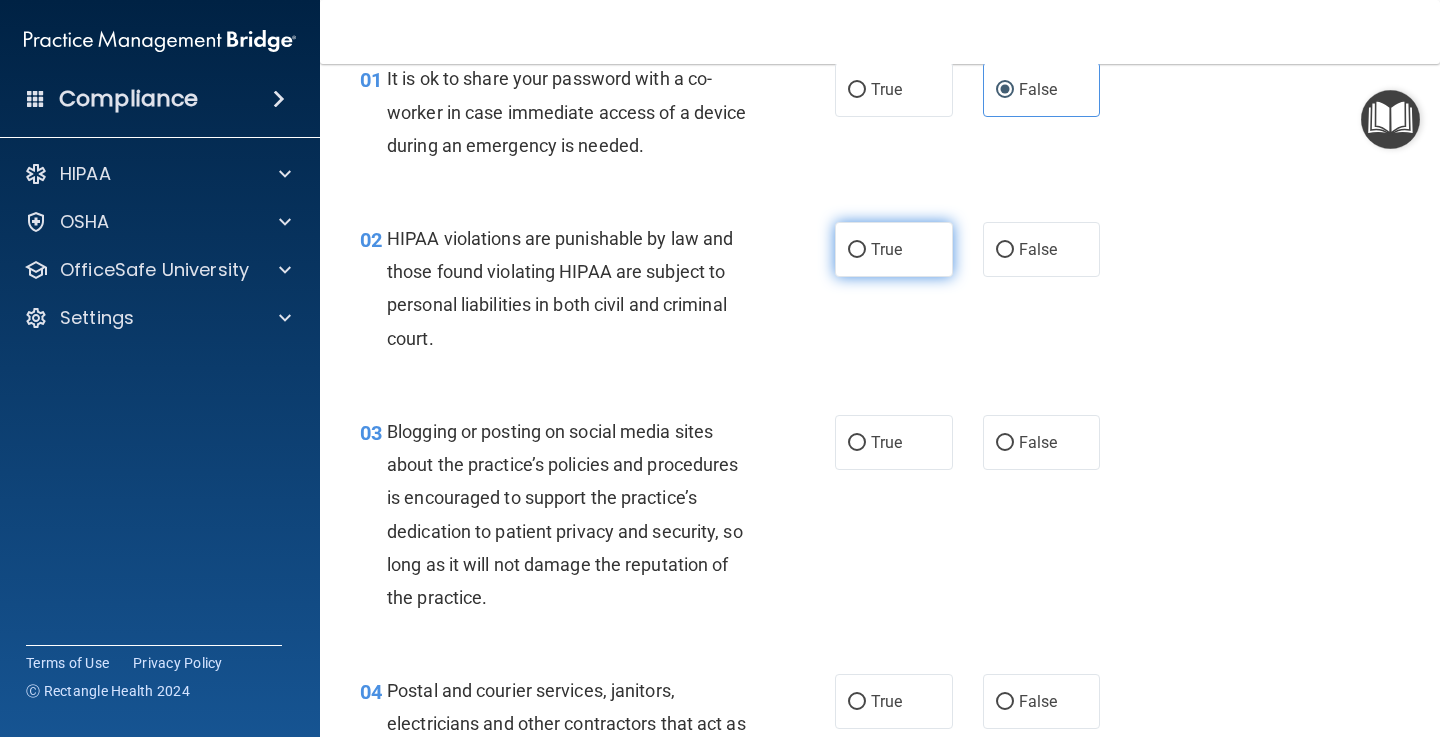 click on "True" at bounding box center [886, 249] 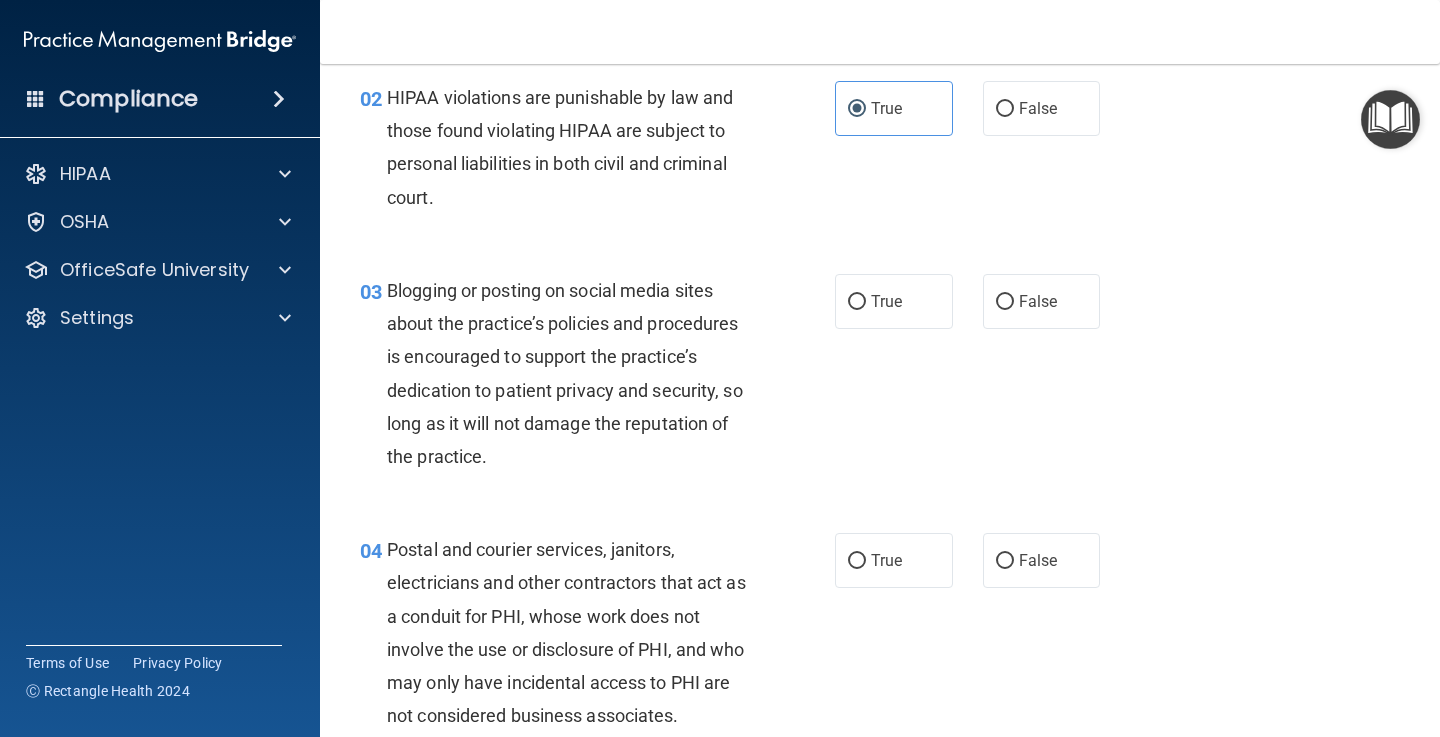 scroll, scrollTop: 247, scrollLeft: 0, axis: vertical 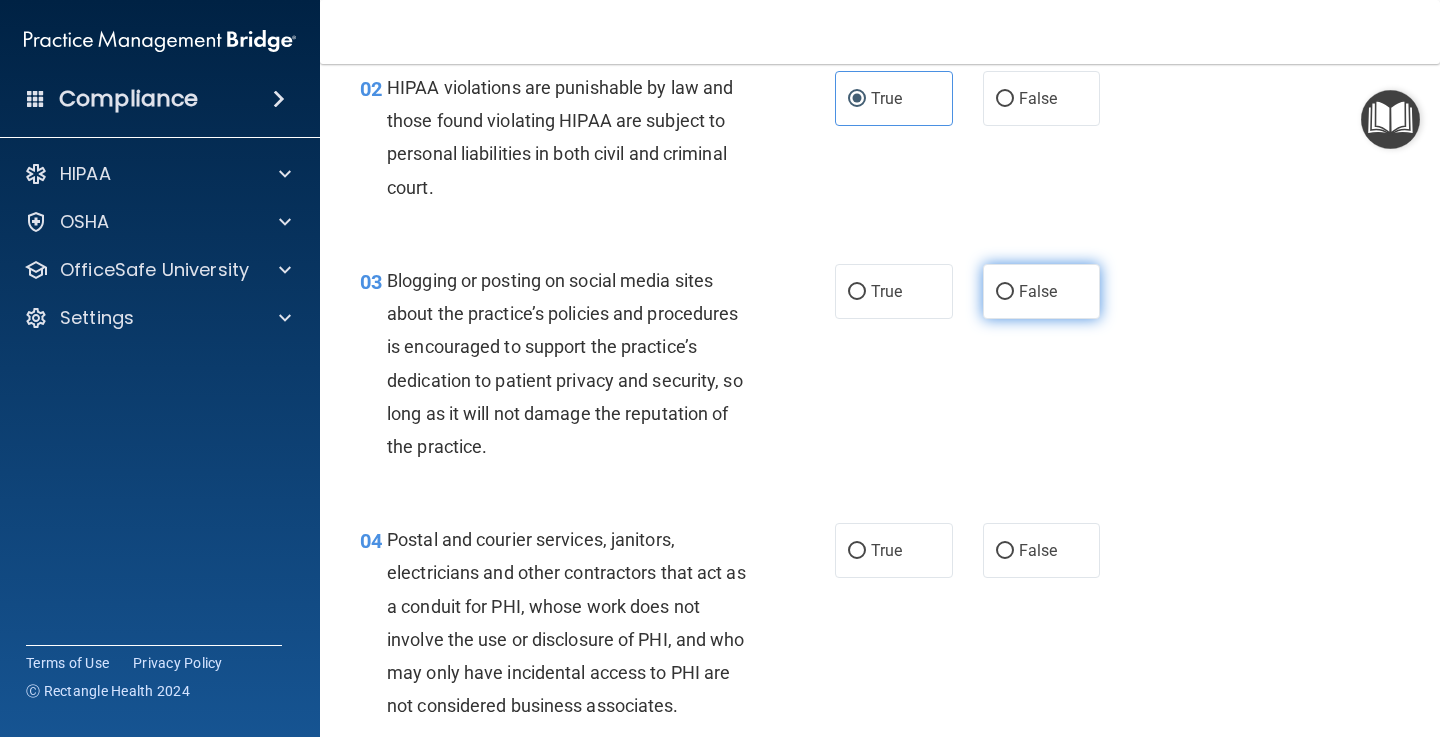 click on "False" at bounding box center [1042, 291] 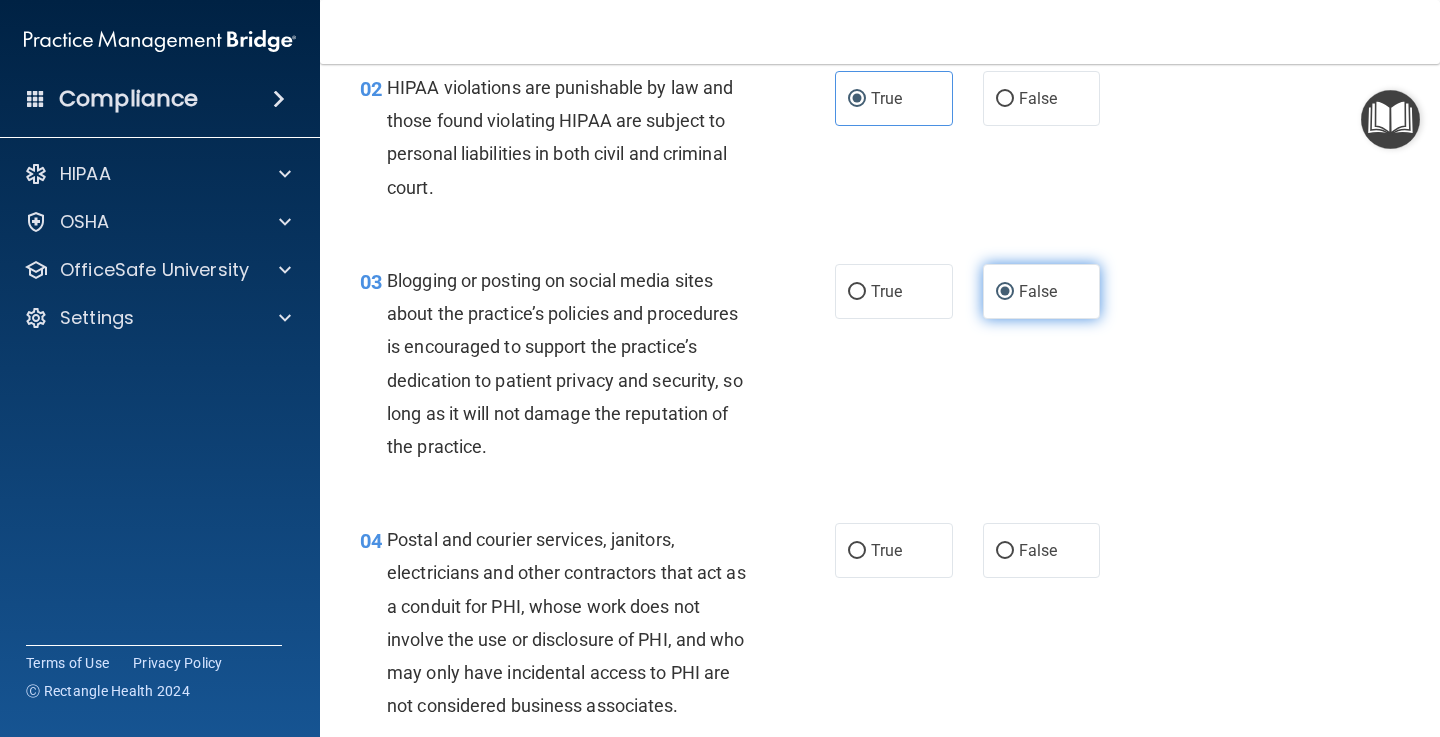 click on "False" at bounding box center (1005, 292) 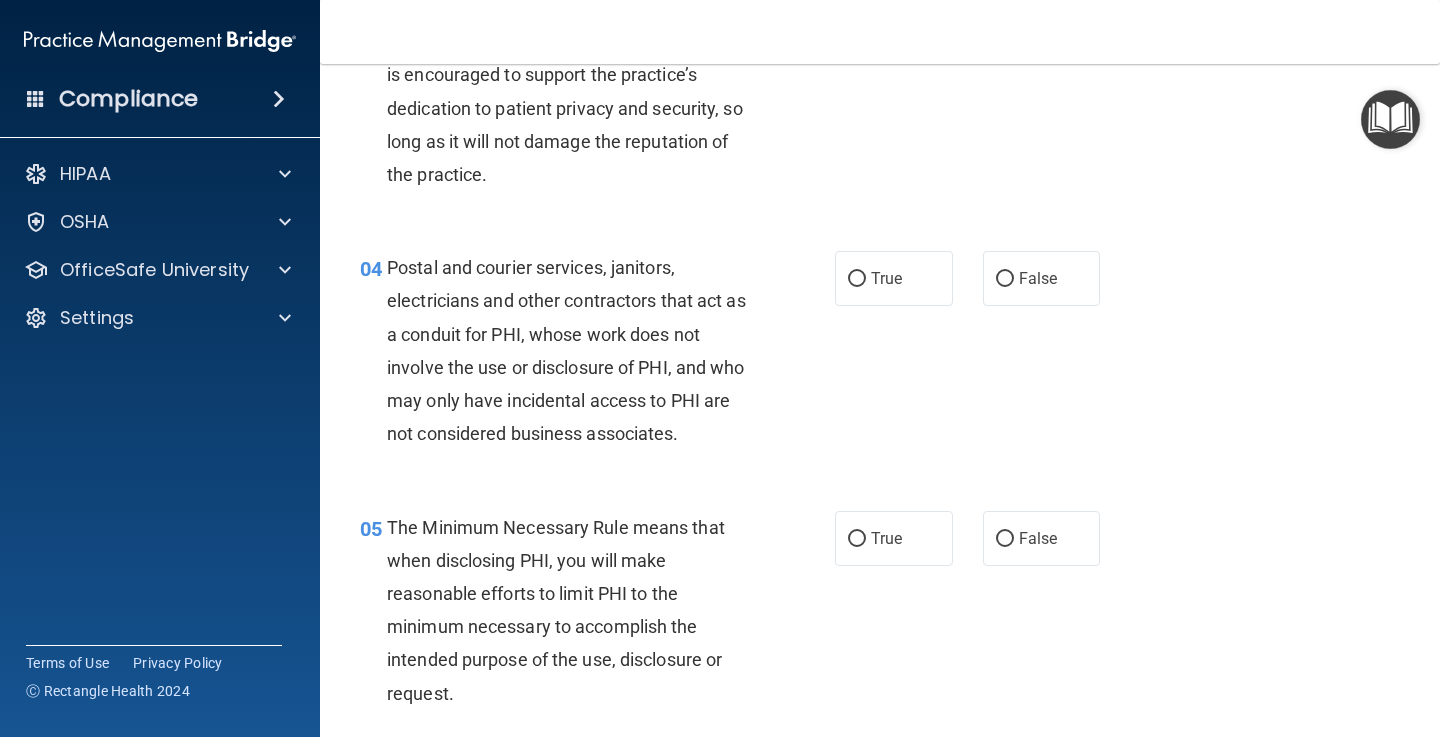 scroll, scrollTop: 531, scrollLeft: 0, axis: vertical 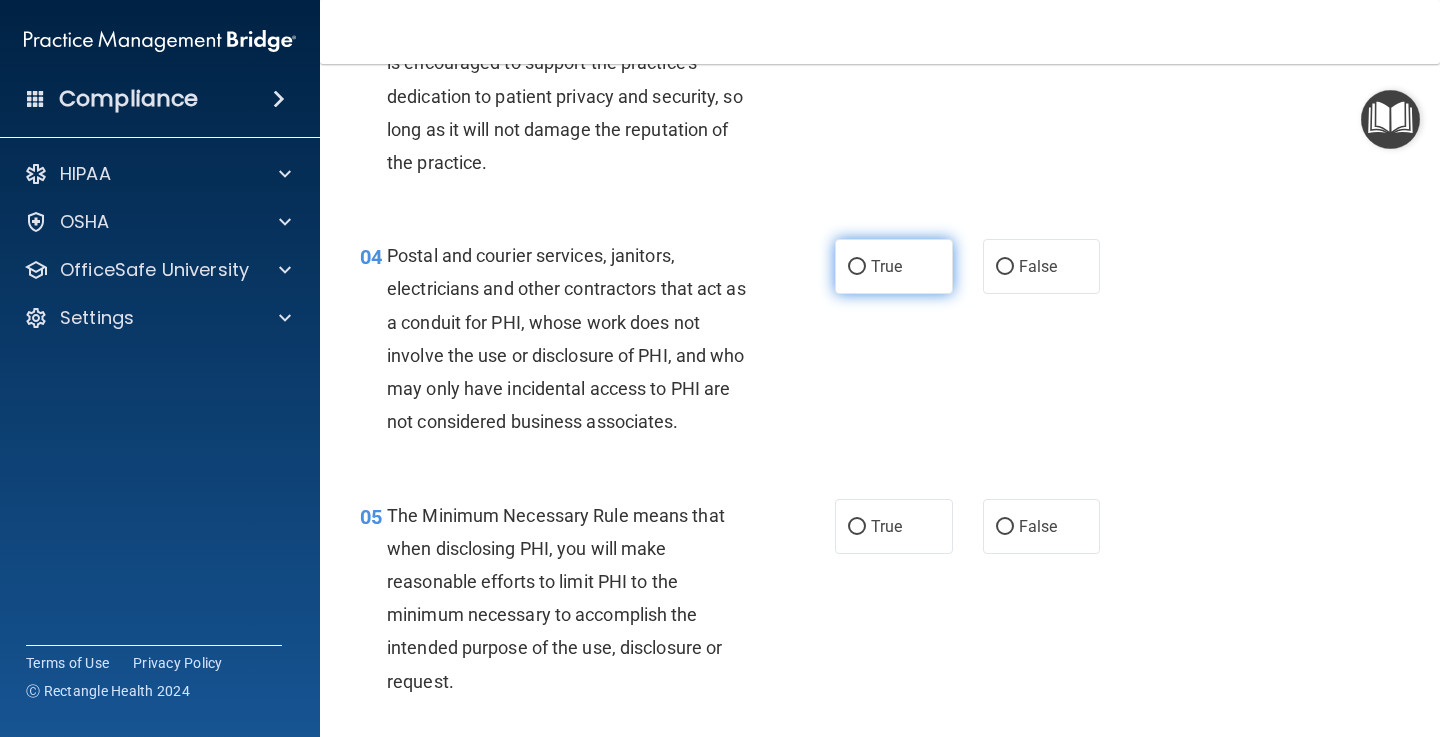 click on "True" at bounding box center [894, 266] 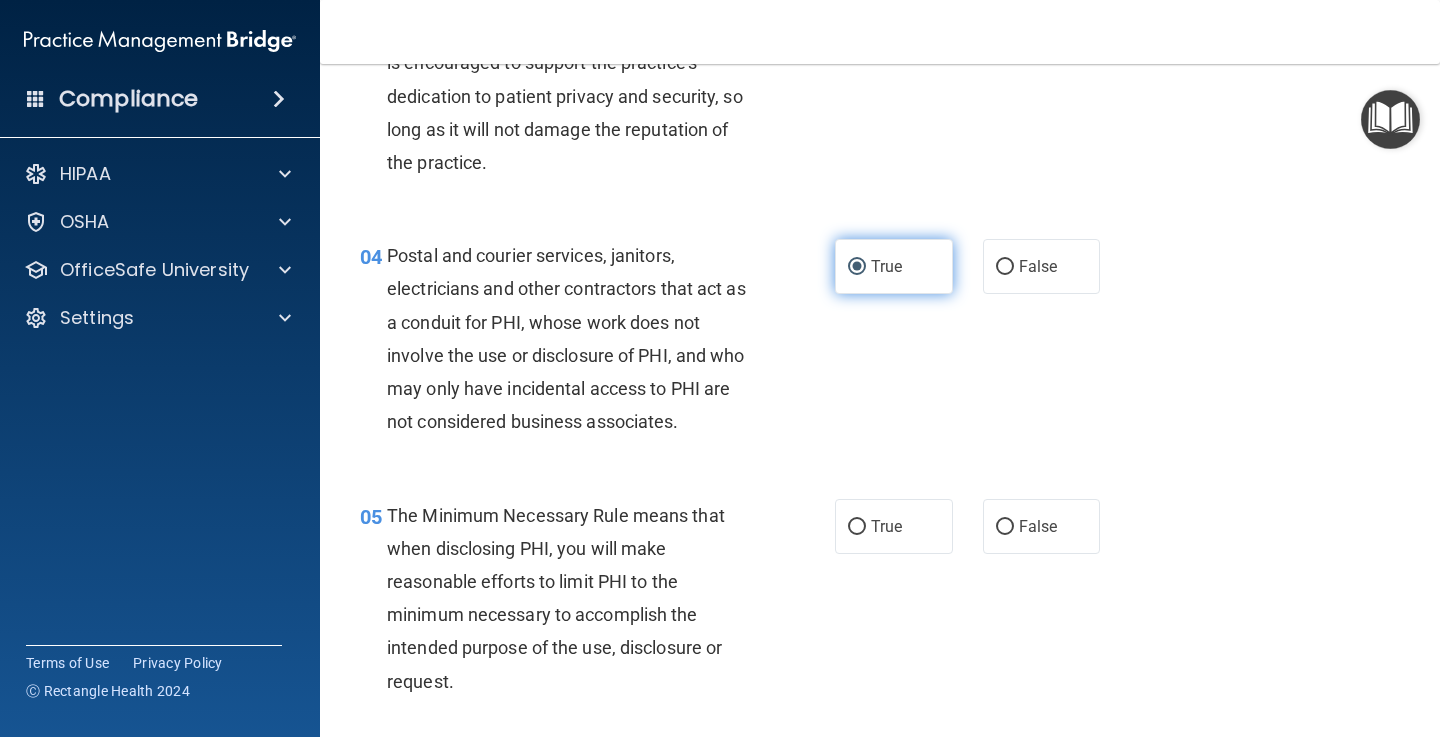 click on "True" at bounding box center (857, 267) 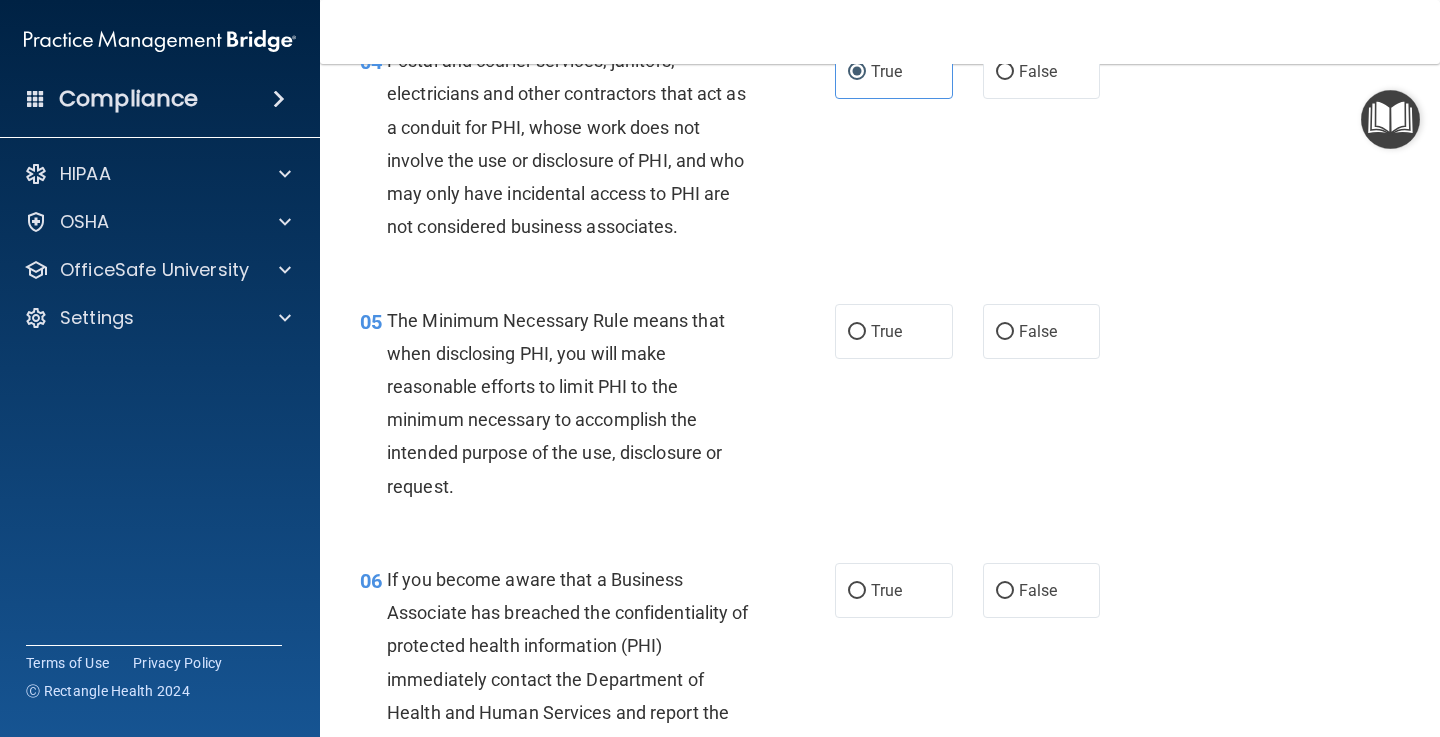 scroll, scrollTop: 727, scrollLeft: 0, axis: vertical 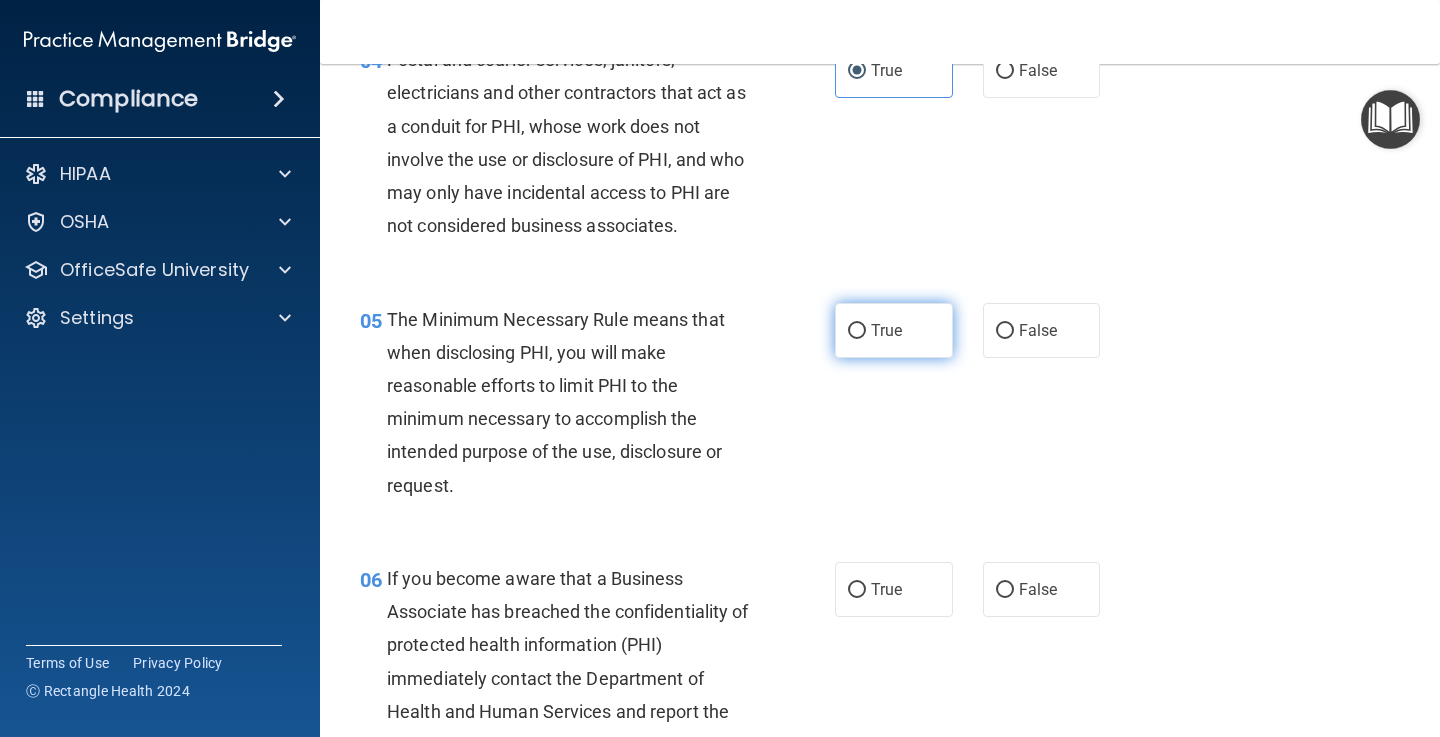 click on "True" at bounding box center [886, 330] 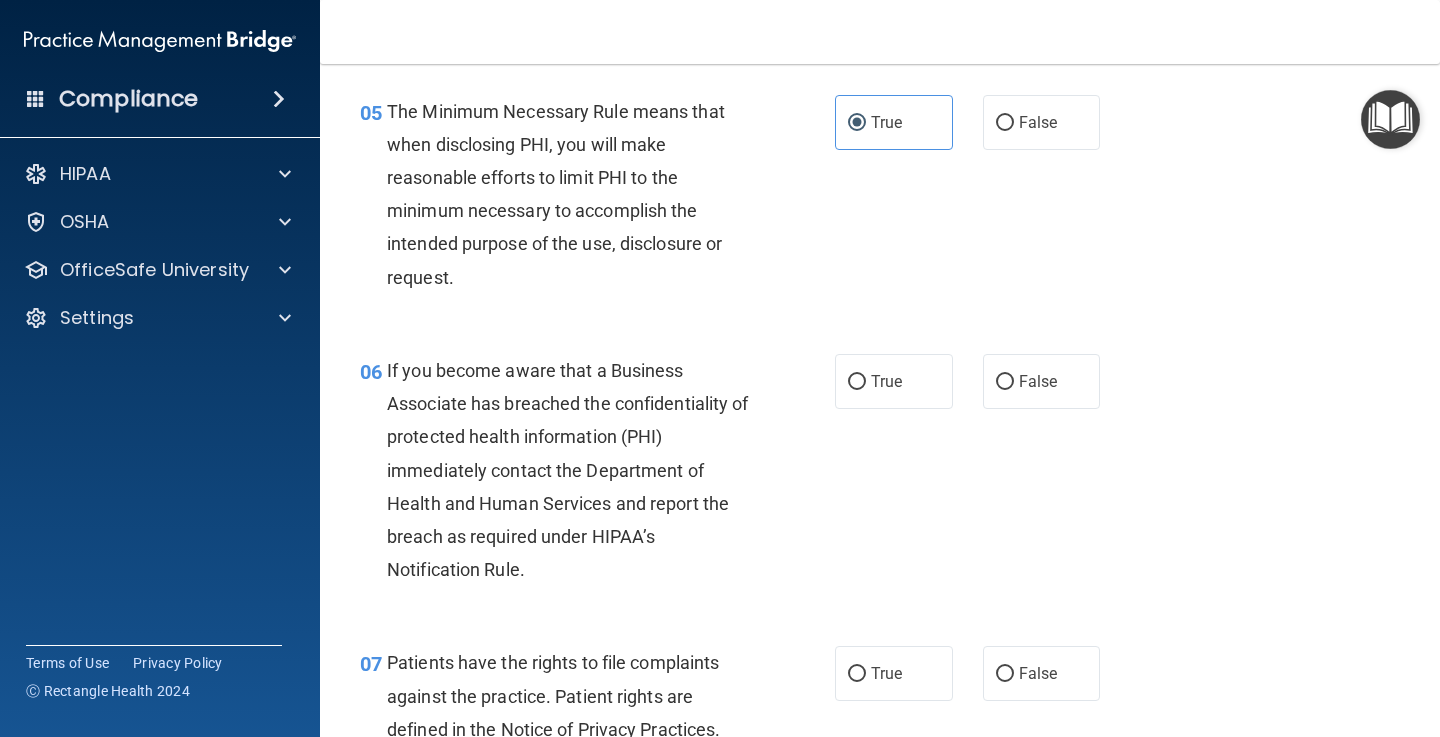 scroll, scrollTop: 936, scrollLeft: 0, axis: vertical 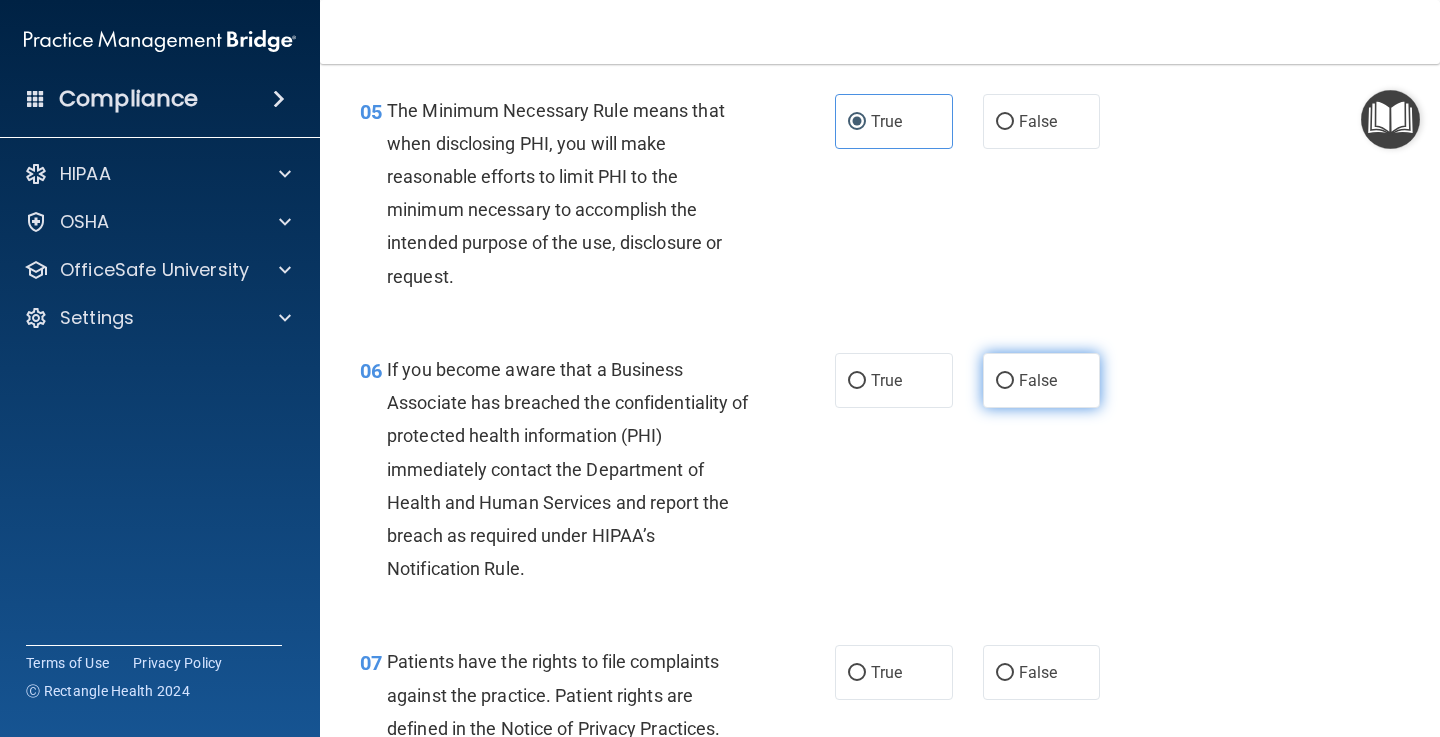 click on "False" at bounding box center [1038, 380] 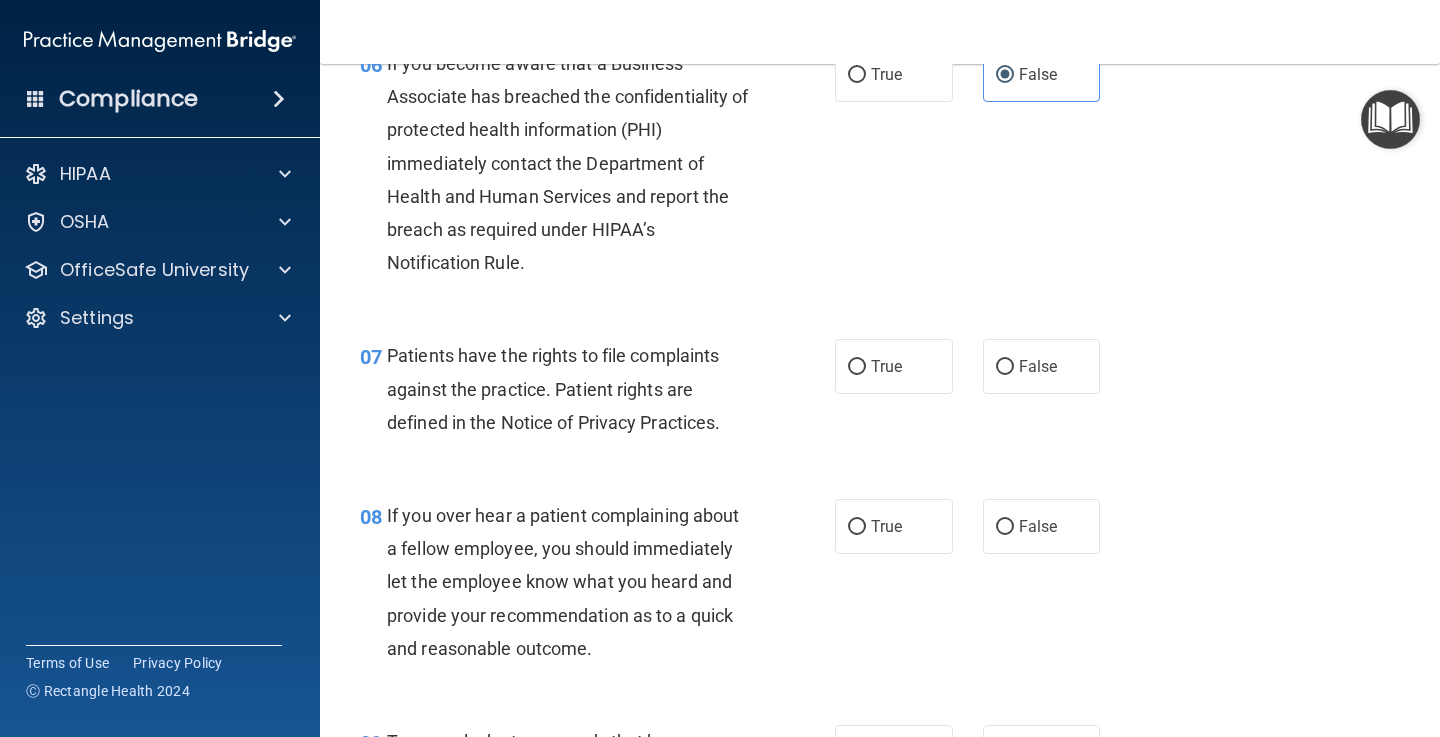 scroll, scrollTop: 1243, scrollLeft: 0, axis: vertical 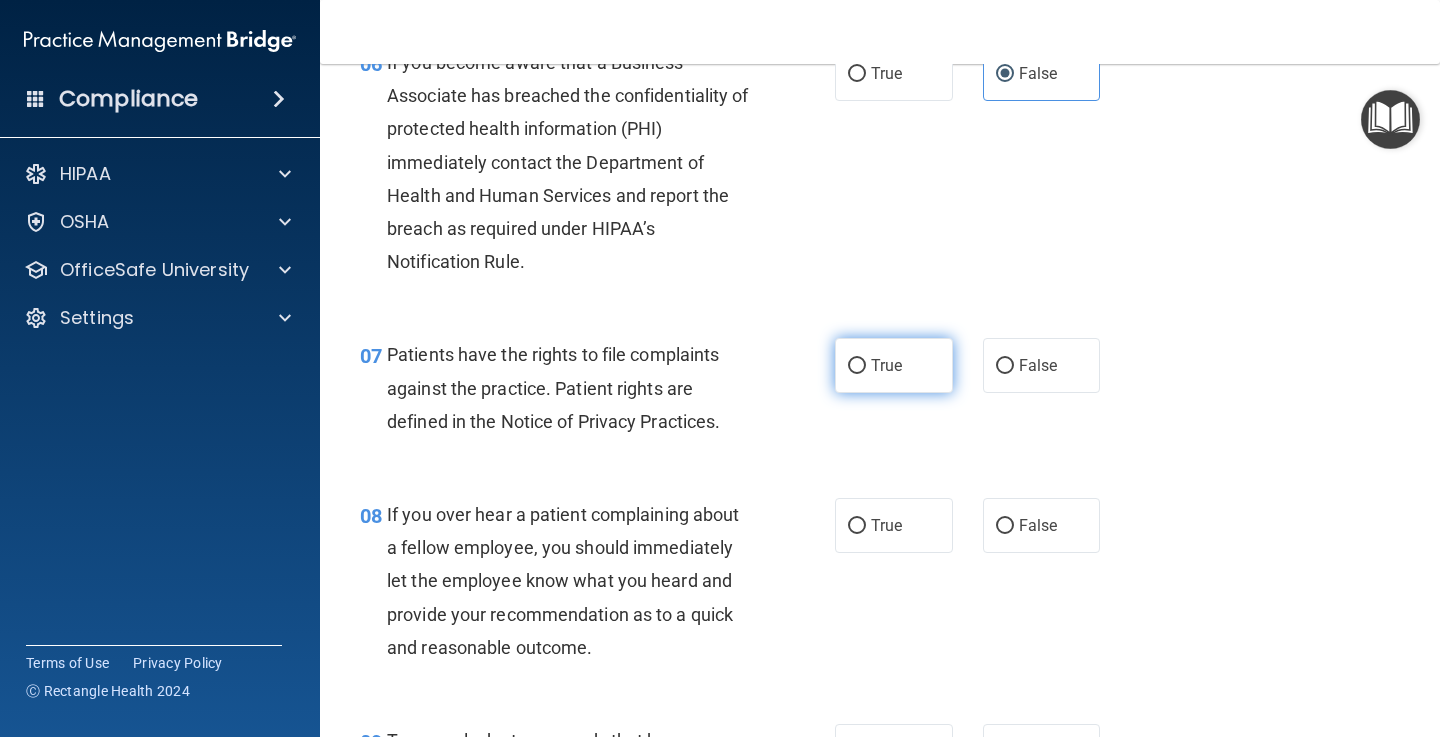 click on "True" at bounding box center (886, 365) 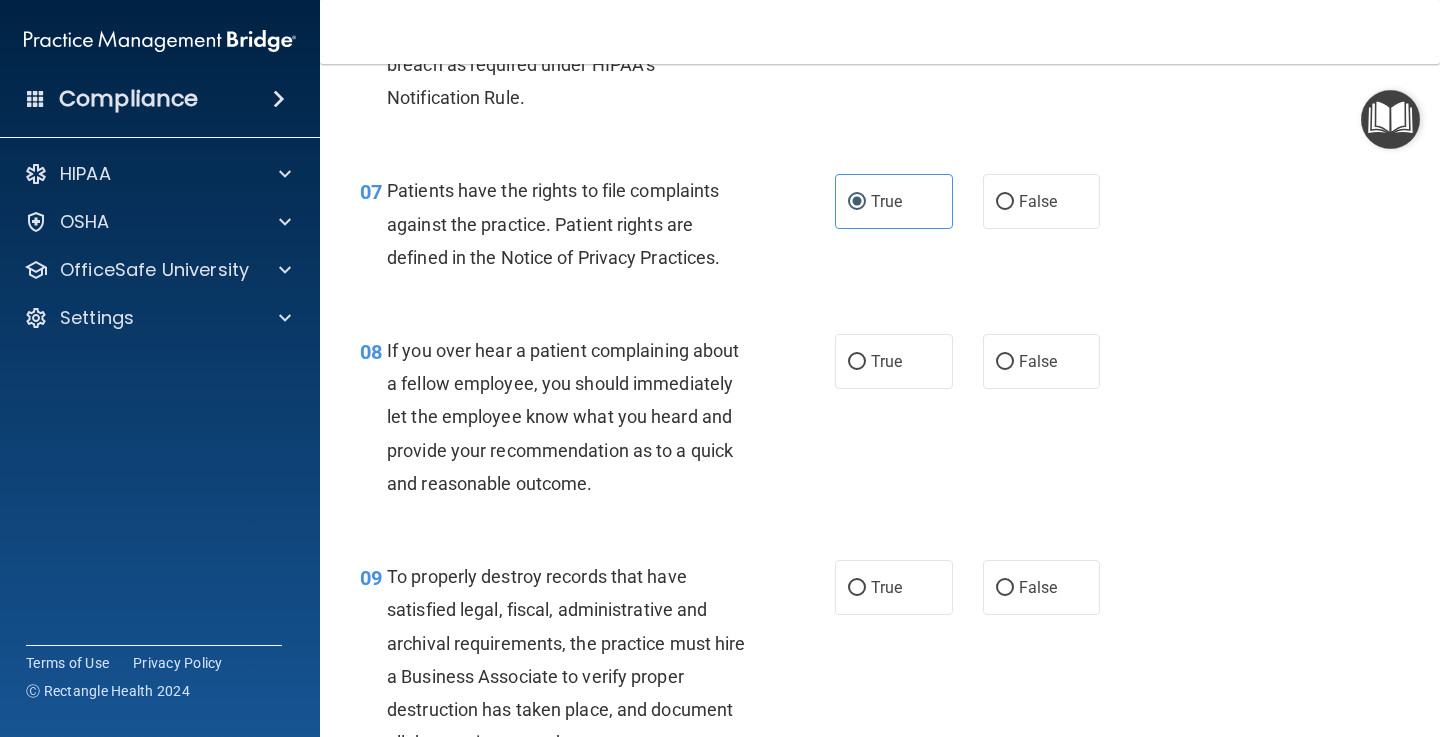 scroll, scrollTop: 1406, scrollLeft: 0, axis: vertical 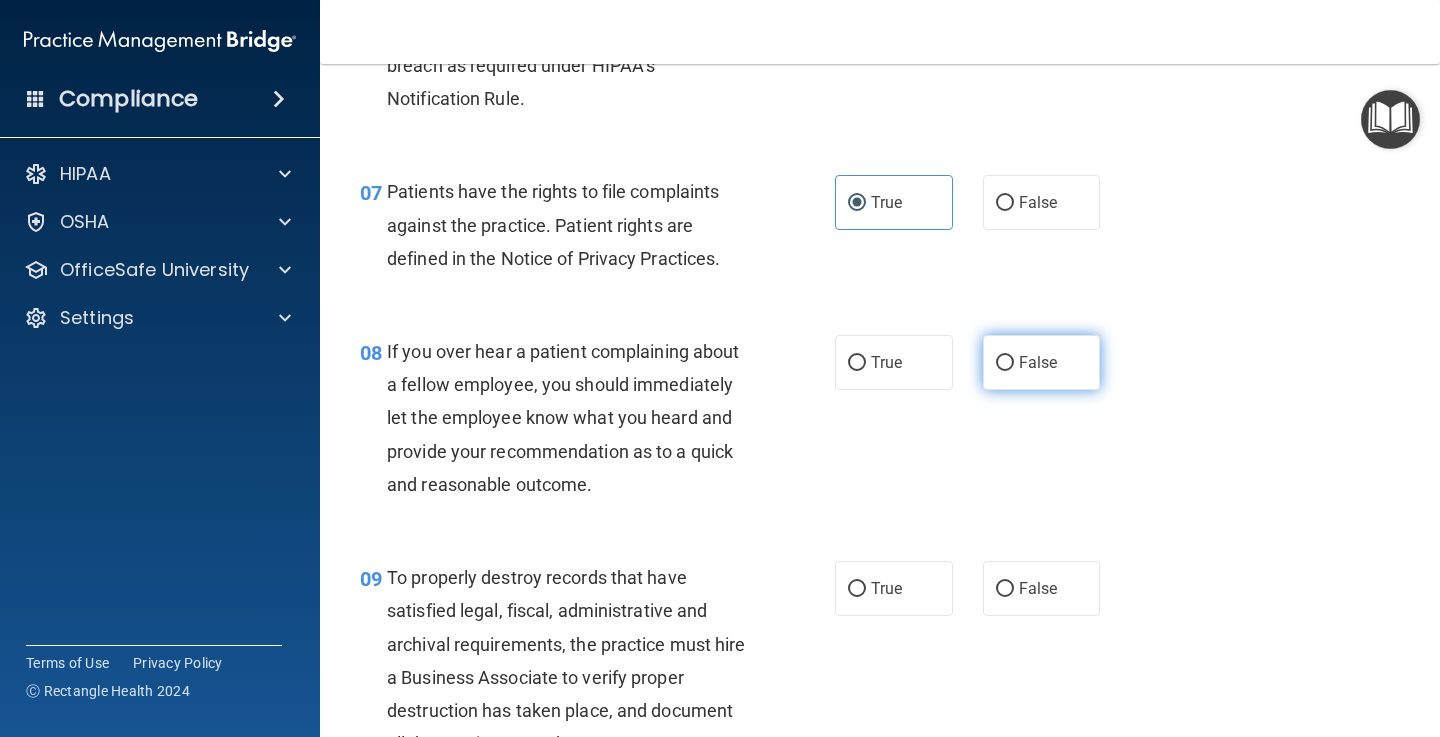 click on "False" at bounding box center [1038, 362] 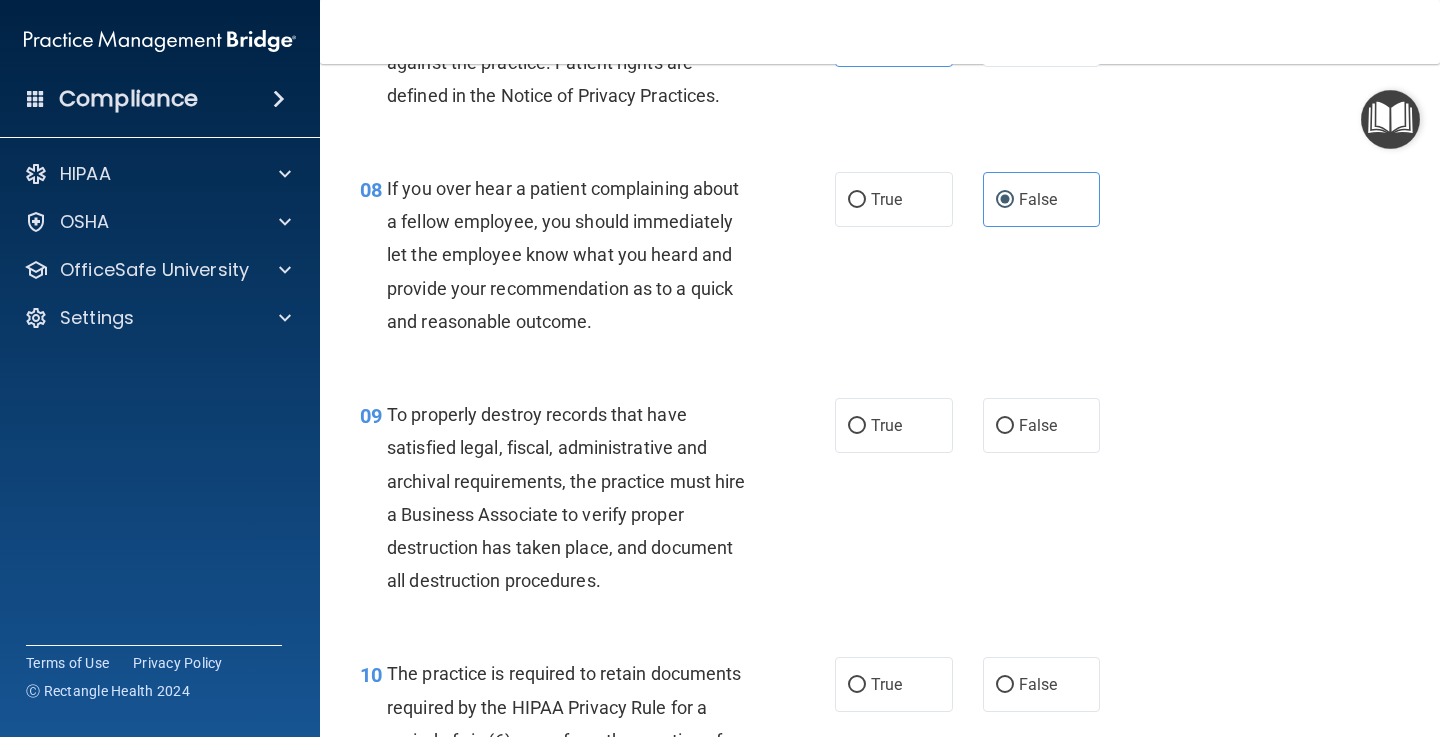 scroll, scrollTop: 1640, scrollLeft: 0, axis: vertical 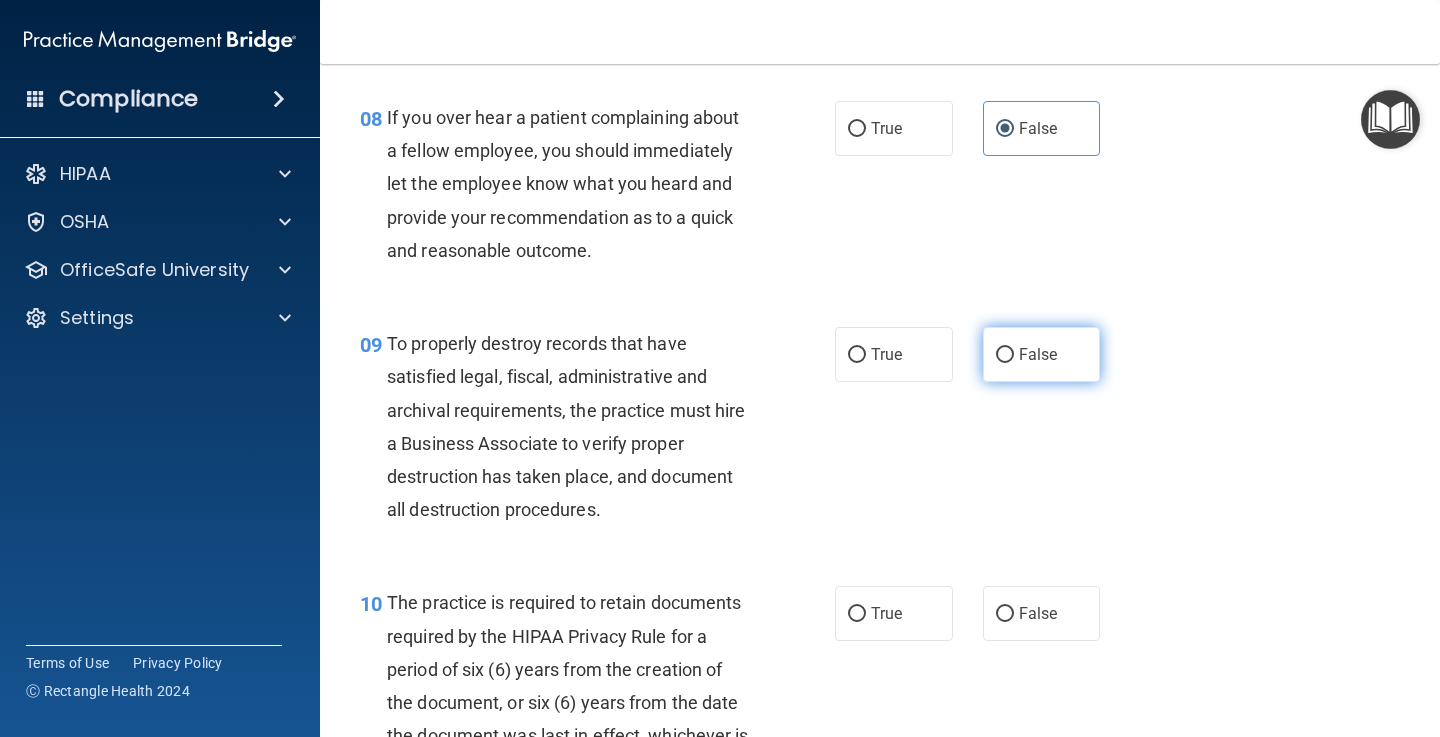click on "False" at bounding box center (1038, 354) 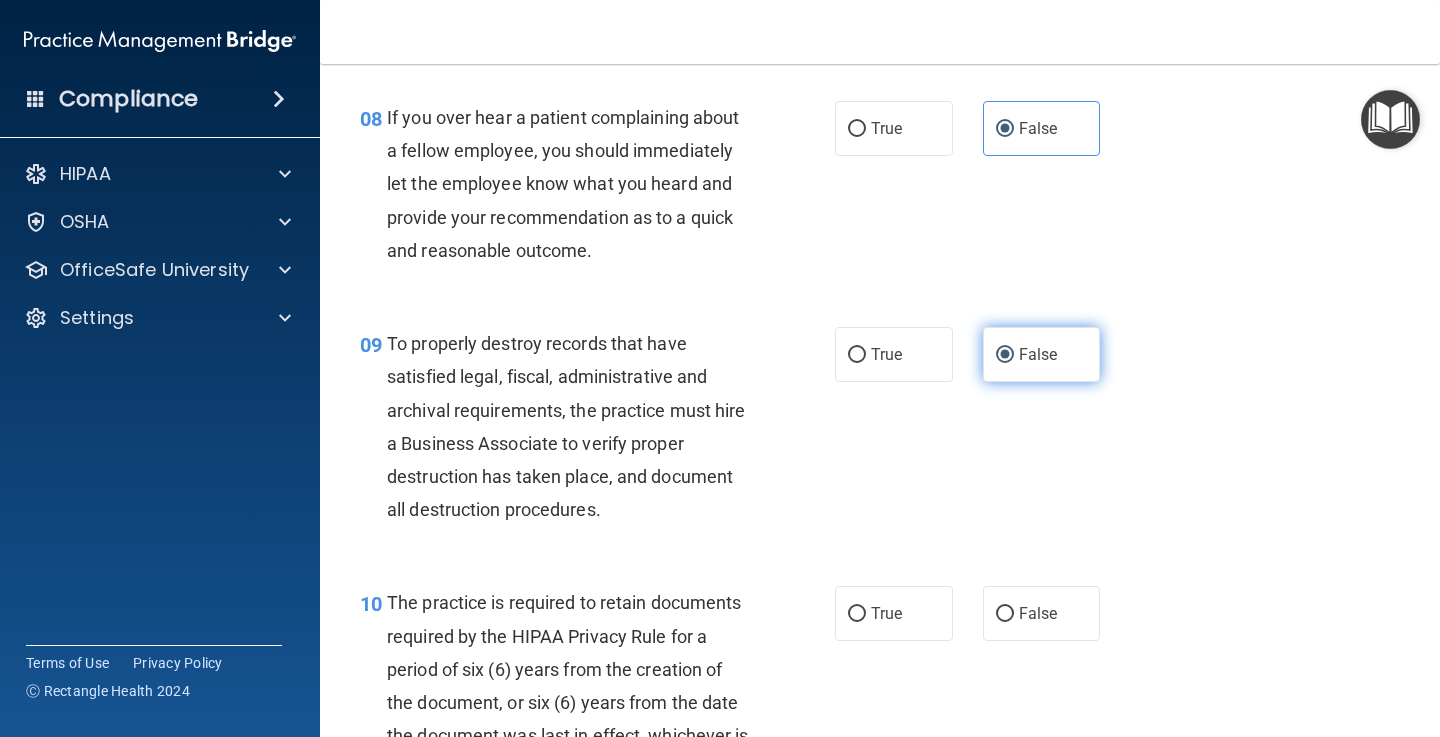 click on "False" at bounding box center (1005, 355) 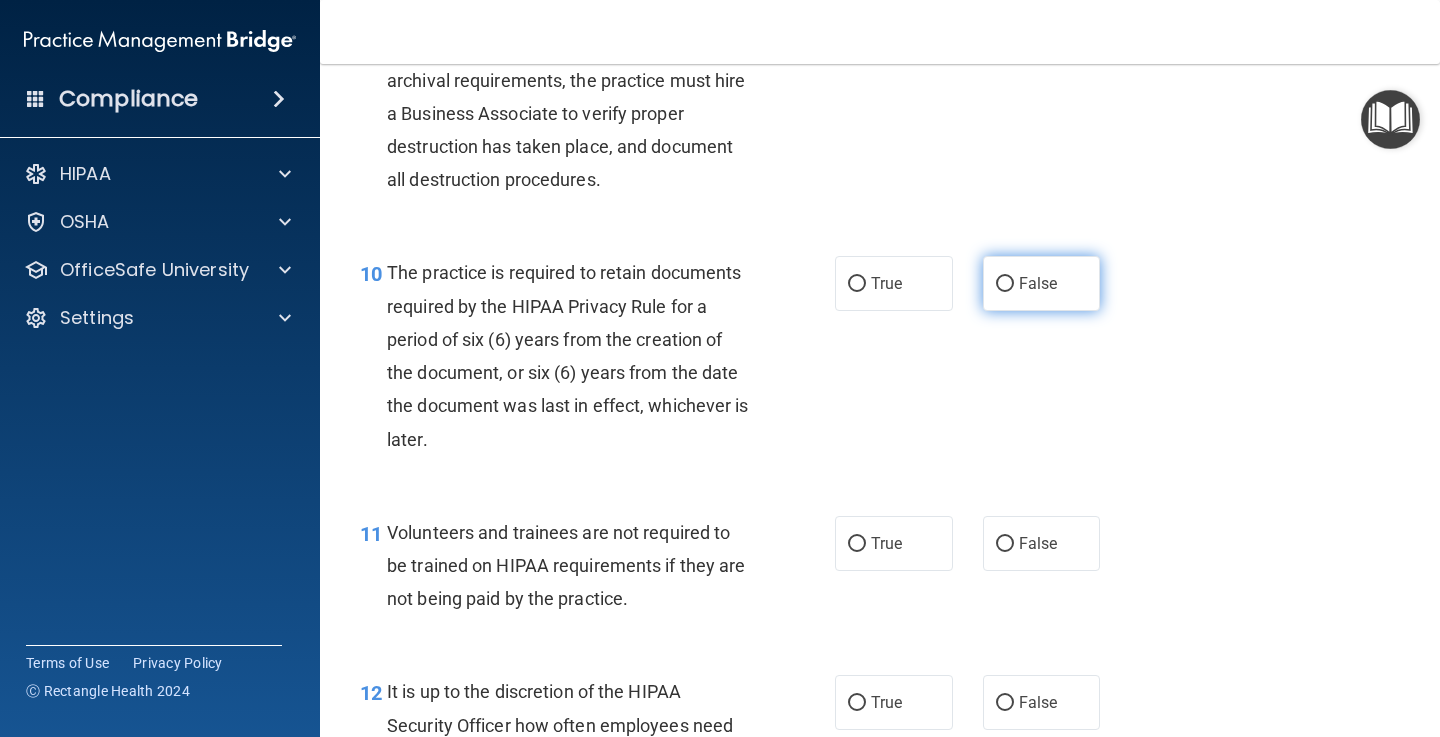 scroll, scrollTop: 1970, scrollLeft: 0, axis: vertical 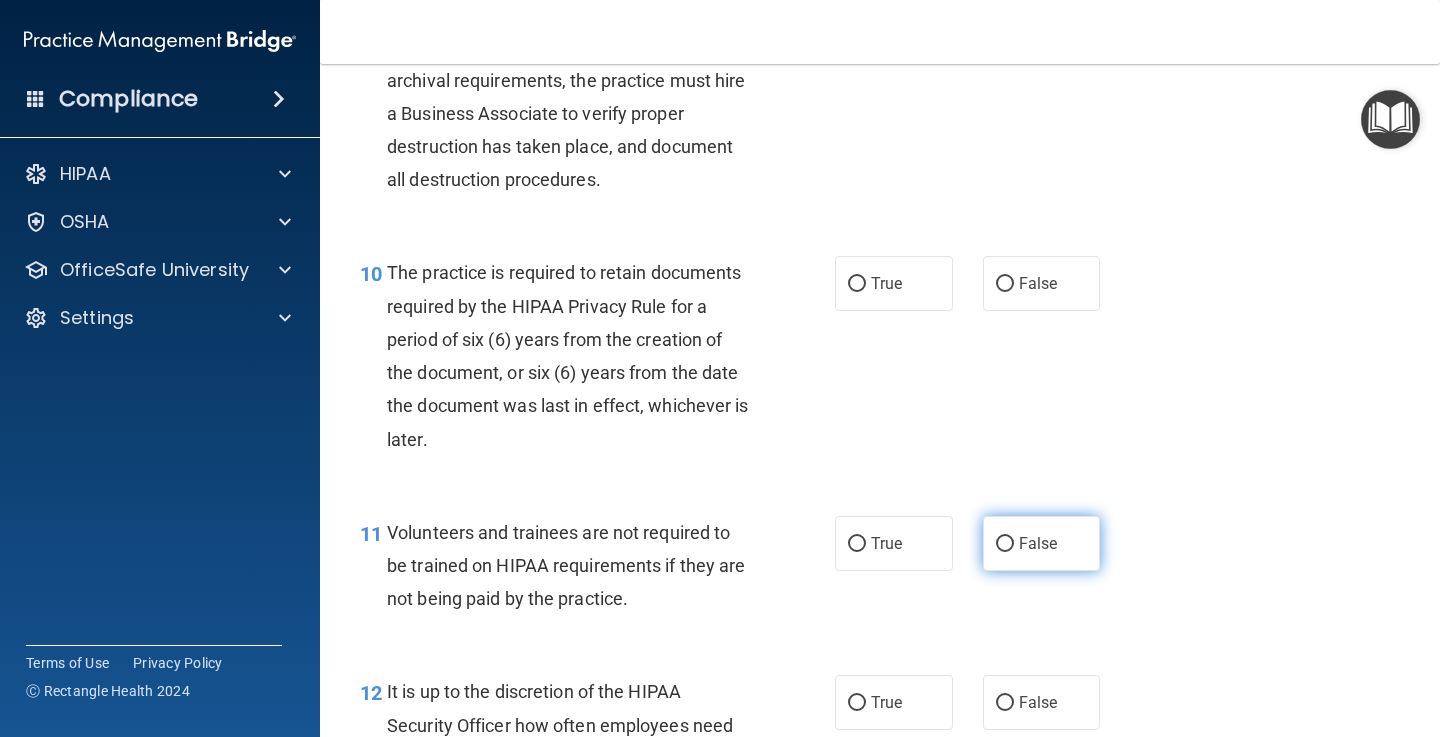 click on "False" at bounding box center [1038, 543] 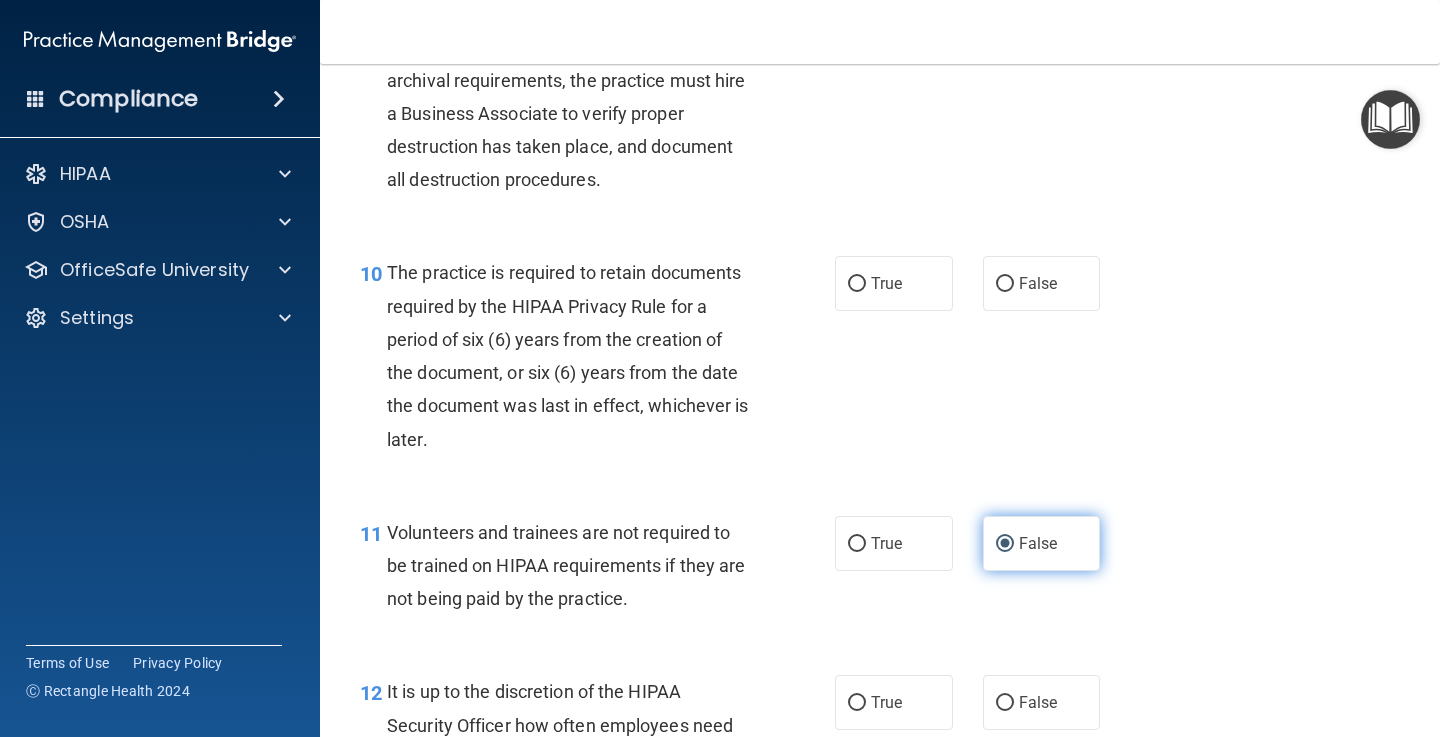 click on "False" at bounding box center (1005, 544) 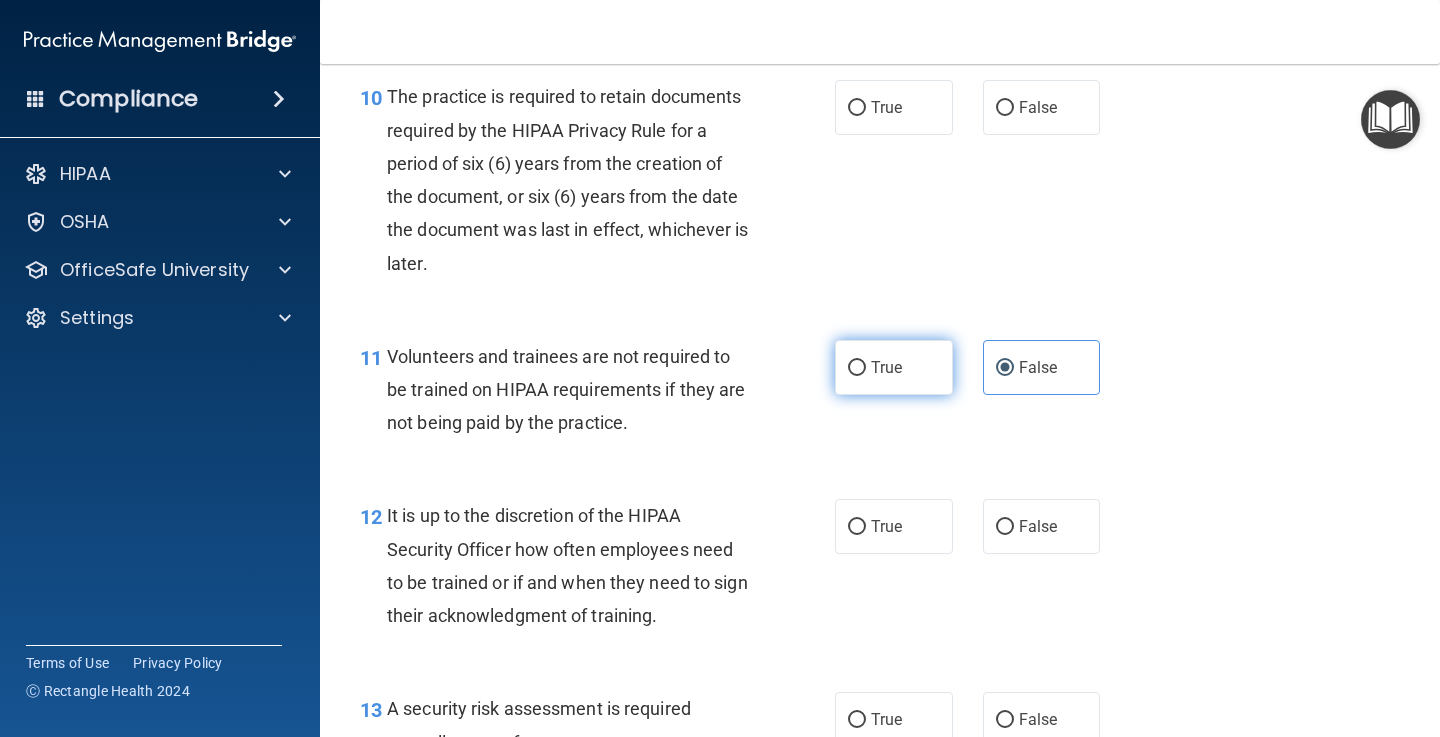 scroll, scrollTop: 2152, scrollLeft: 0, axis: vertical 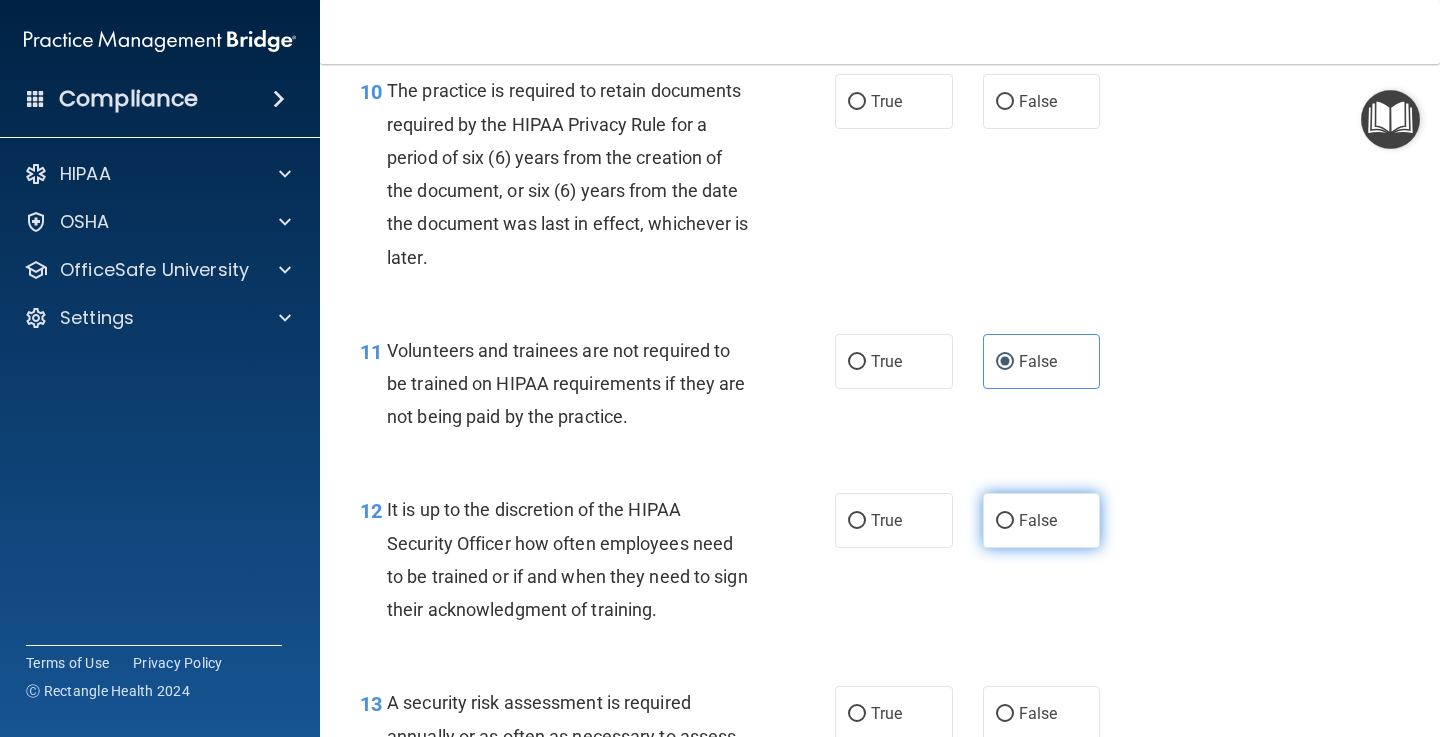 click on "False" at bounding box center [1042, 520] 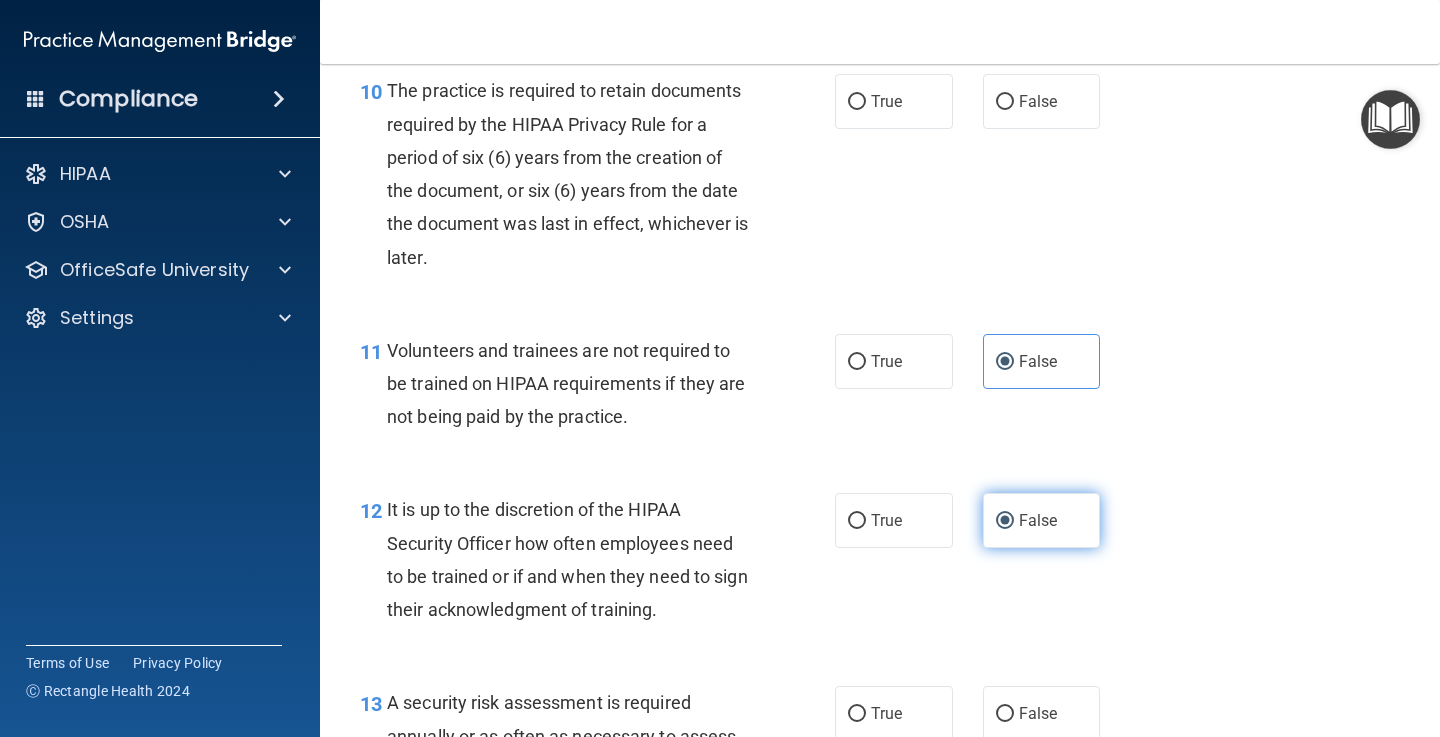 click on "False" at bounding box center (1005, 521) 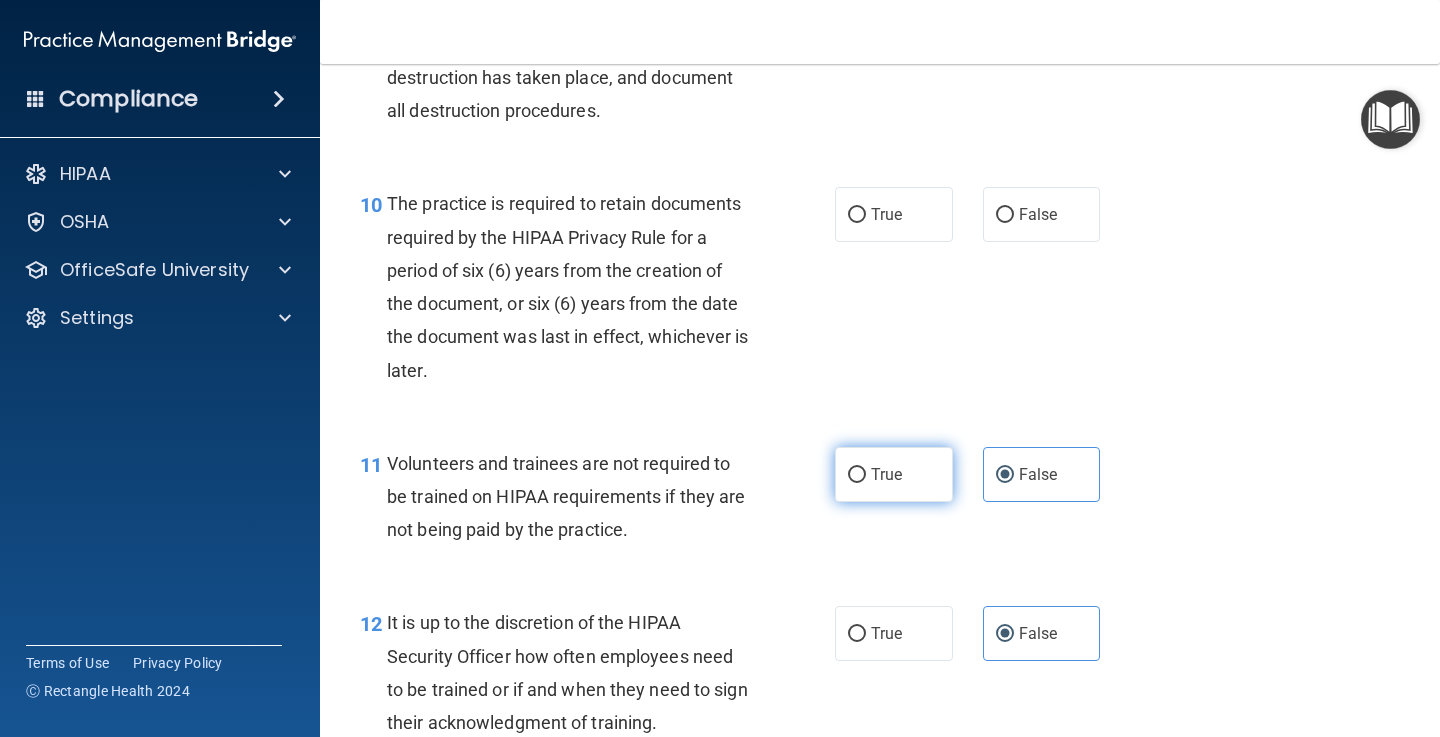 scroll, scrollTop: 2022, scrollLeft: 0, axis: vertical 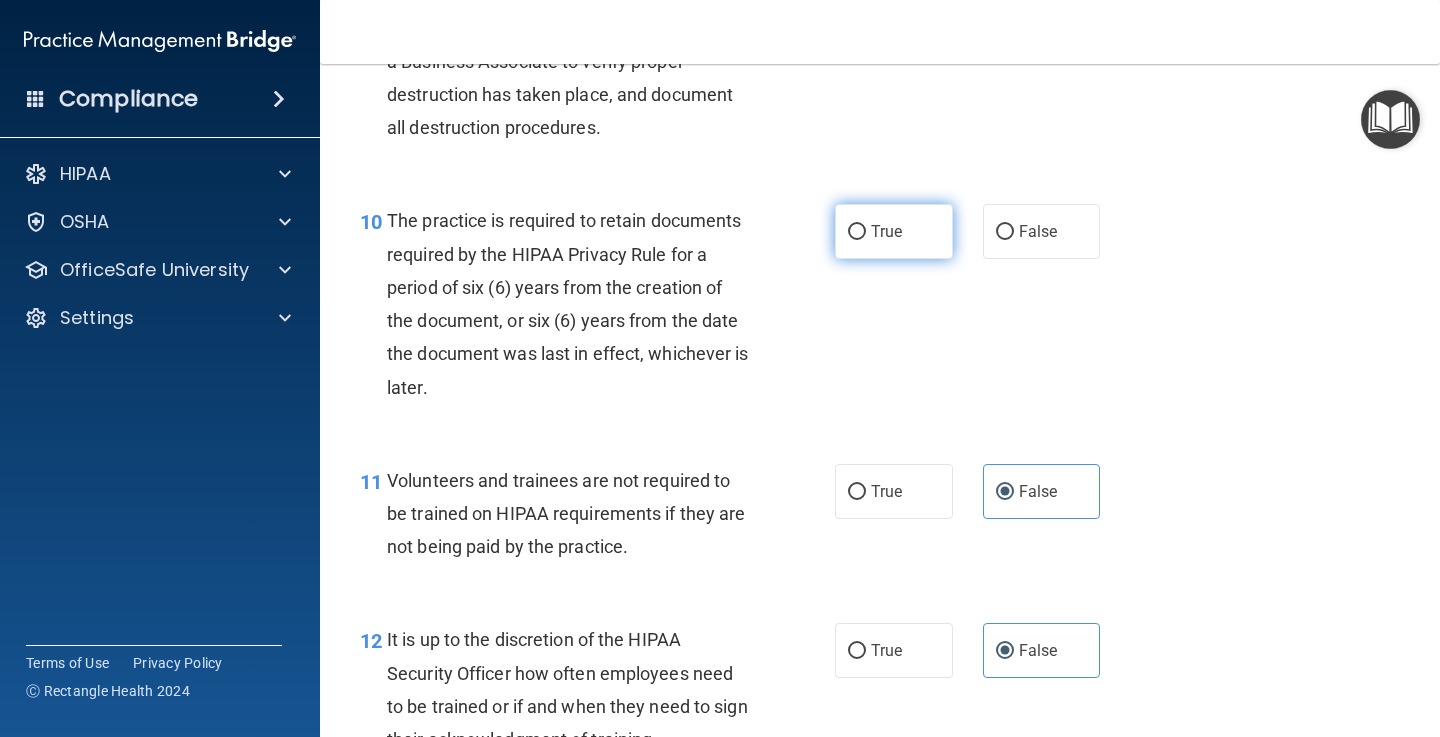 click on "True" at bounding box center (886, 231) 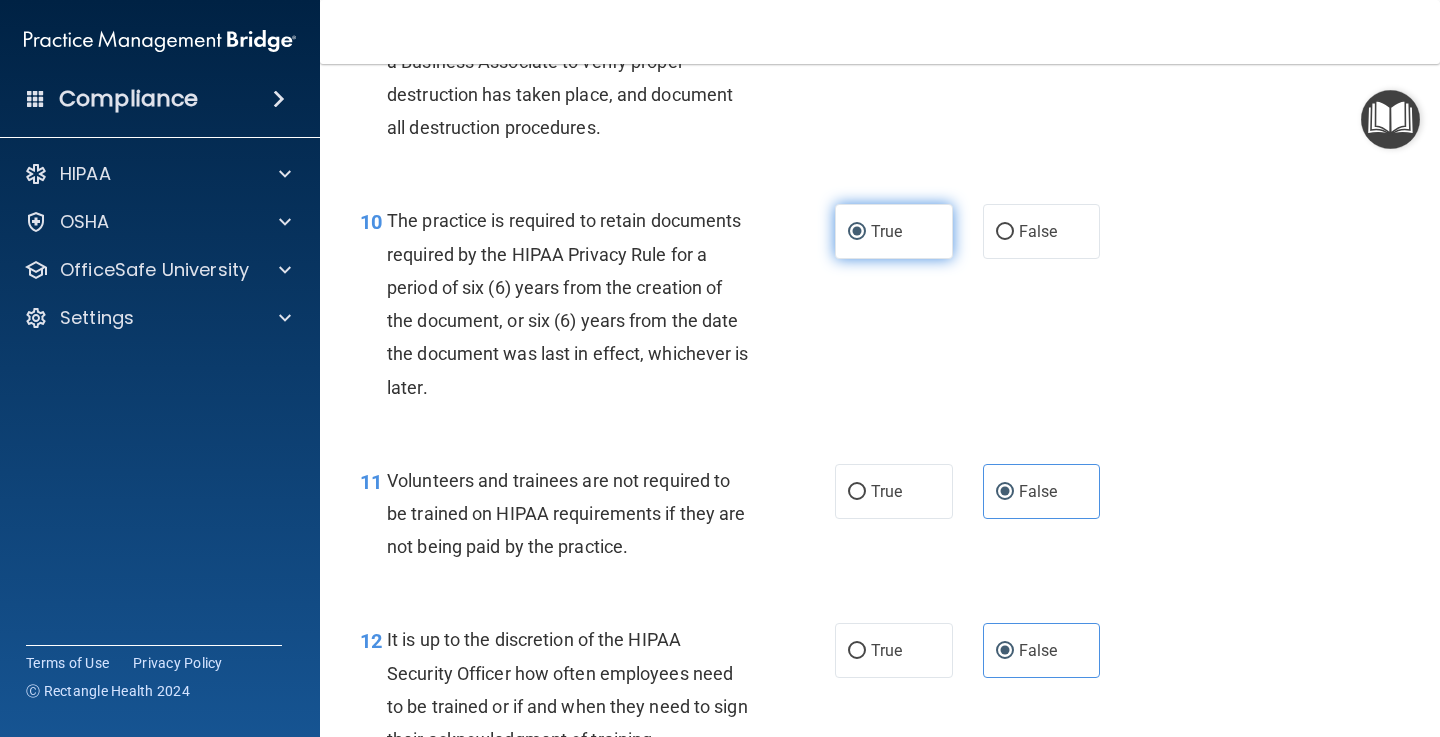 click on "True" at bounding box center [857, 232] 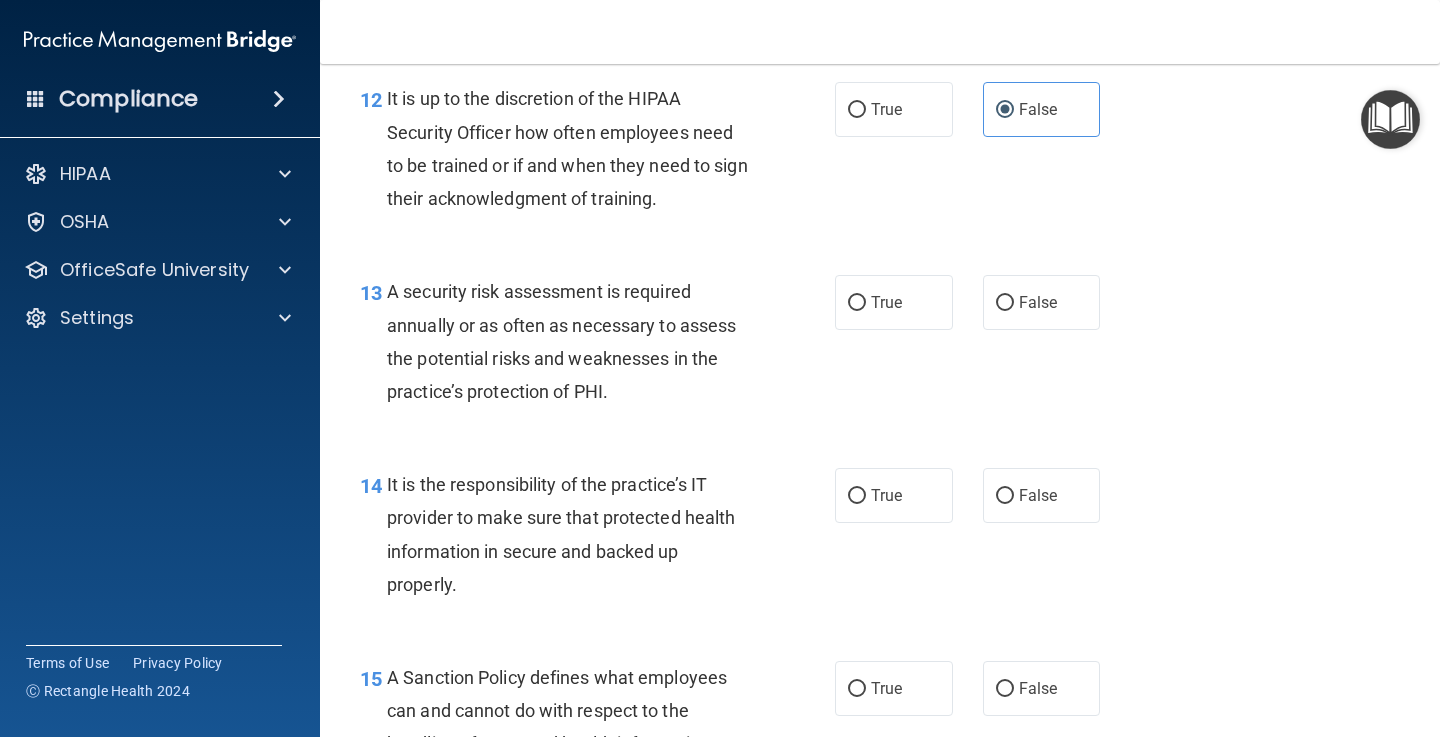 scroll, scrollTop: 2568, scrollLeft: 0, axis: vertical 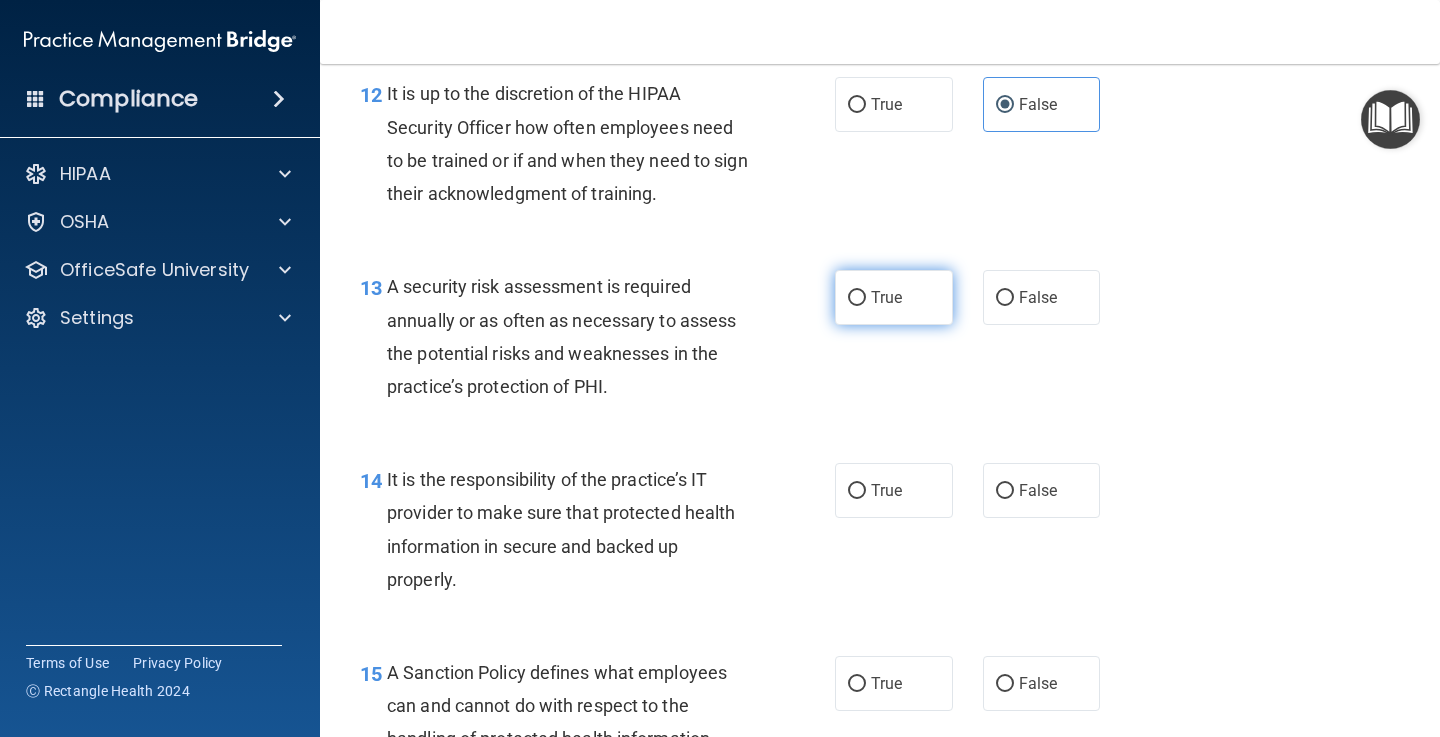 click on "True" at bounding box center [886, 297] 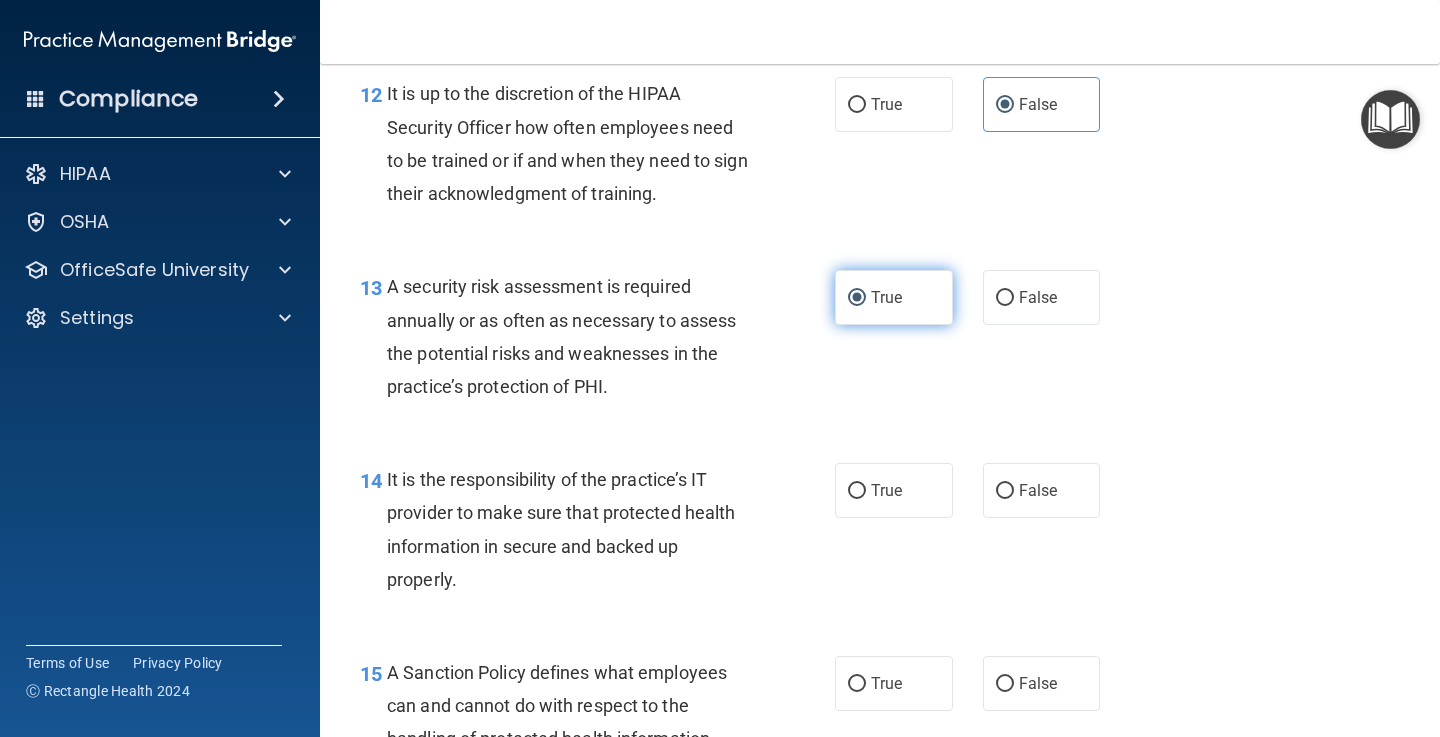 click on "True" at bounding box center [857, 298] 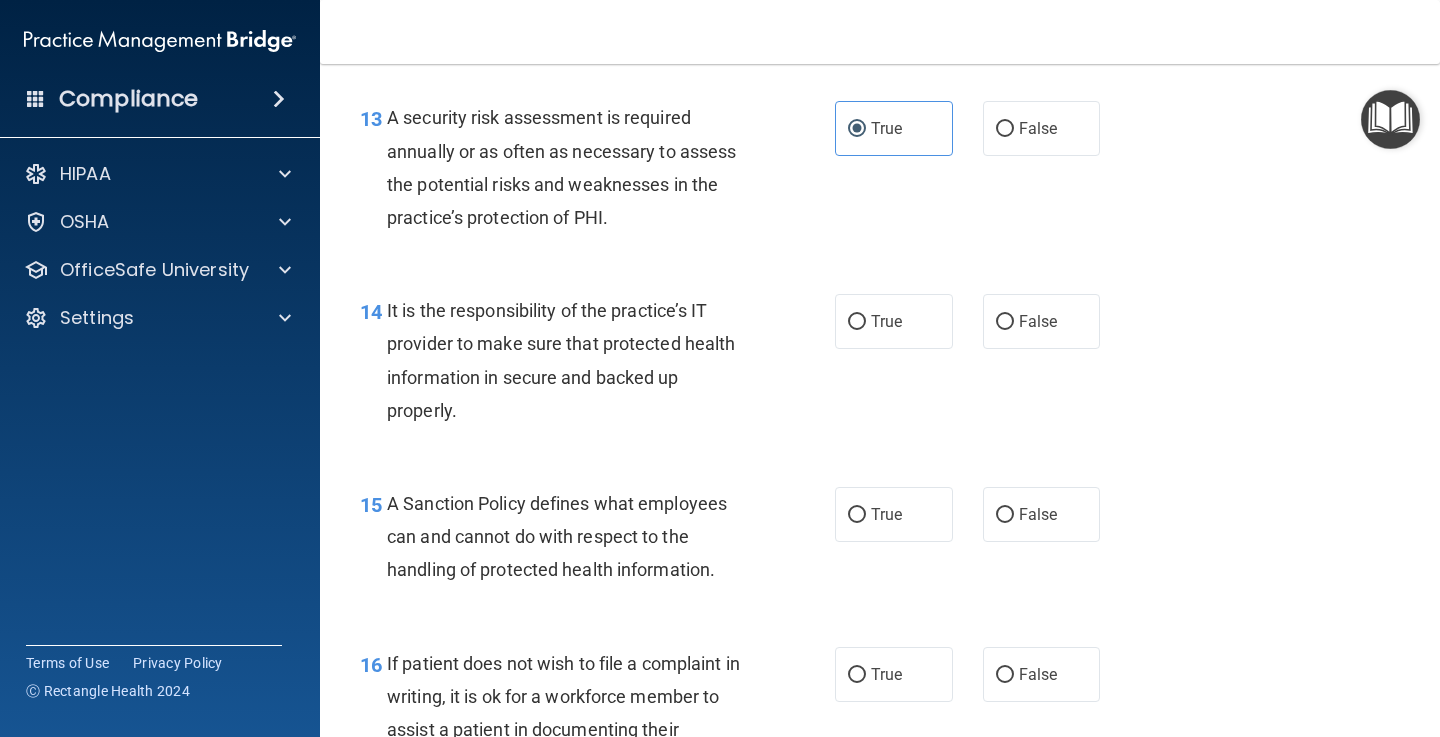 scroll, scrollTop: 2750, scrollLeft: 0, axis: vertical 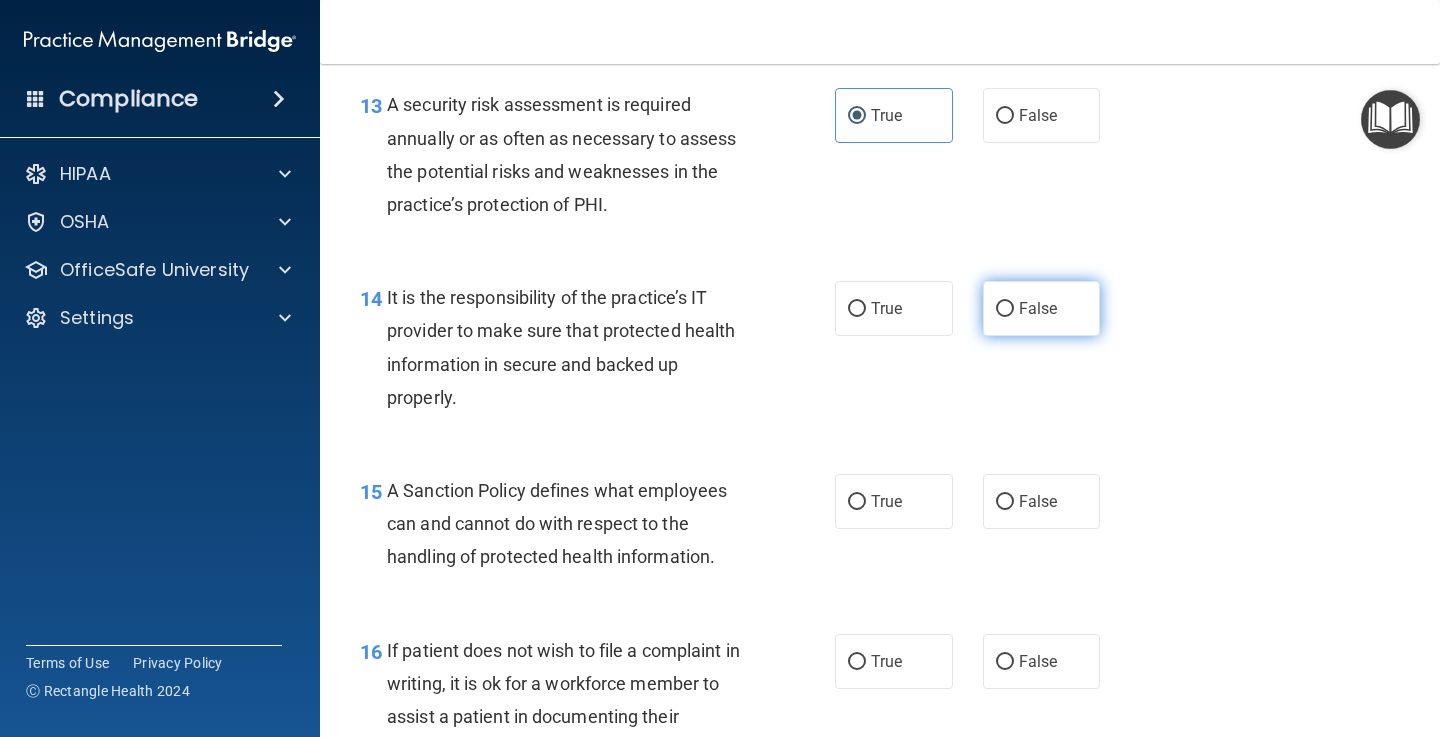 click on "False" at bounding box center (1038, 308) 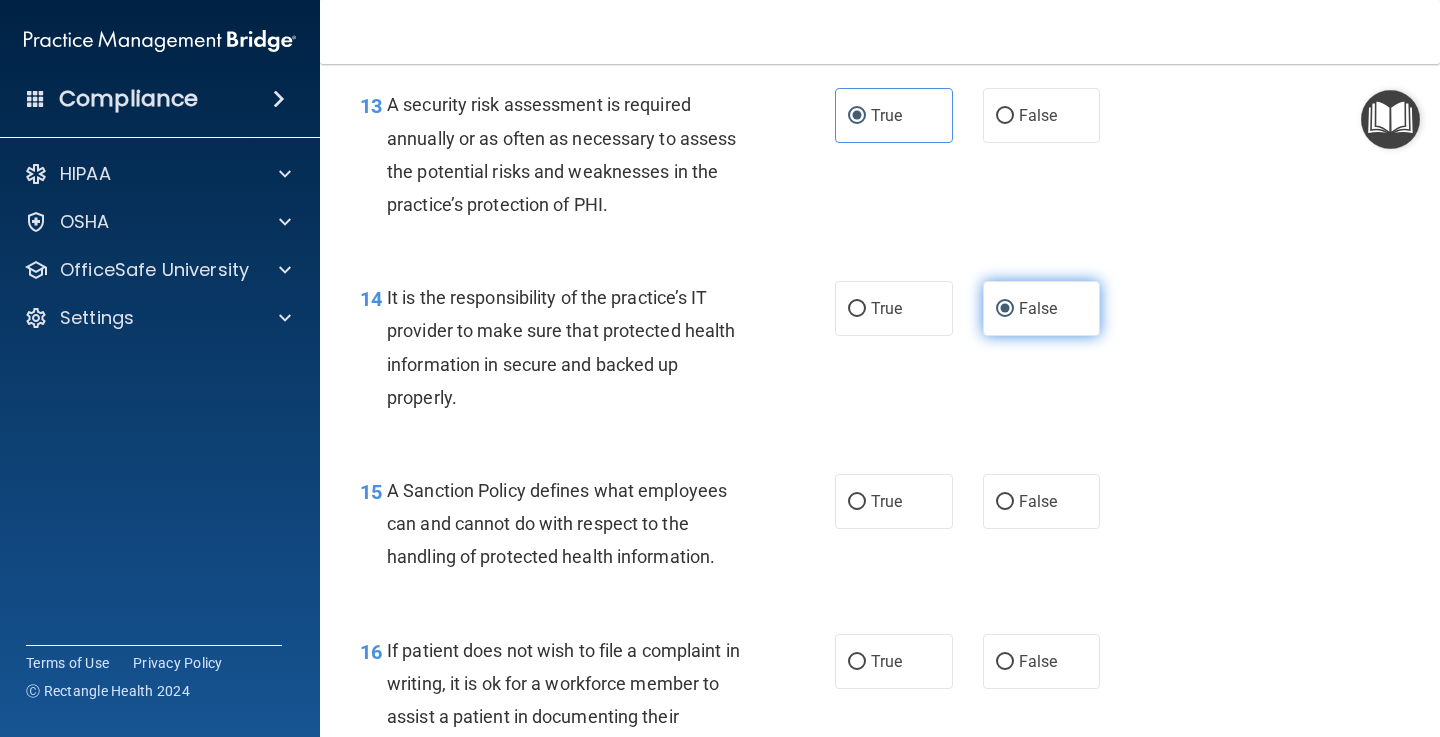click on "False" at bounding box center [1005, 309] 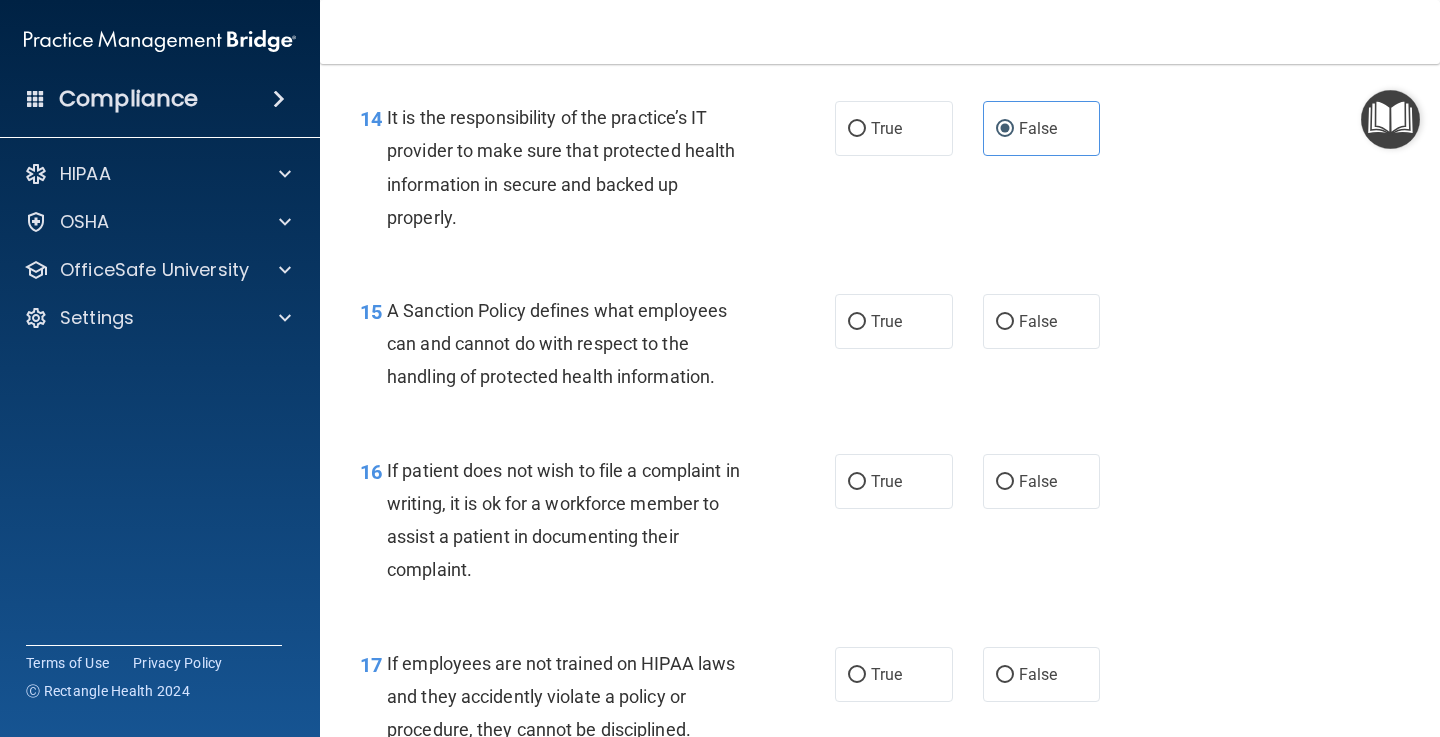 scroll, scrollTop: 2932, scrollLeft: 0, axis: vertical 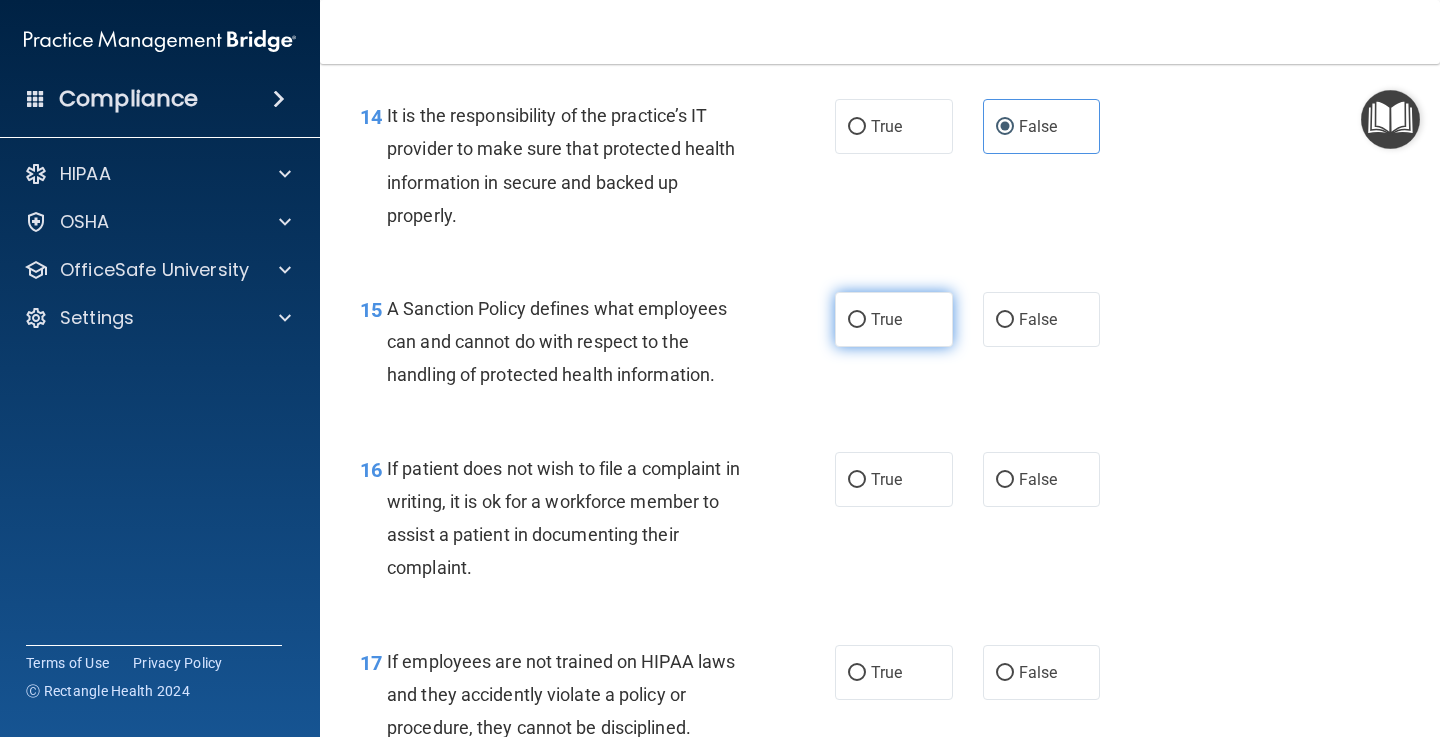 click on "True" at bounding box center [886, 319] 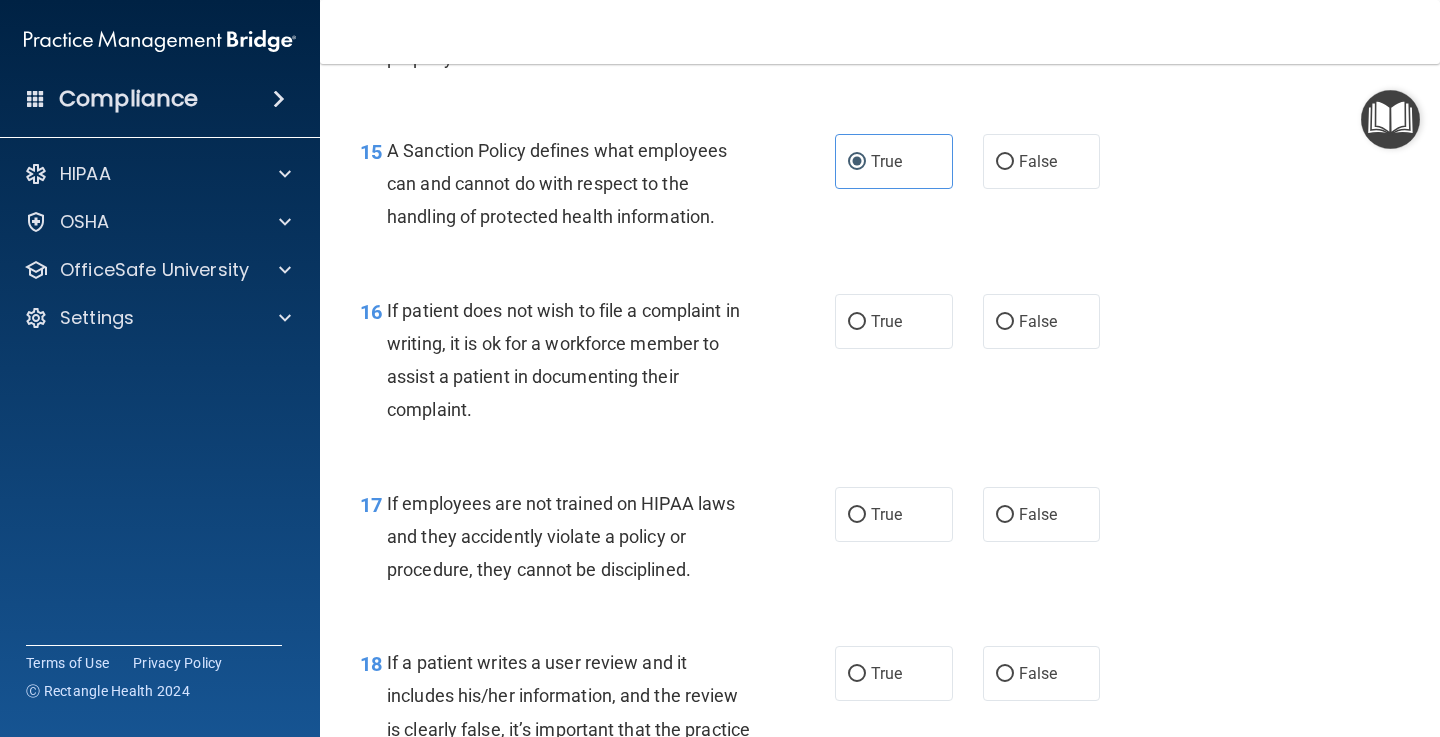 scroll, scrollTop: 3123, scrollLeft: 0, axis: vertical 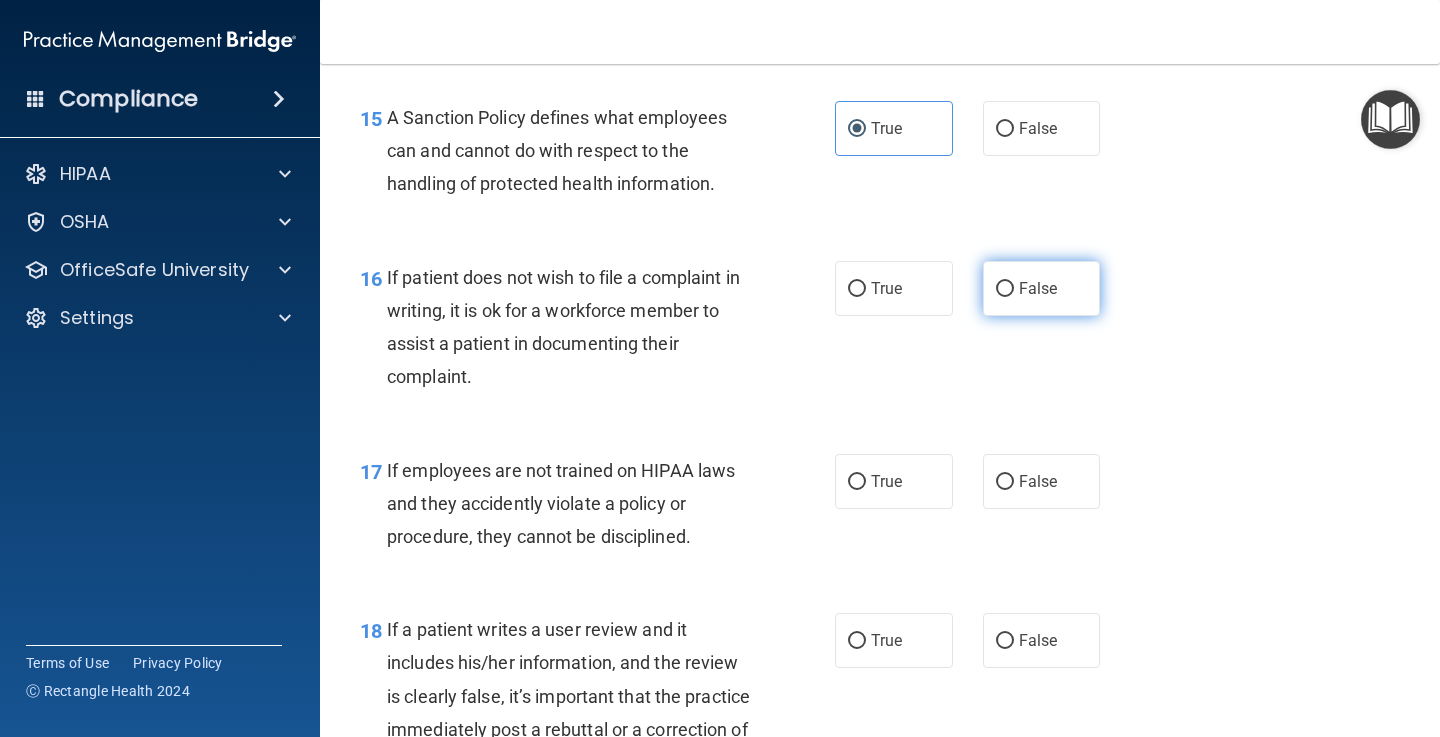 click on "False" at bounding box center (1038, 288) 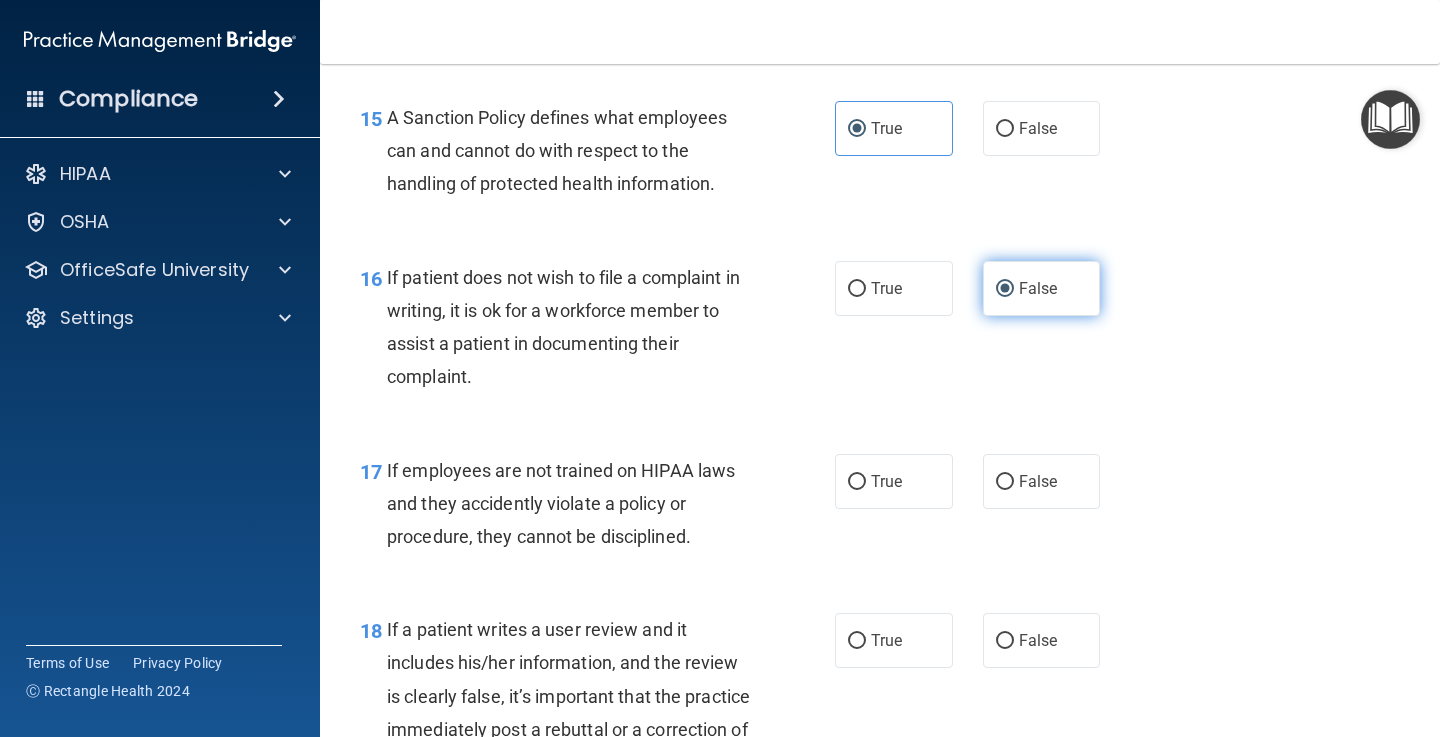 click on "False" at bounding box center (1005, 289) 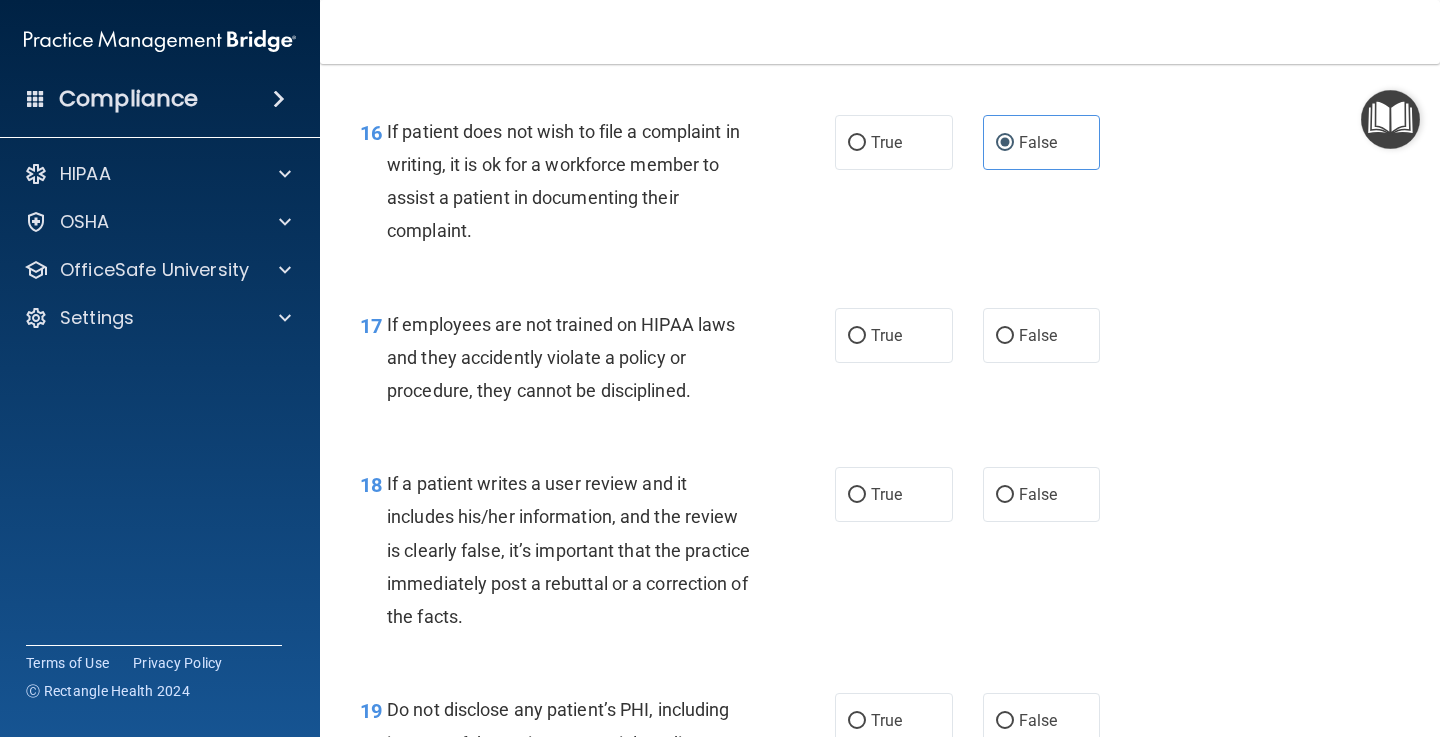 scroll, scrollTop: 3278, scrollLeft: 0, axis: vertical 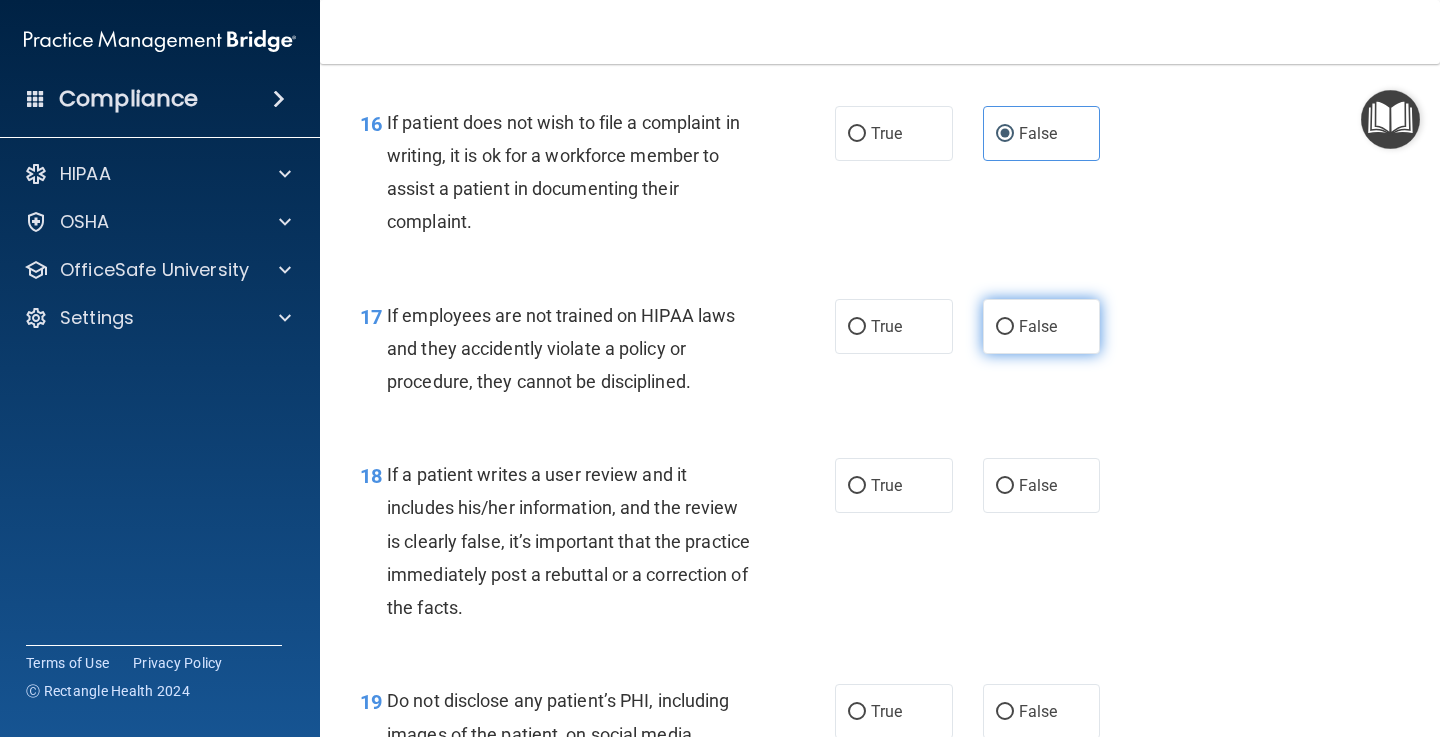click on "False" at bounding box center [1038, 326] 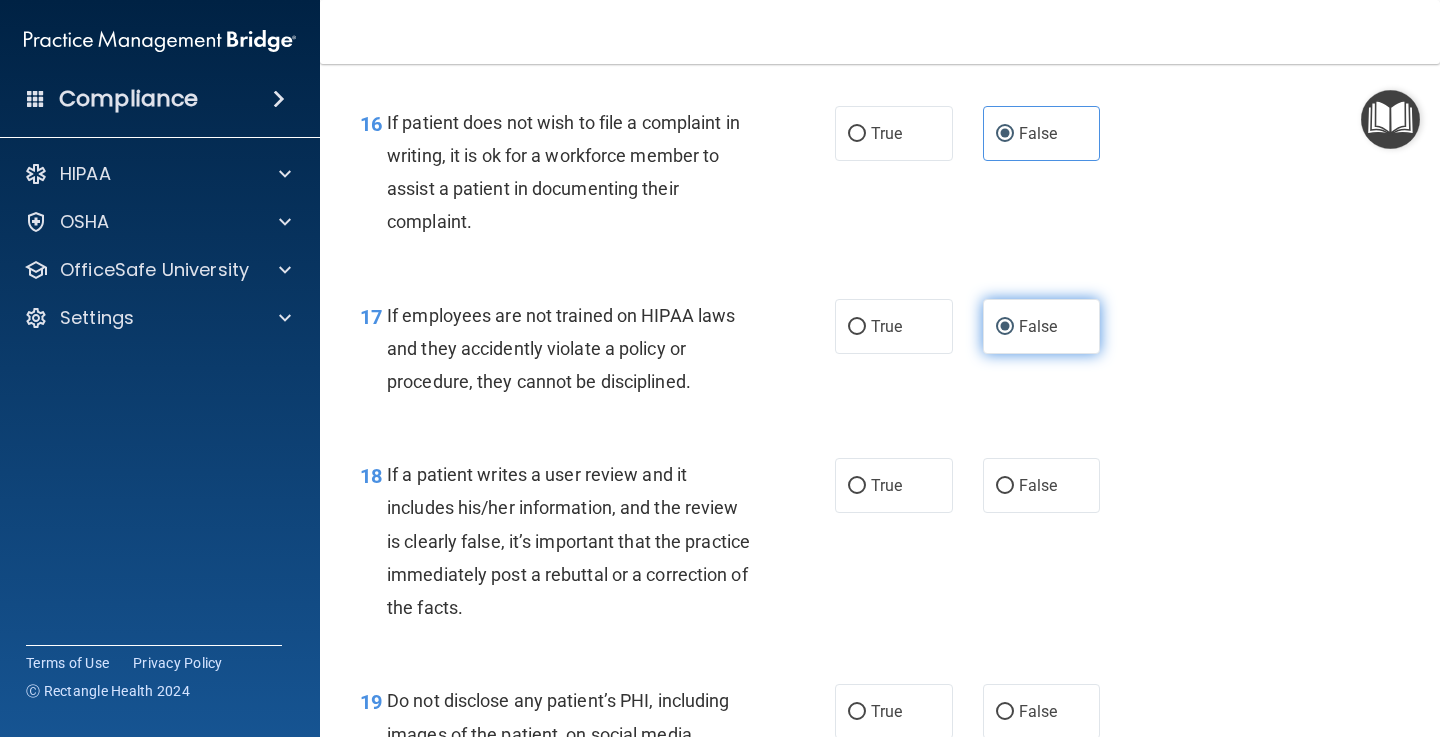 click on "False" at bounding box center [1005, 327] 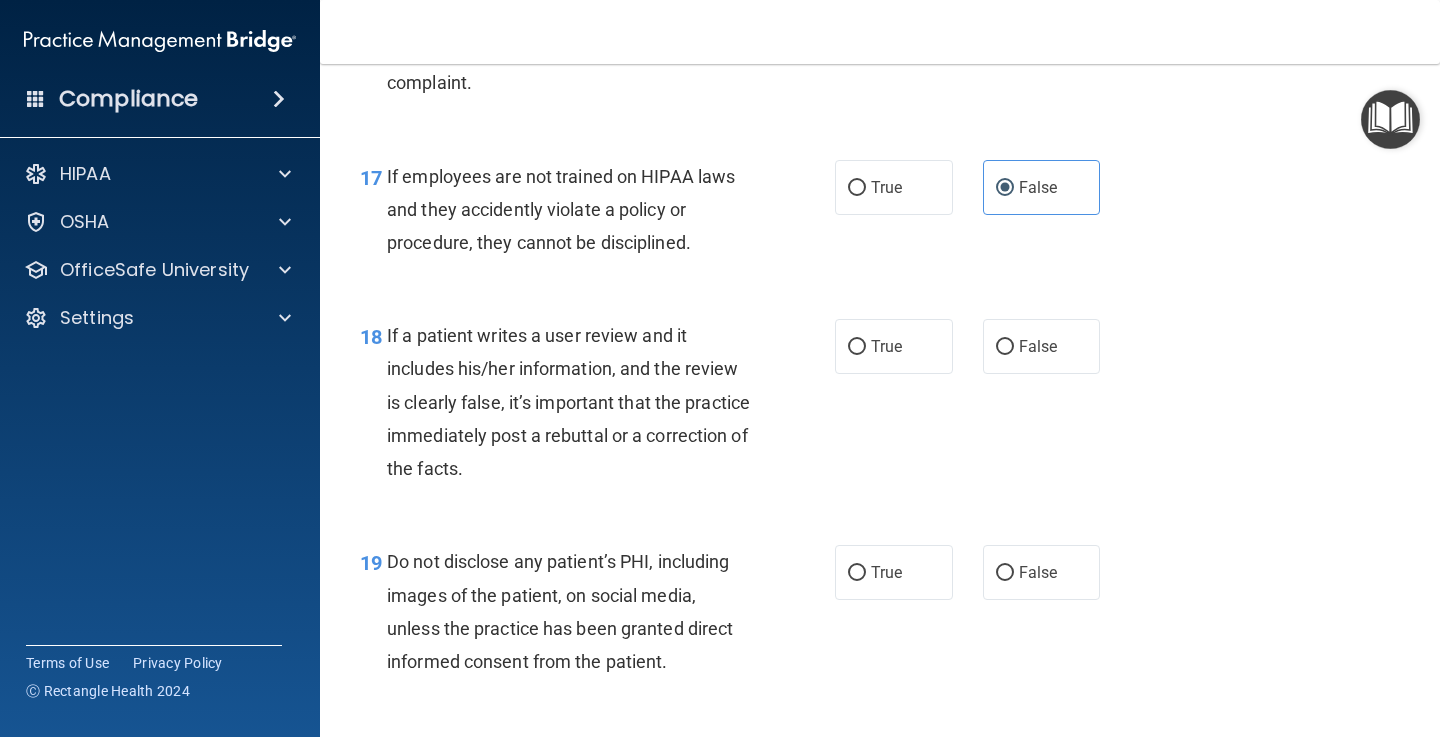 scroll, scrollTop: 3423, scrollLeft: 0, axis: vertical 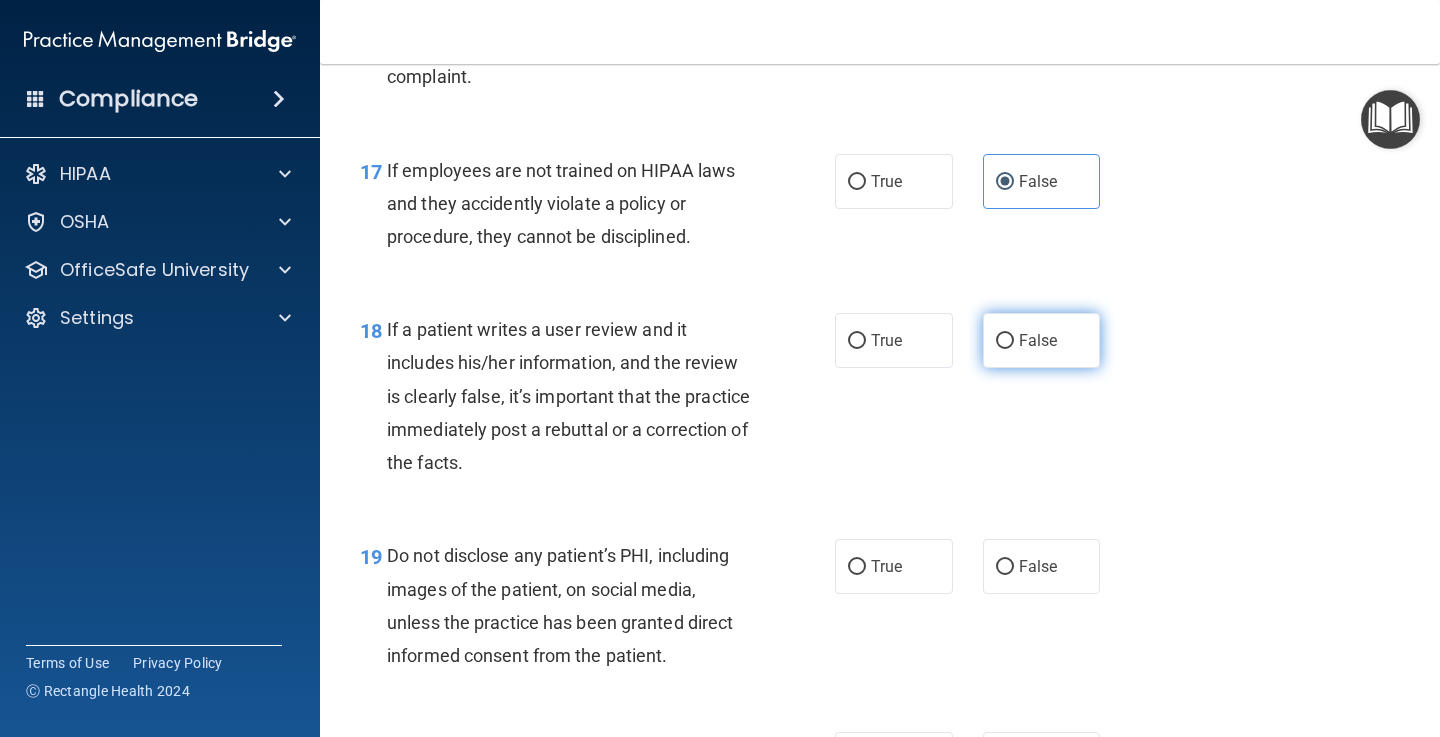 click on "False" at bounding box center [1042, 340] 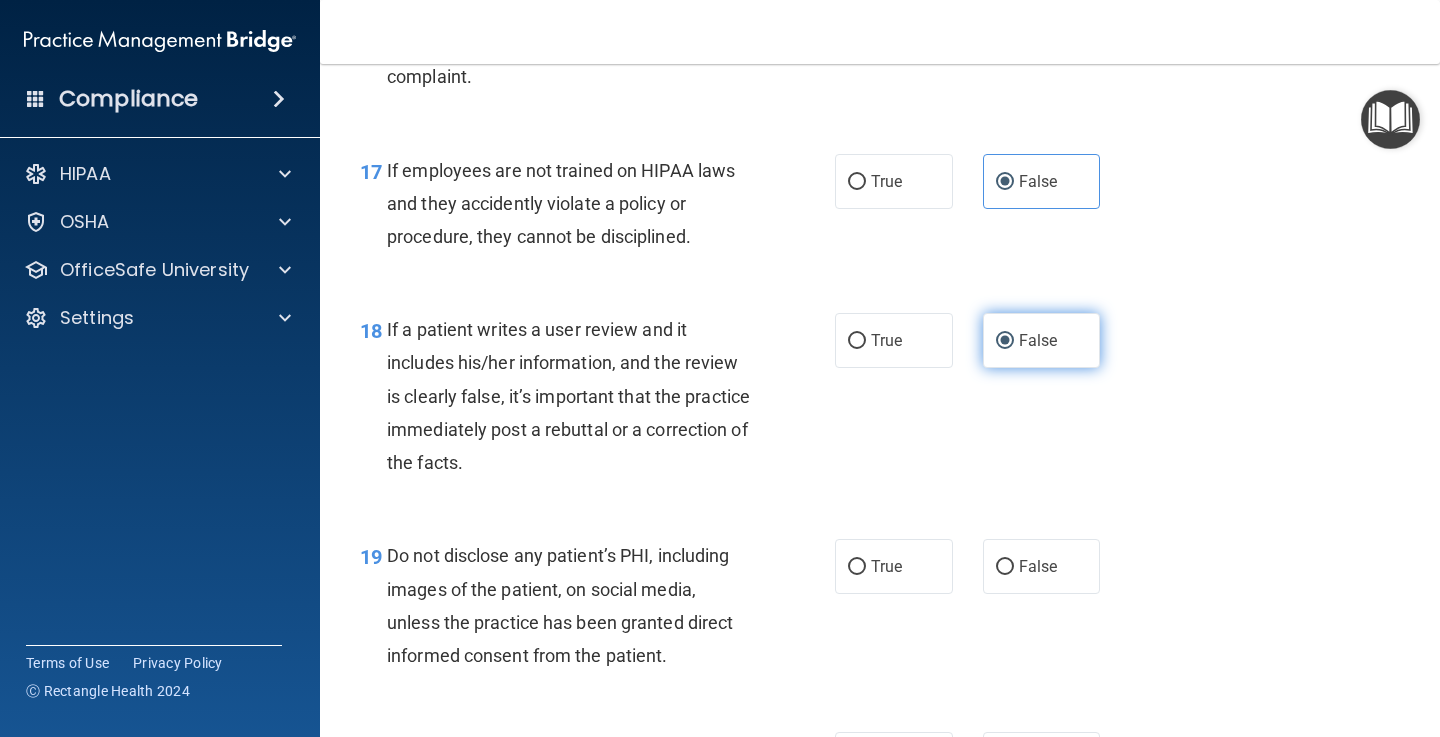 click on "False" at bounding box center (1005, 341) 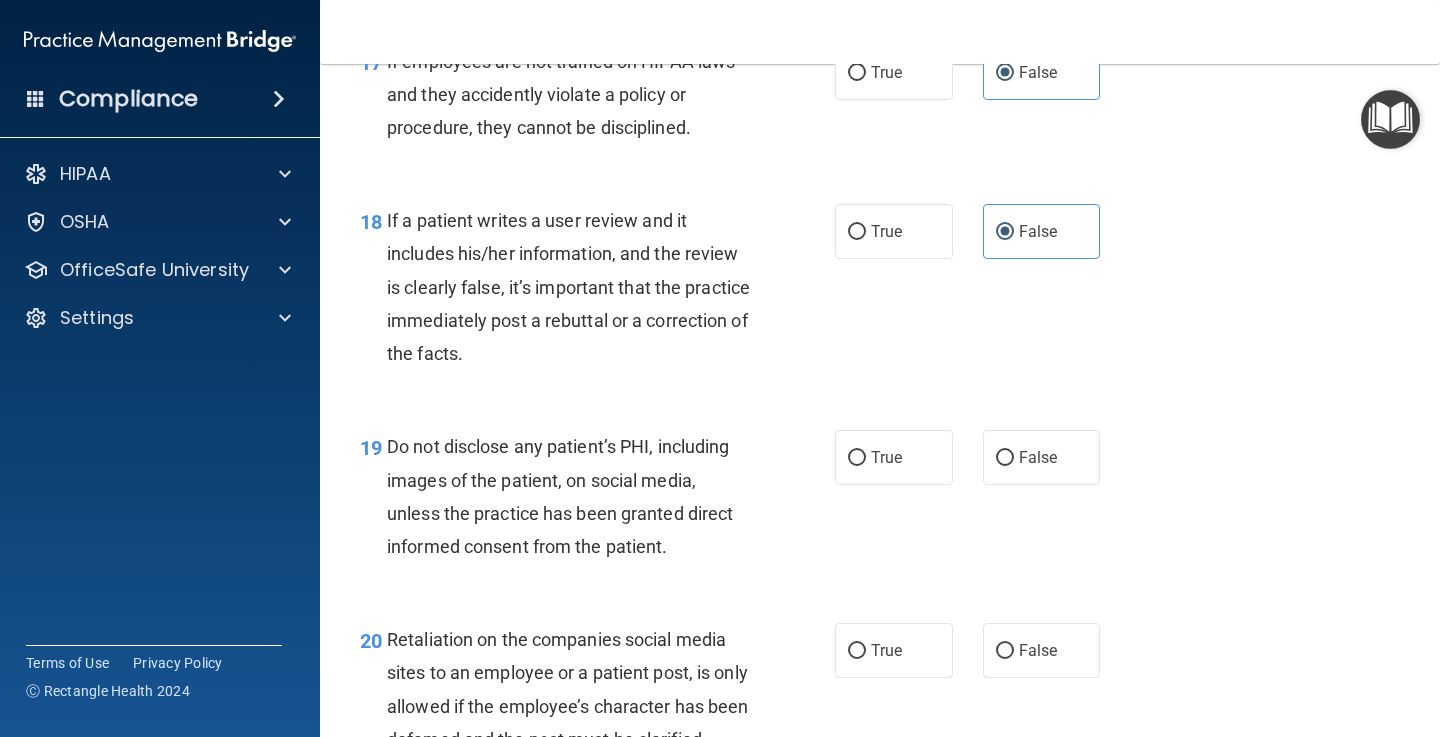 scroll, scrollTop: 3630, scrollLeft: 0, axis: vertical 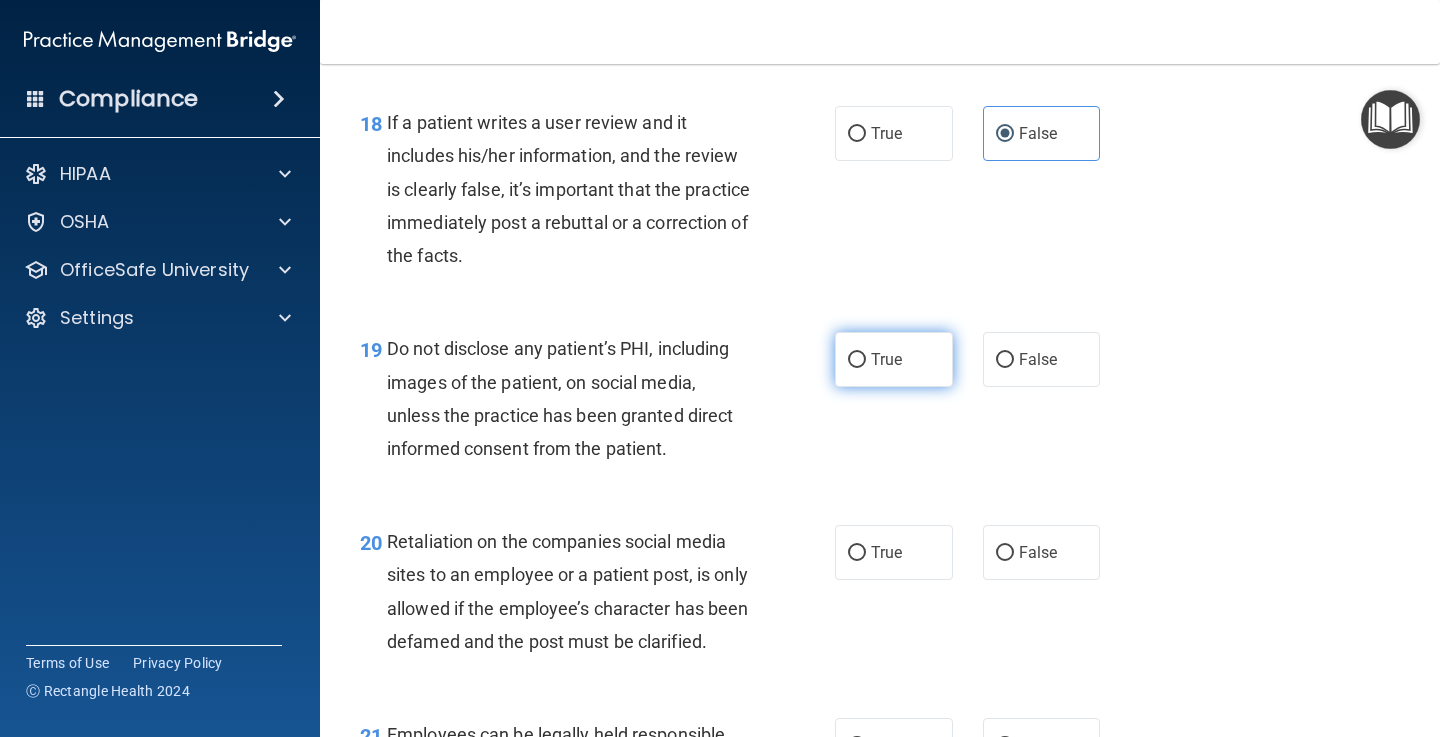 click on "True" at bounding box center [886, 359] 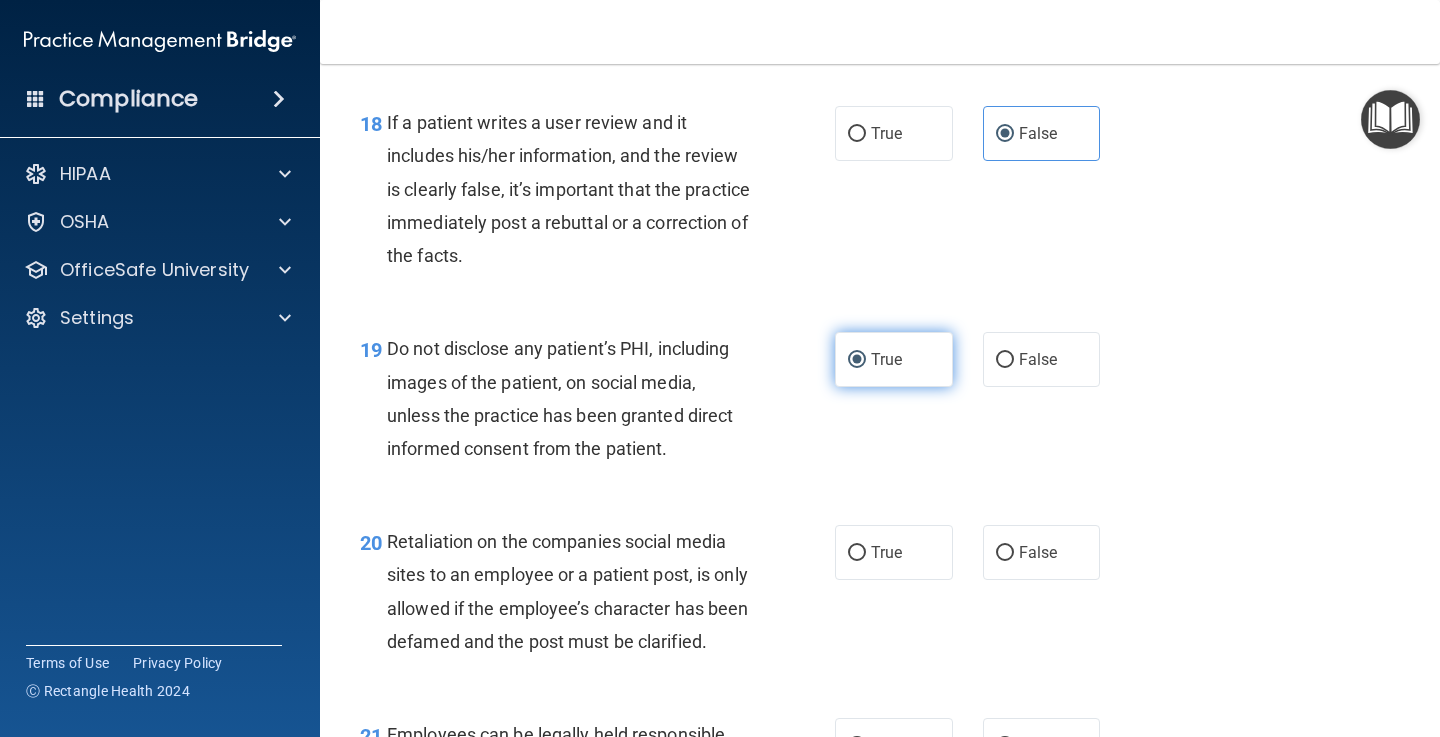 click on "True" at bounding box center (857, 360) 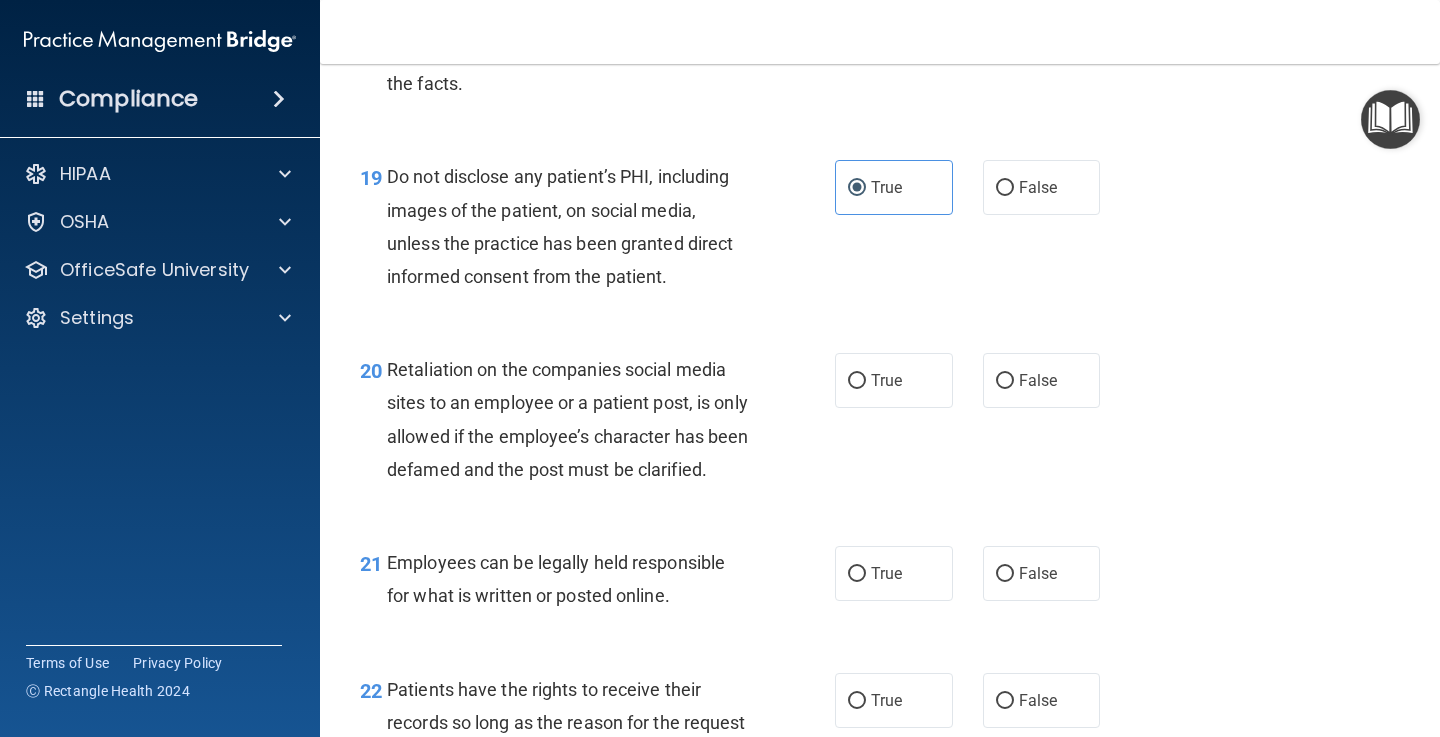 scroll, scrollTop: 3802, scrollLeft: 0, axis: vertical 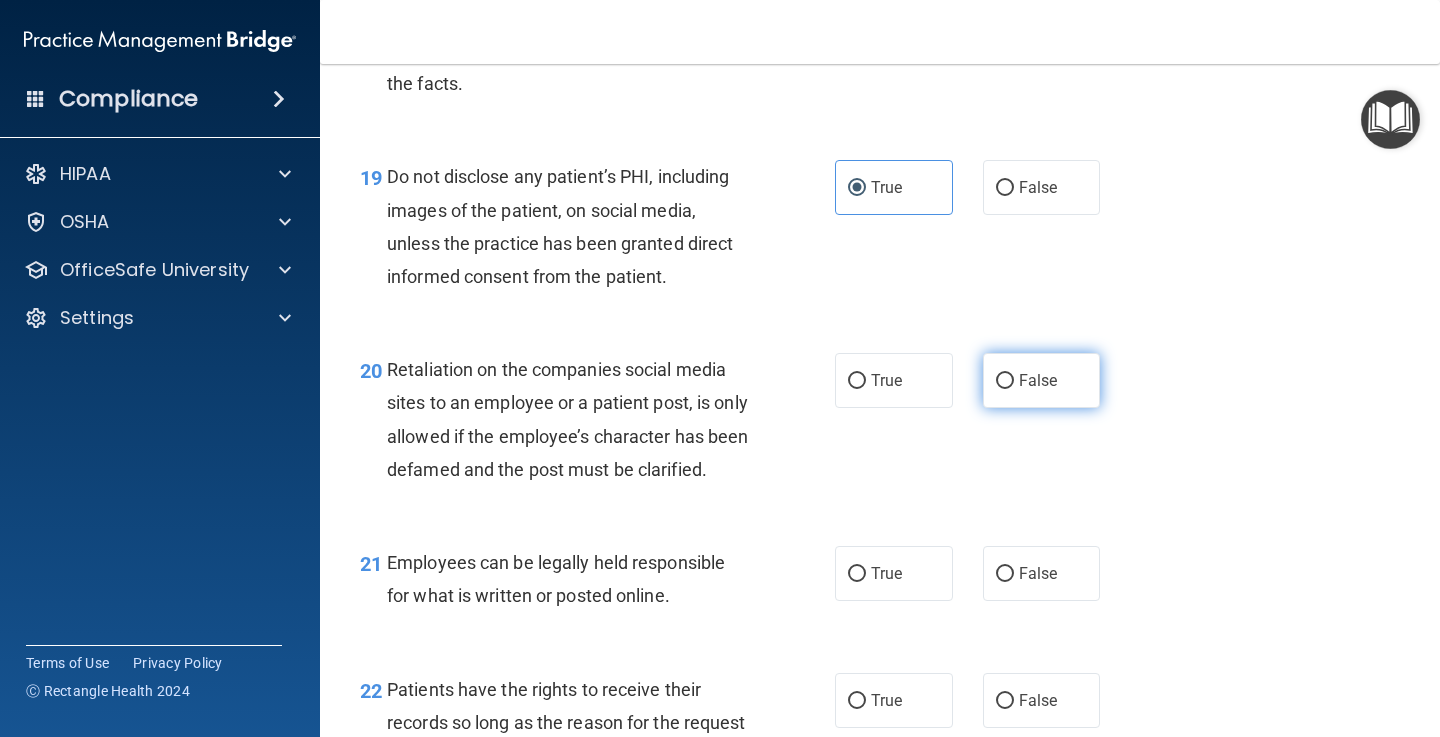 click on "False" at bounding box center (1038, 380) 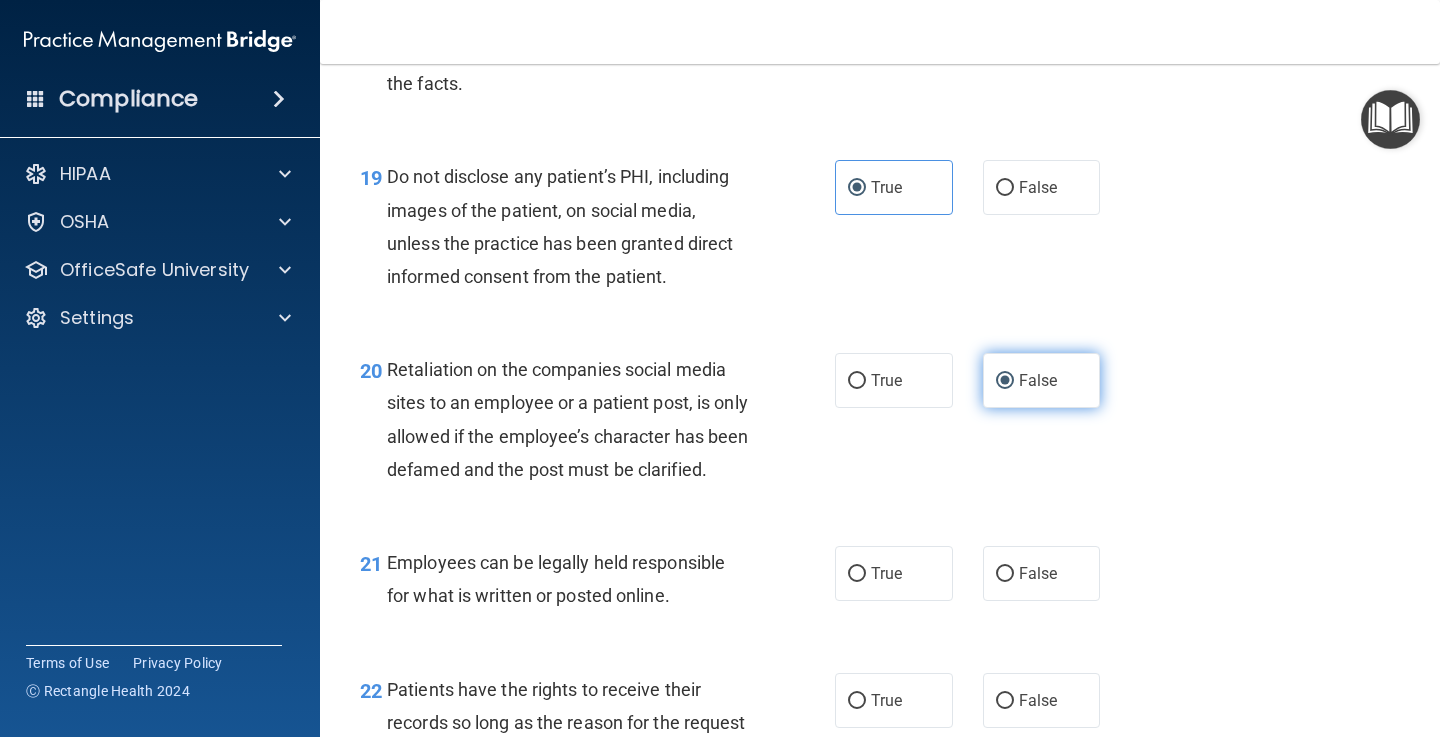 click on "False" at bounding box center (1005, 381) 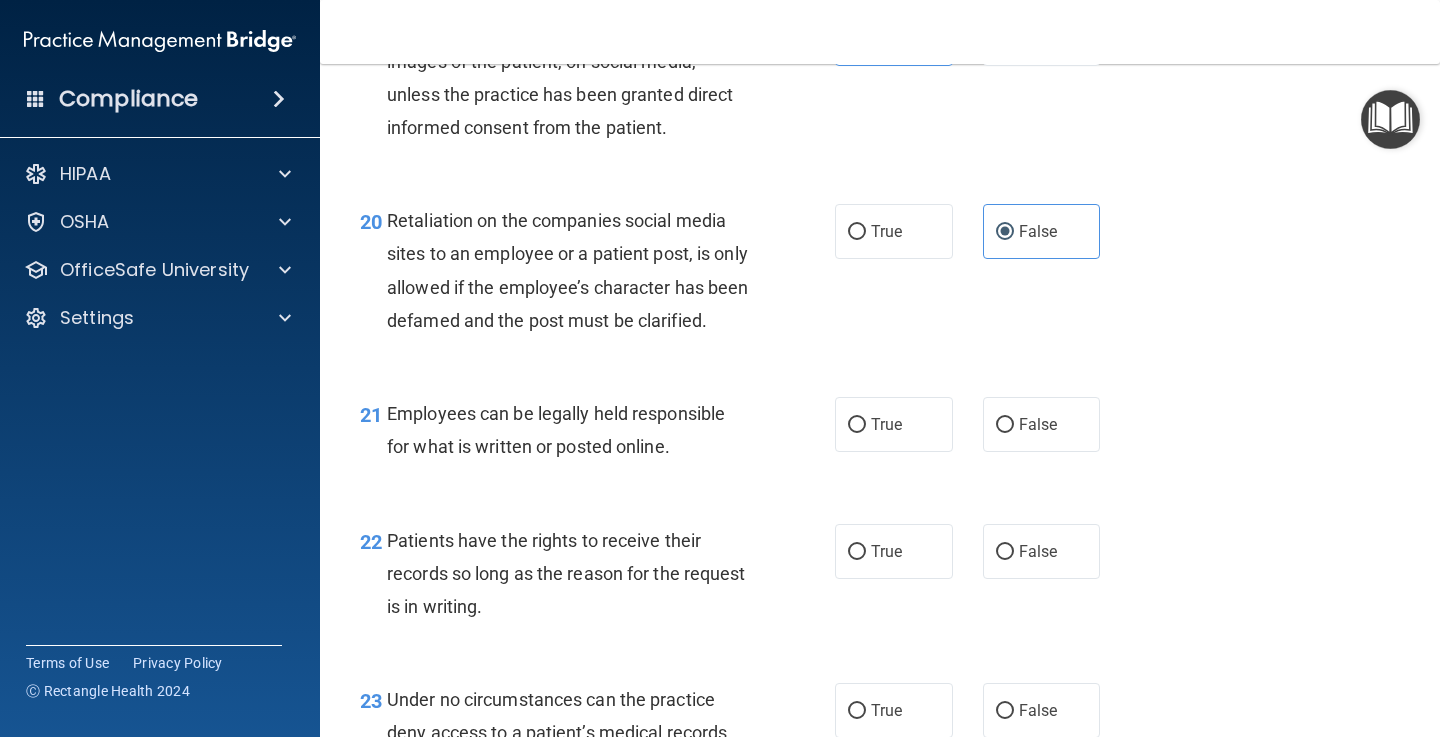 scroll, scrollTop: 4020, scrollLeft: 0, axis: vertical 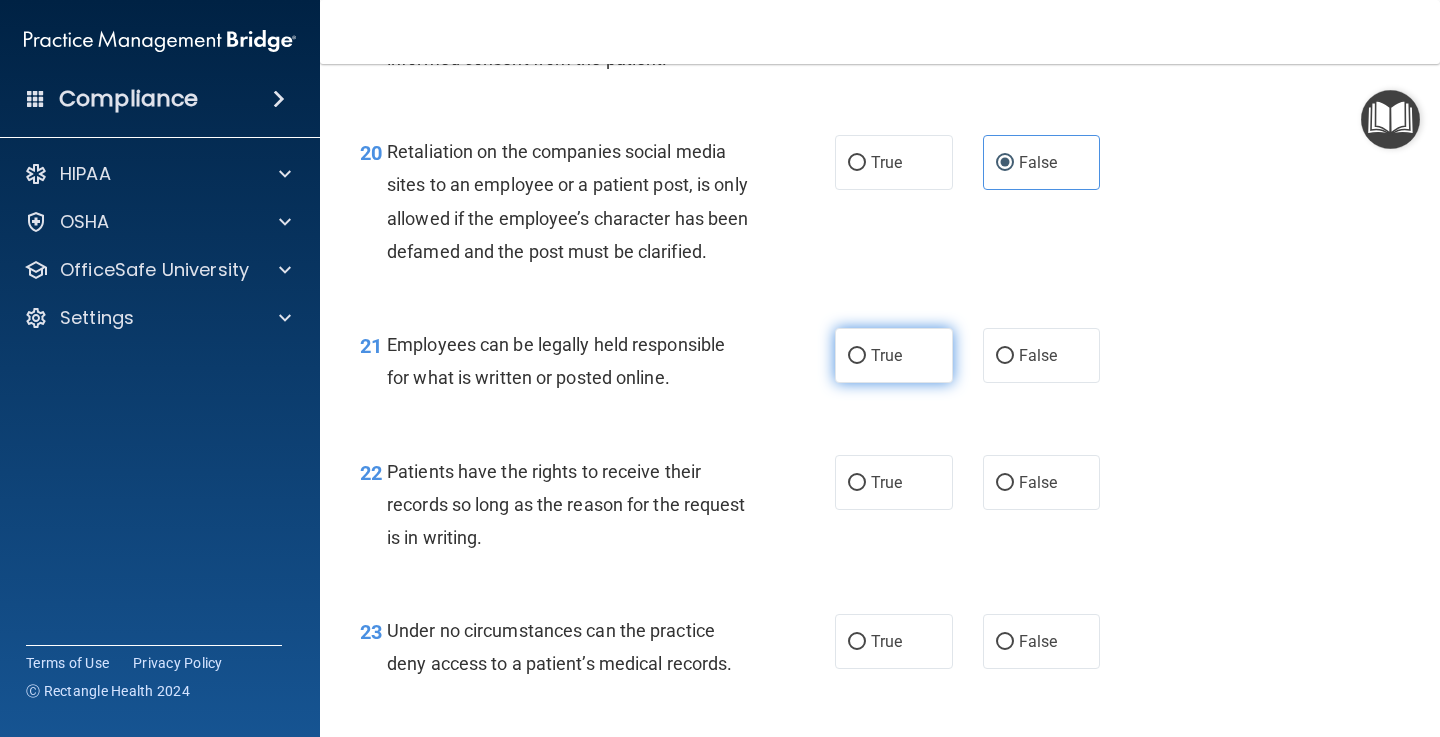 click on "True" at bounding box center (886, 355) 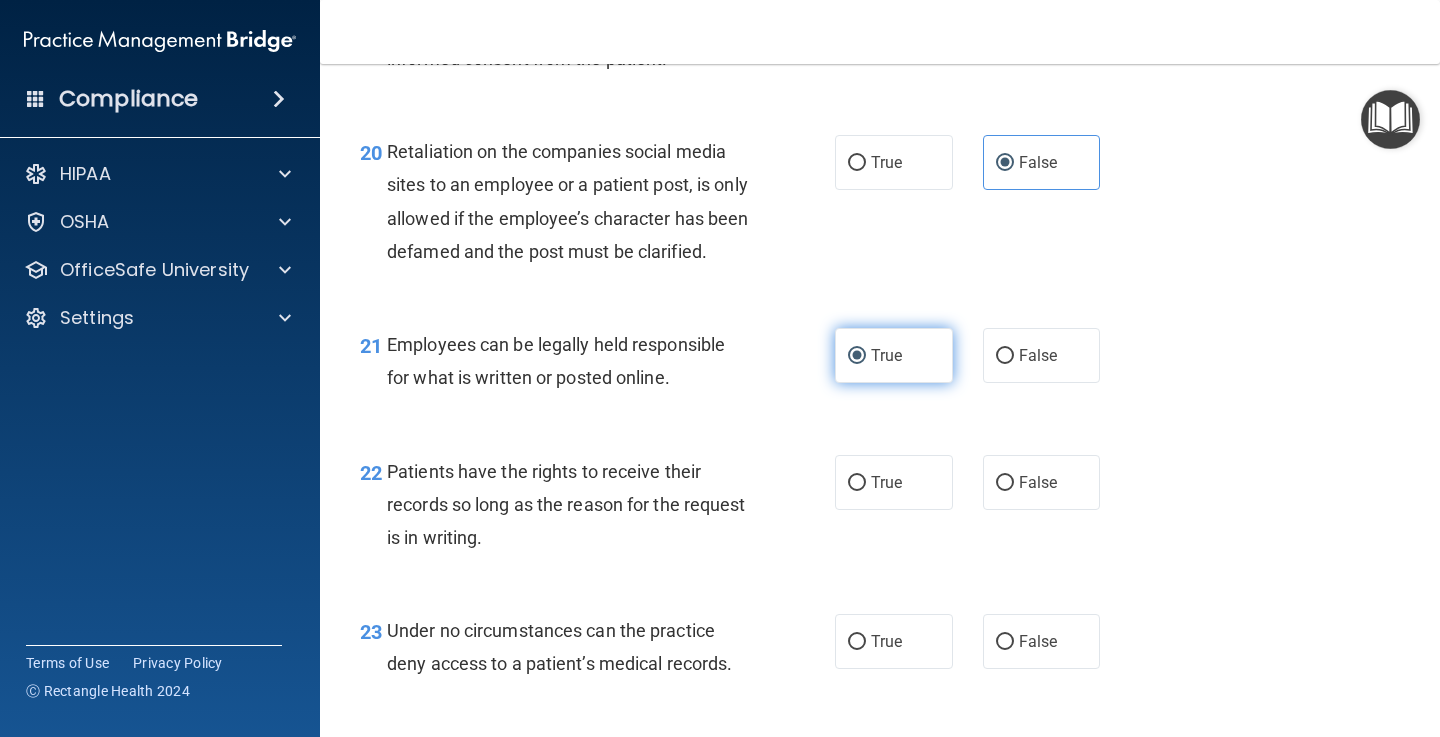 click on "True" at bounding box center [857, 356] 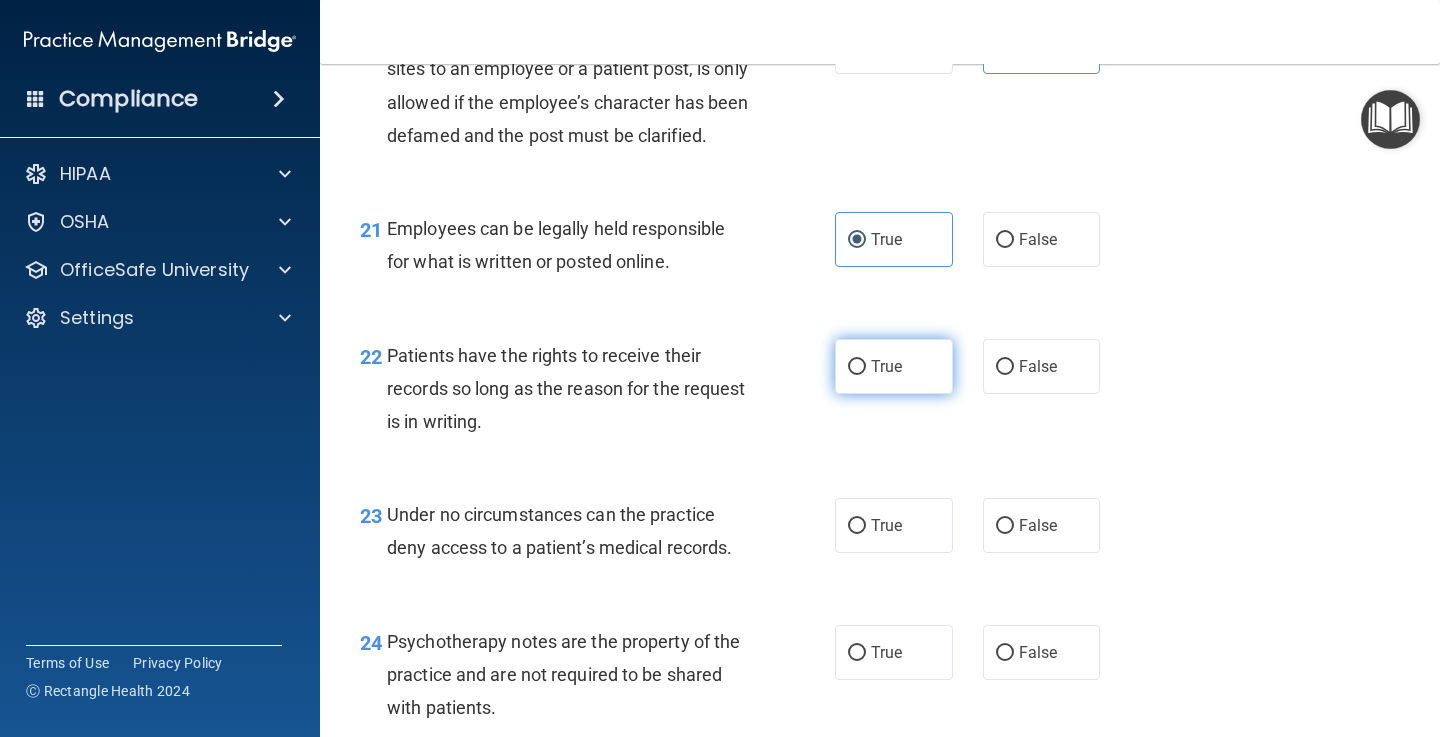 scroll, scrollTop: 4136, scrollLeft: 0, axis: vertical 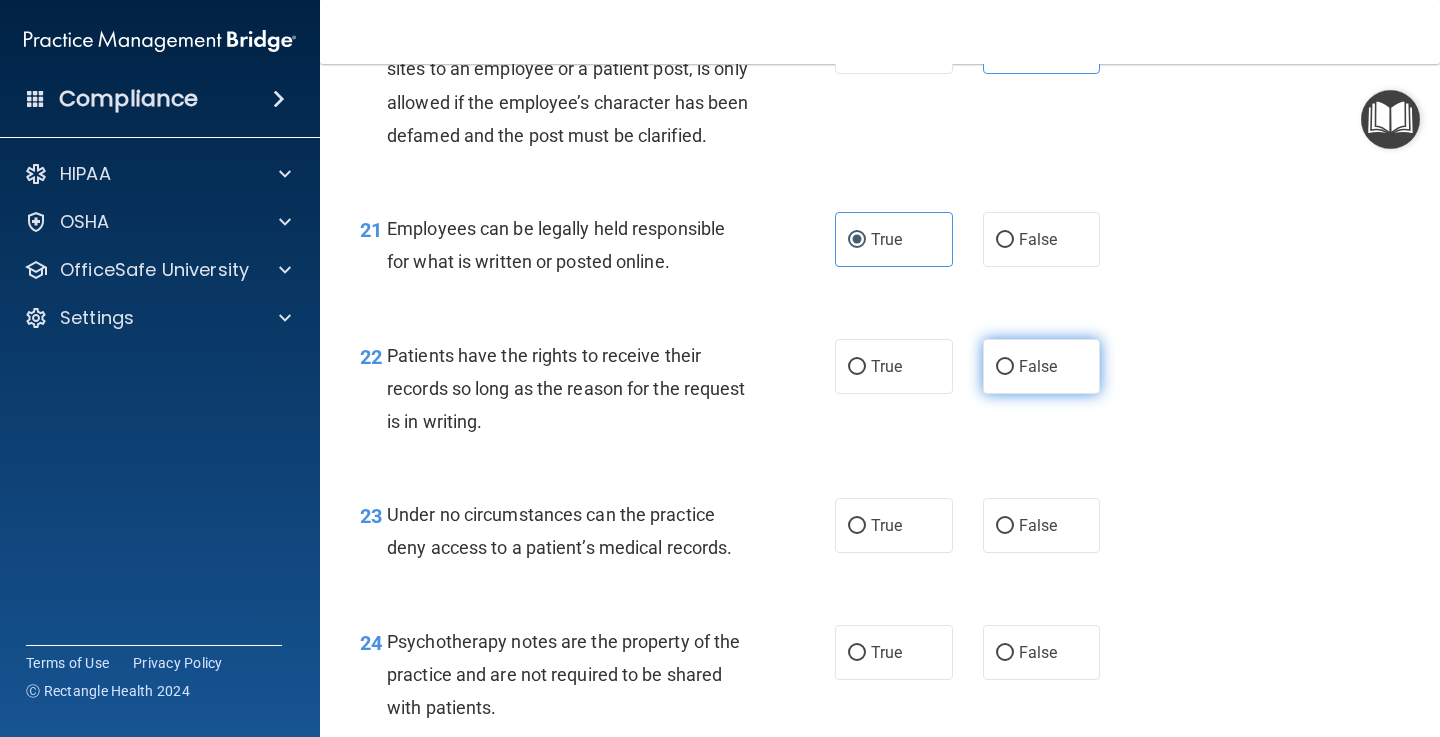 click on "False" at bounding box center (1042, 366) 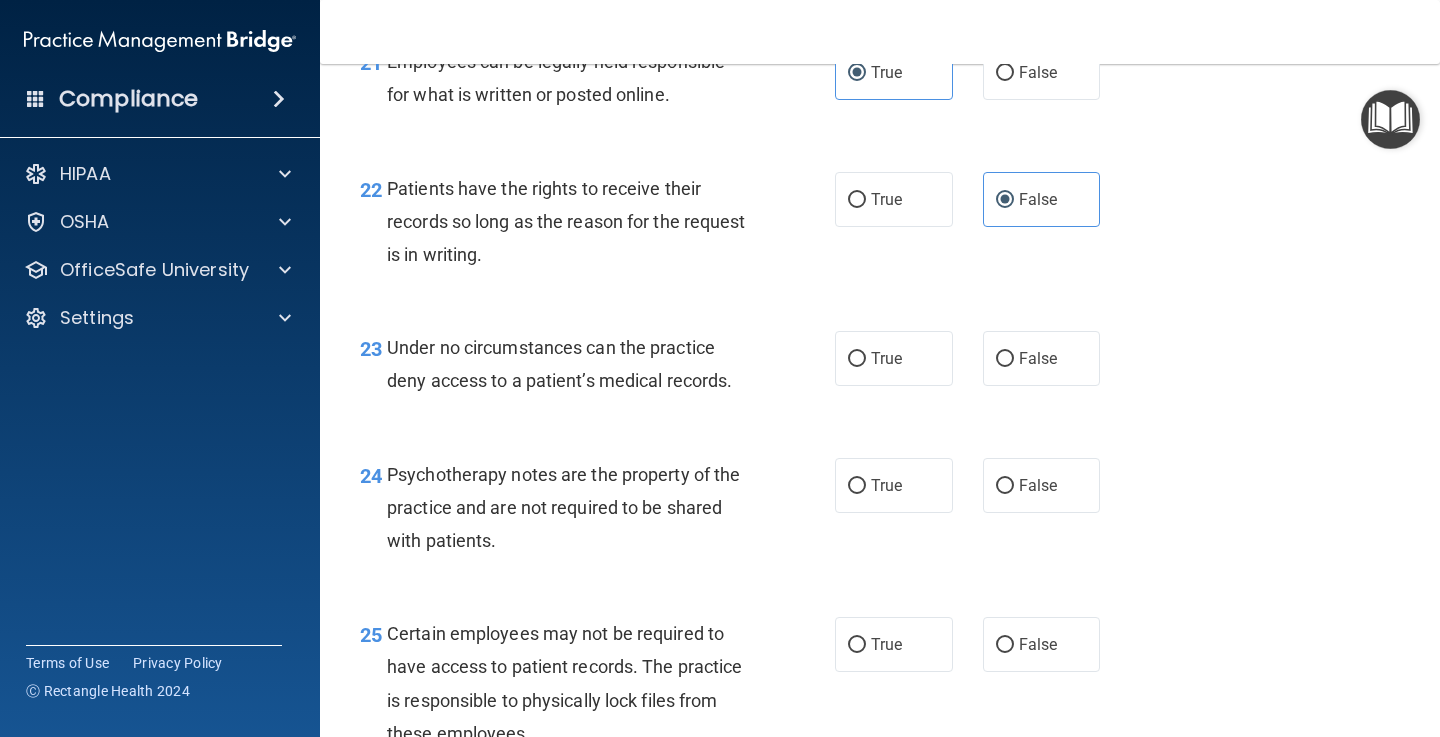 scroll, scrollTop: 4303, scrollLeft: 0, axis: vertical 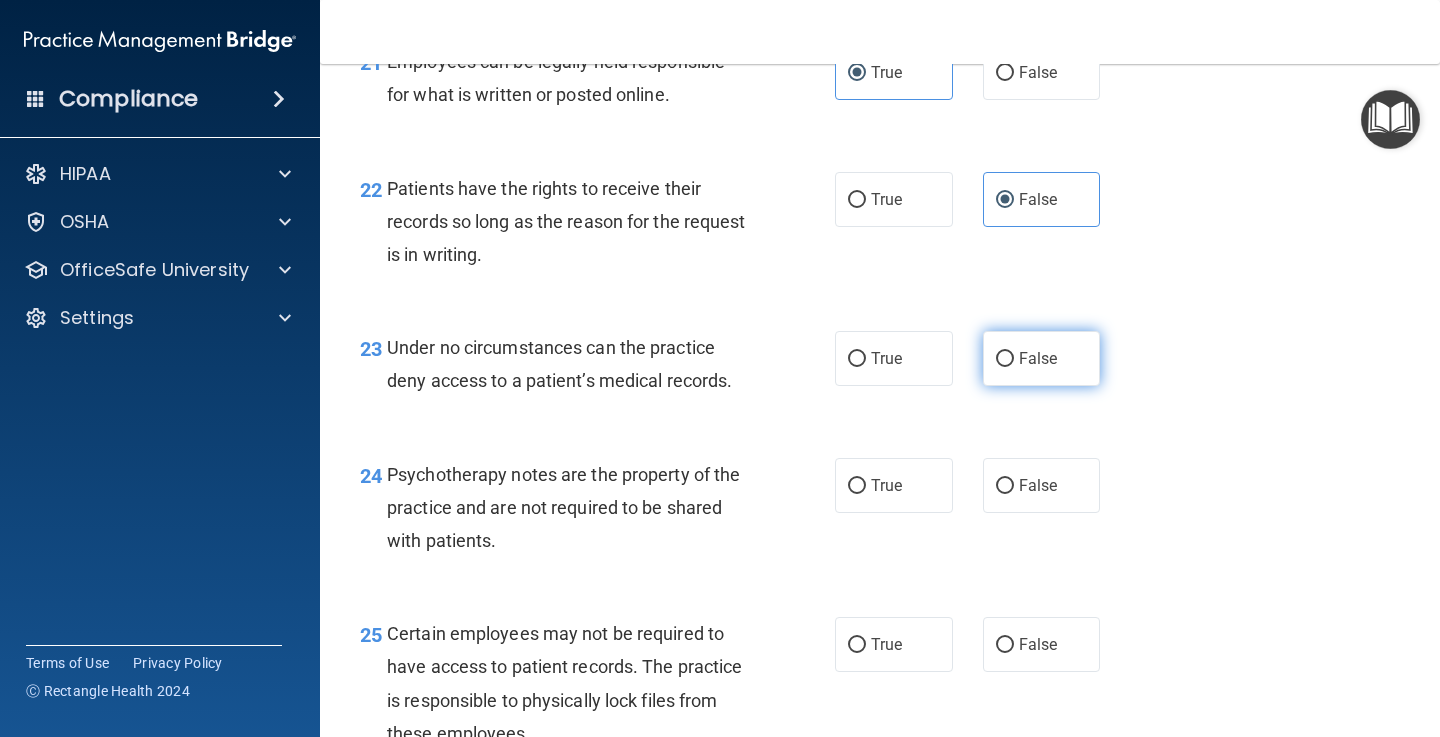 click on "False" at bounding box center (1038, 358) 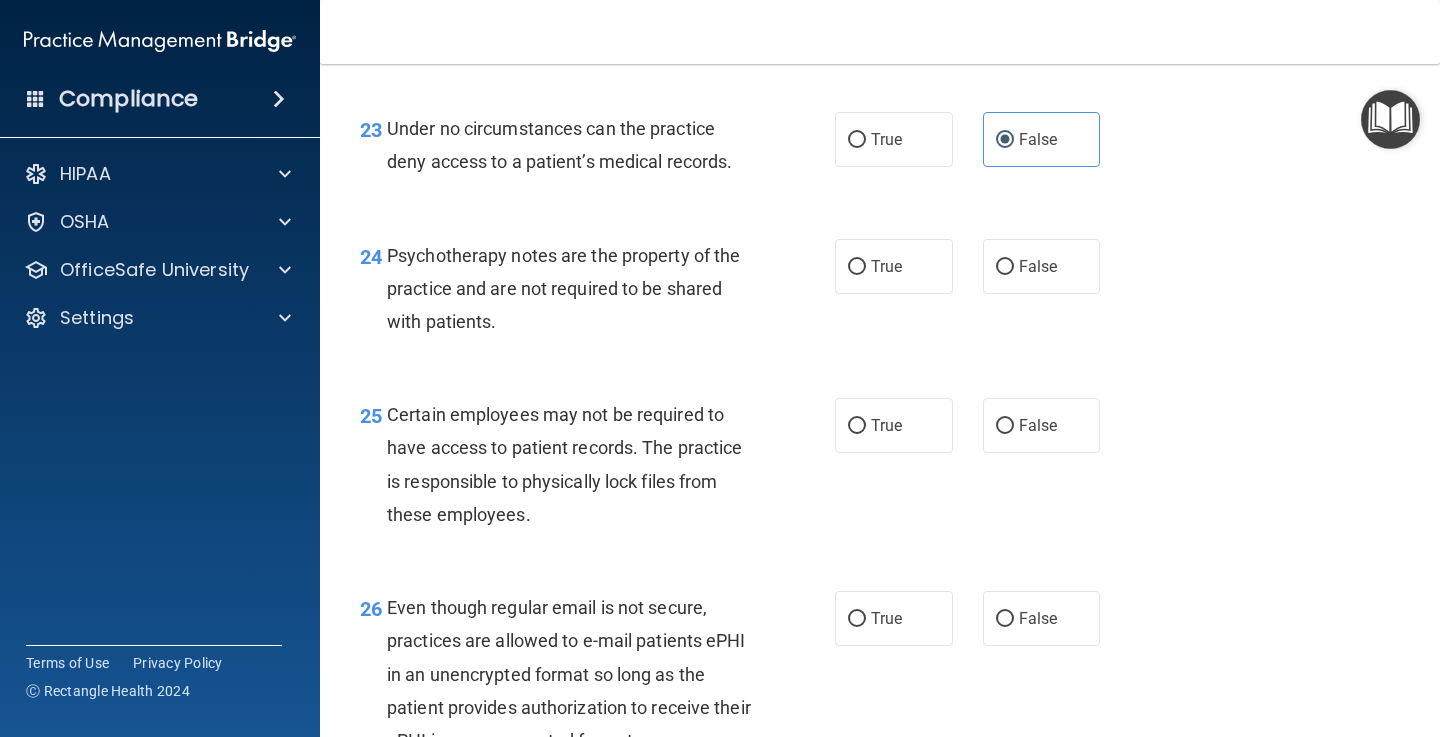 scroll, scrollTop: 4522, scrollLeft: 0, axis: vertical 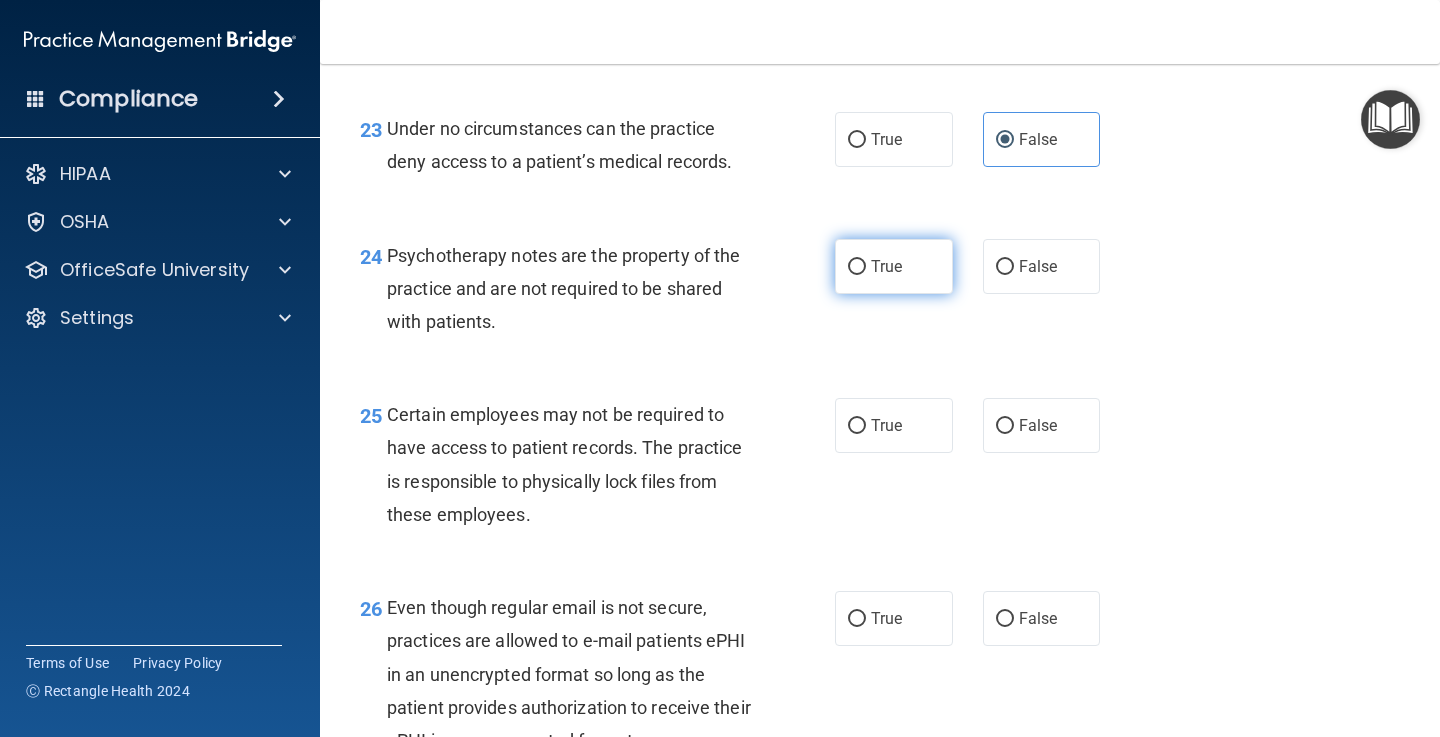 click on "True" at bounding box center (894, 266) 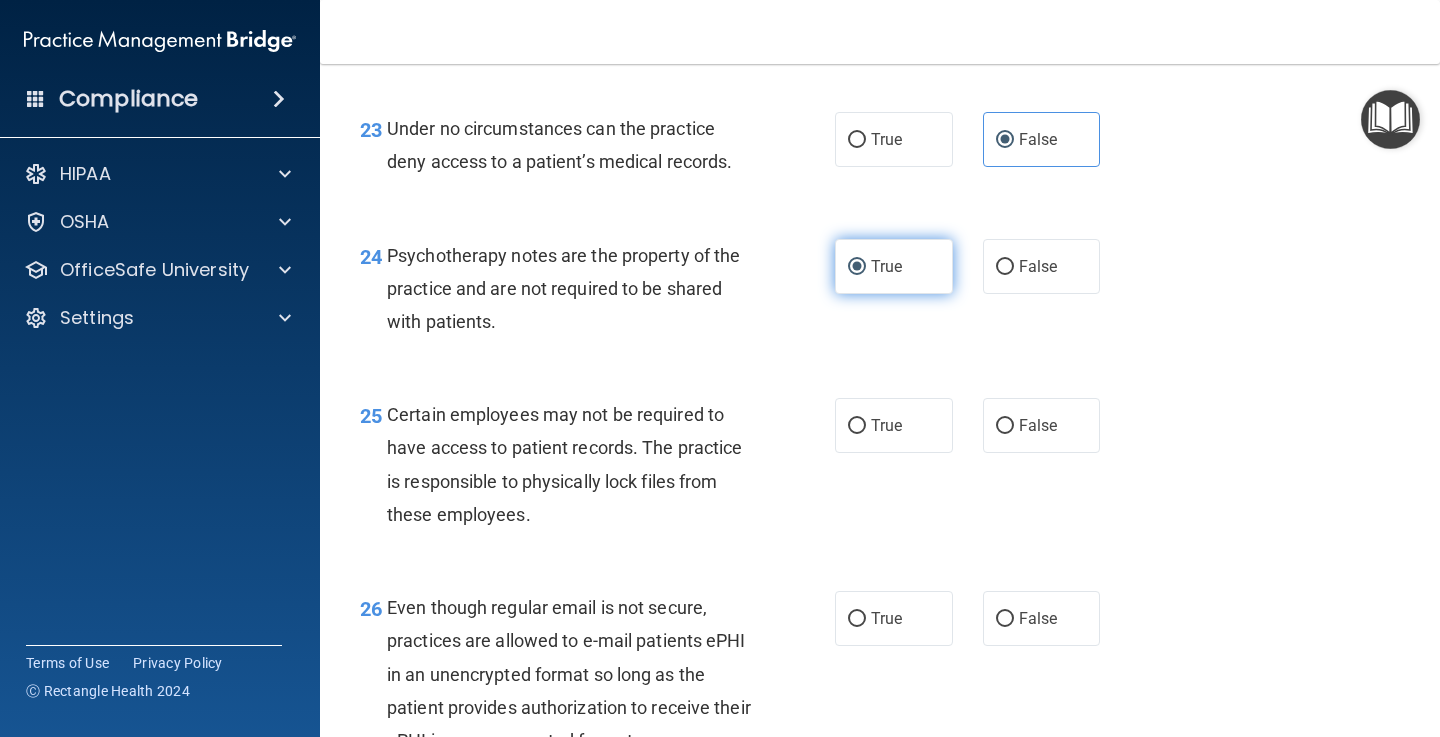 click on "True" at bounding box center [857, 267] 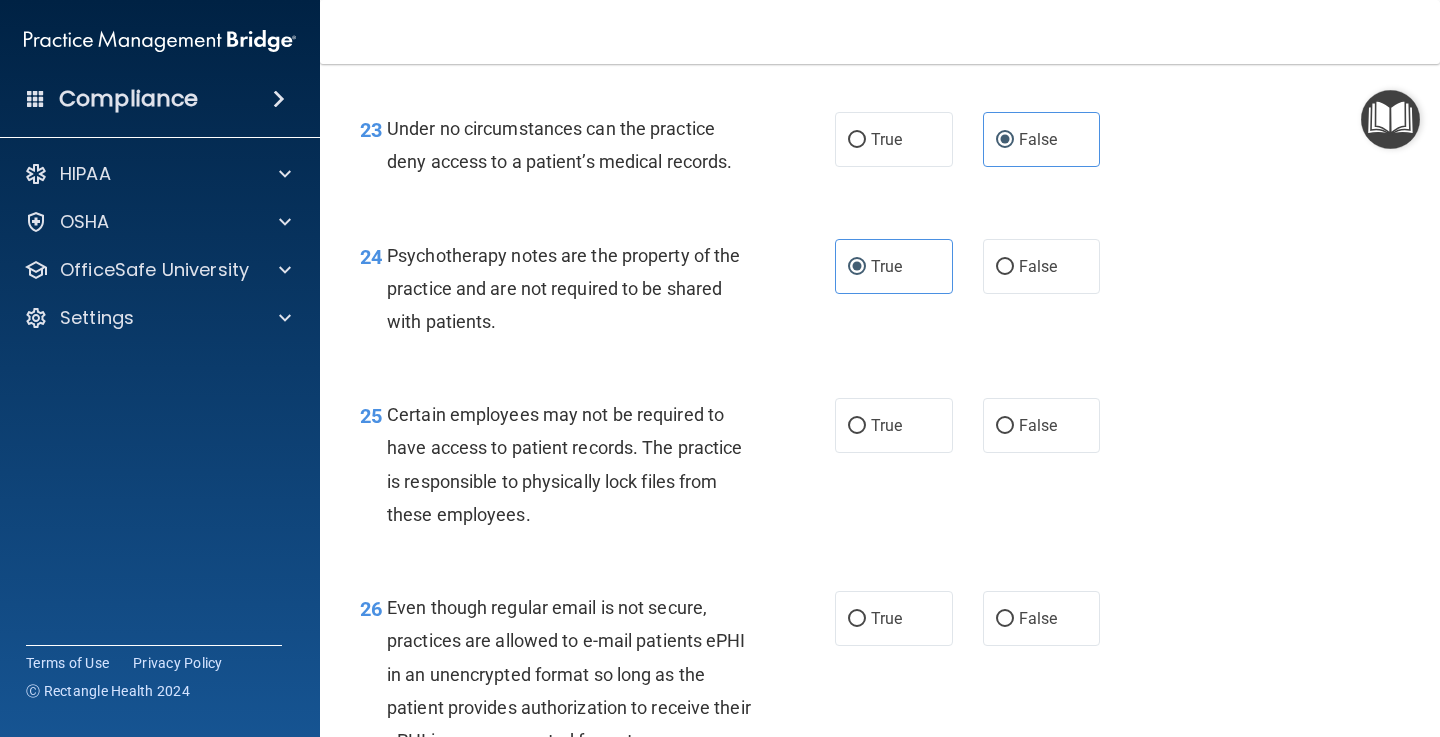 scroll, scrollTop: 4579, scrollLeft: 0, axis: vertical 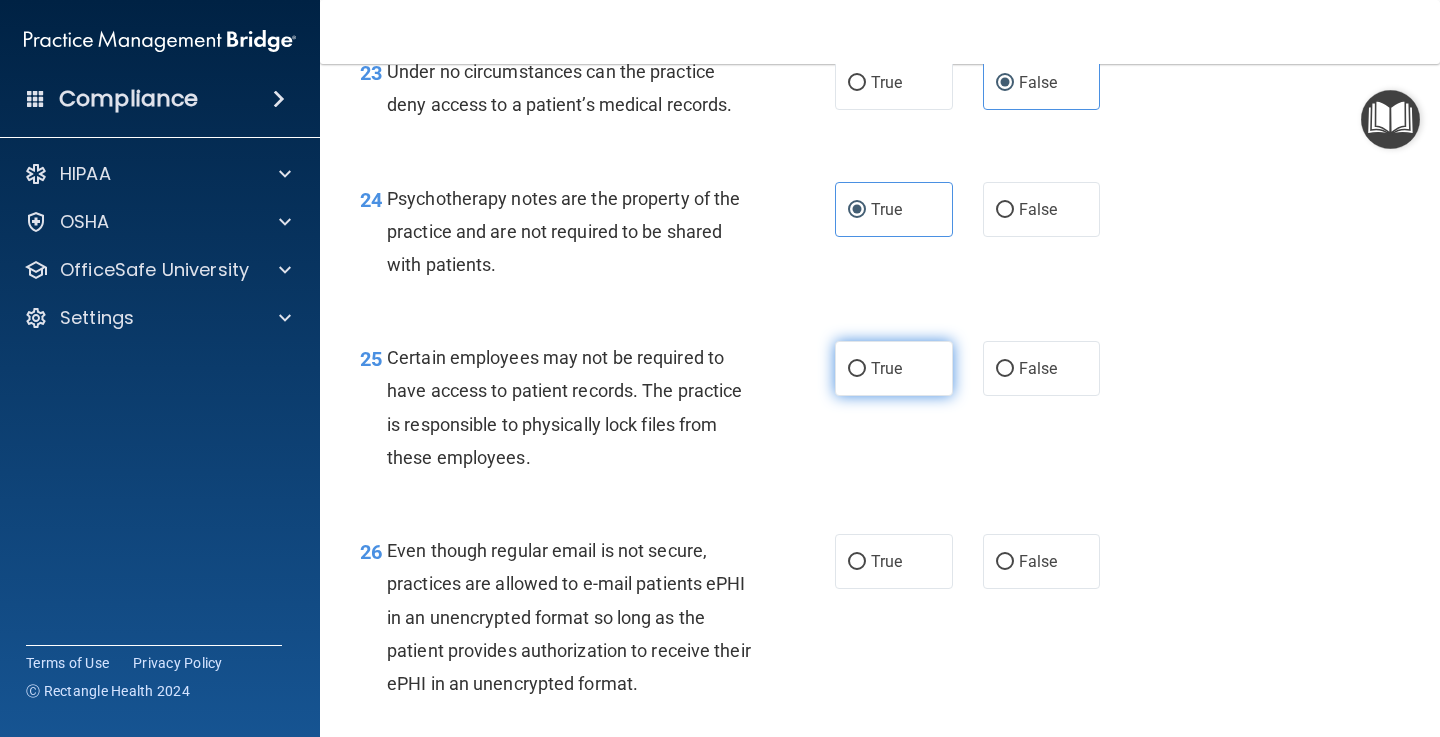 click on "True" at bounding box center [894, 368] 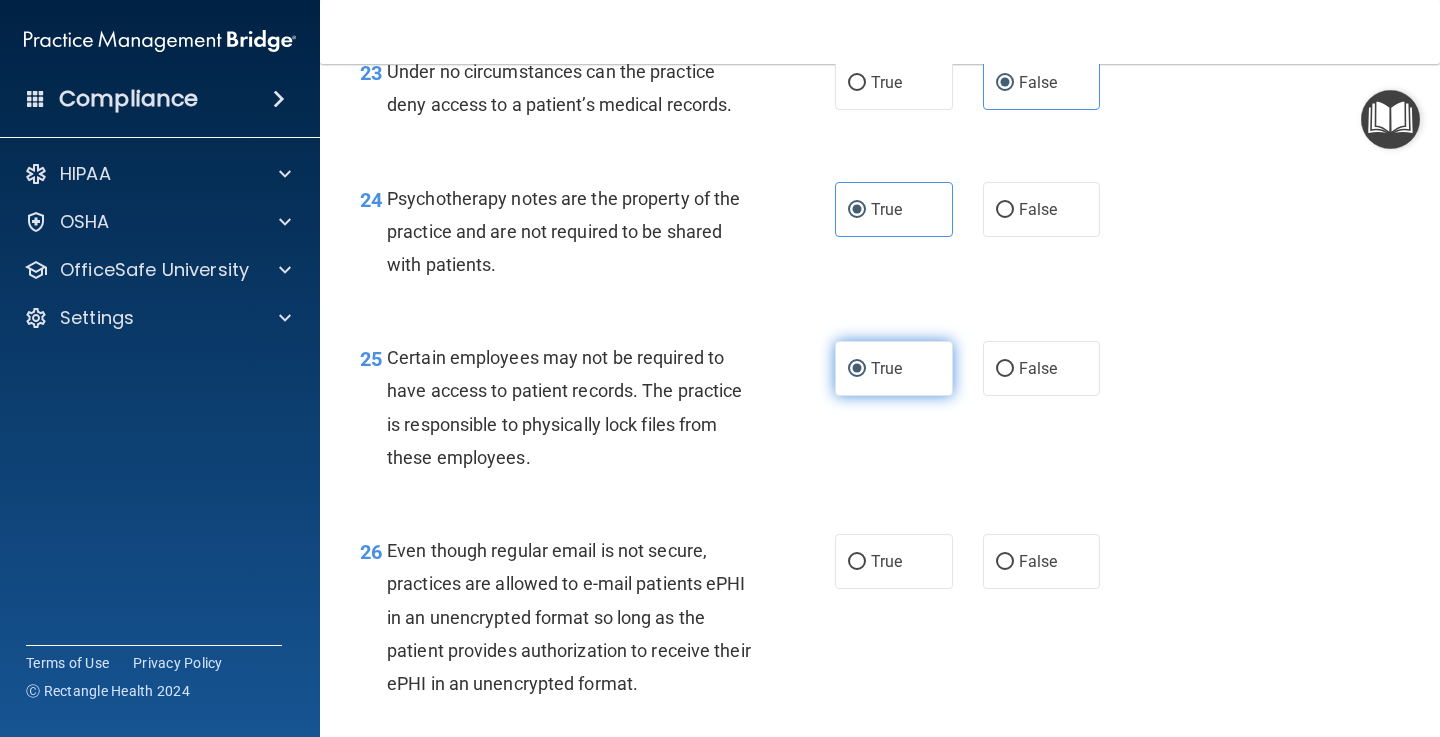 click on "True" at bounding box center [857, 369] 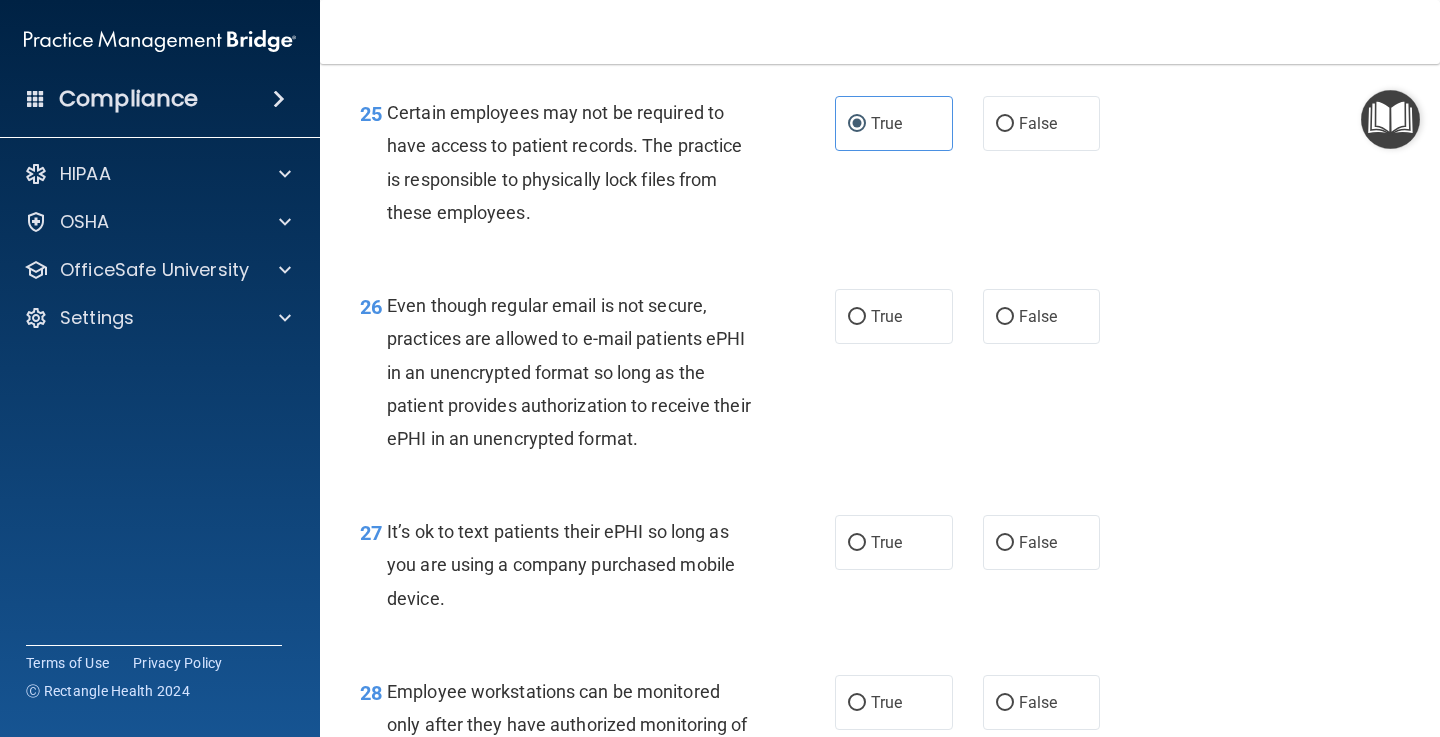 scroll, scrollTop: 4883, scrollLeft: 0, axis: vertical 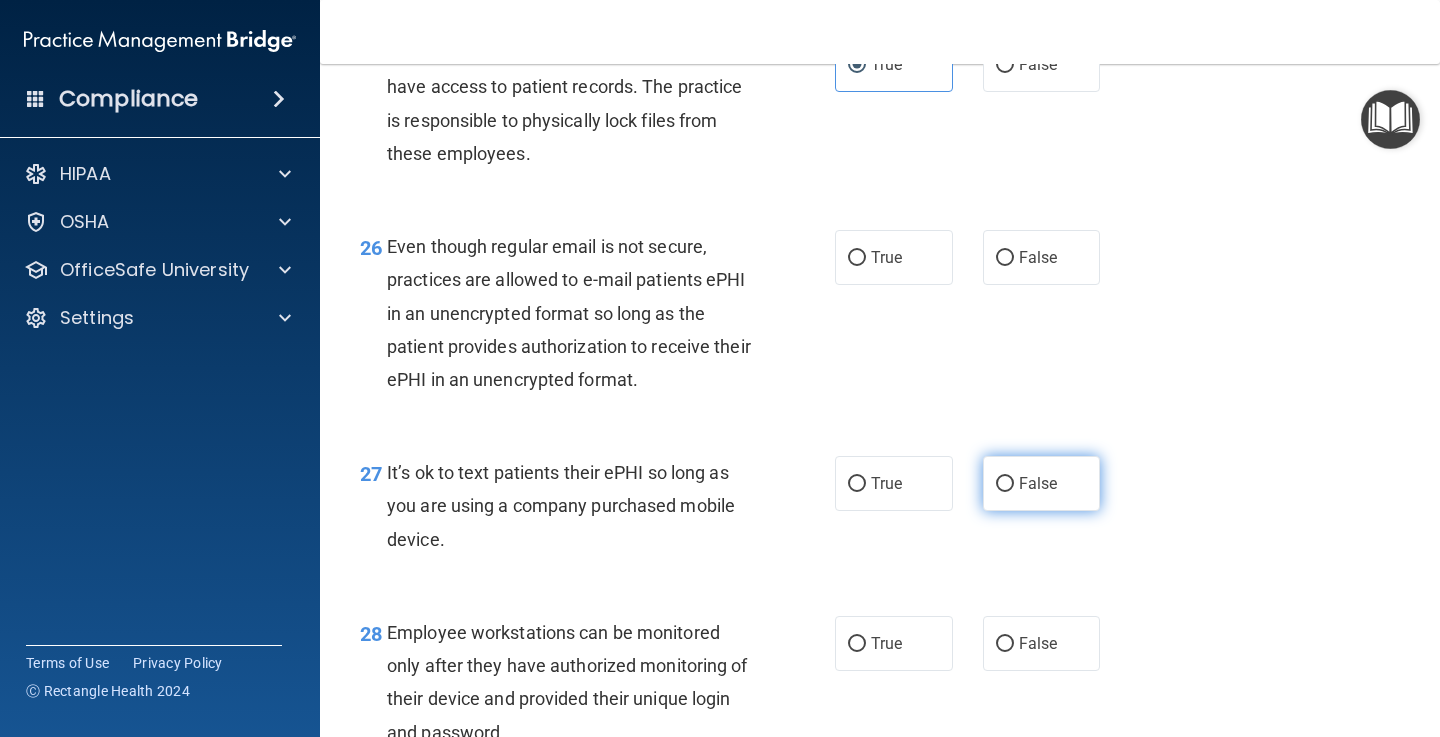 click on "False" at bounding box center [1042, 483] 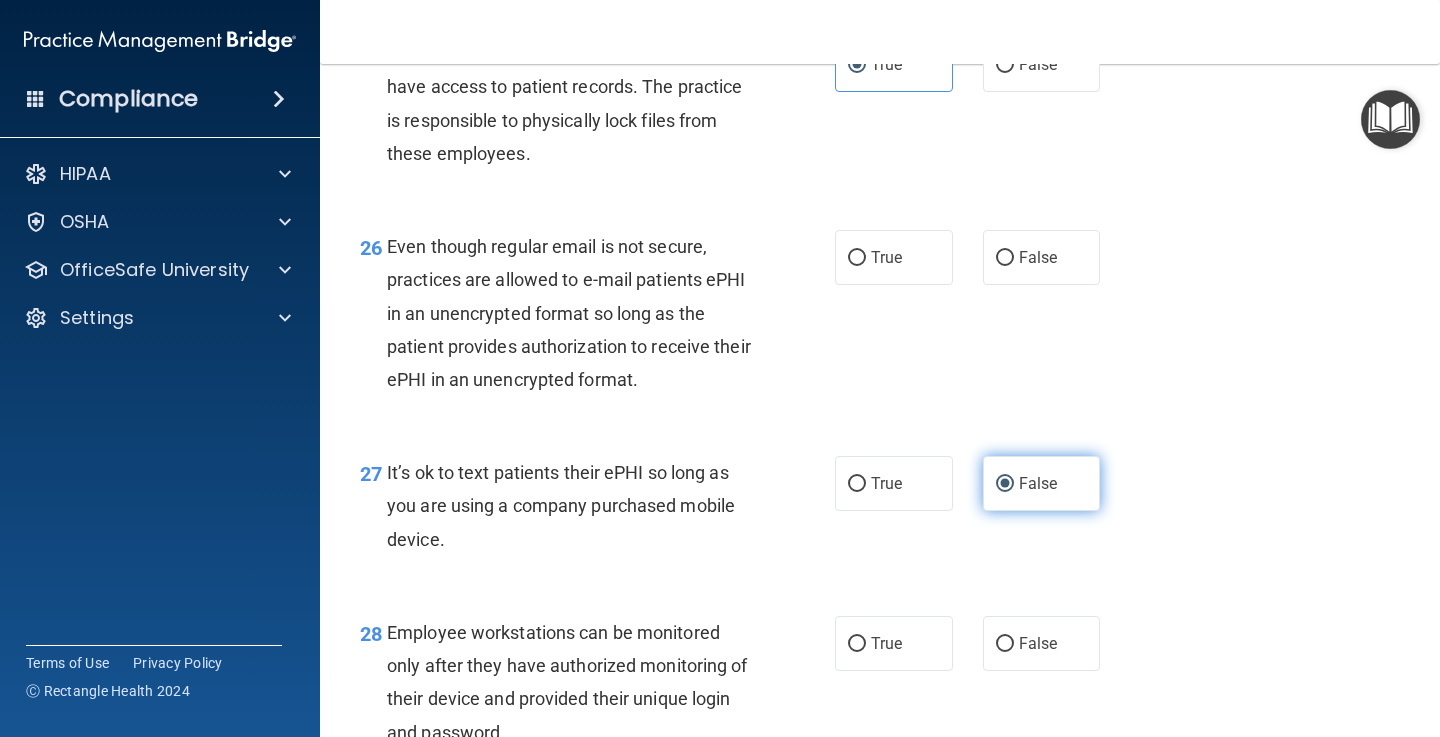 click on "False" at bounding box center [1005, 484] 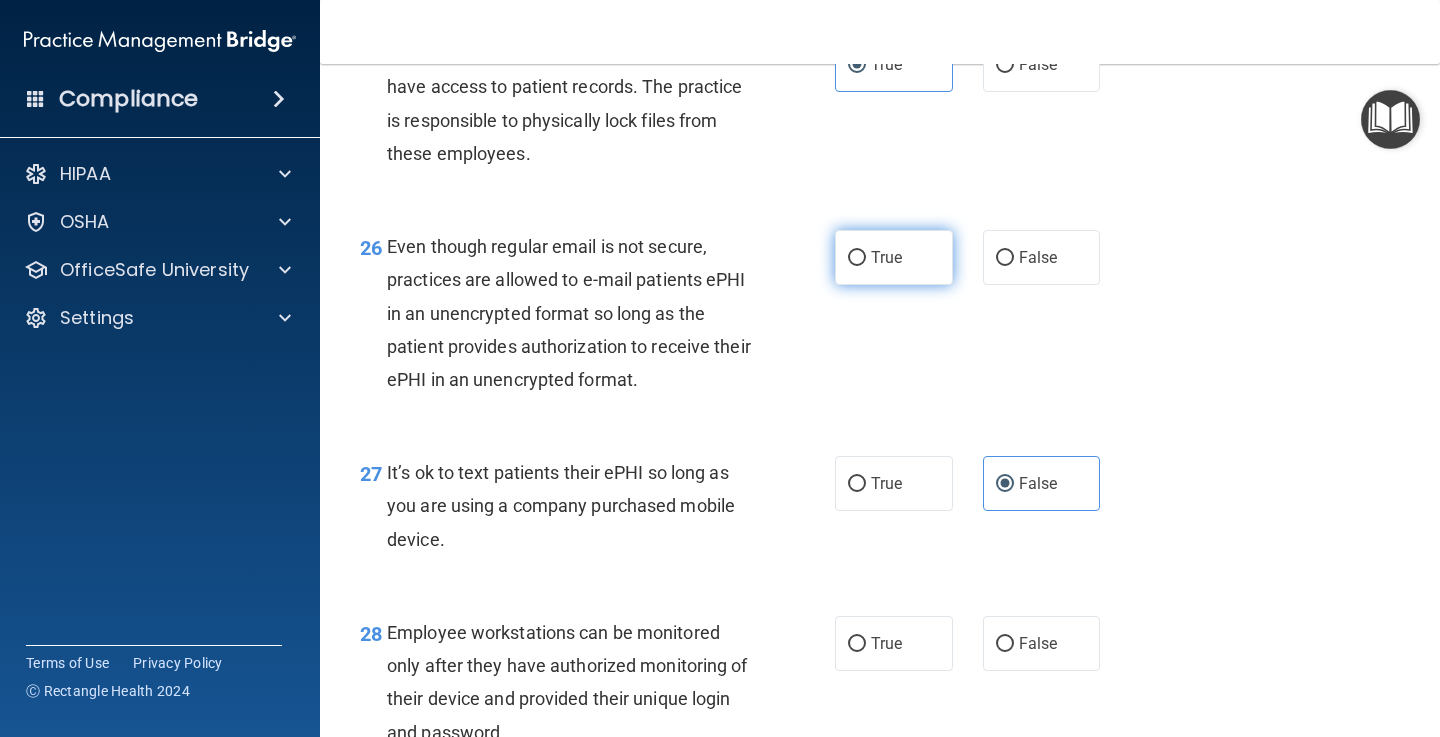 click on "True" at bounding box center (894, 257) 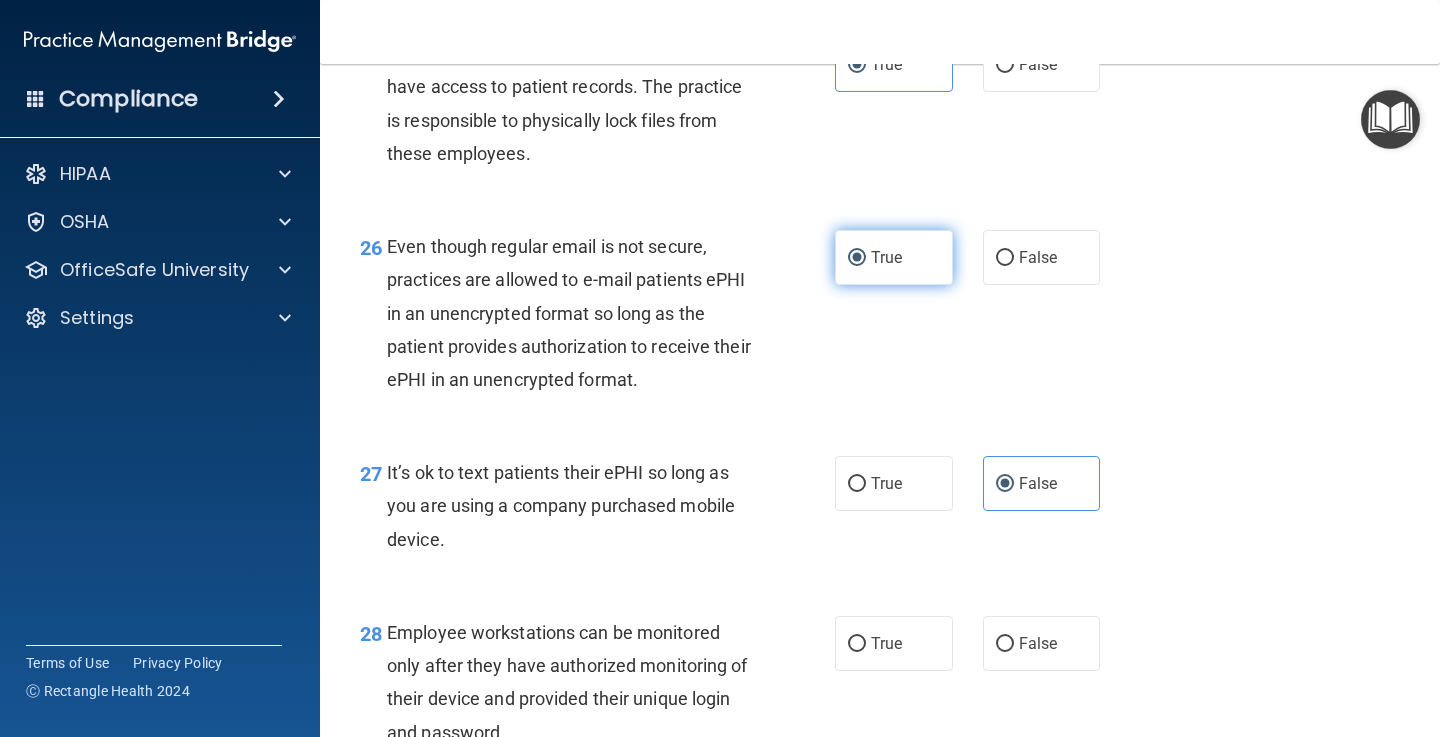 click on "True" at bounding box center [857, 258] 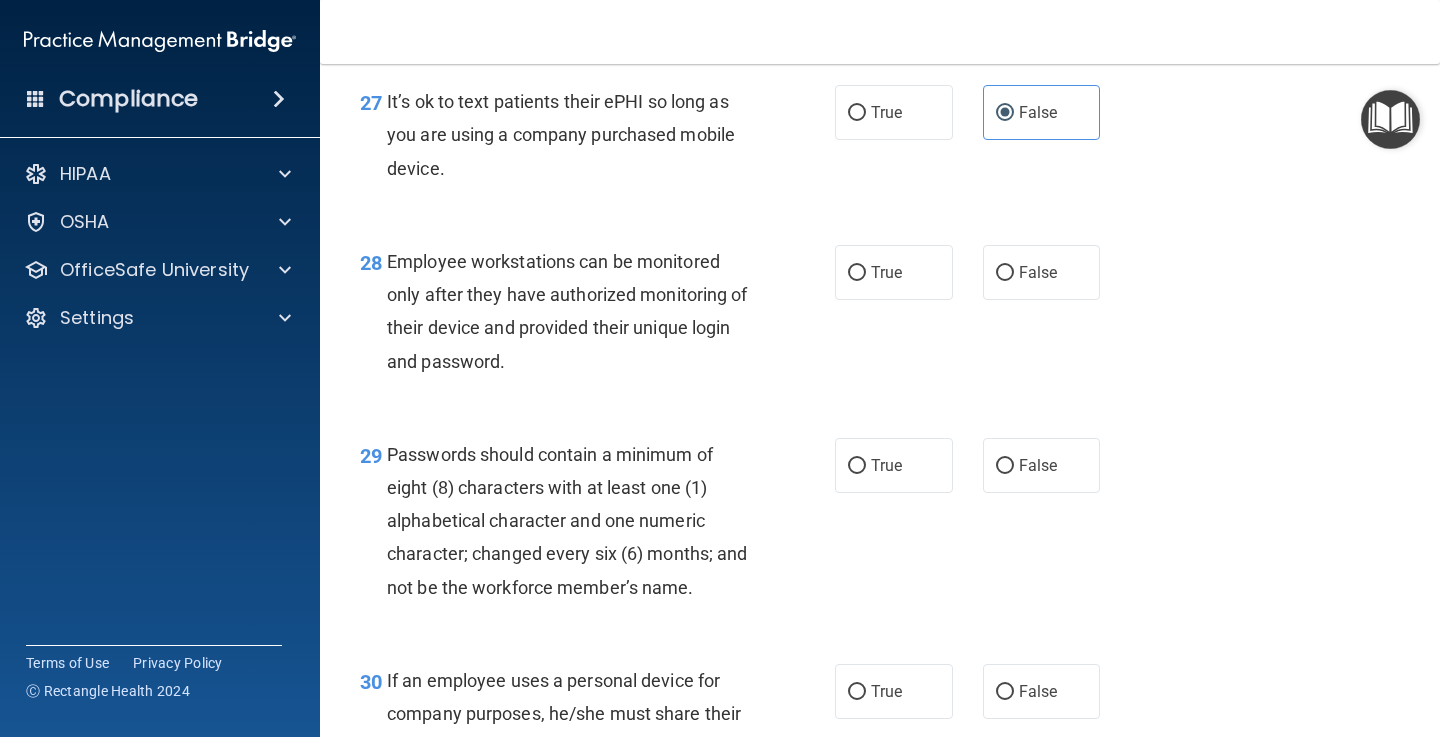 scroll, scrollTop: 5264, scrollLeft: 0, axis: vertical 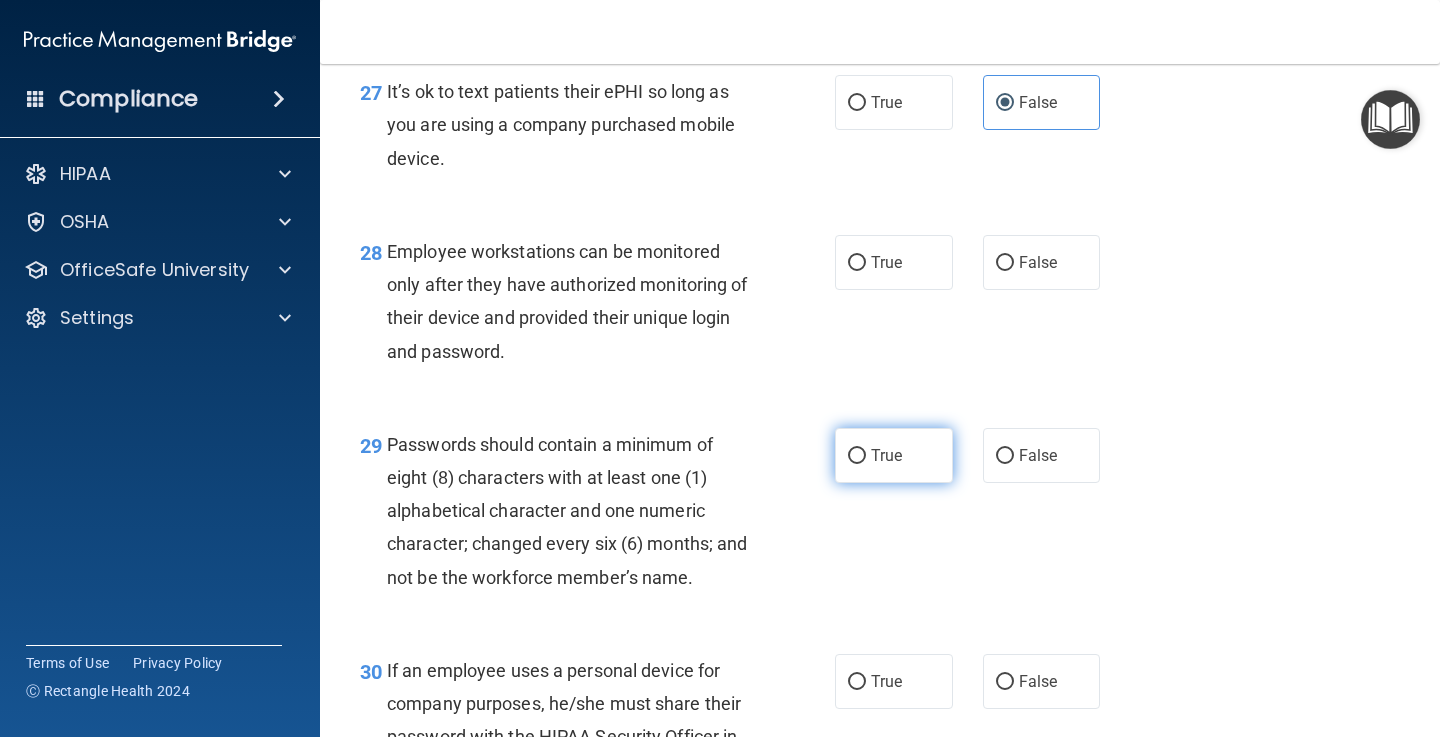 click on "True" at bounding box center (894, 455) 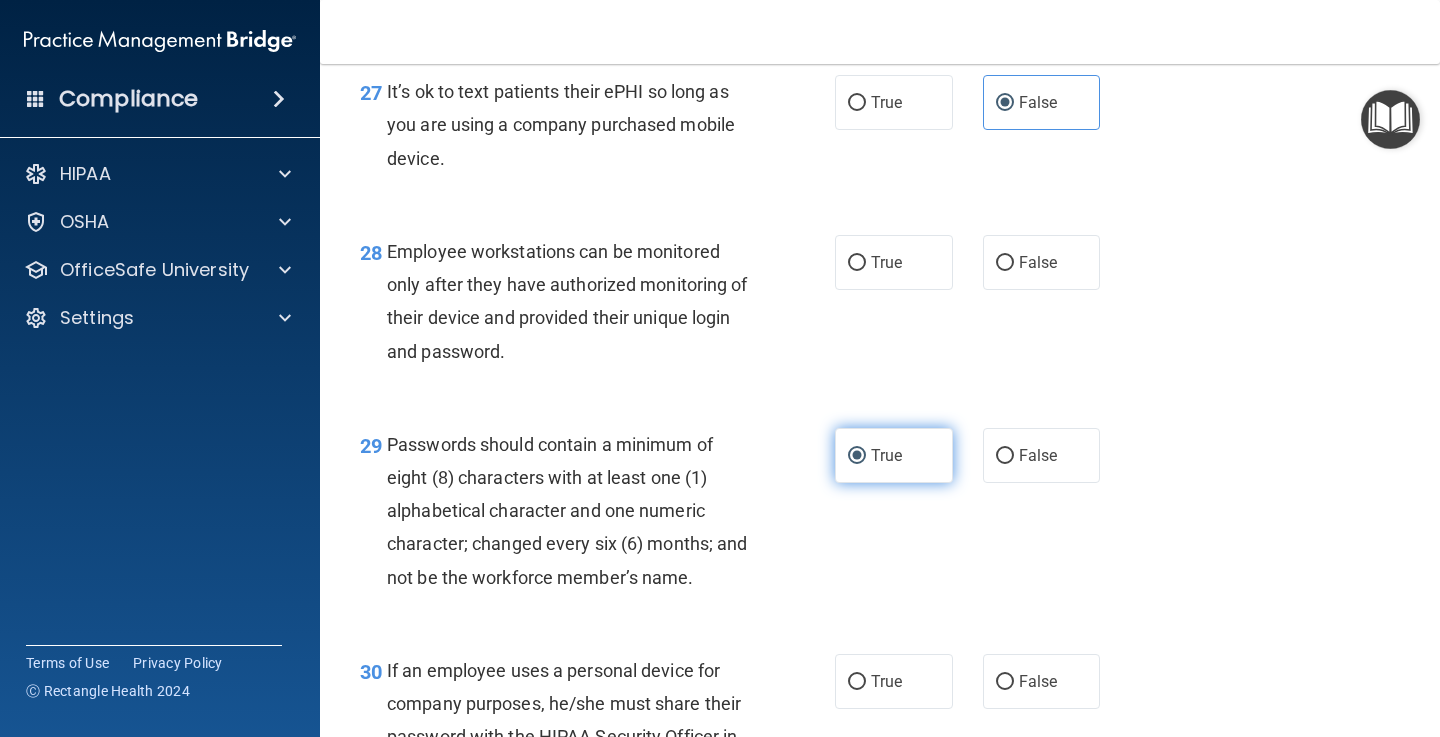 click on "True" at bounding box center (857, 456) 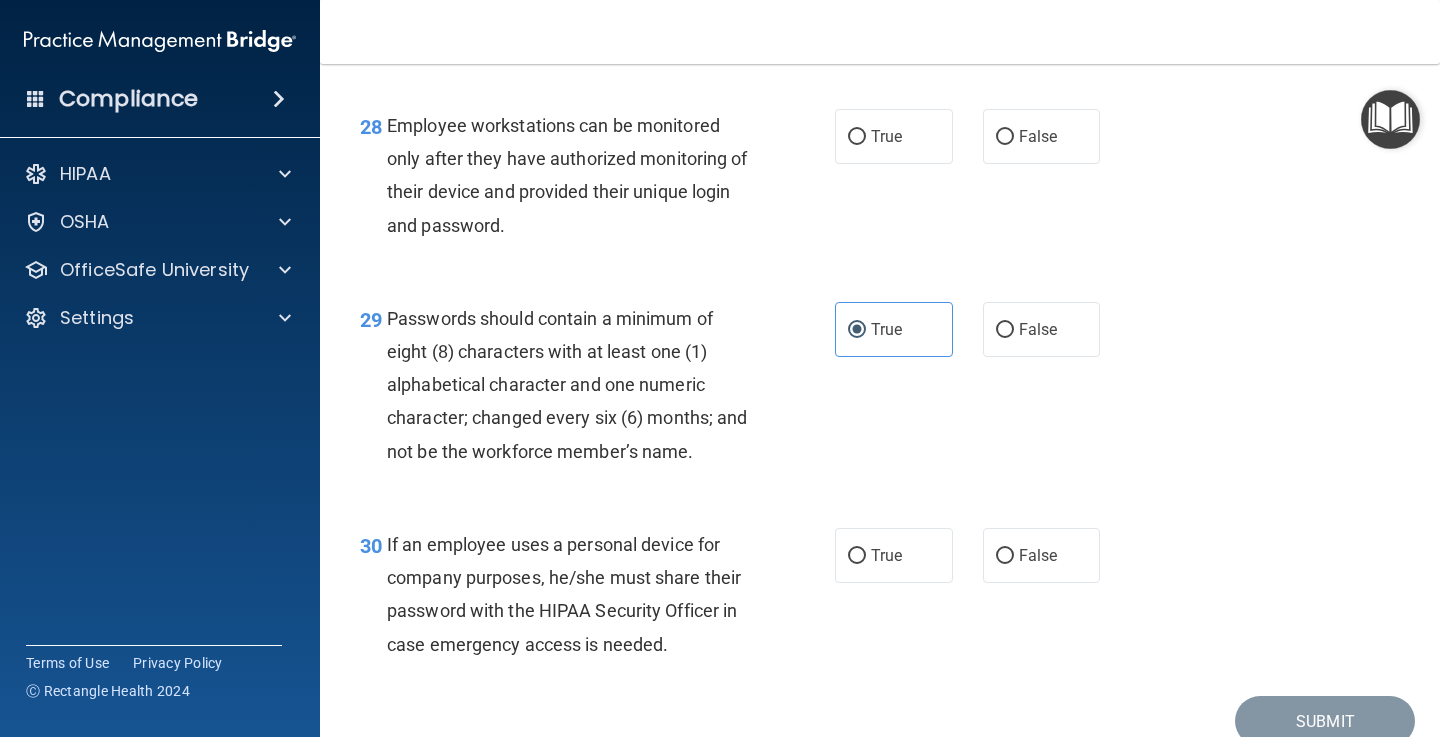 scroll, scrollTop: 5391, scrollLeft: 0, axis: vertical 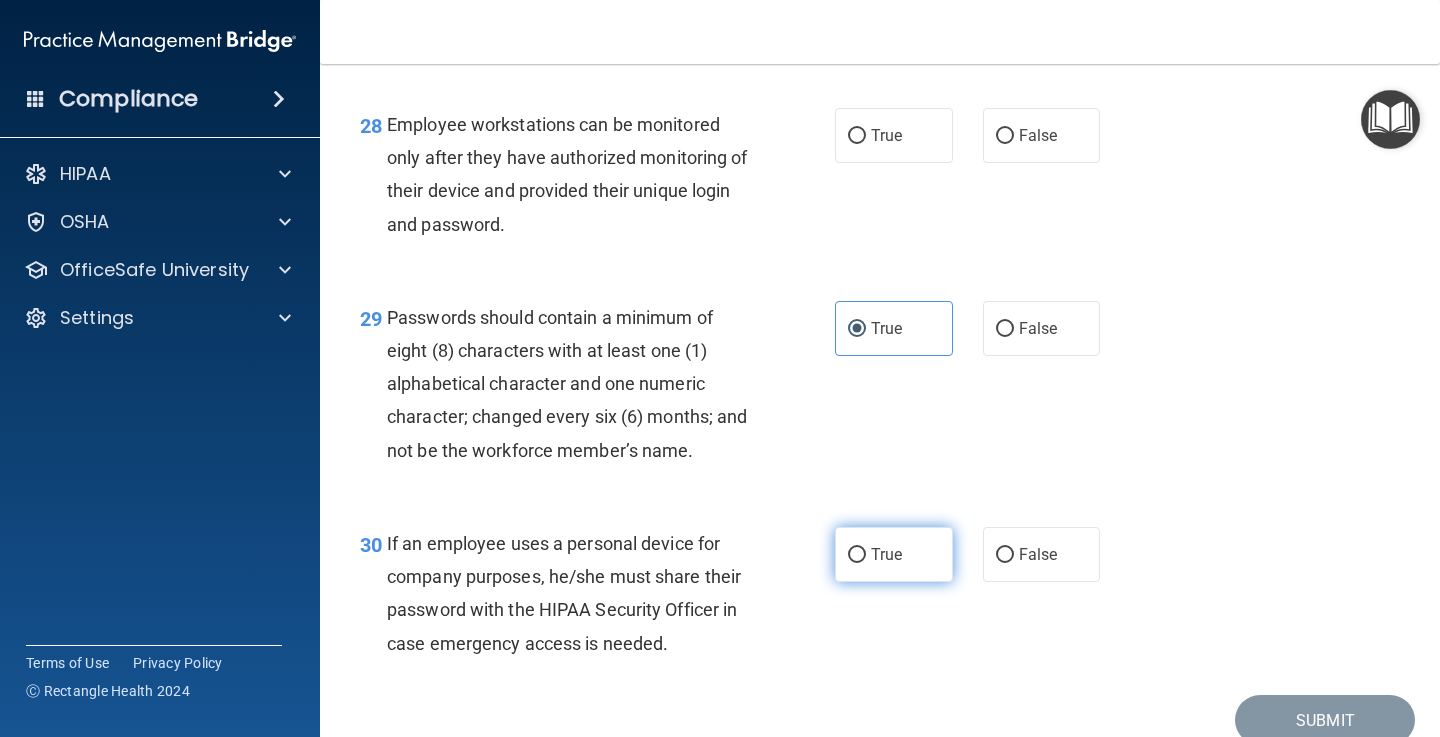 click on "True" at bounding box center (894, 554) 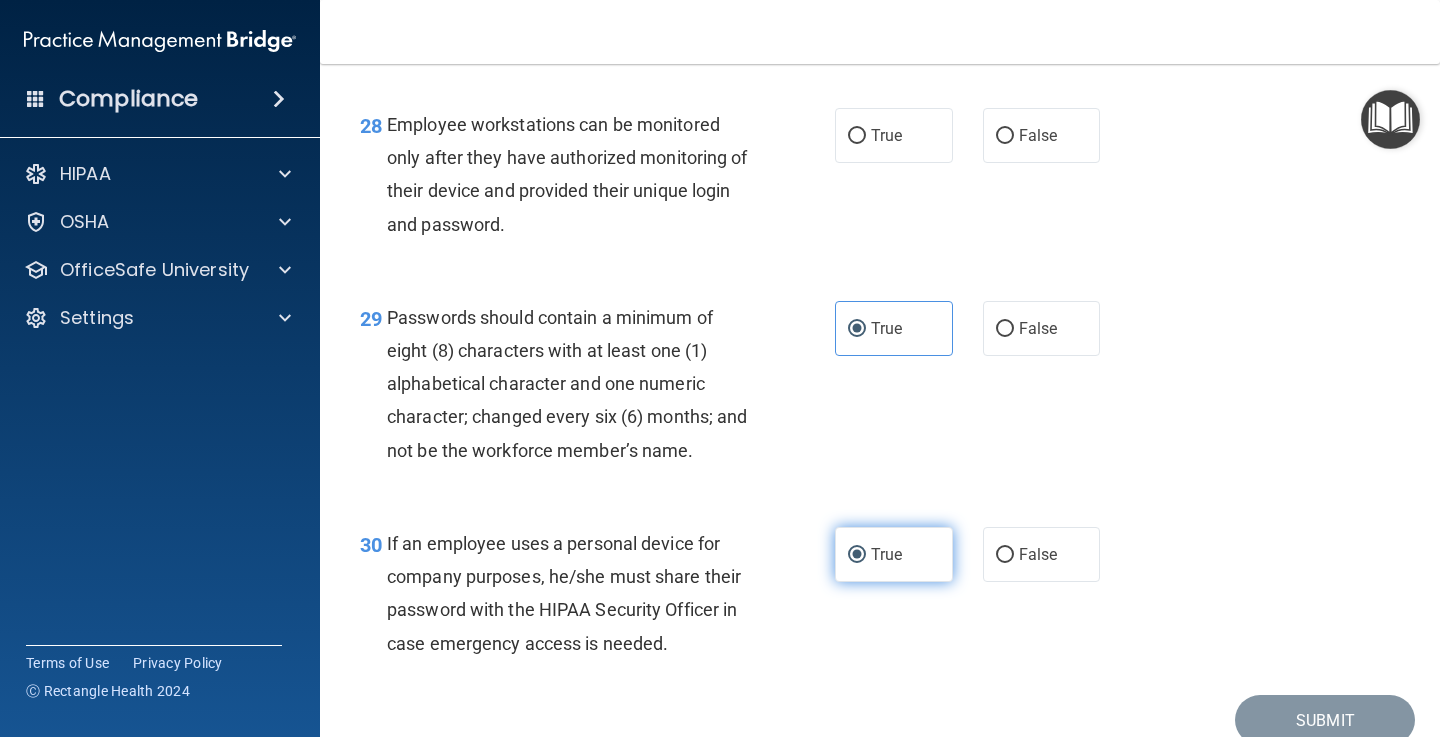 click on "True" at bounding box center [857, 555] 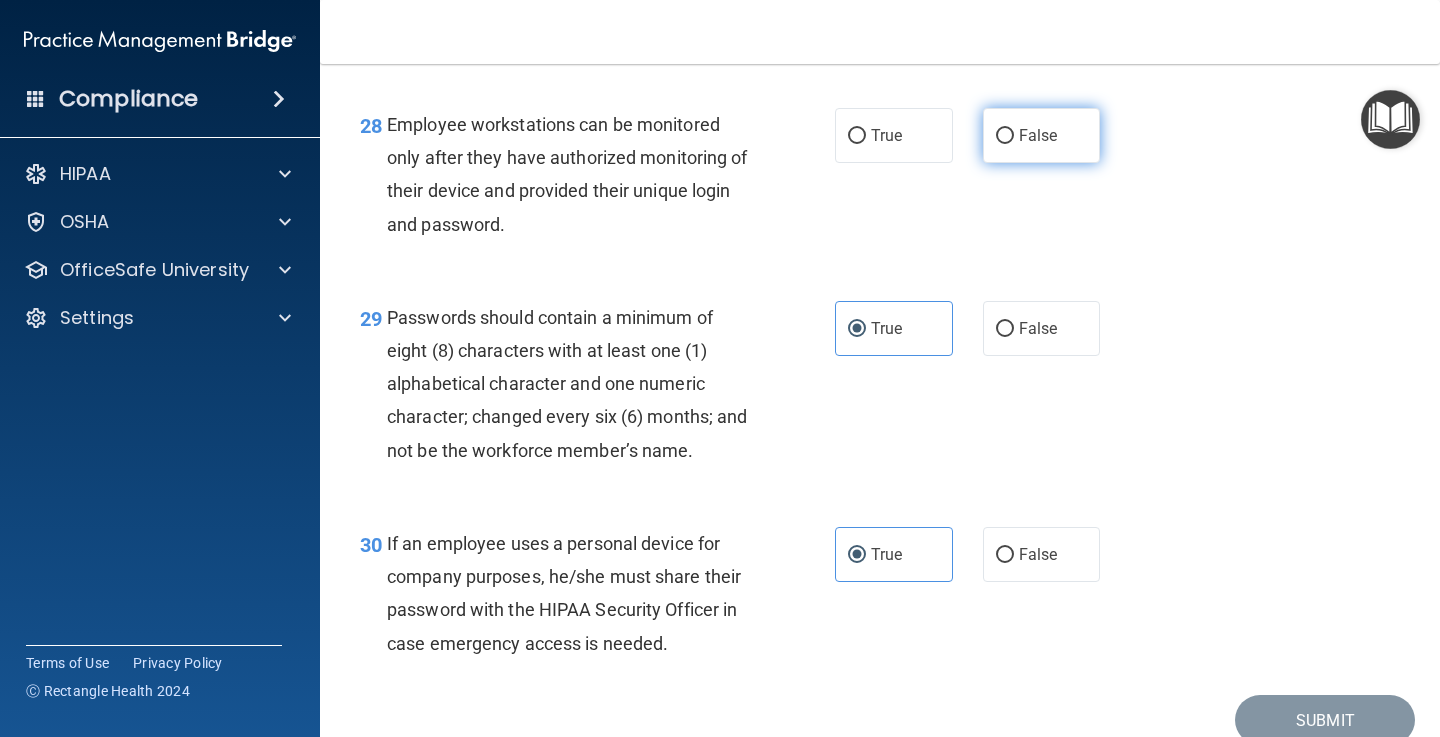 click on "False" at bounding box center (1042, 135) 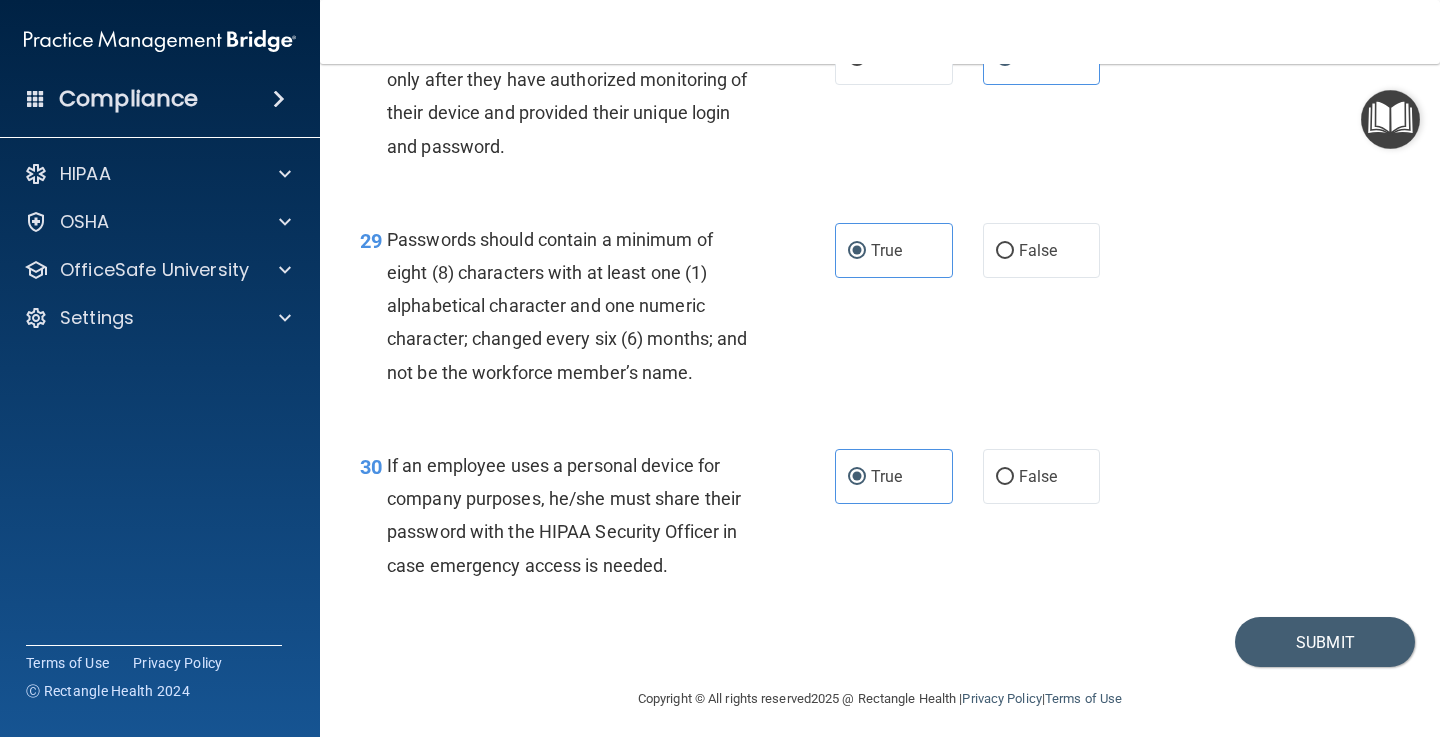 scroll, scrollTop: 5467, scrollLeft: 0, axis: vertical 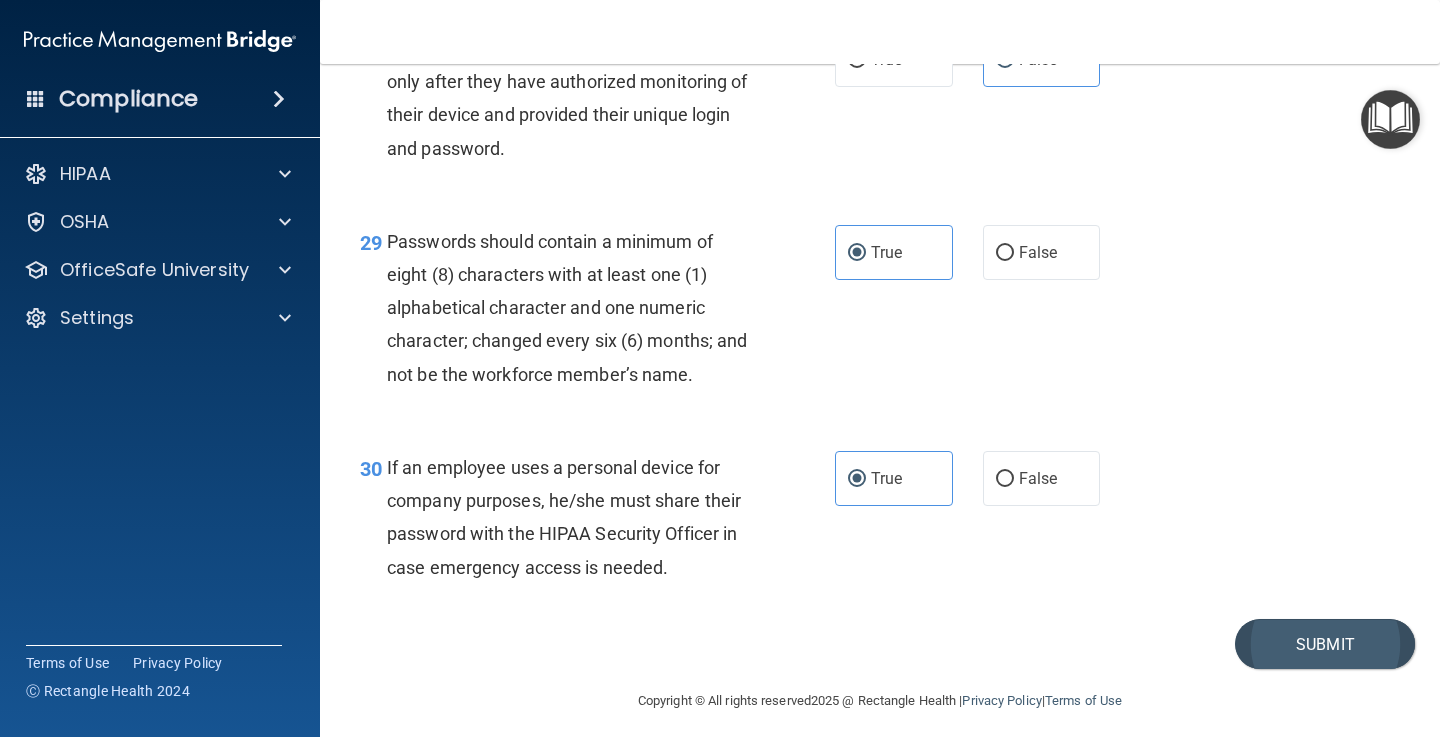 click on "Submit" at bounding box center (1325, 644) 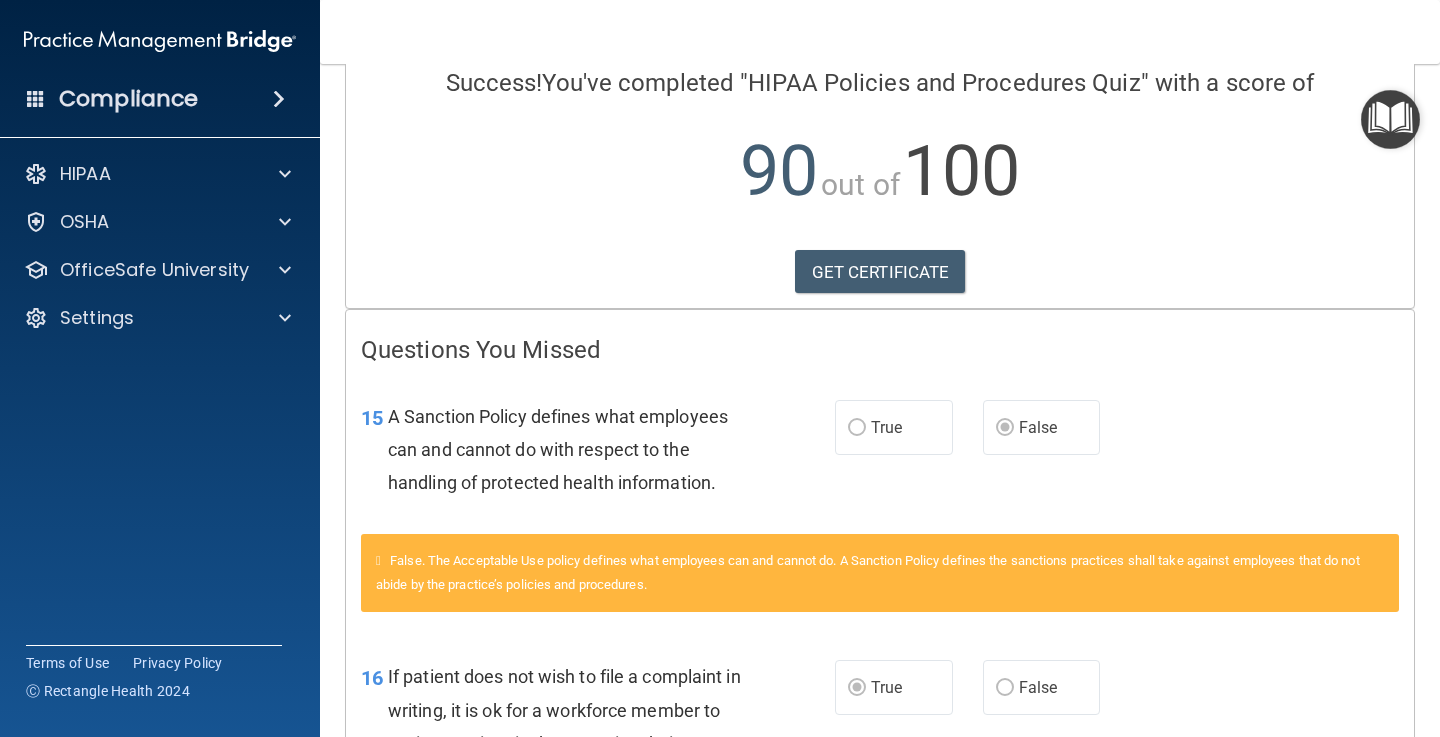 scroll, scrollTop: 162, scrollLeft: 0, axis: vertical 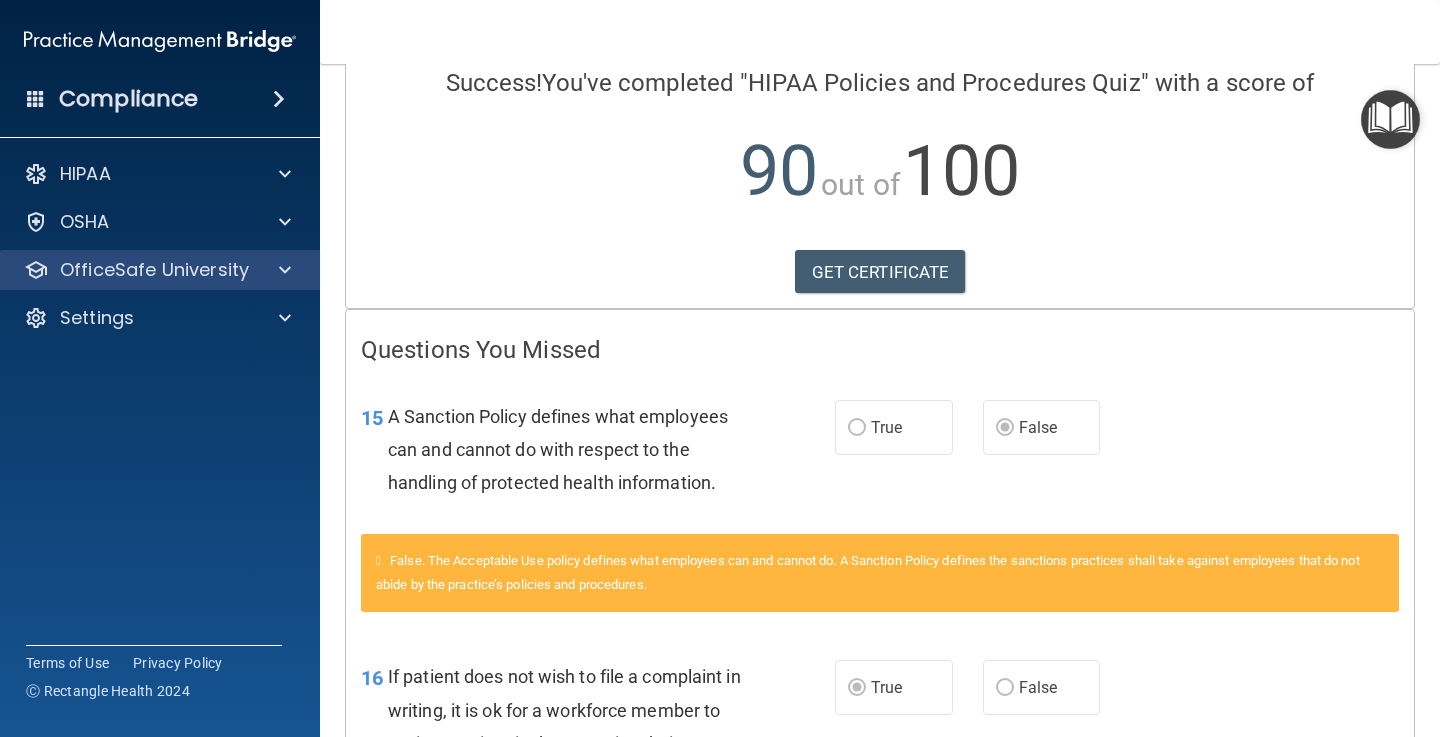 click at bounding box center (282, 270) 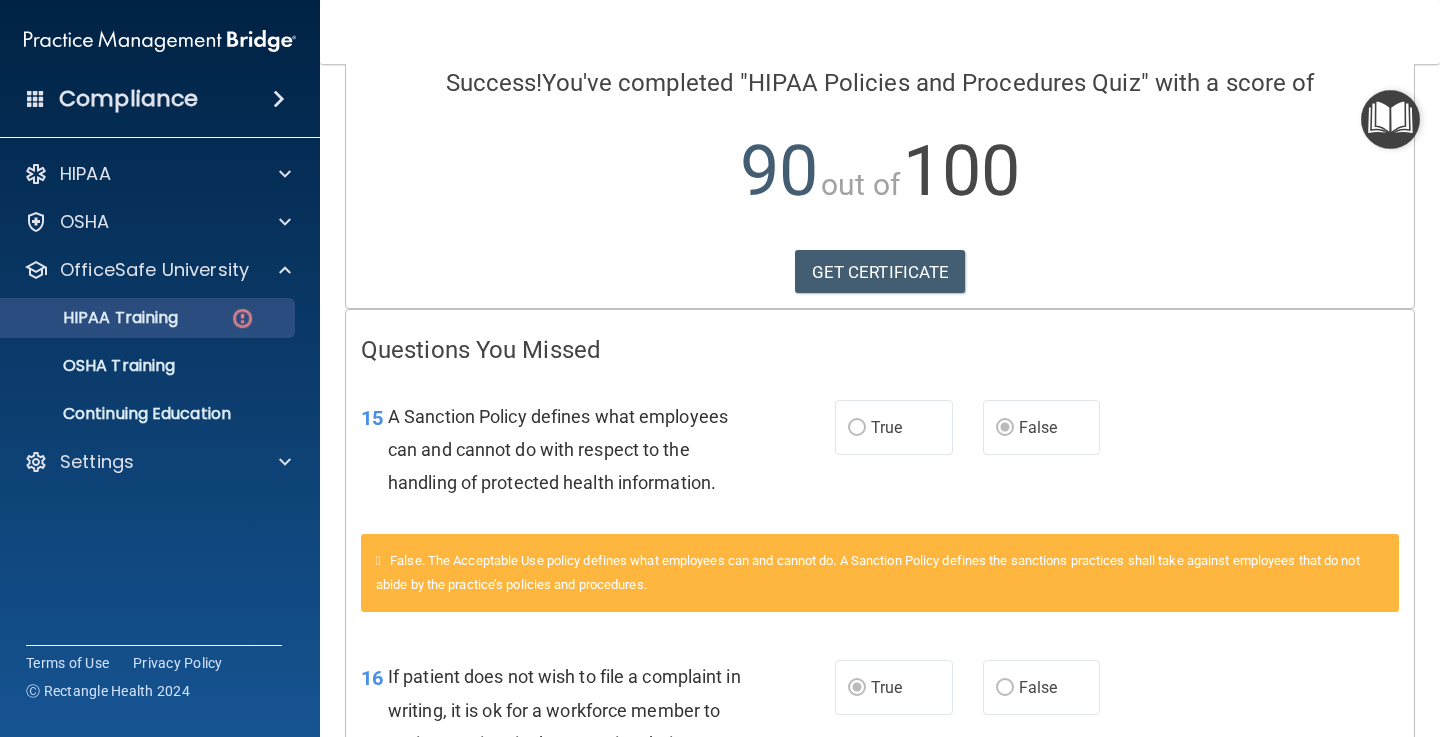 click at bounding box center (242, 318) 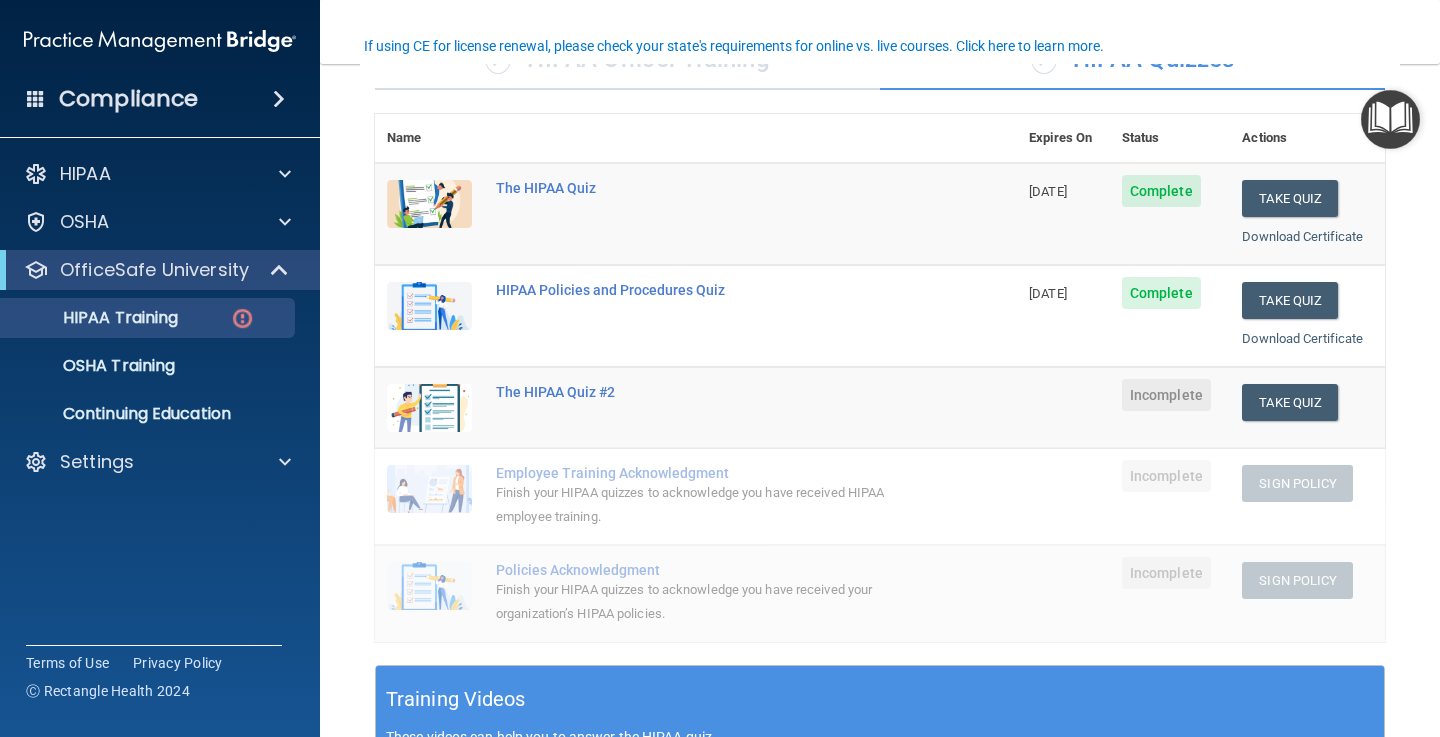 scroll, scrollTop: 189, scrollLeft: 0, axis: vertical 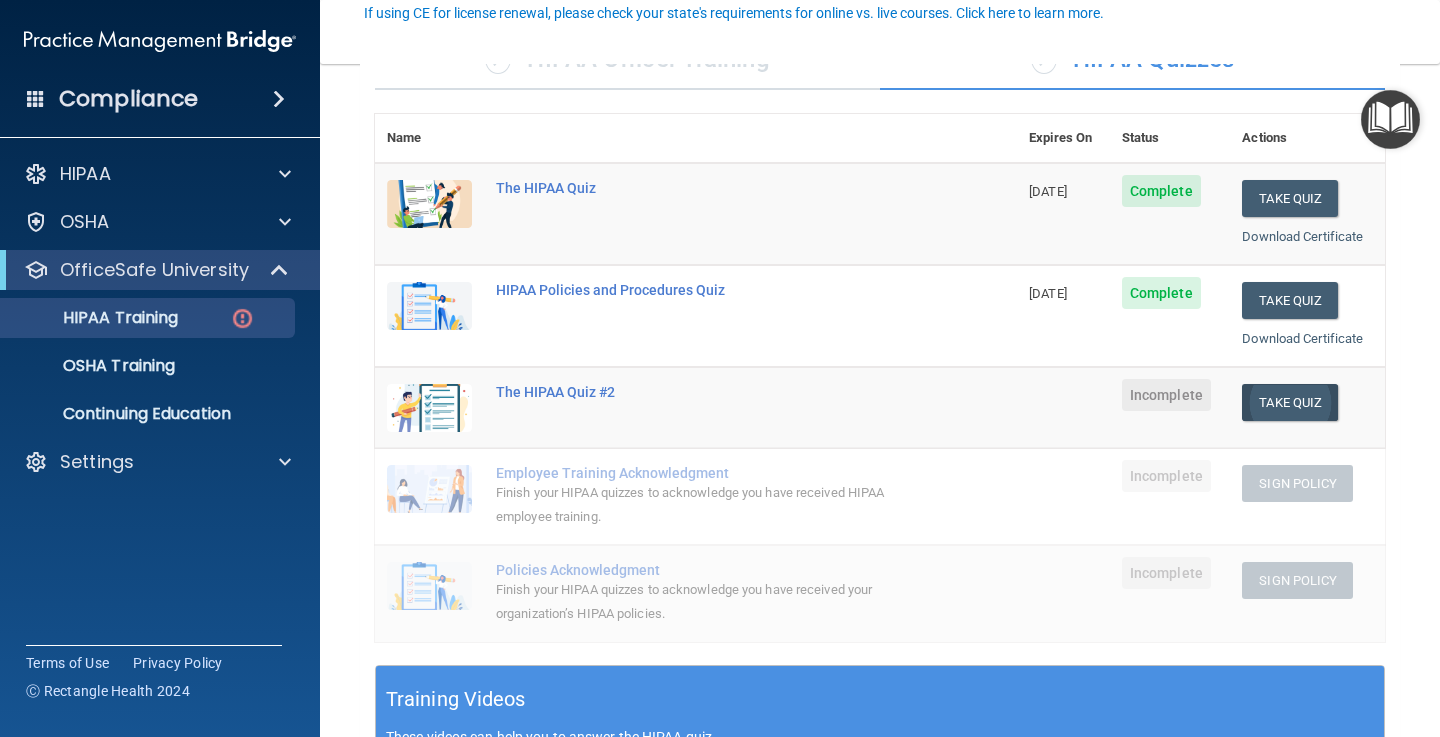click on "Take Quiz" at bounding box center [1290, 402] 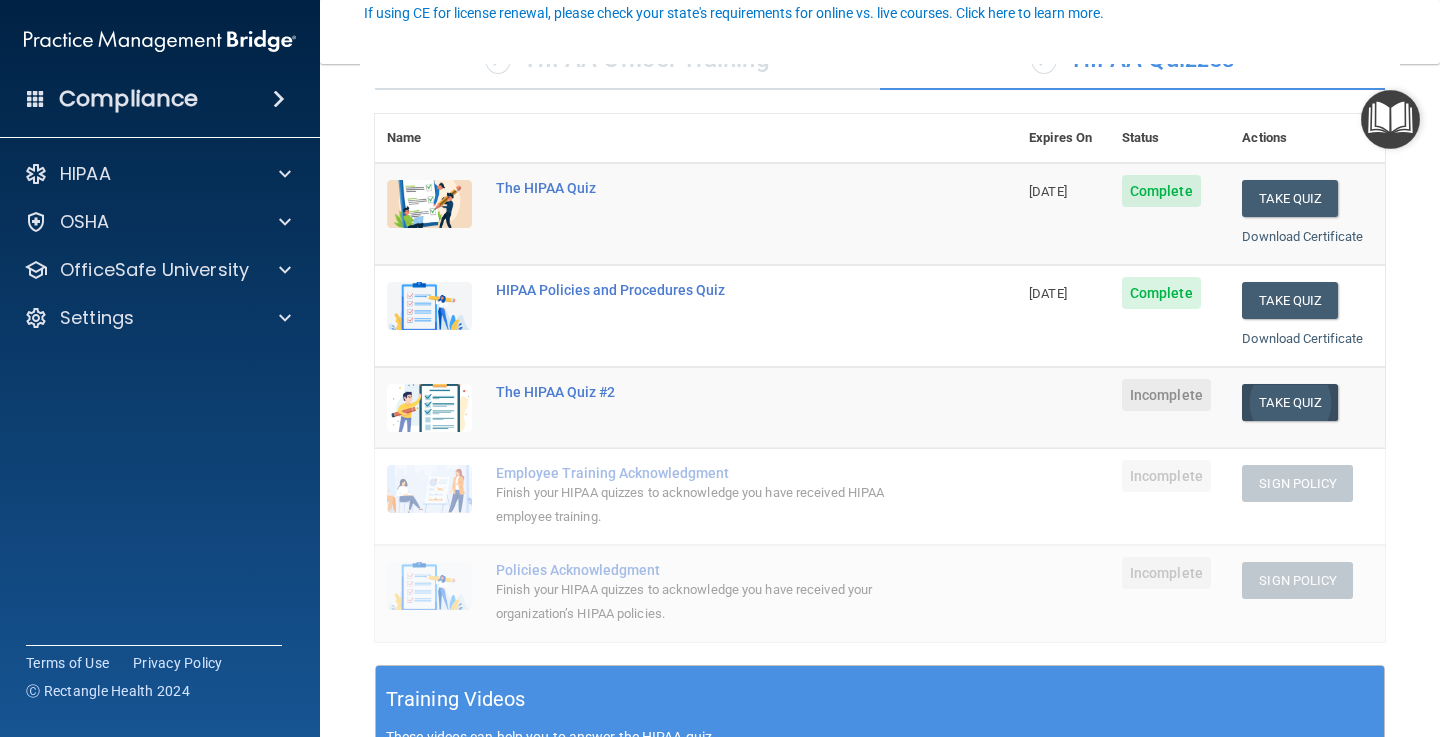 click on "Take Quiz" at bounding box center (1290, 402) 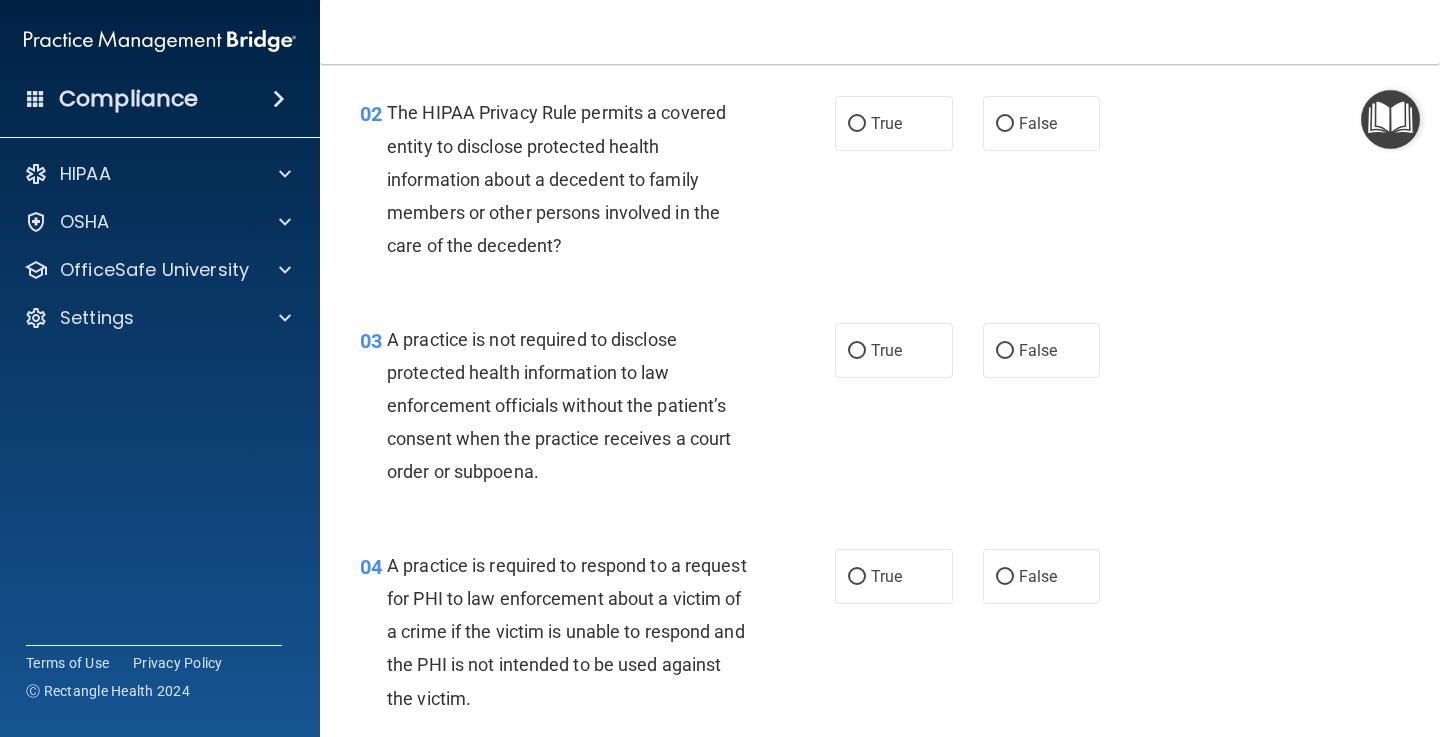 scroll, scrollTop: 294, scrollLeft: 0, axis: vertical 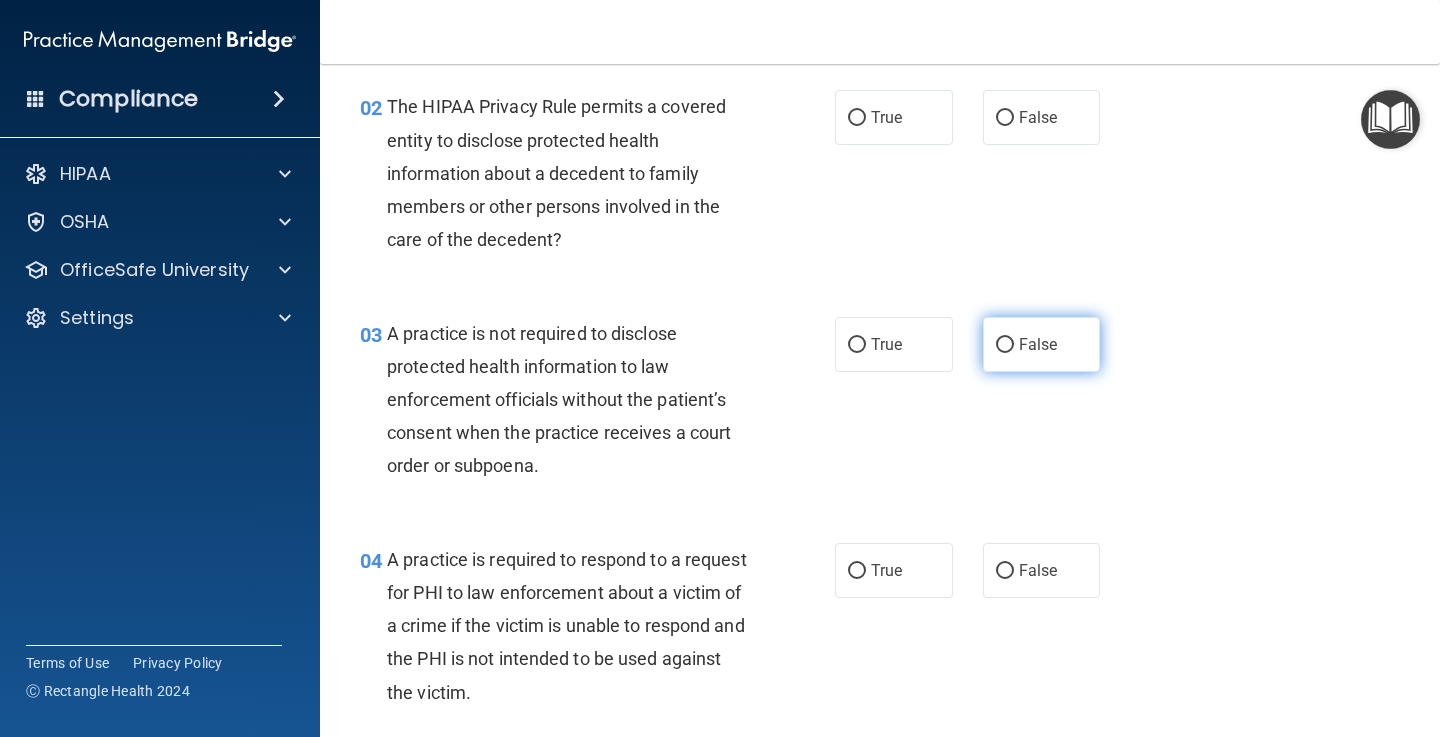 radio on "true" 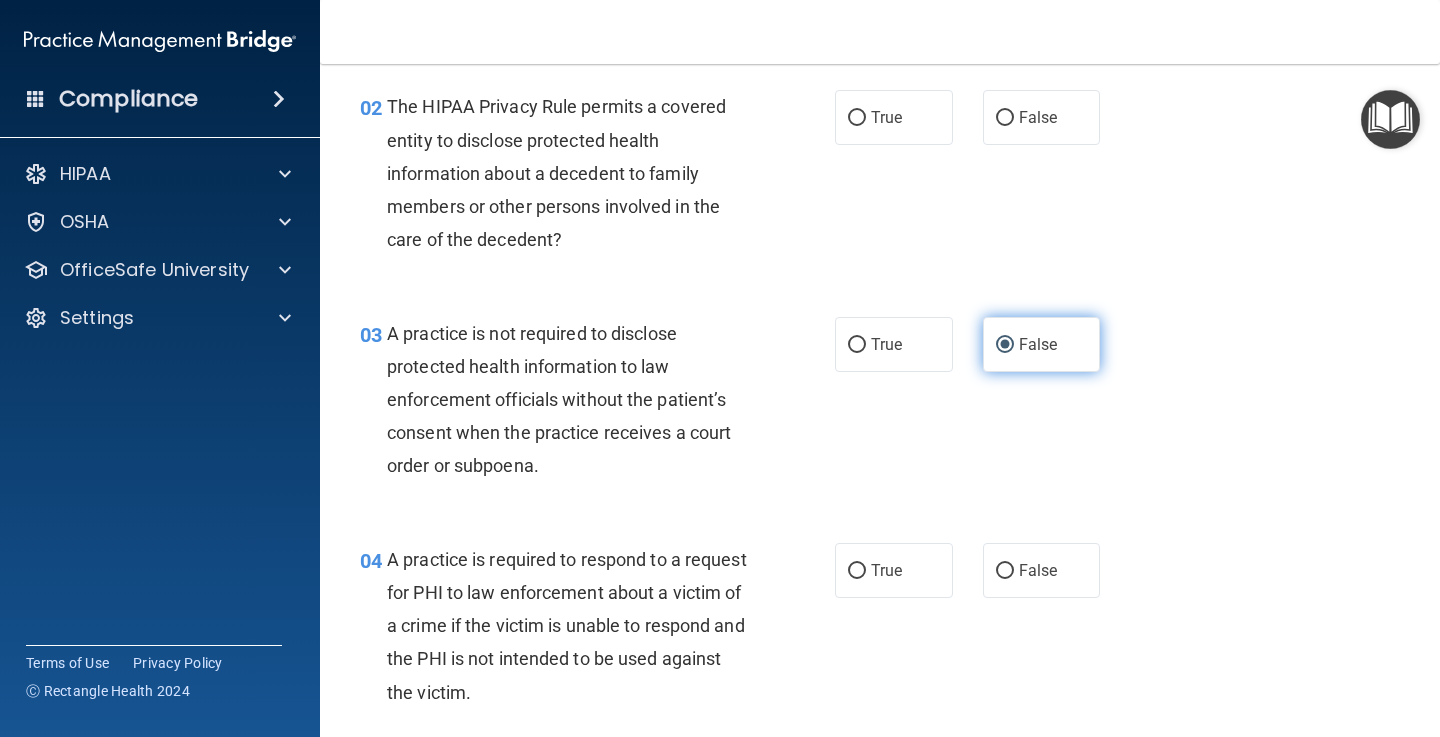 click on "False" at bounding box center (1005, 345) 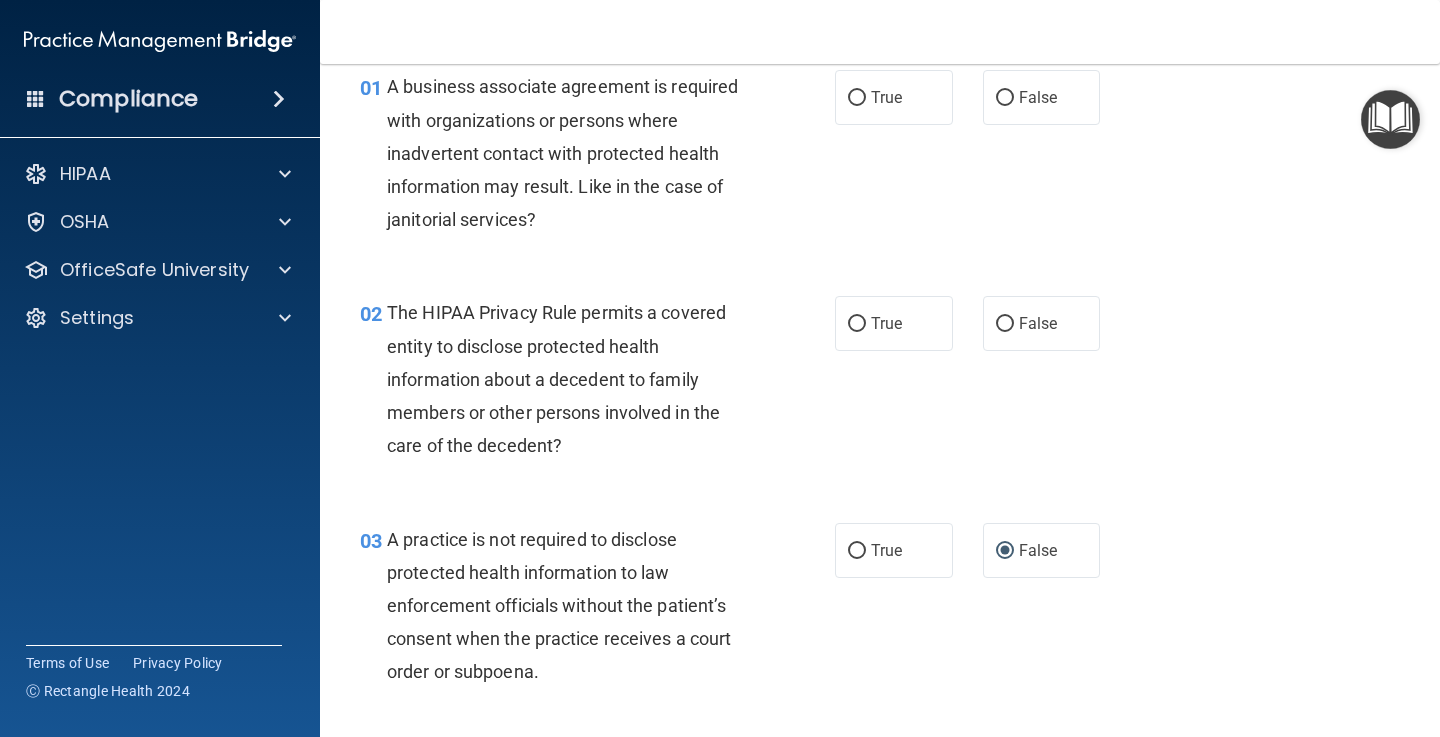scroll, scrollTop: 94, scrollLeft: 0, axis: vertical 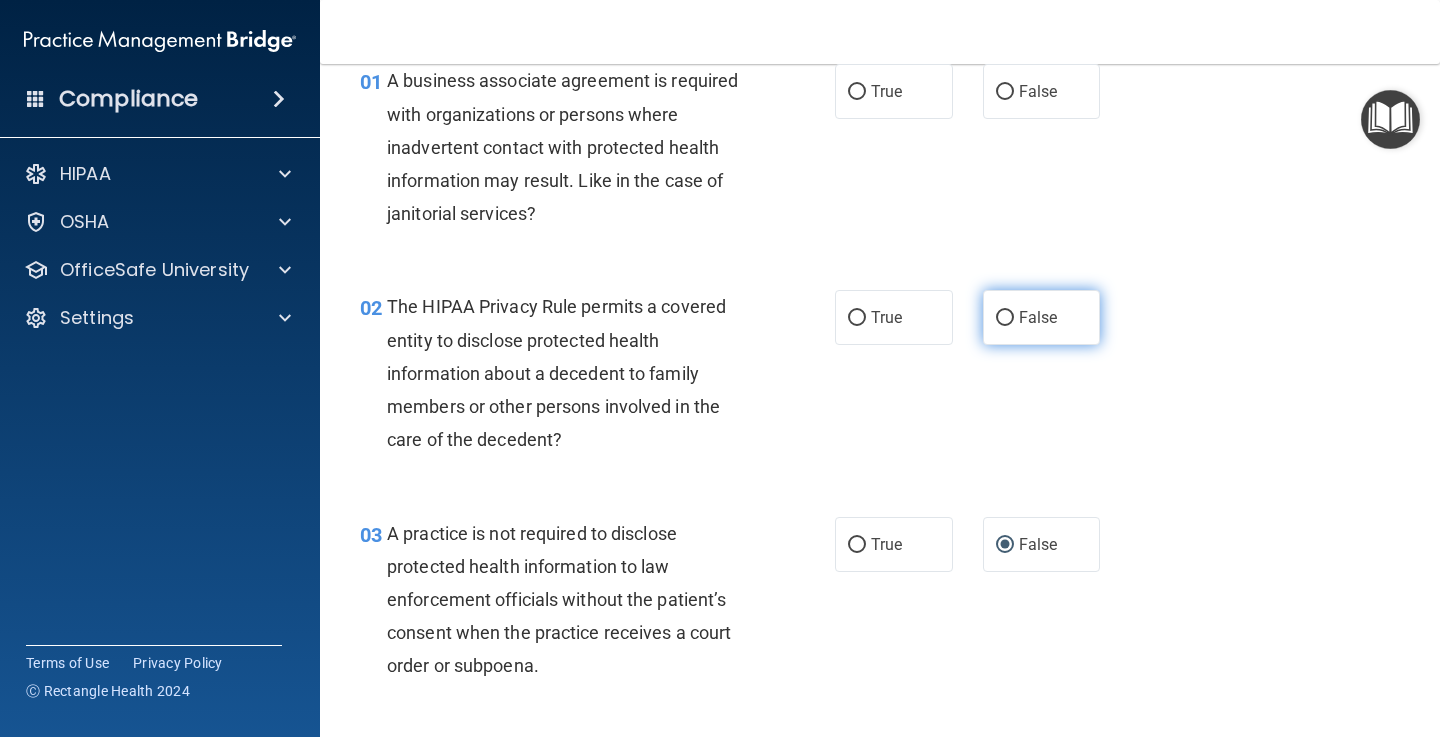 click on "False" at bounding box center (1042, 317) 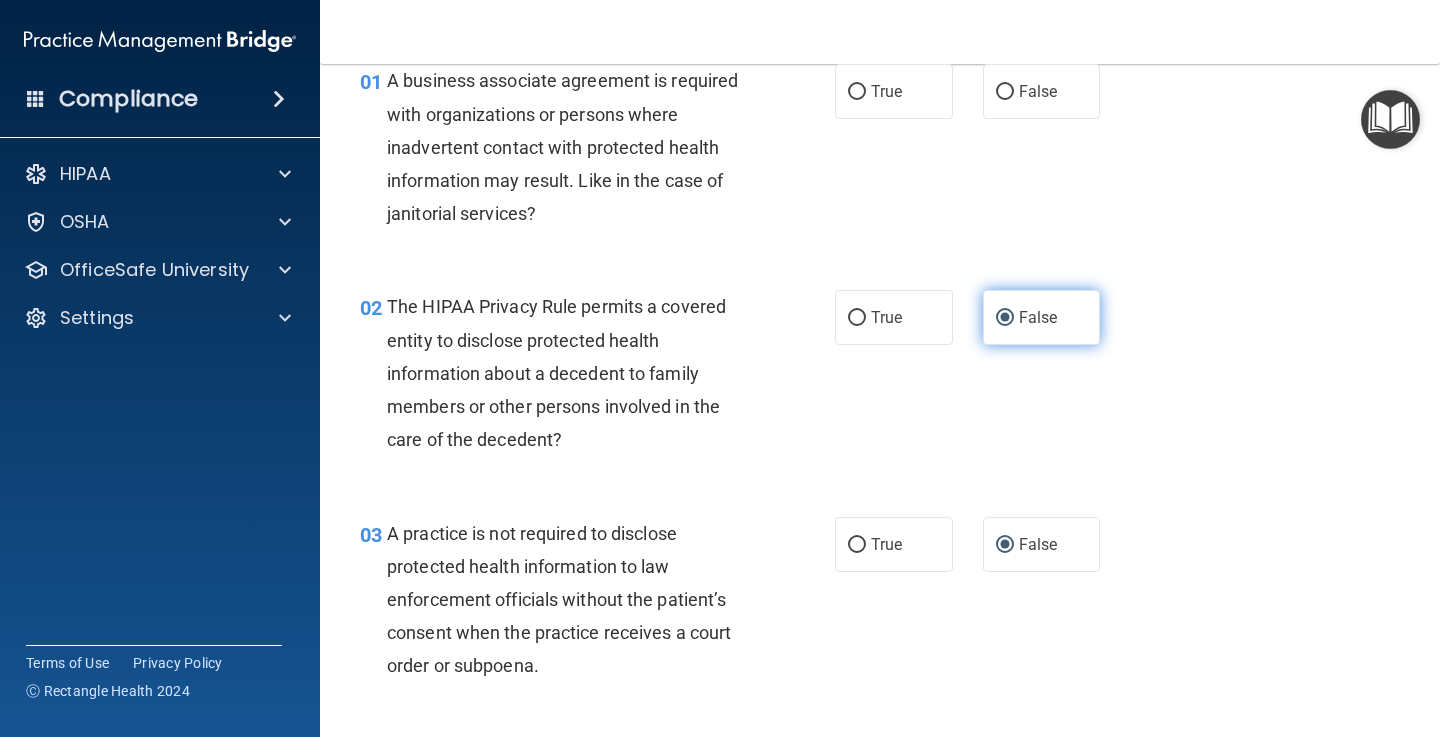 click on "False" at bounding box center (1005, 318) 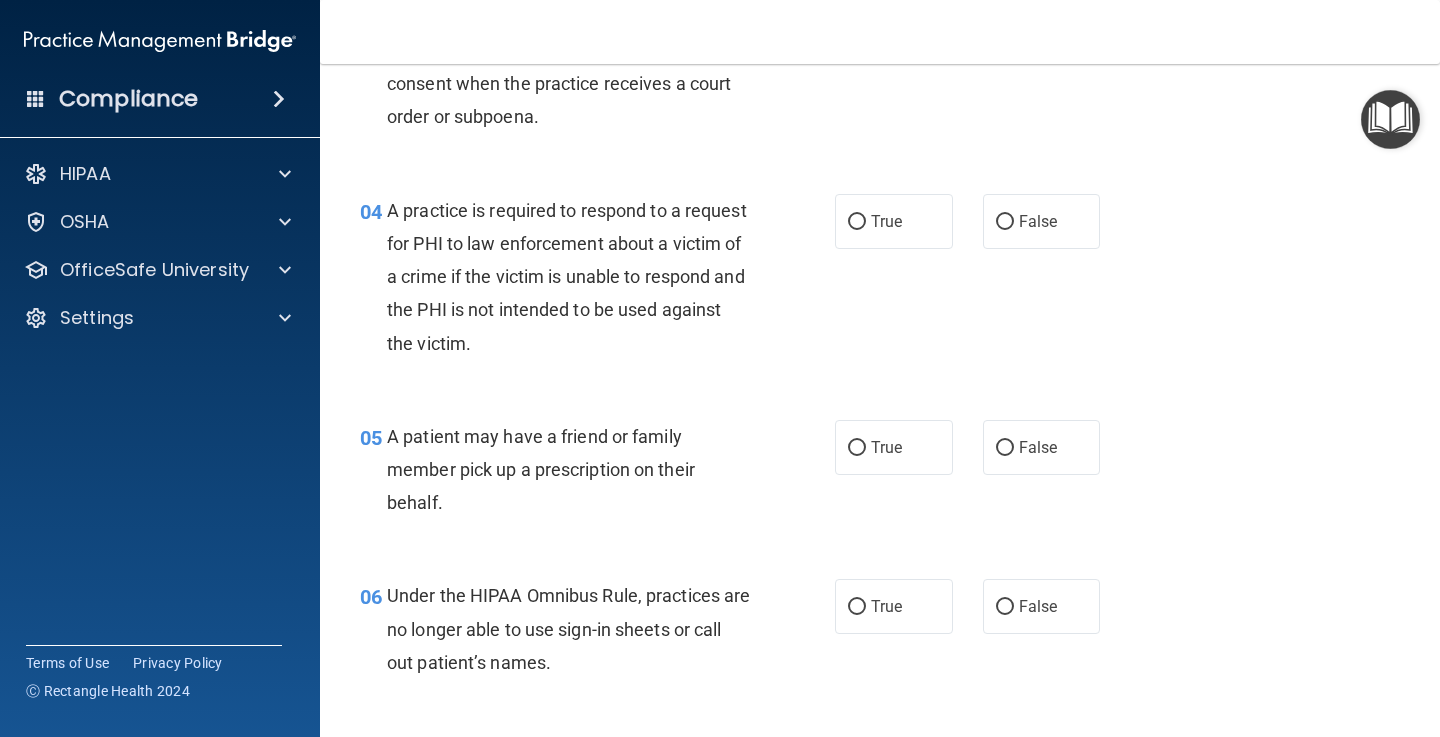 scroll, scrollTop: 662, scrollLeft: 0, axis: vertical 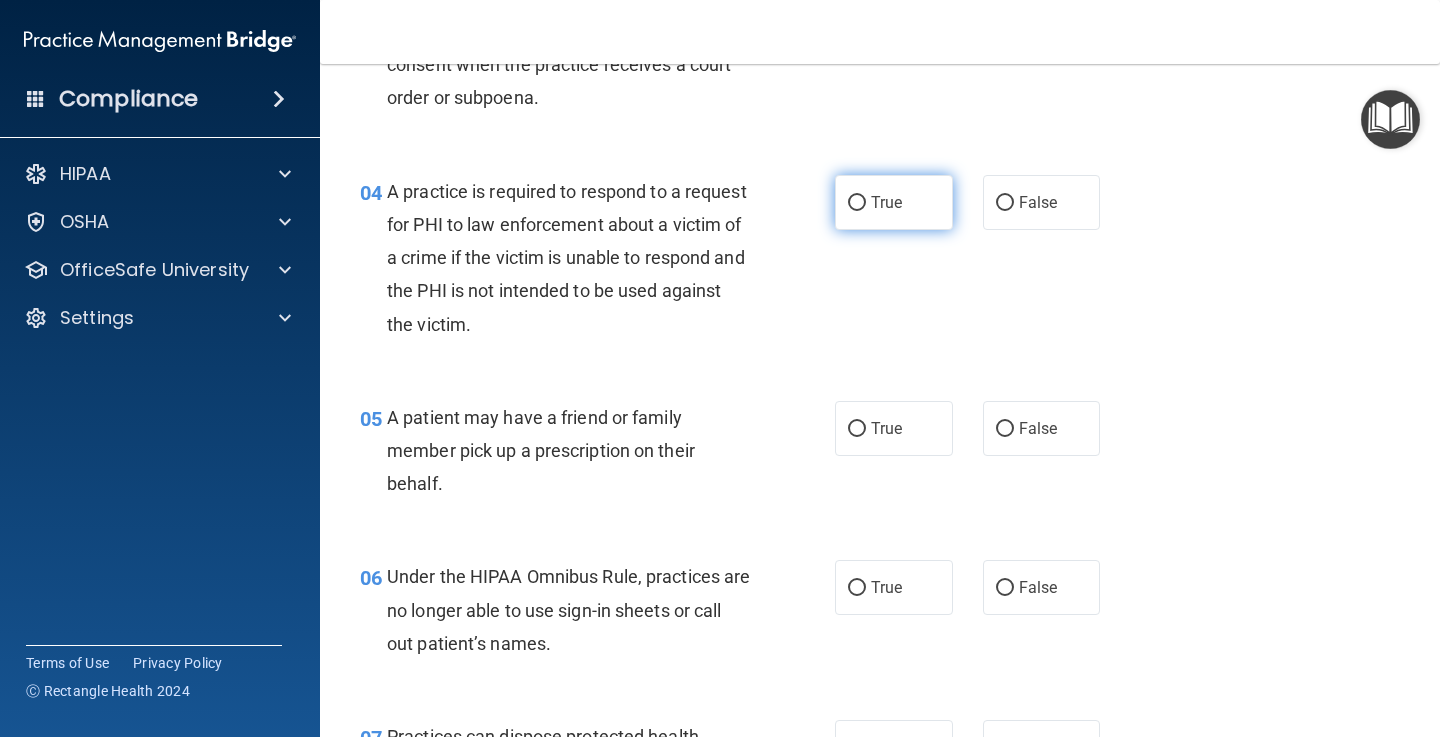 click on "True" at bounding box center [894, 202] 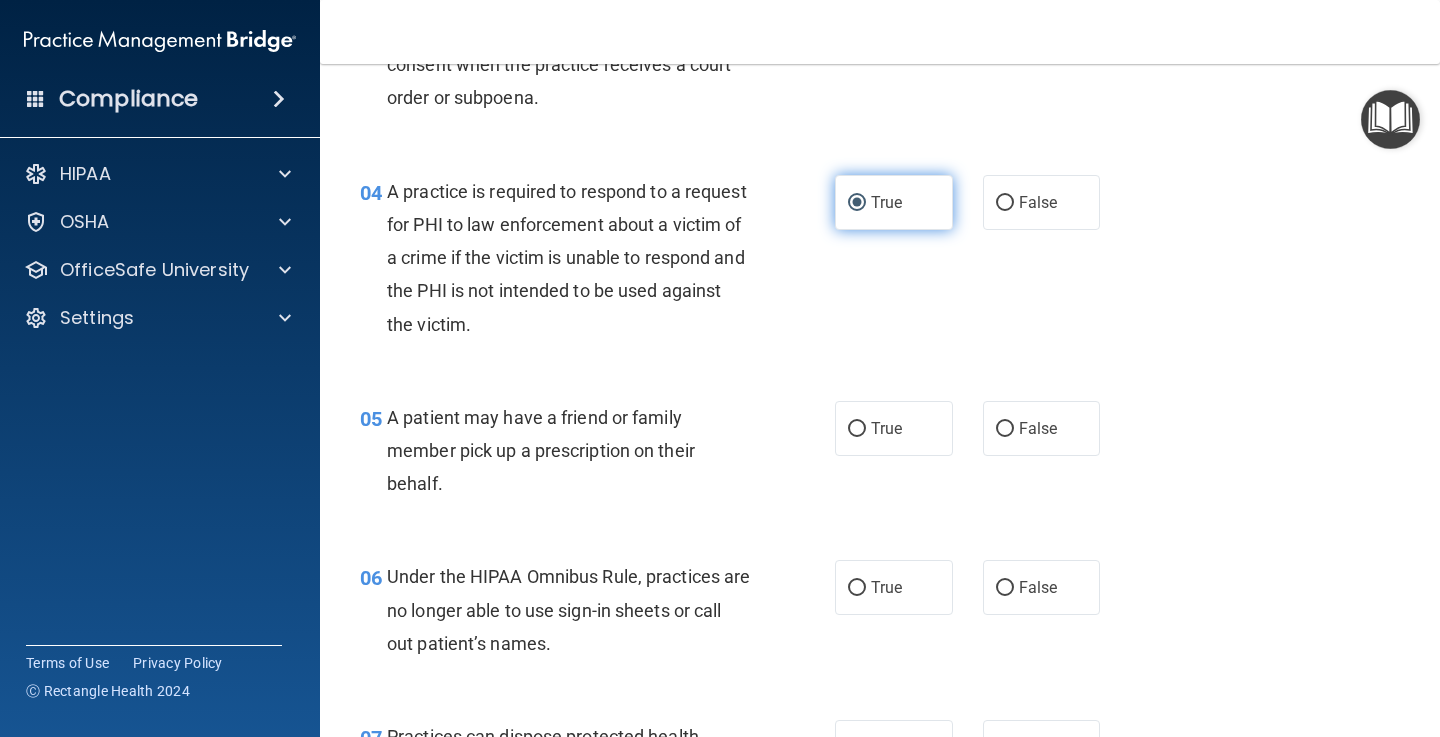 click on "True" at bounding box center [857, 203] 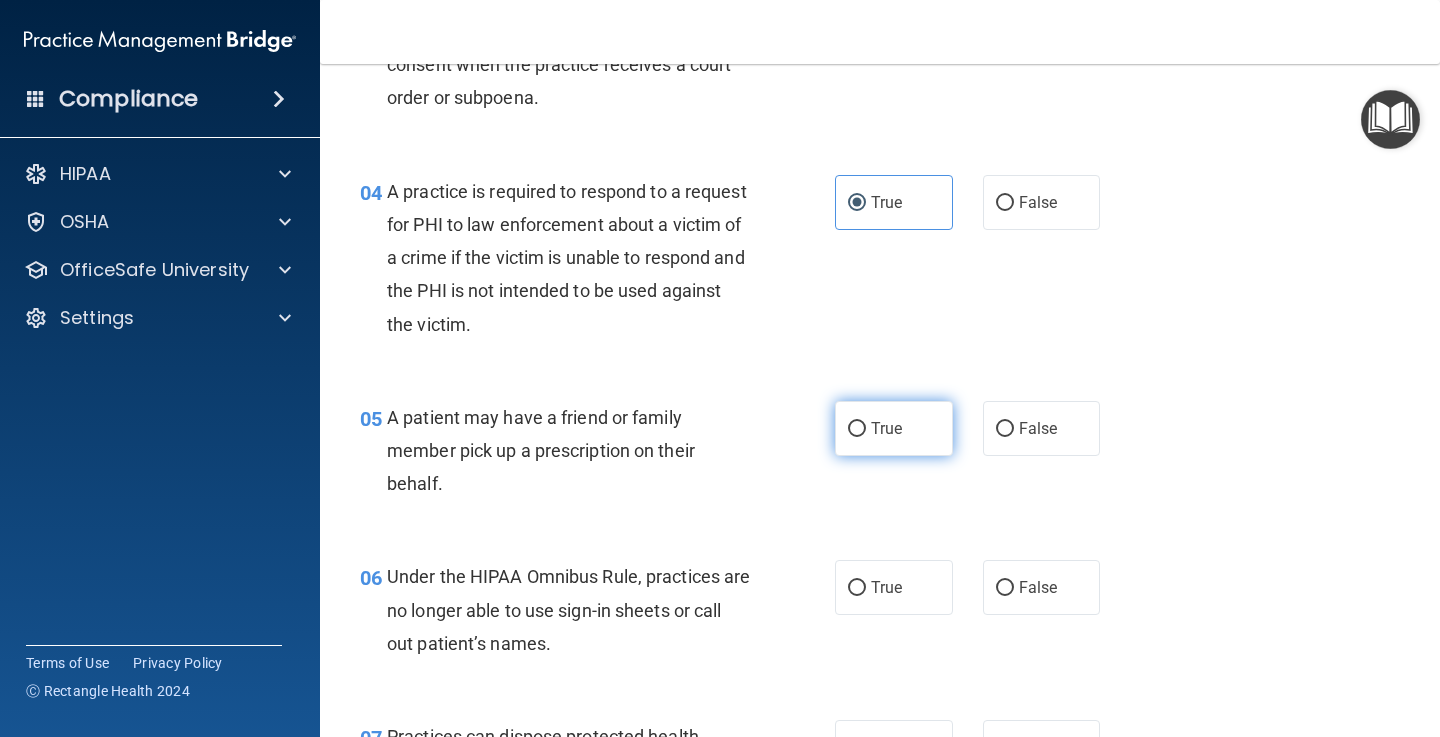 click on "True" at bounding box center [886, 428] 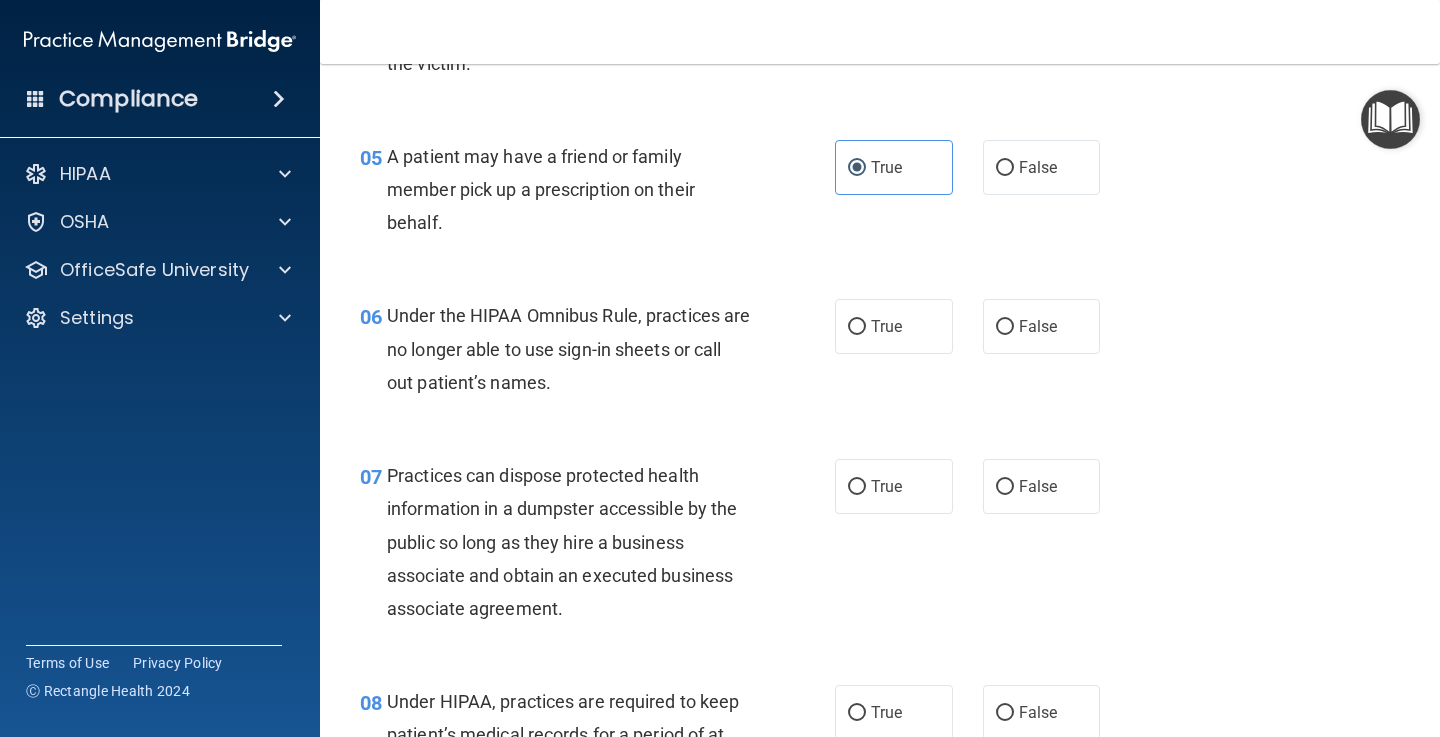 scroll, scrollTop: 927, scrollLeft: 0, axis: vertical 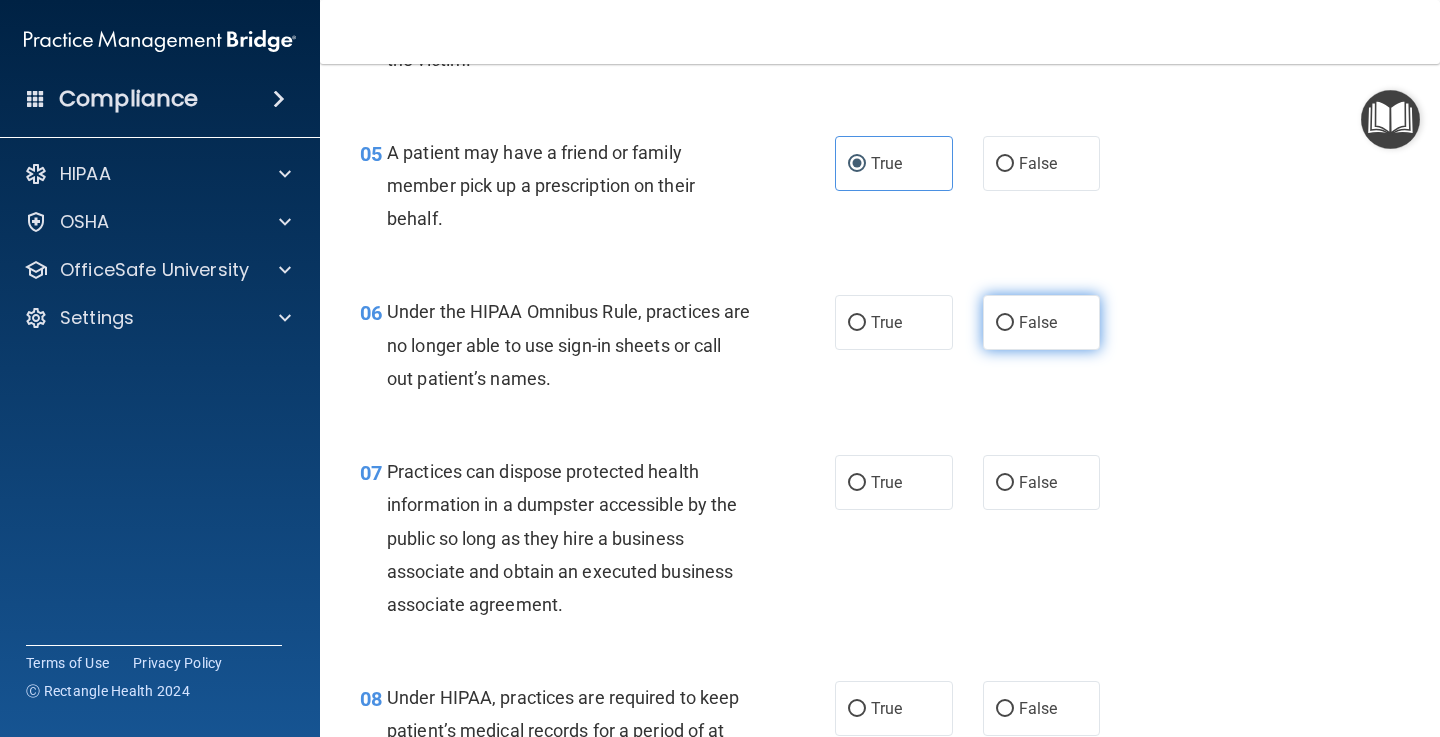 click on "False" at bounding box center [1042, 322] 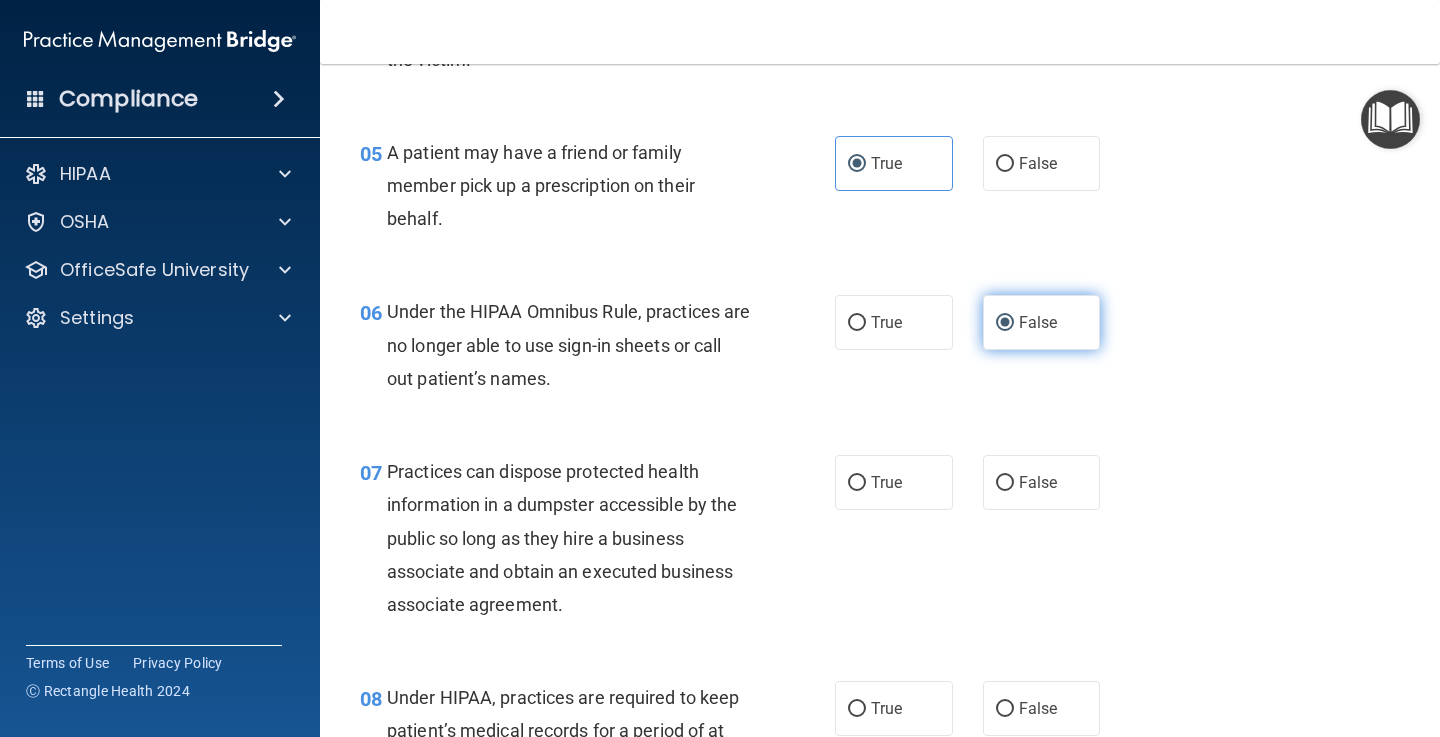 click on "False" at bounding box center (1005, 323) 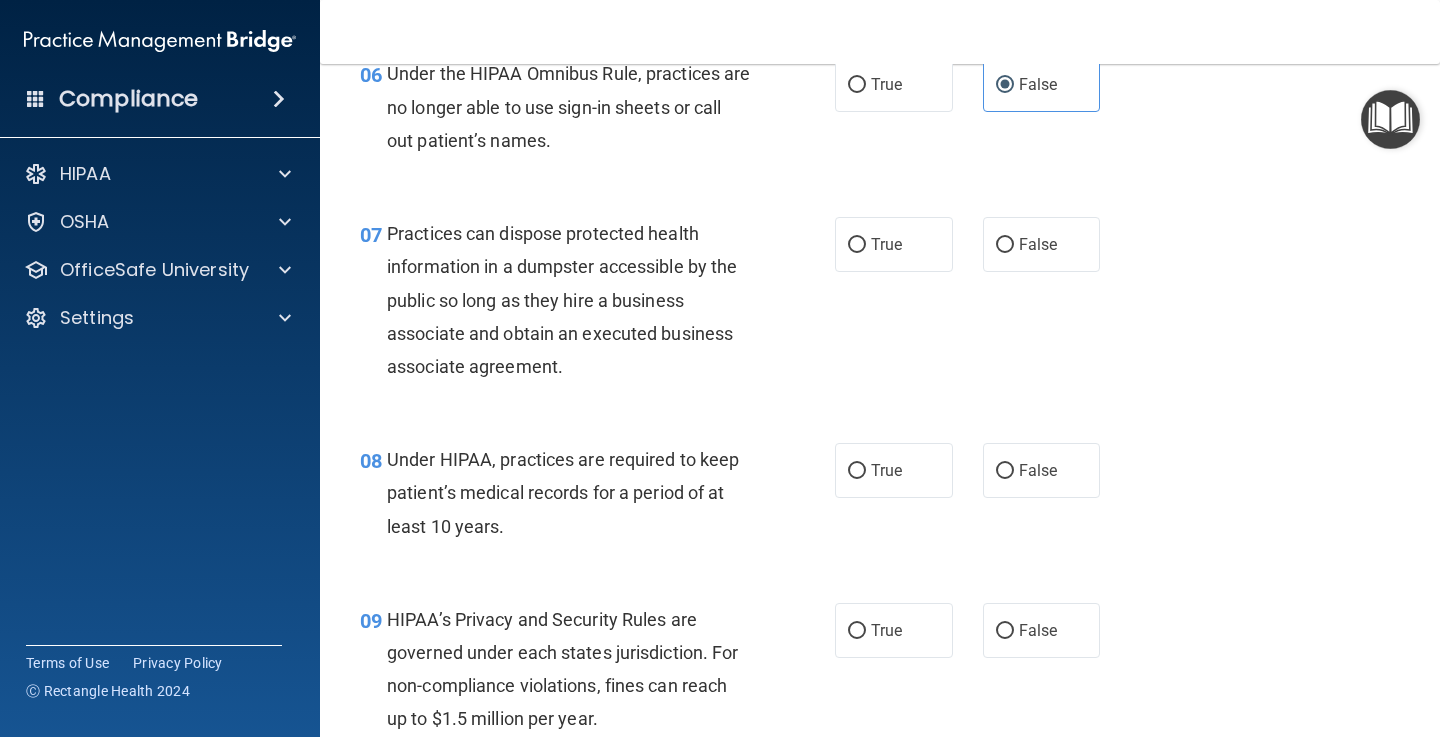 scroll, scrollTop: 1173, scrollLeft: 0, axis: vertical 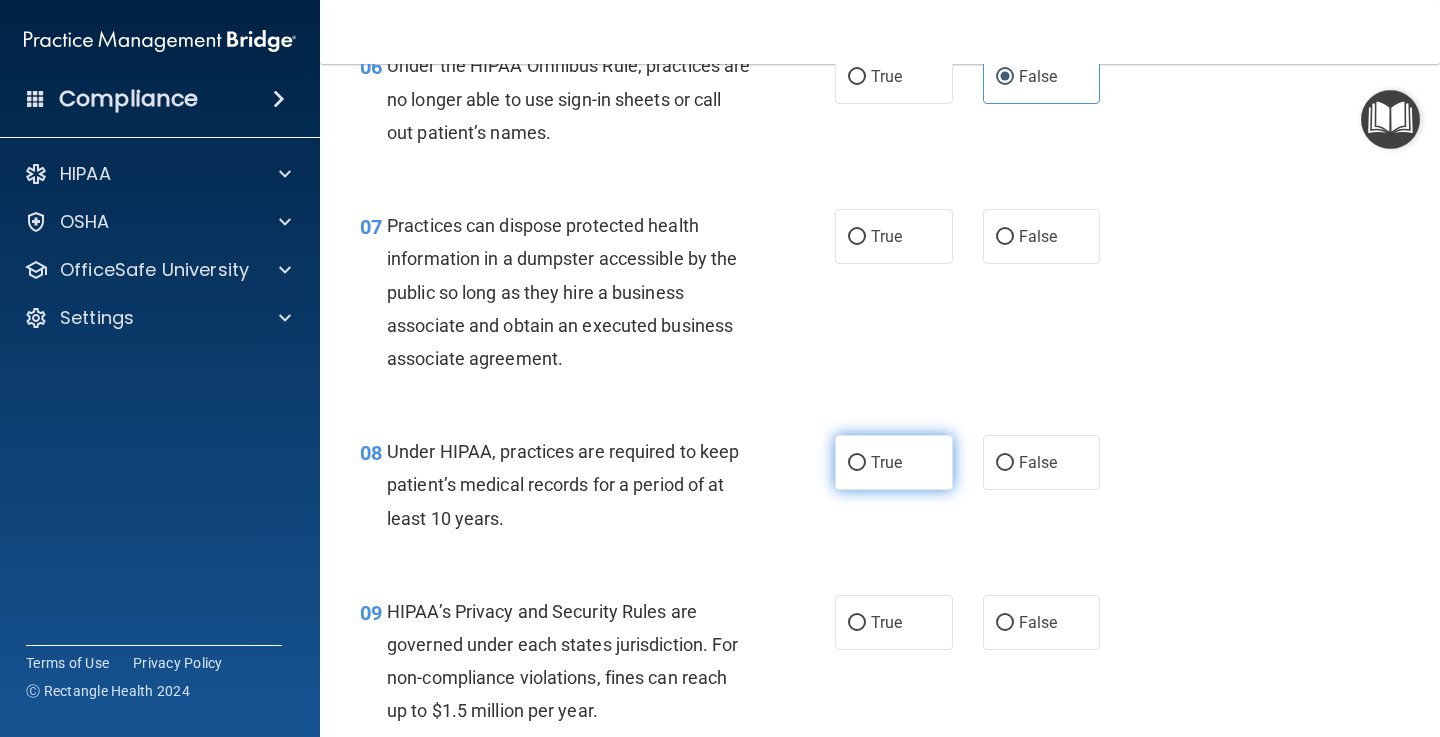 click on "True" at bounding box center [894, 462] 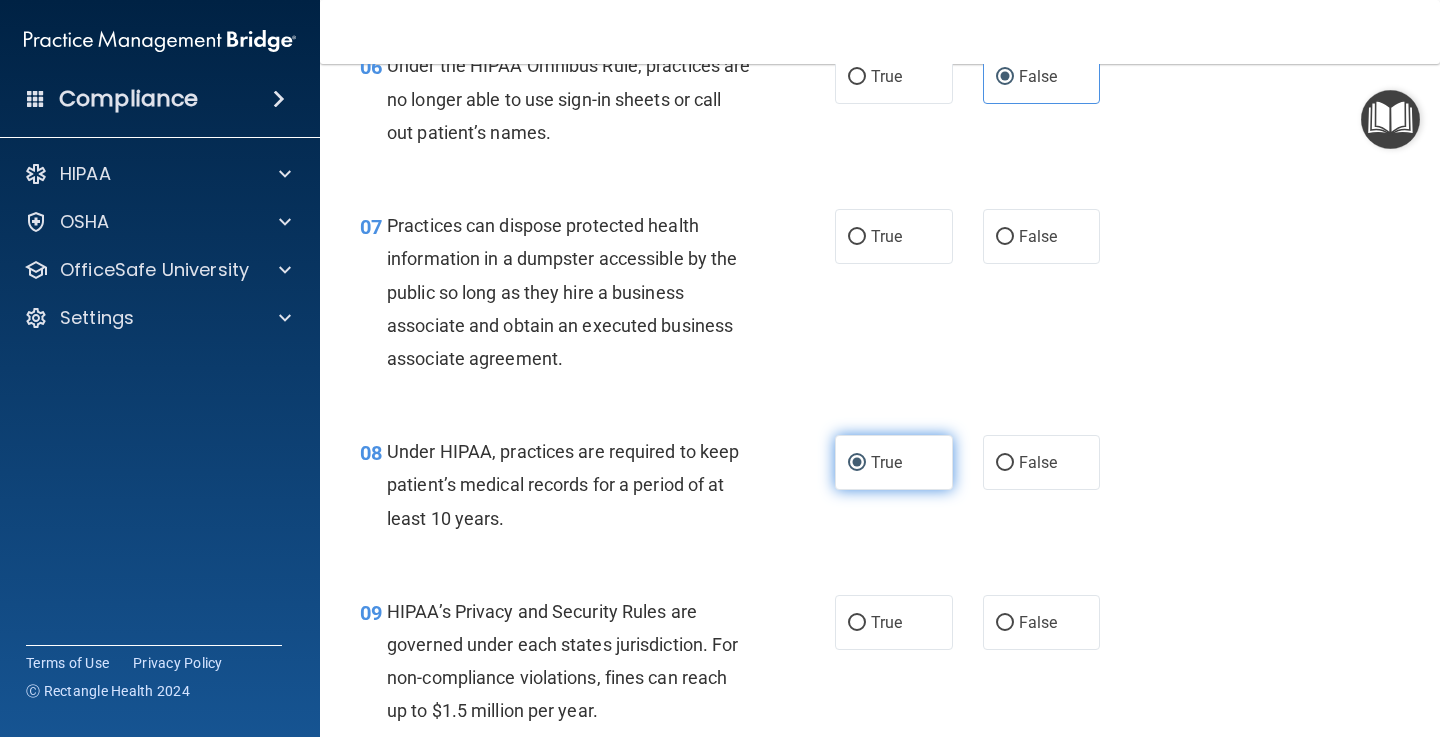 click on "True" at bounding box center (857, 463) 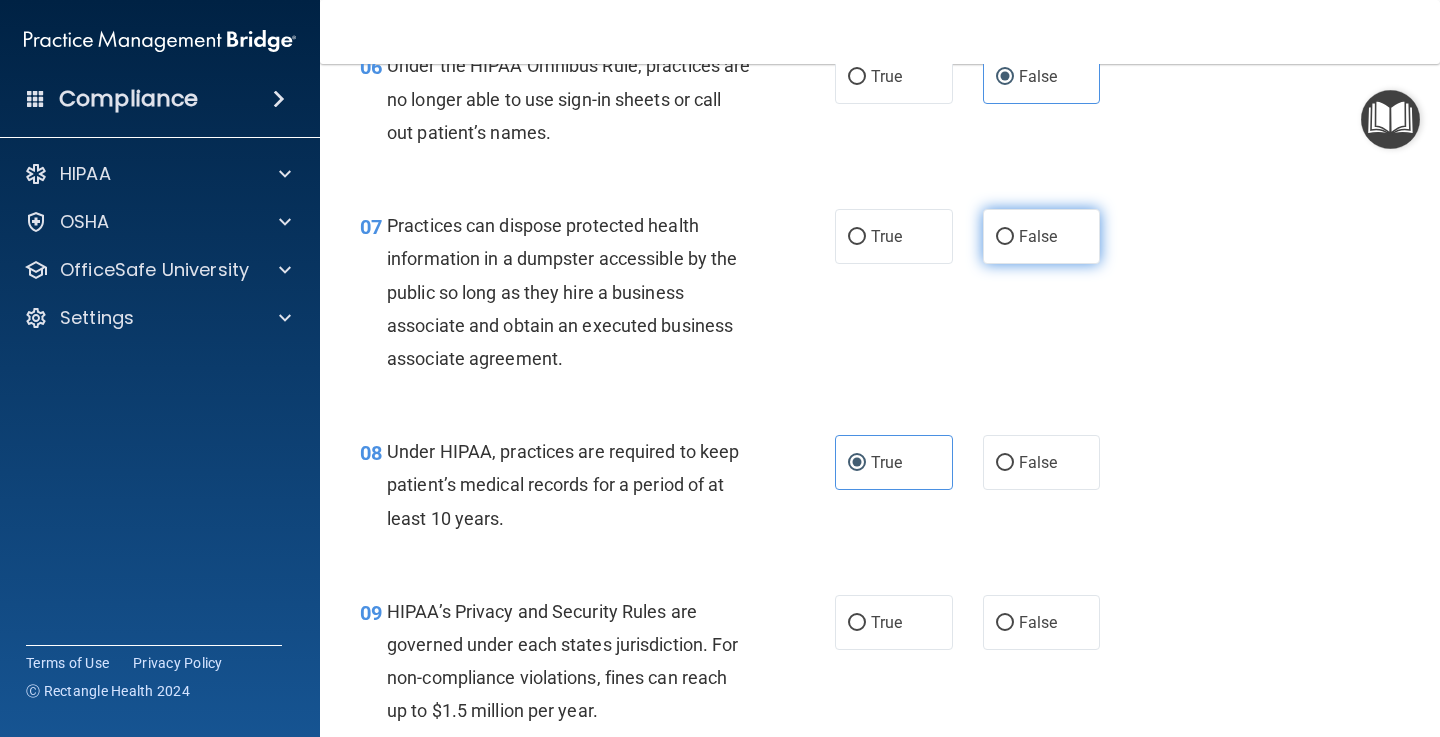 radio on "true" 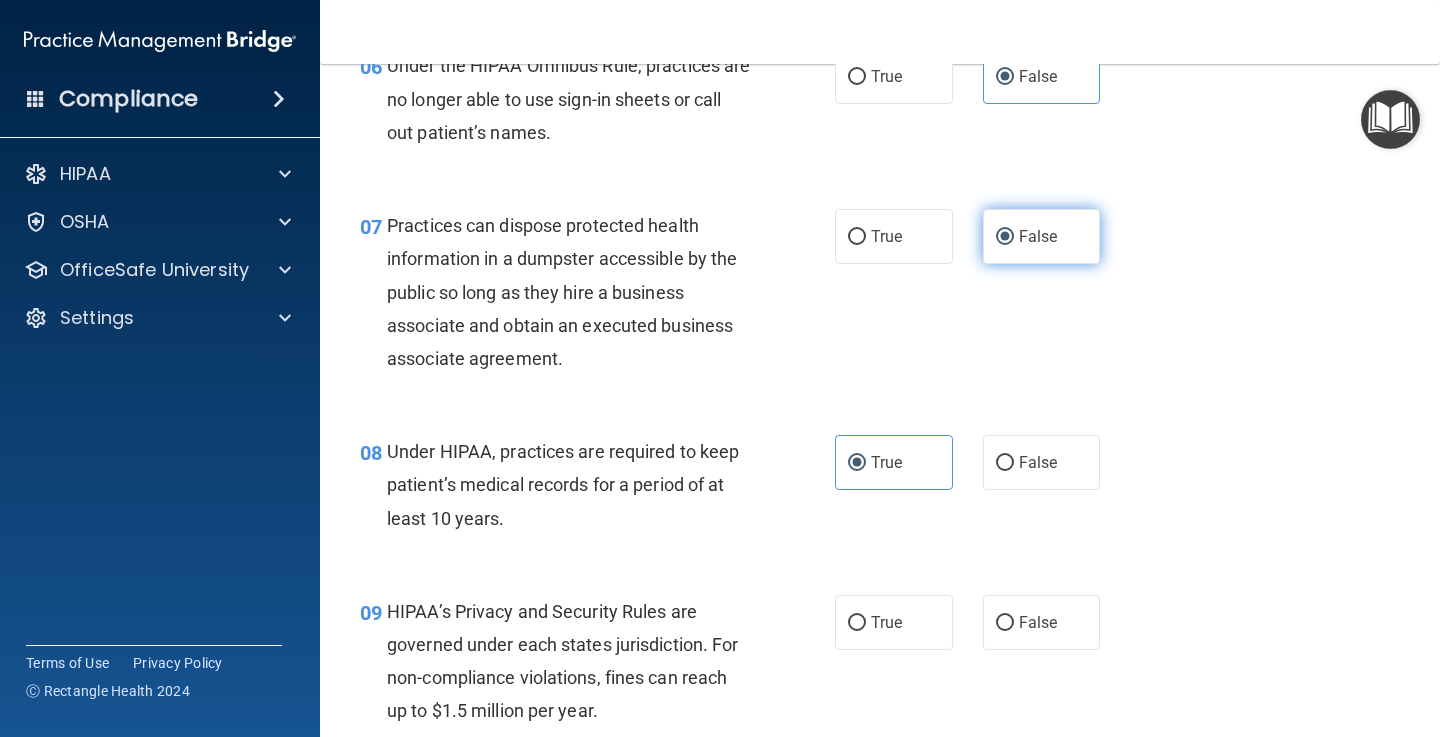 click on "False" at bounding box center (1005, 237) 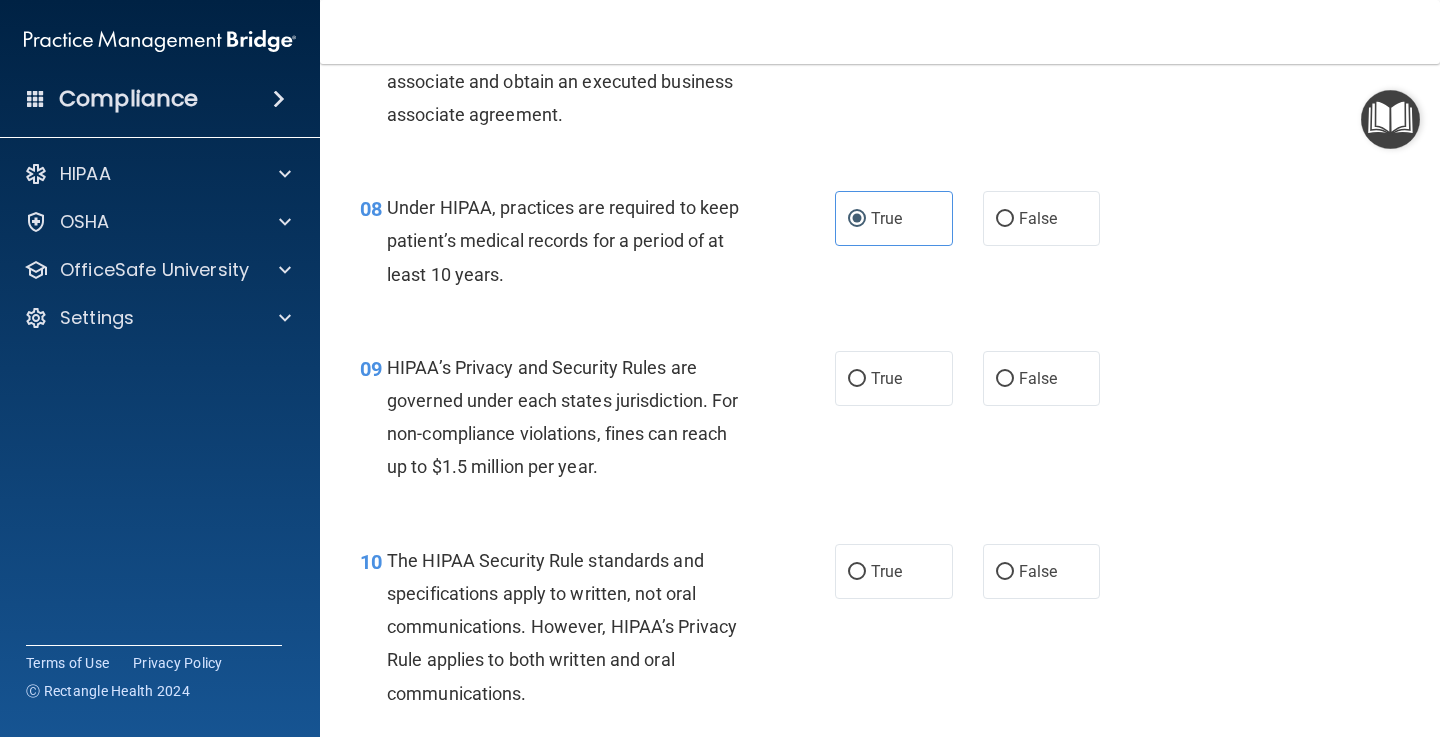scroll, scrollTop: 1426, scrollLeft: 0, axis: vertical 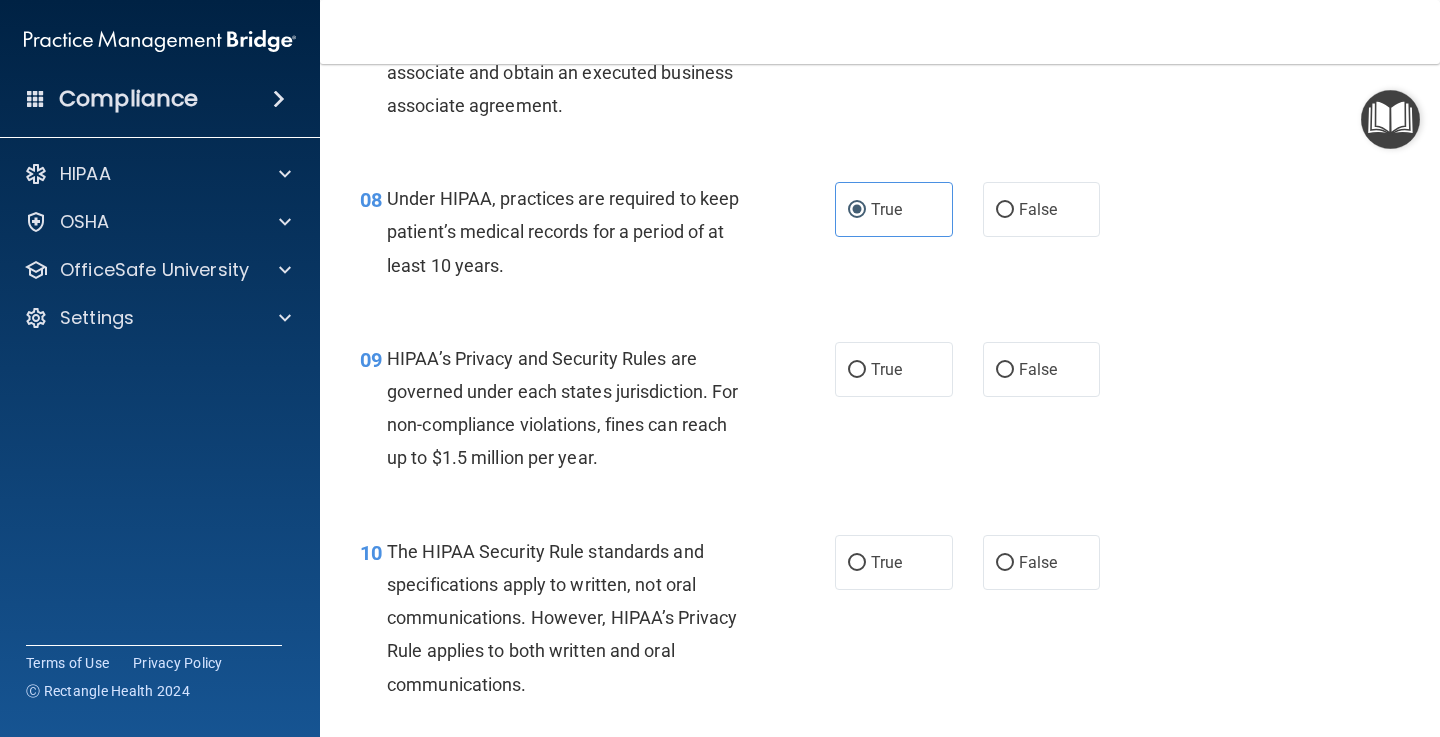 click on "08       Under HIPAA, practices are required to keep patient’s medical records for a period of at least 10 years.                 True           False" at bounding box center (880, 237) 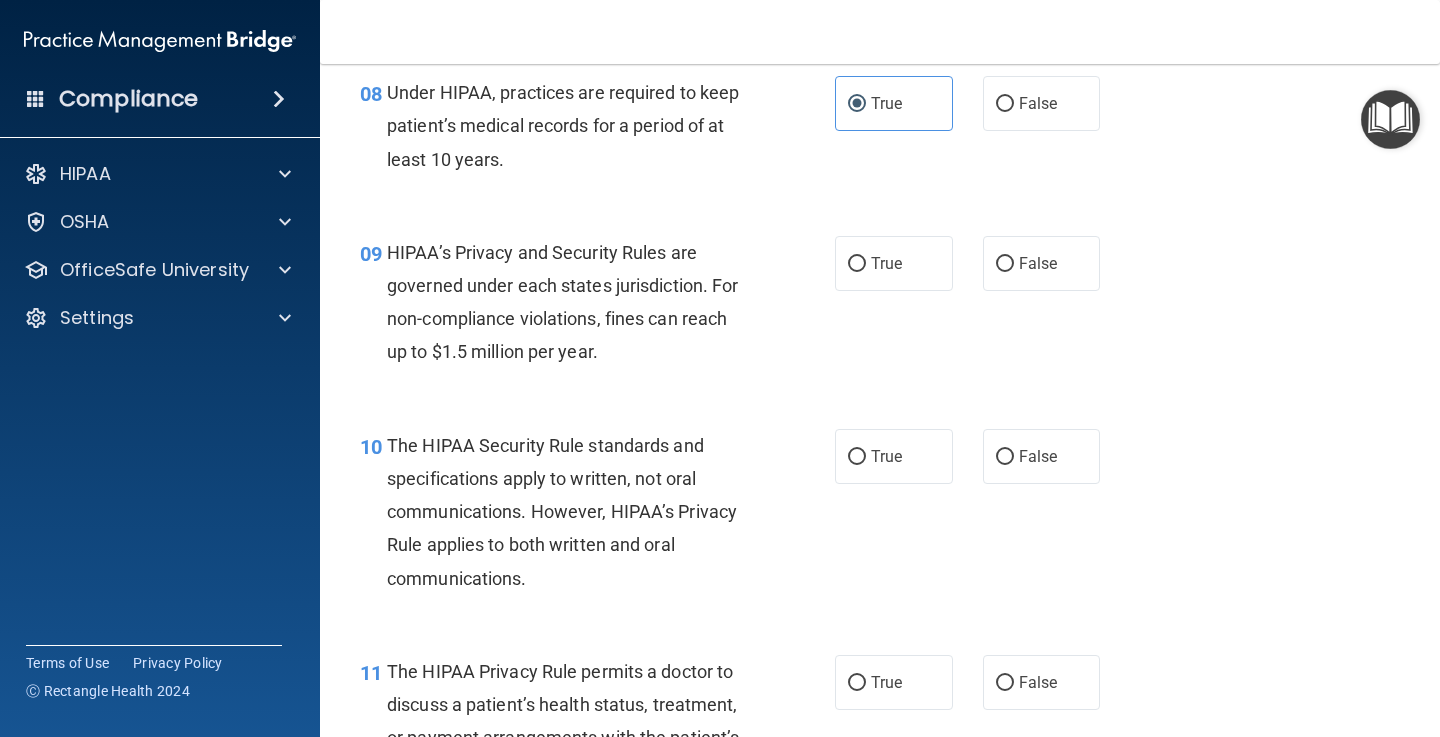 scroll, scrollTop: 1557, scrollLeft: 0, axis: vertical 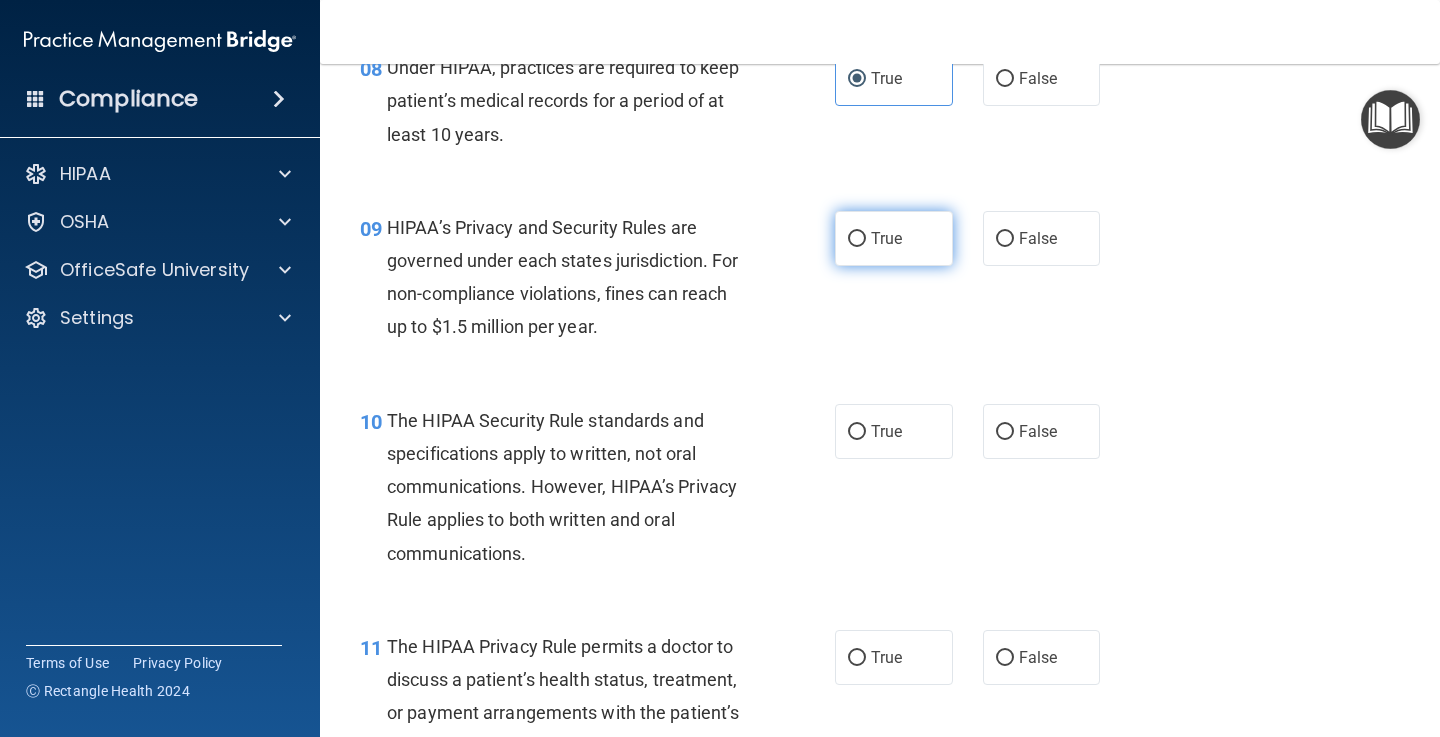 click on "True" at bounding box center [886, 238] 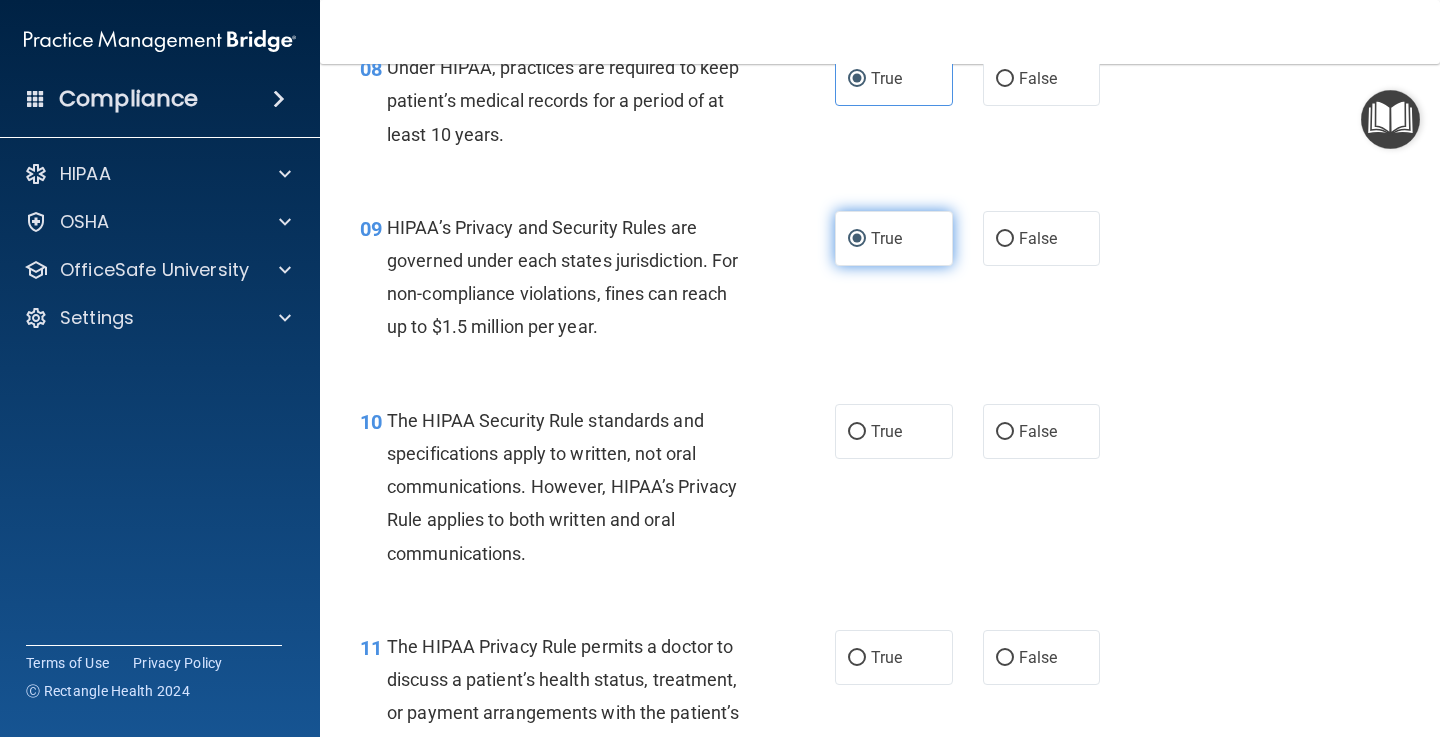 click on "True" at bounding box center [857, 239] 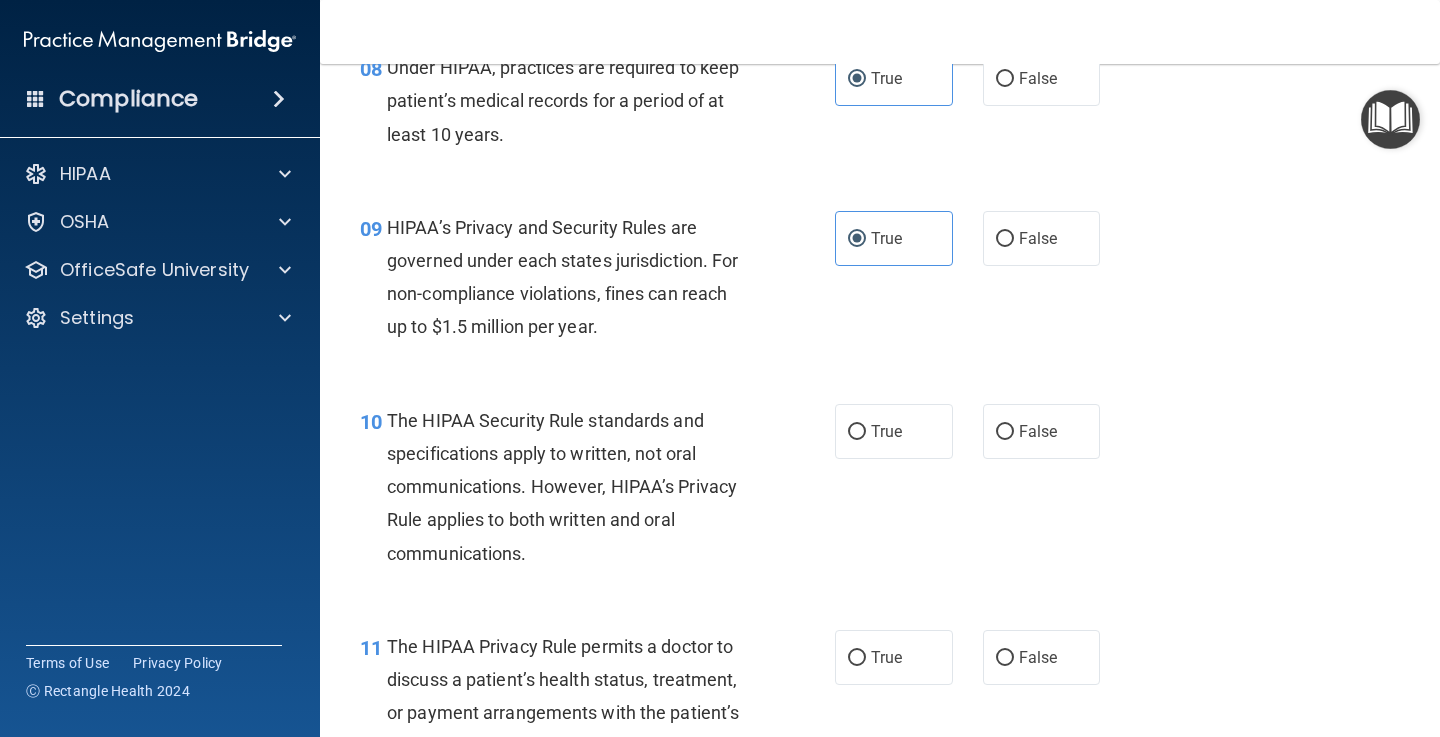 scroll, scrollTop: 1559, scrollLeft: 0, axis: vertical 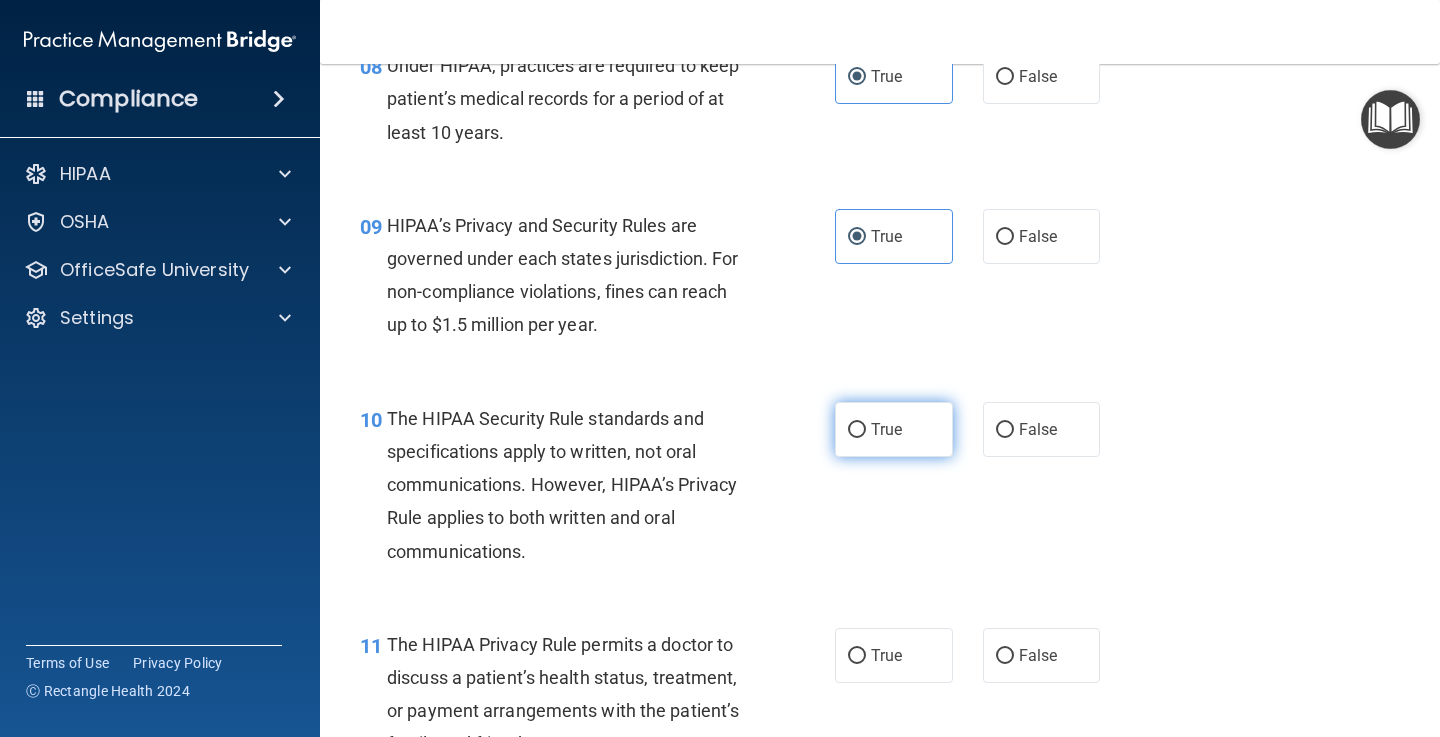 click on "True" at bounding box center (894, 429) 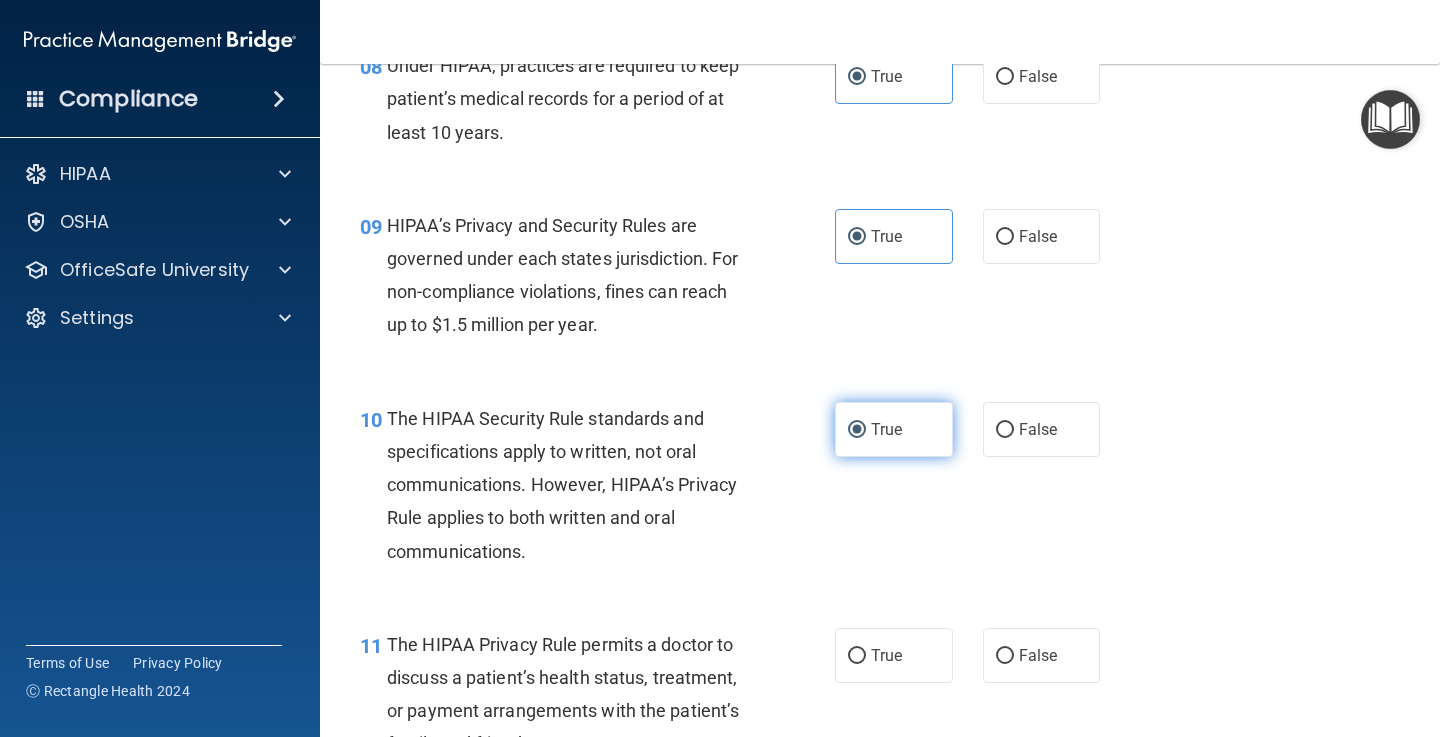 click on "True" at bounding box center (857, 430) 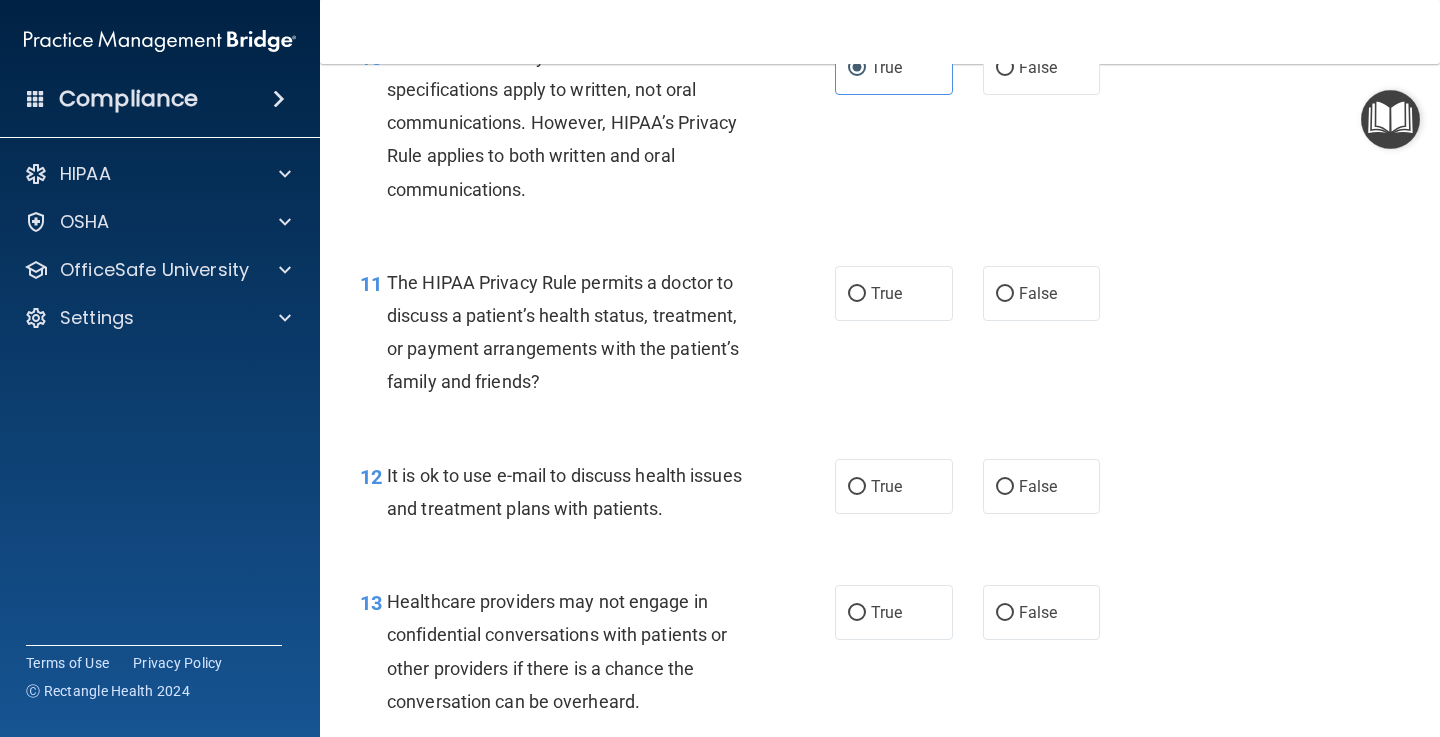 scroll, scrollTop: 1953, scrollLeft: 0, axis: vertical 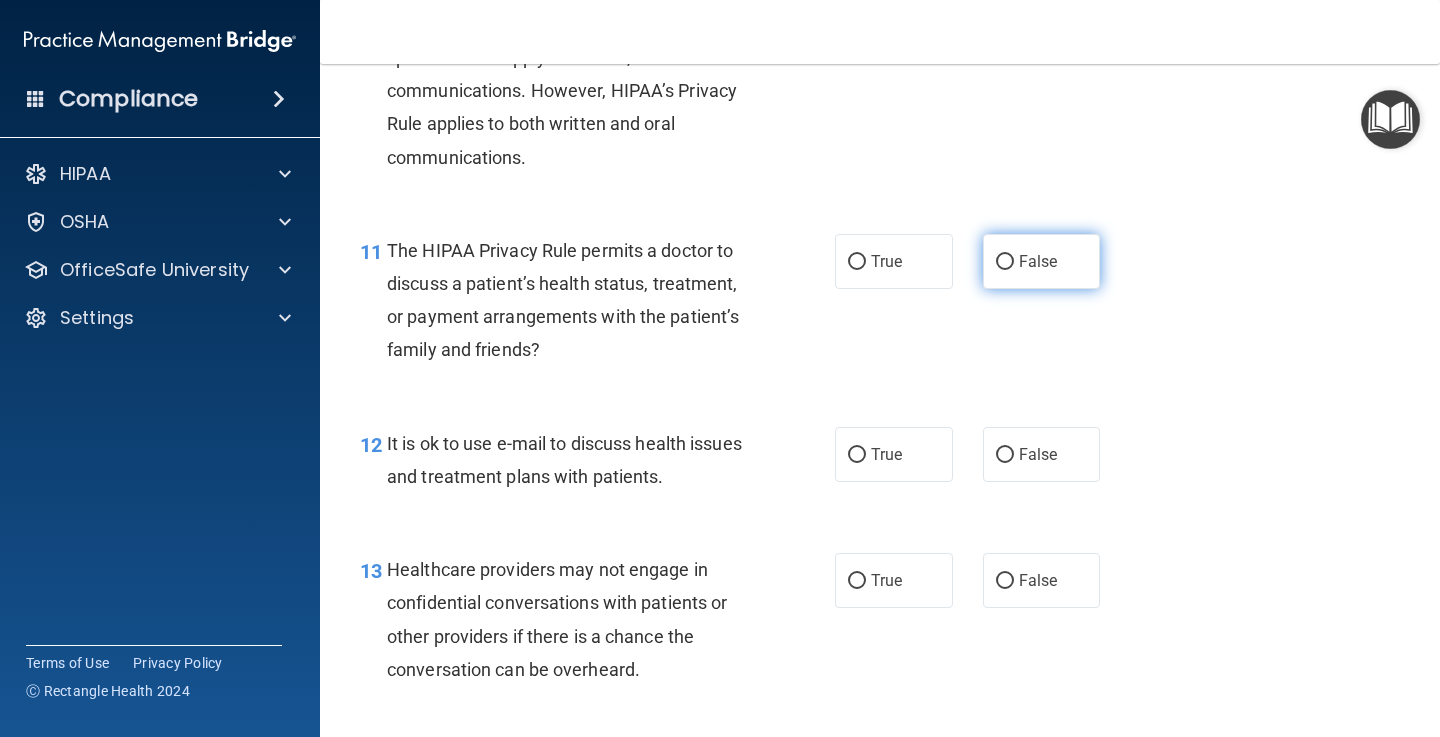 click on "False" at bounding box center [1038, 261] 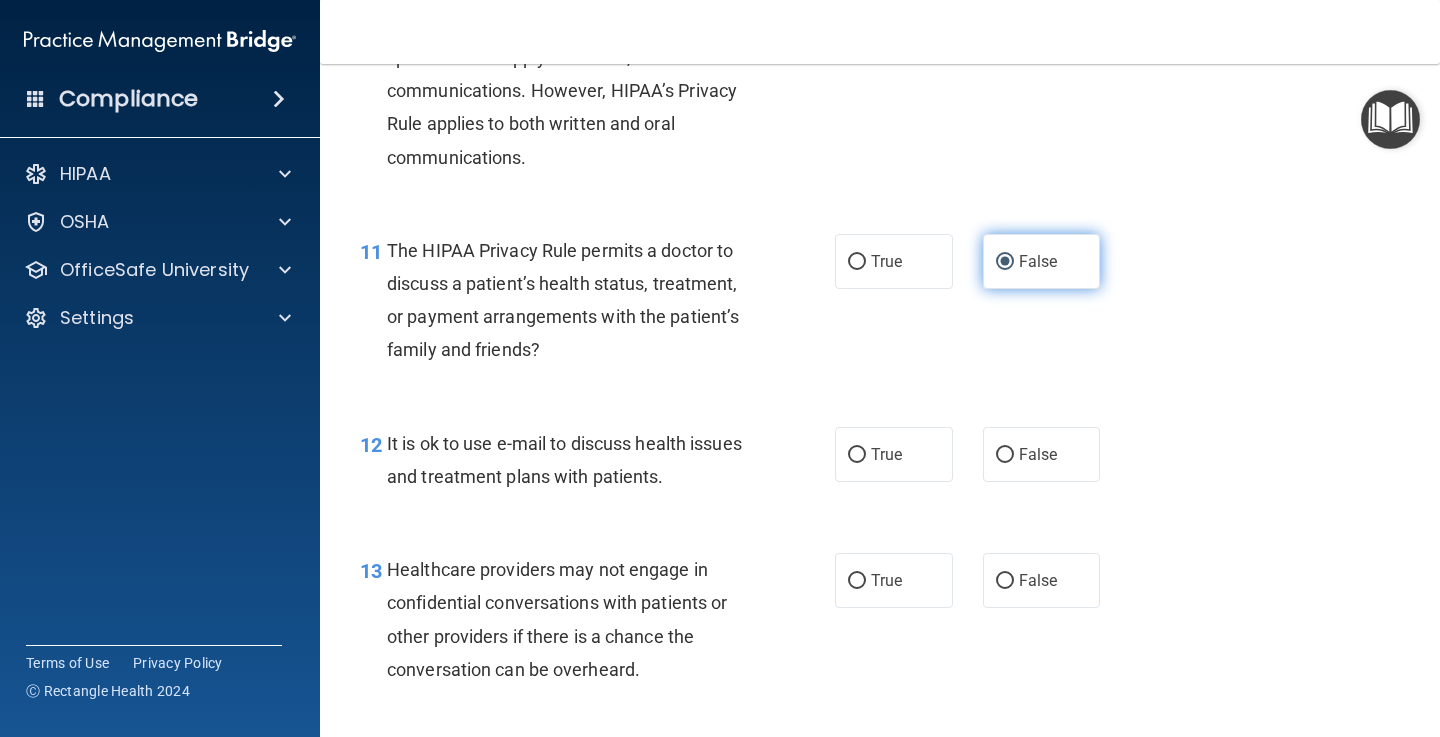 click on "False" at bounding box center (1005, 262) 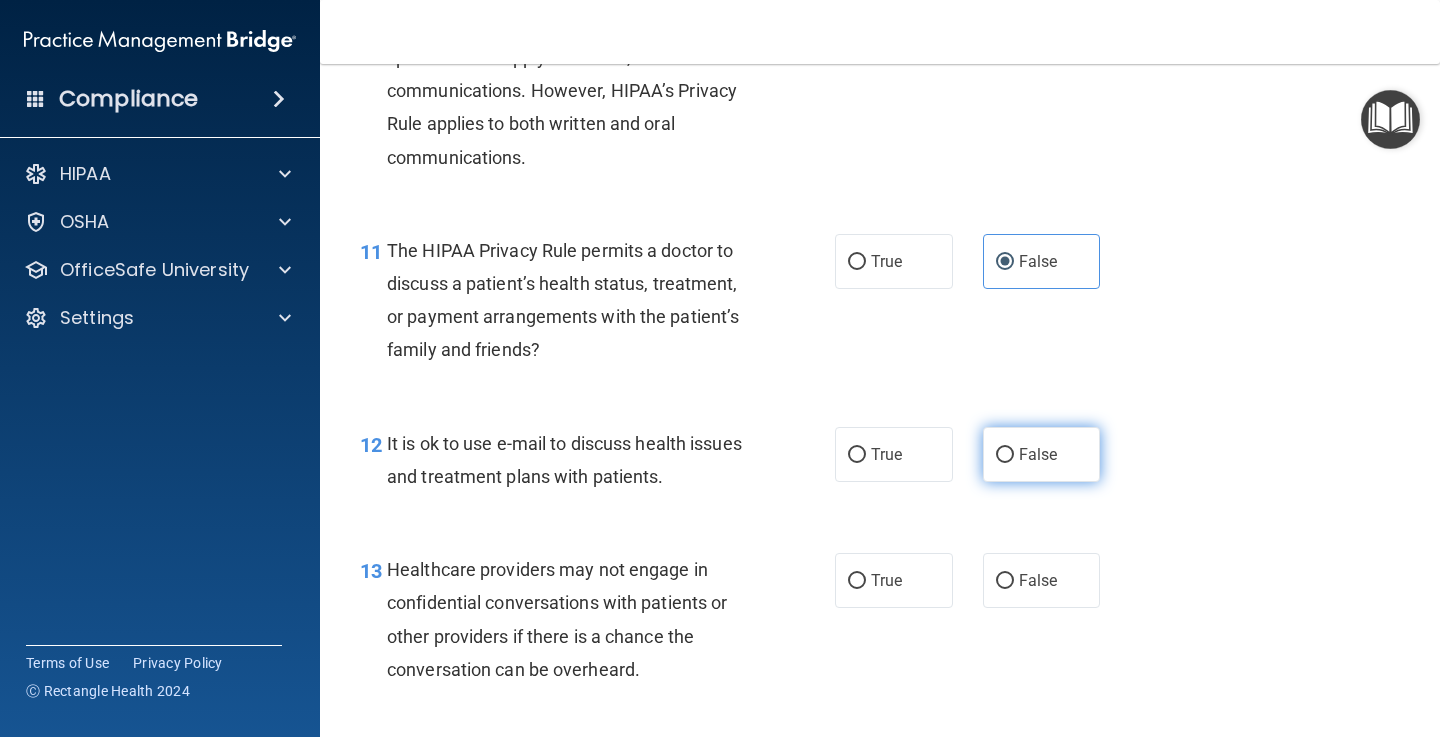 click on "False" at bounding box center [1038, 454] 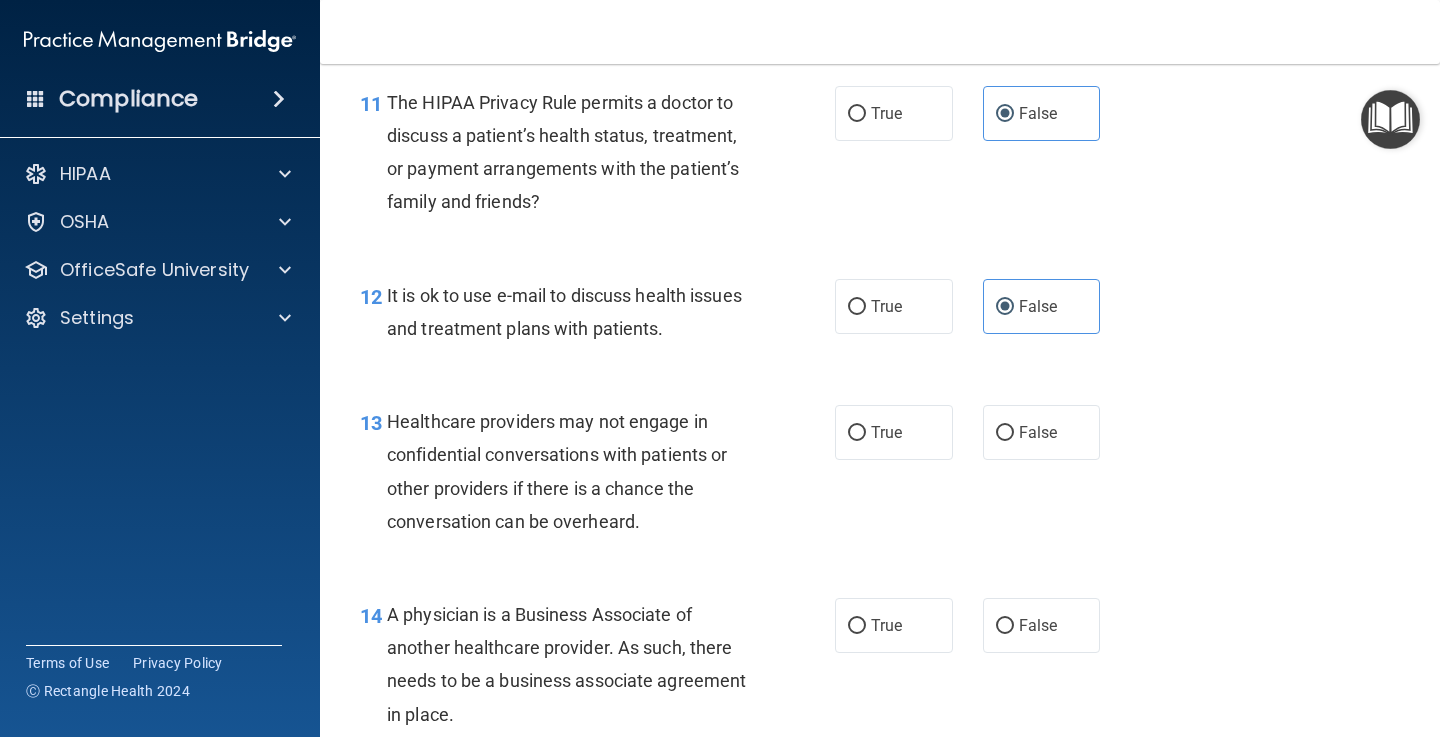 scroll, scrollTop: 2107, scrollLeft: 0, axis: vertical 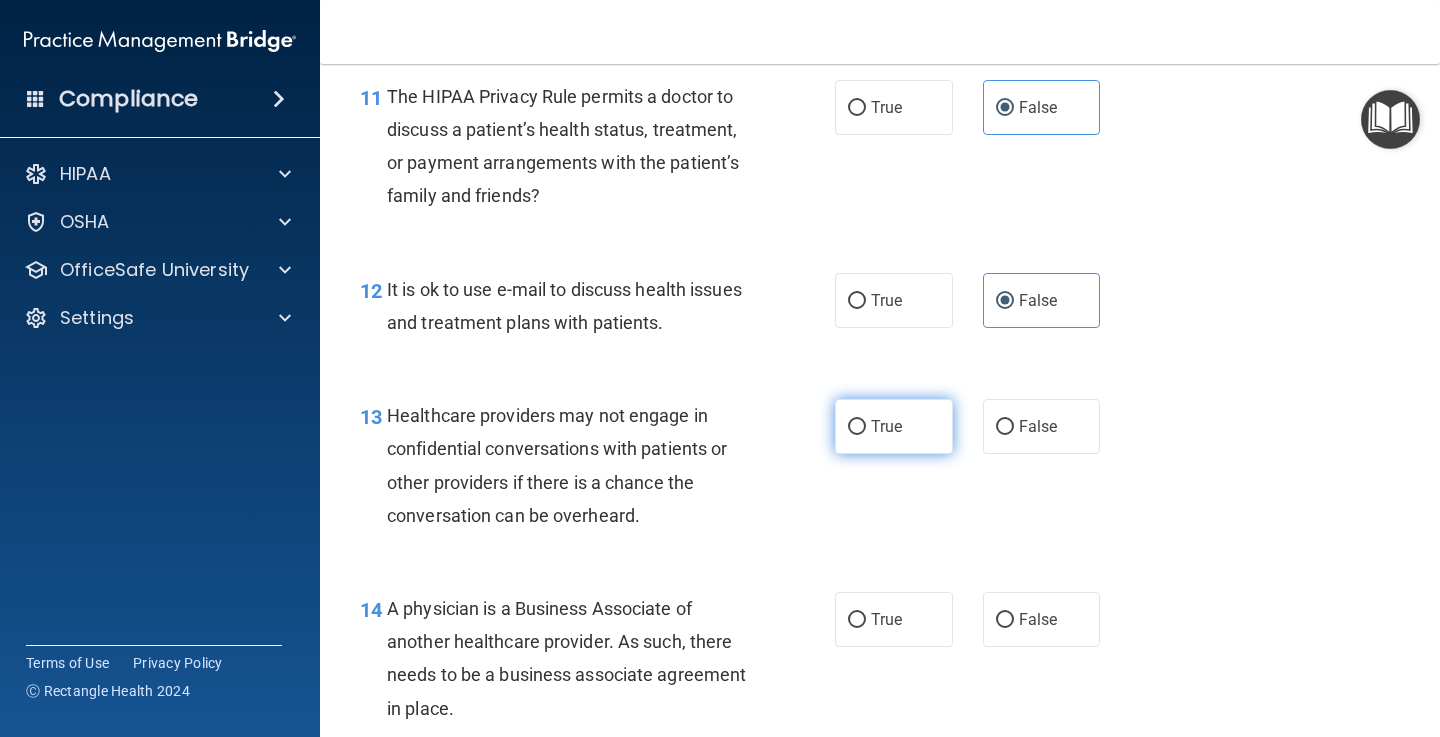 click on "True" at bounding box center (886, 426) 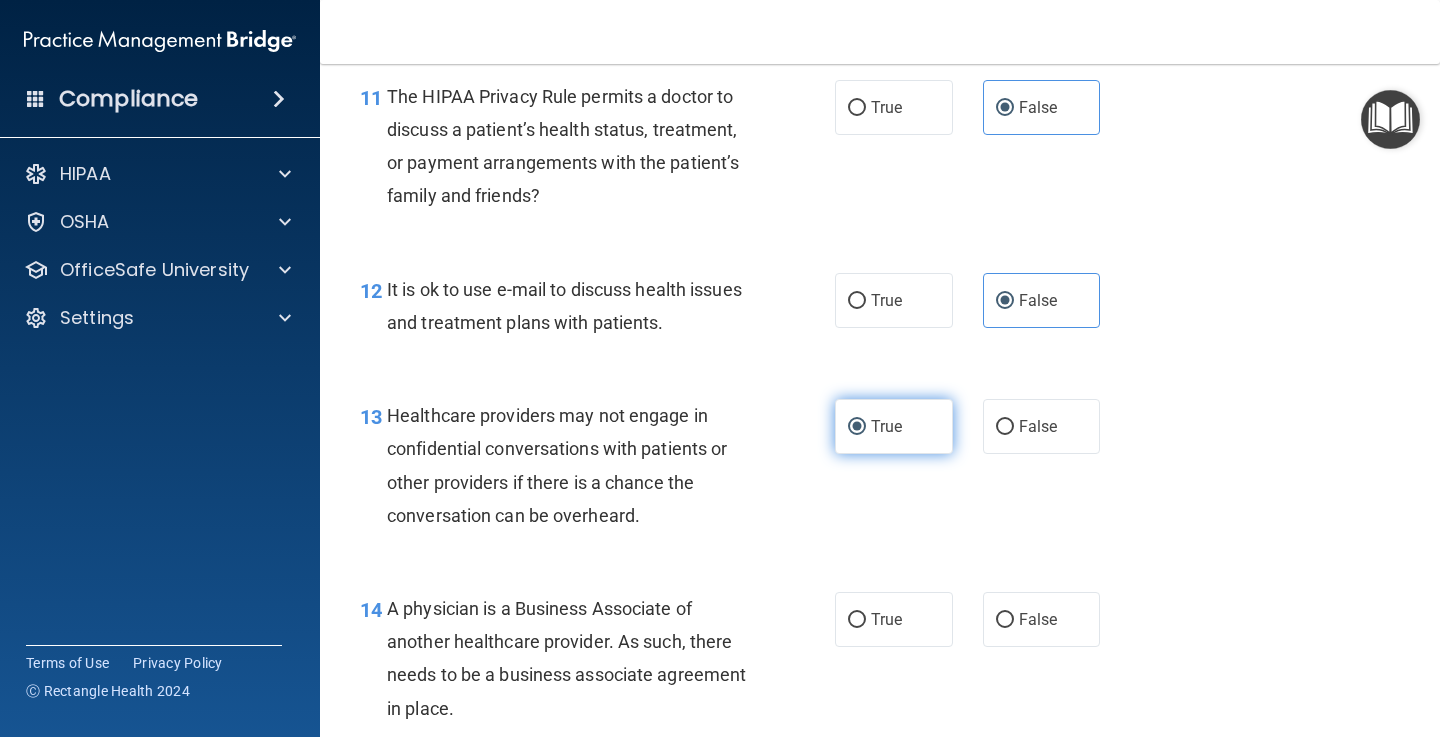 click on "True" at bounding box center [857, 427] 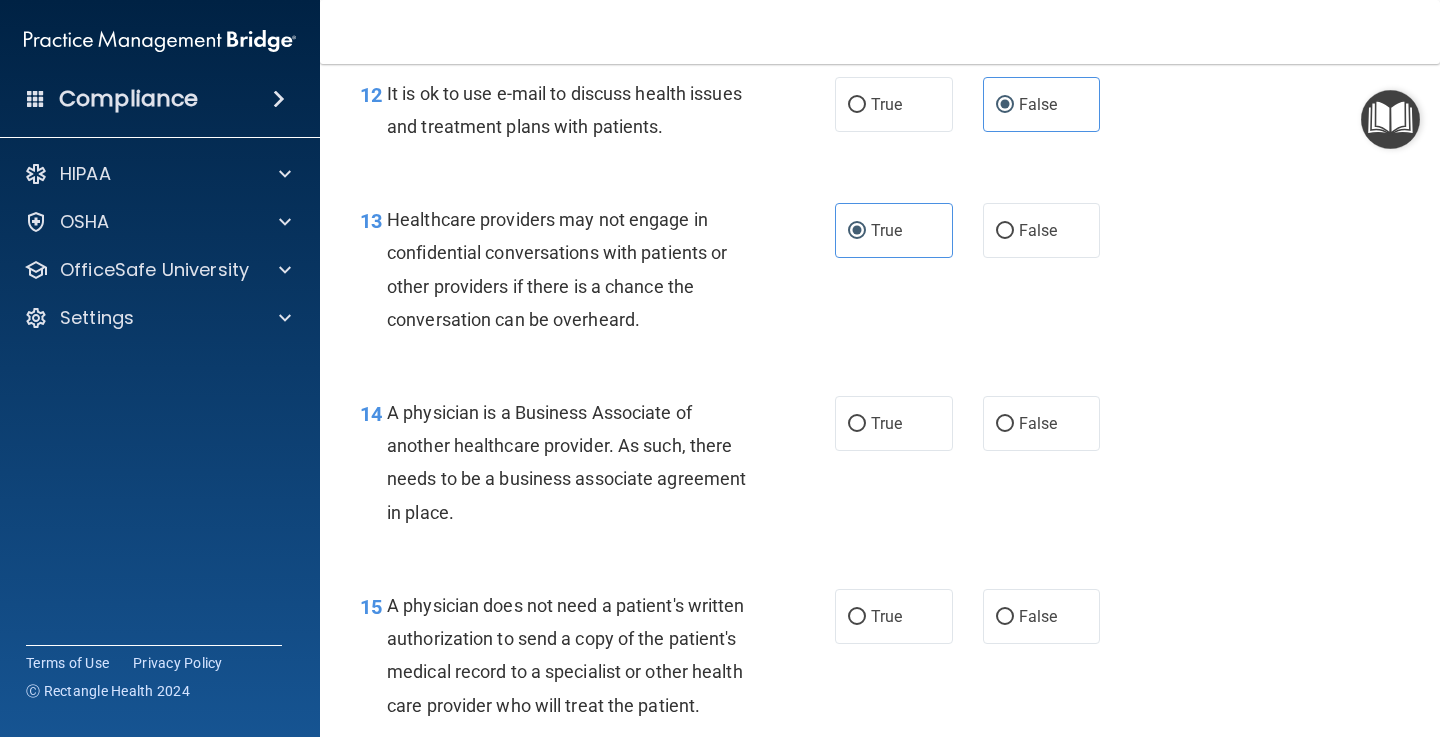 scroll, scrollTop: 2304, scrollLeft: 0, axis: vertical 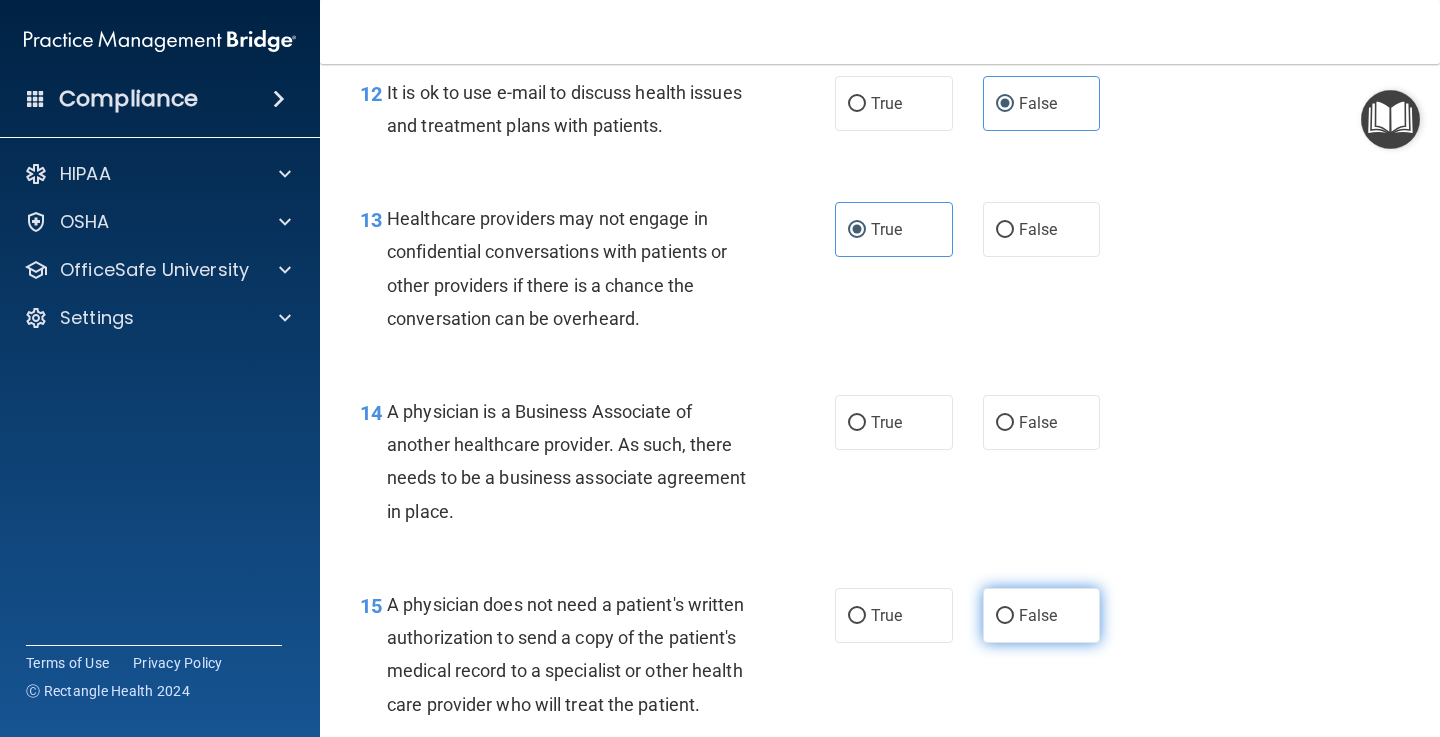 click on "False" at bounding box center [1038, 615] 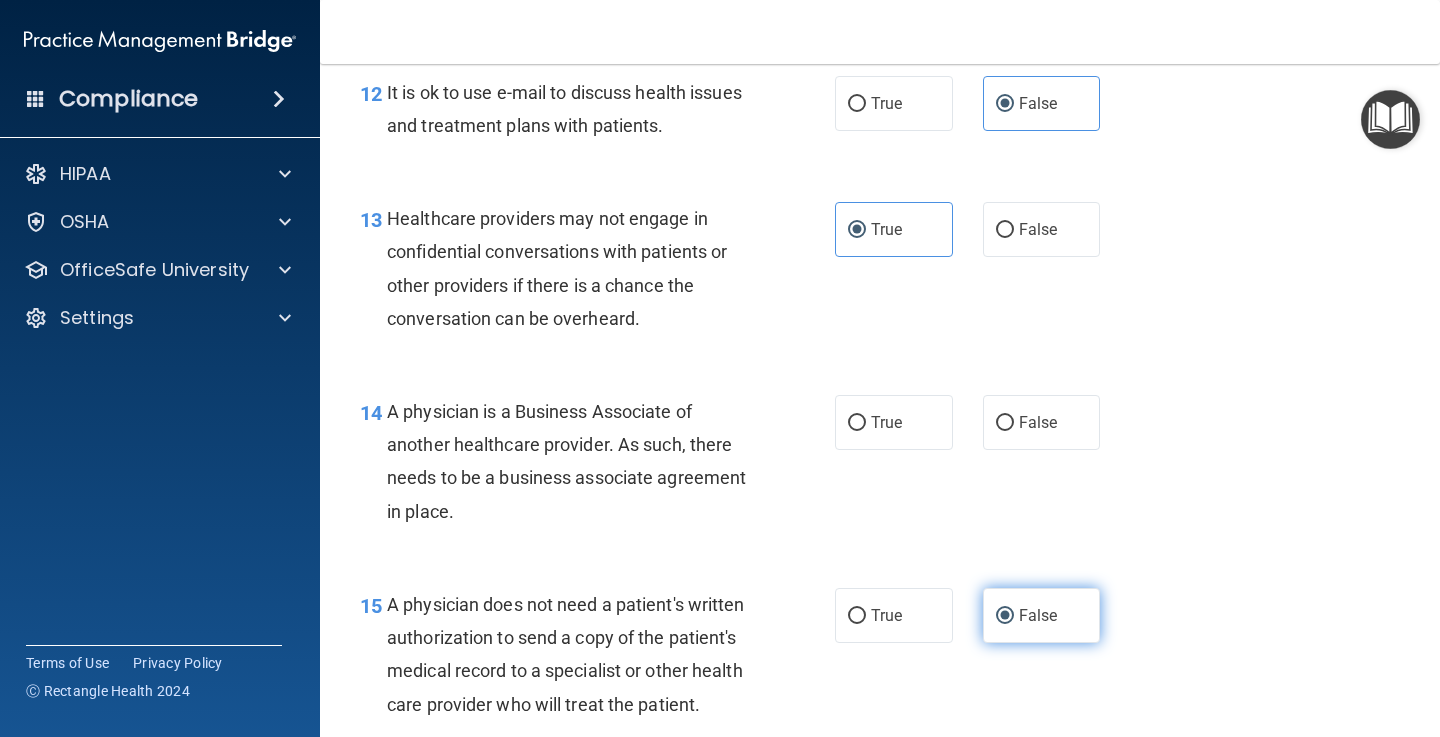 click on "False" at bounding box center [1005, 616] 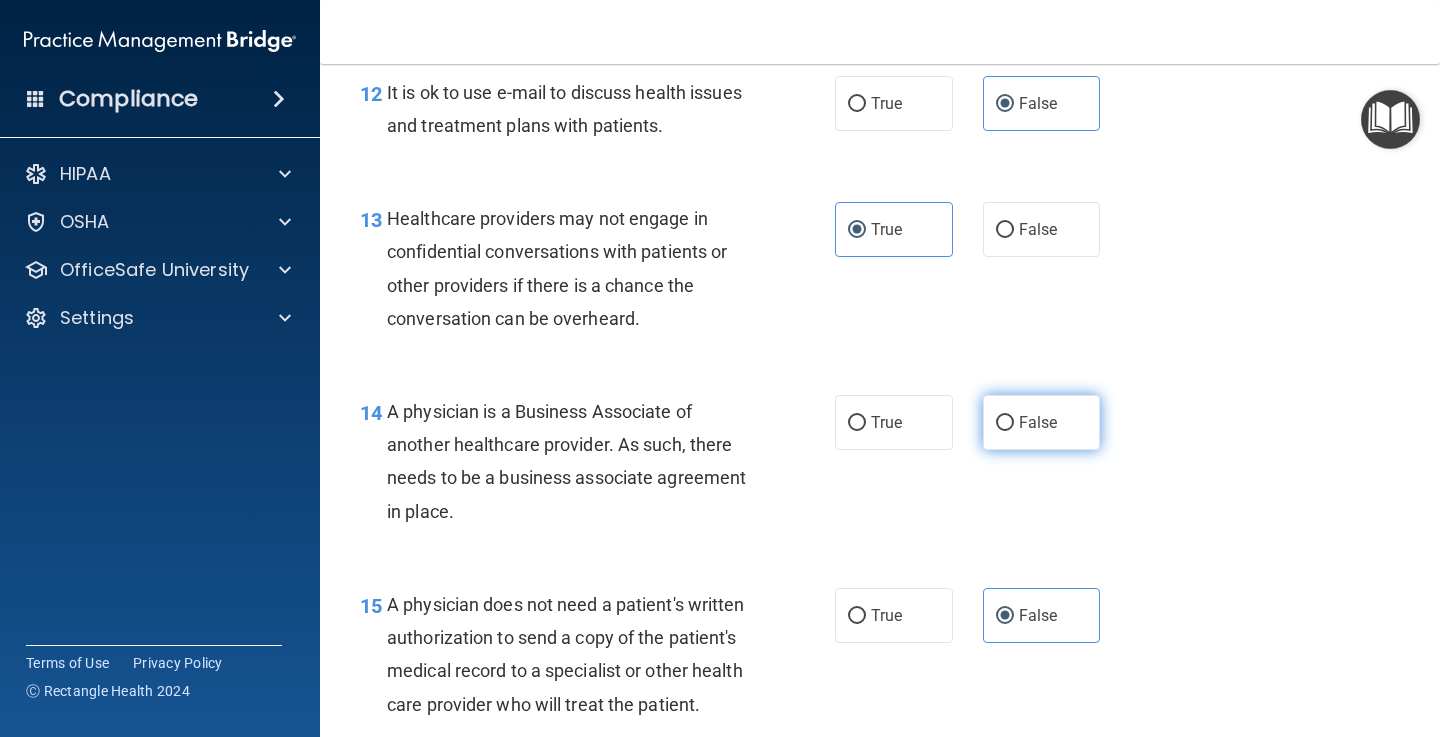 click on "False" at bounding box center [1038, 422] 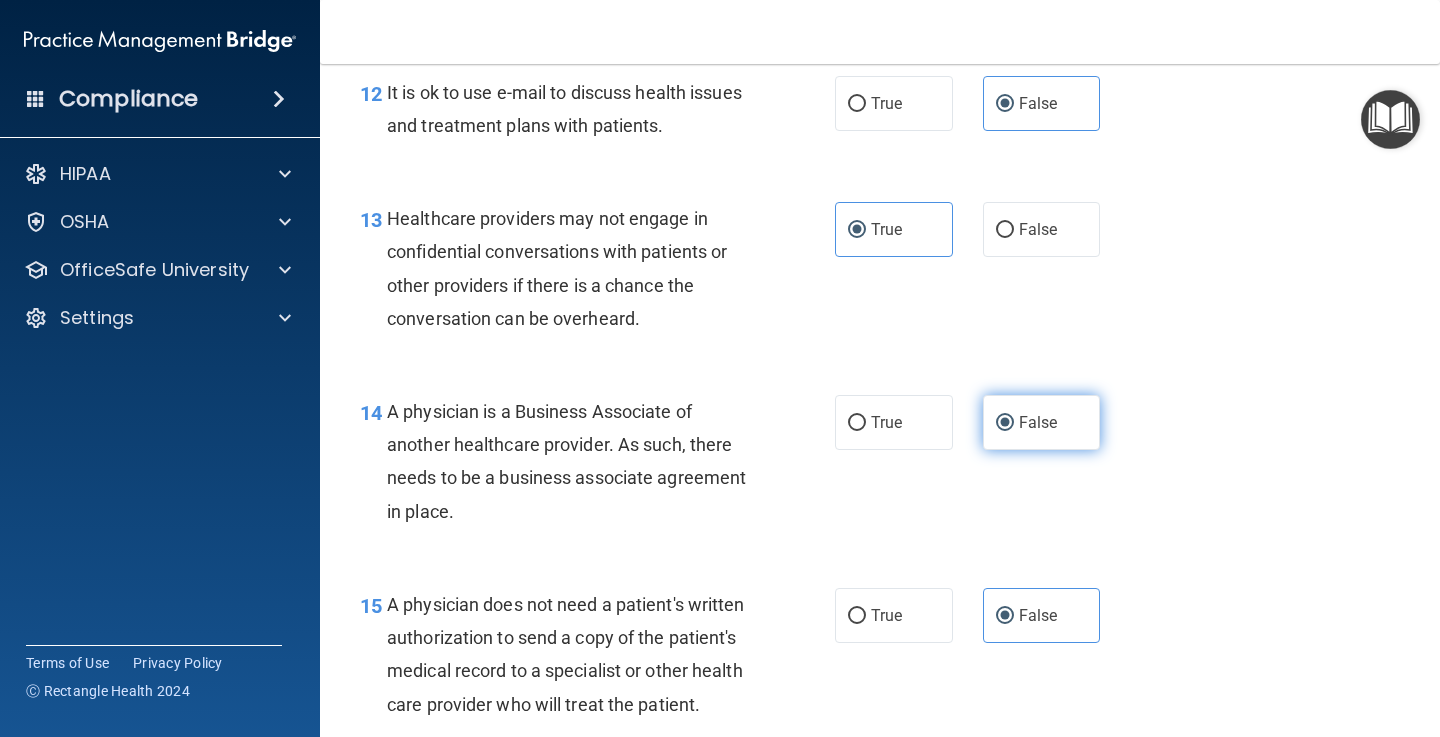 click on "False" at bounding box center (1005, 423) 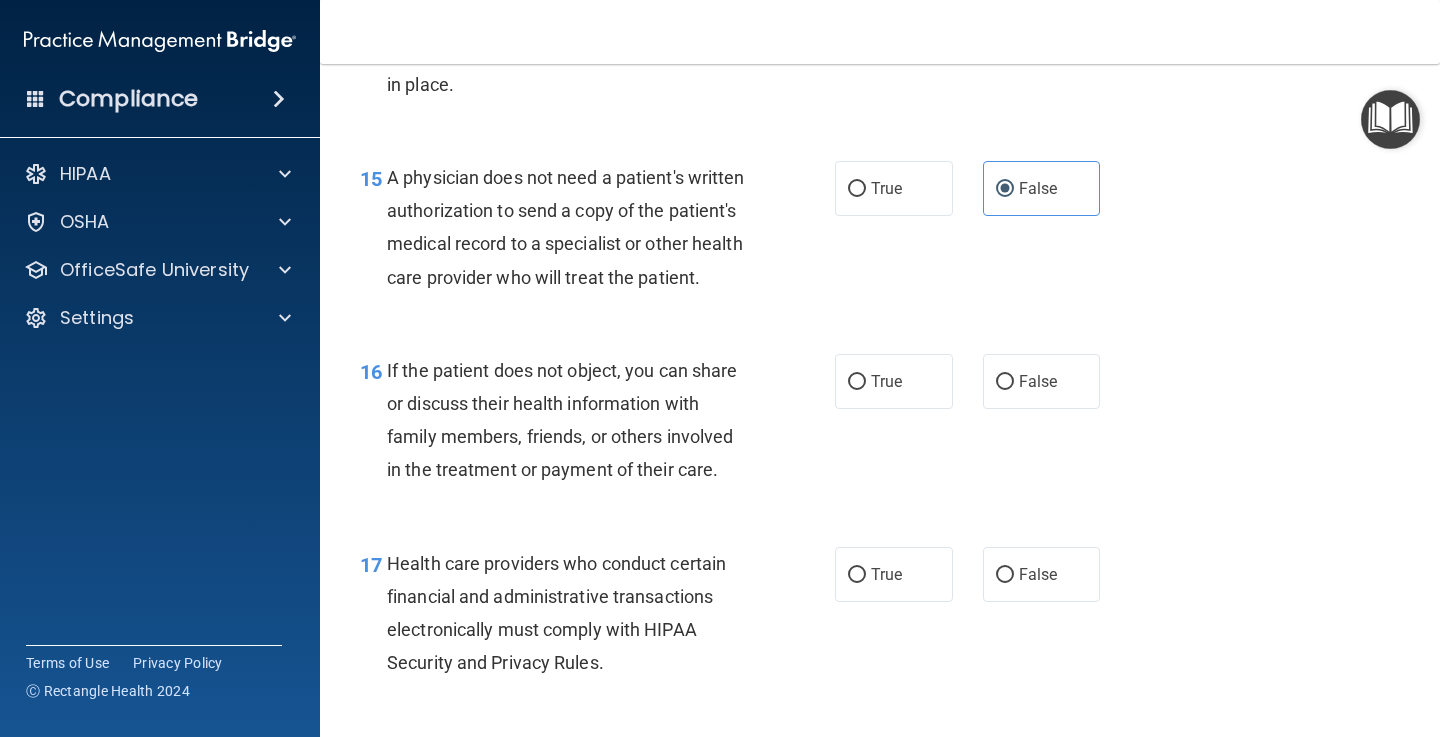 scroll, scrollTop: 2735, scrollLeft: 0, axis: vertical 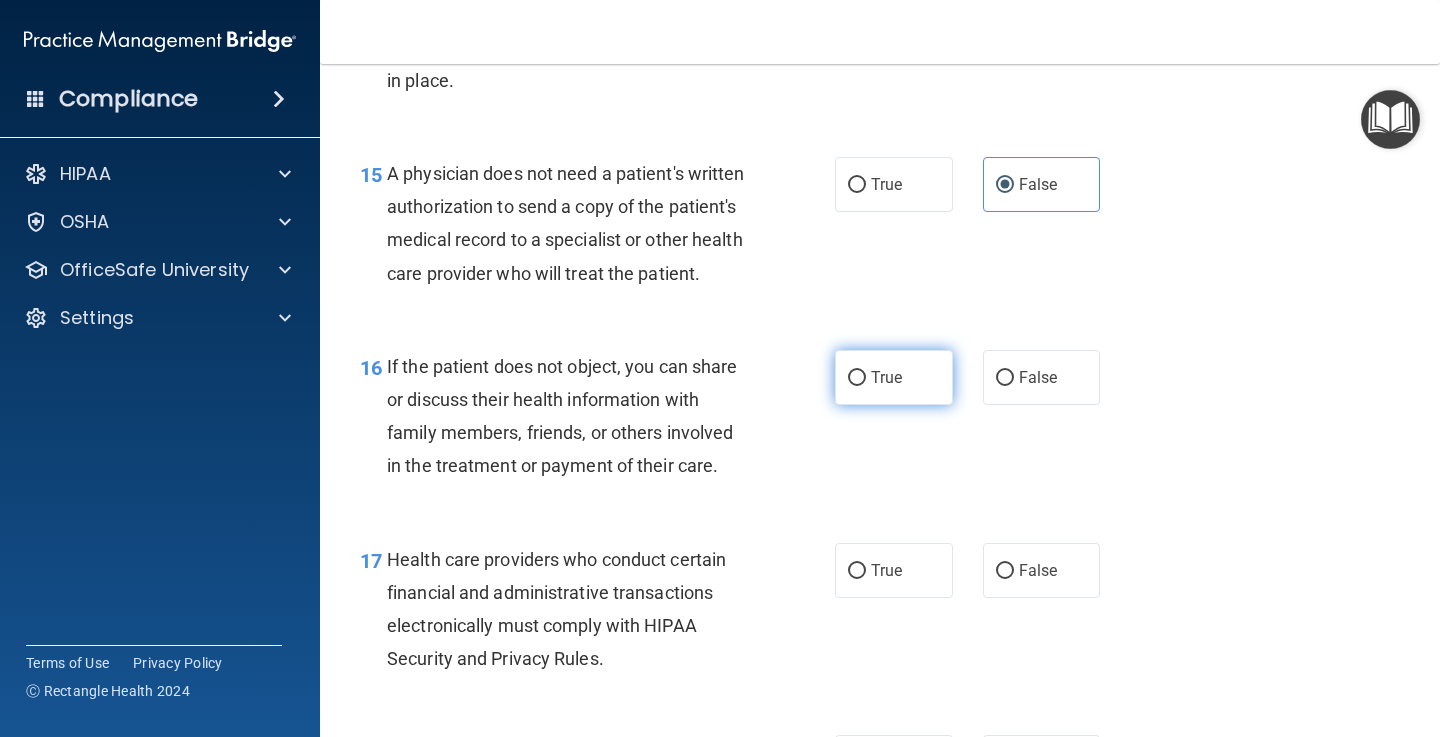 click on "True" at bounding box center (886, 377) 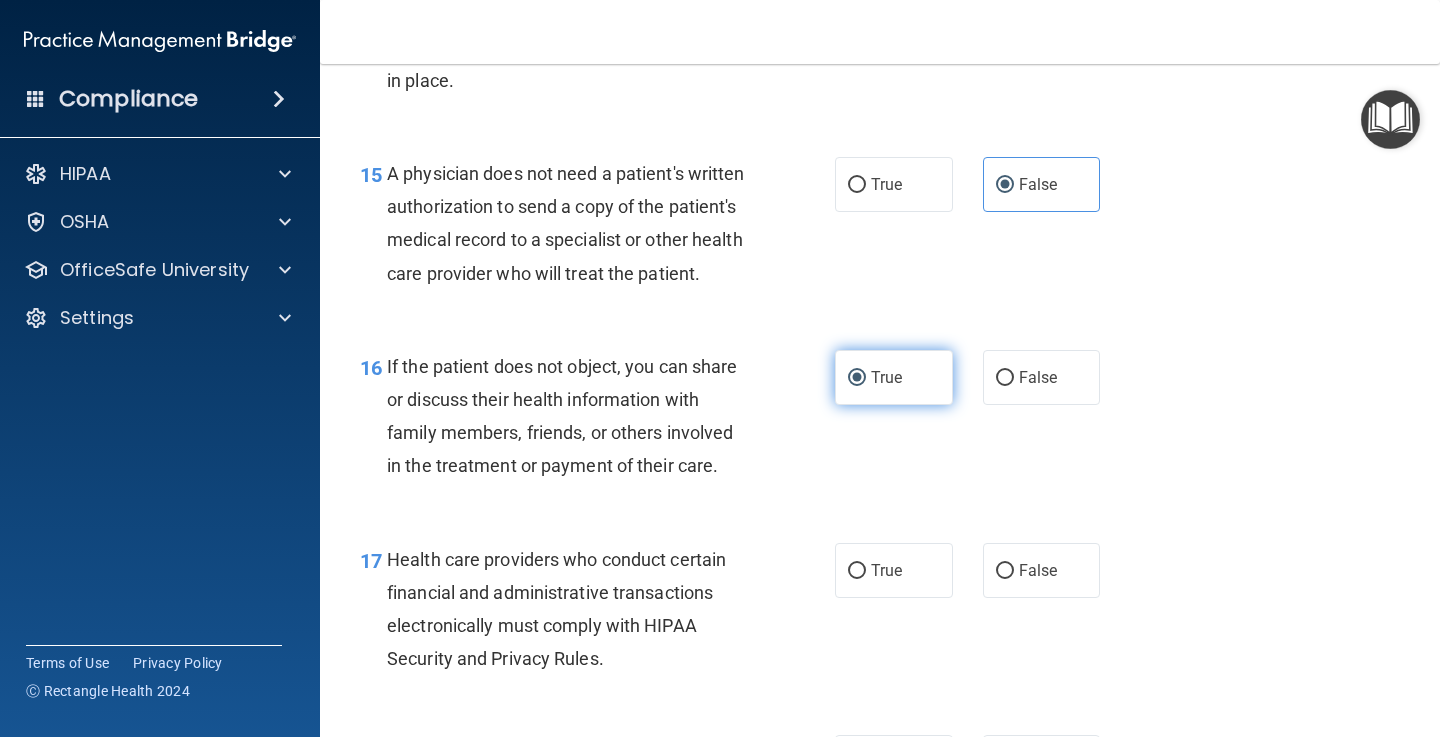 click on "True" at bounding box center [857, 378] 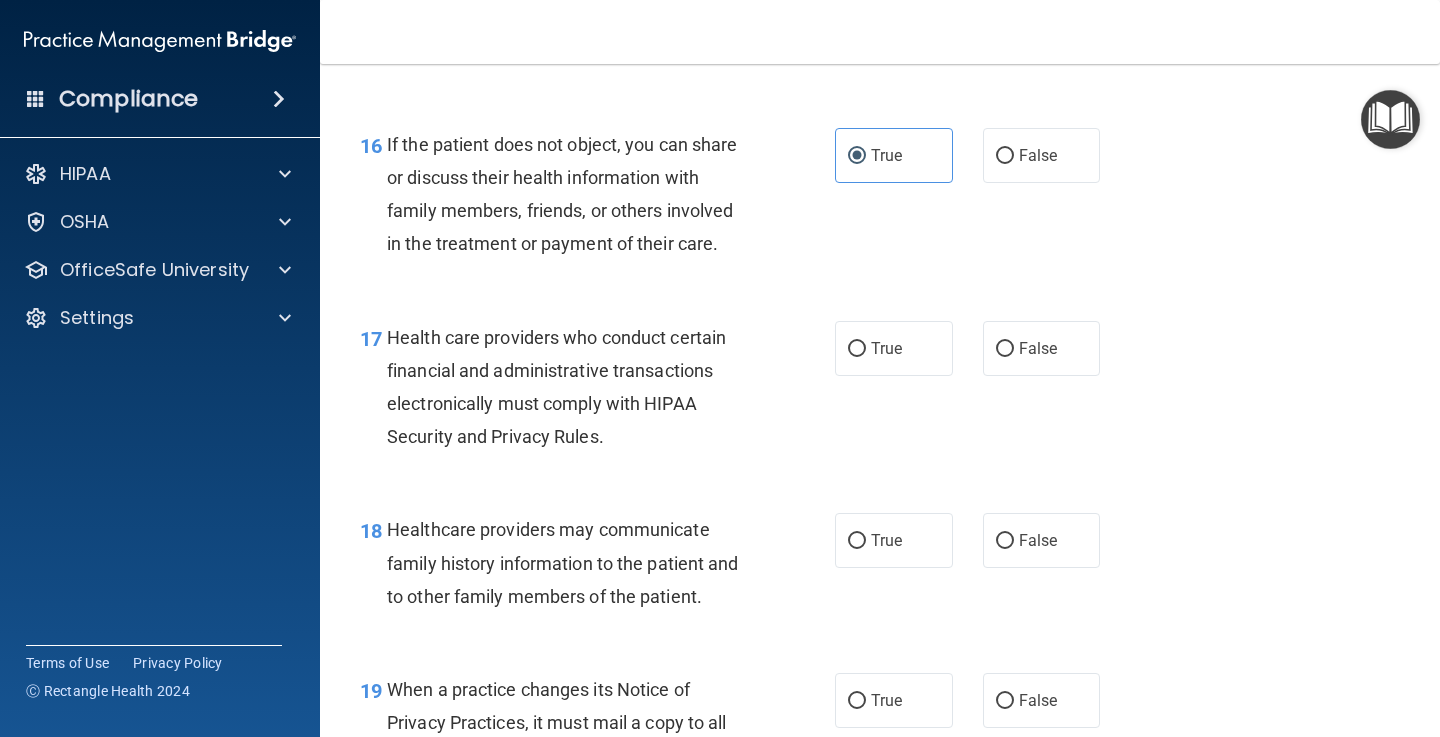 scroll, scrollTop: 2964, scrollLeft: 0, axis: vertical 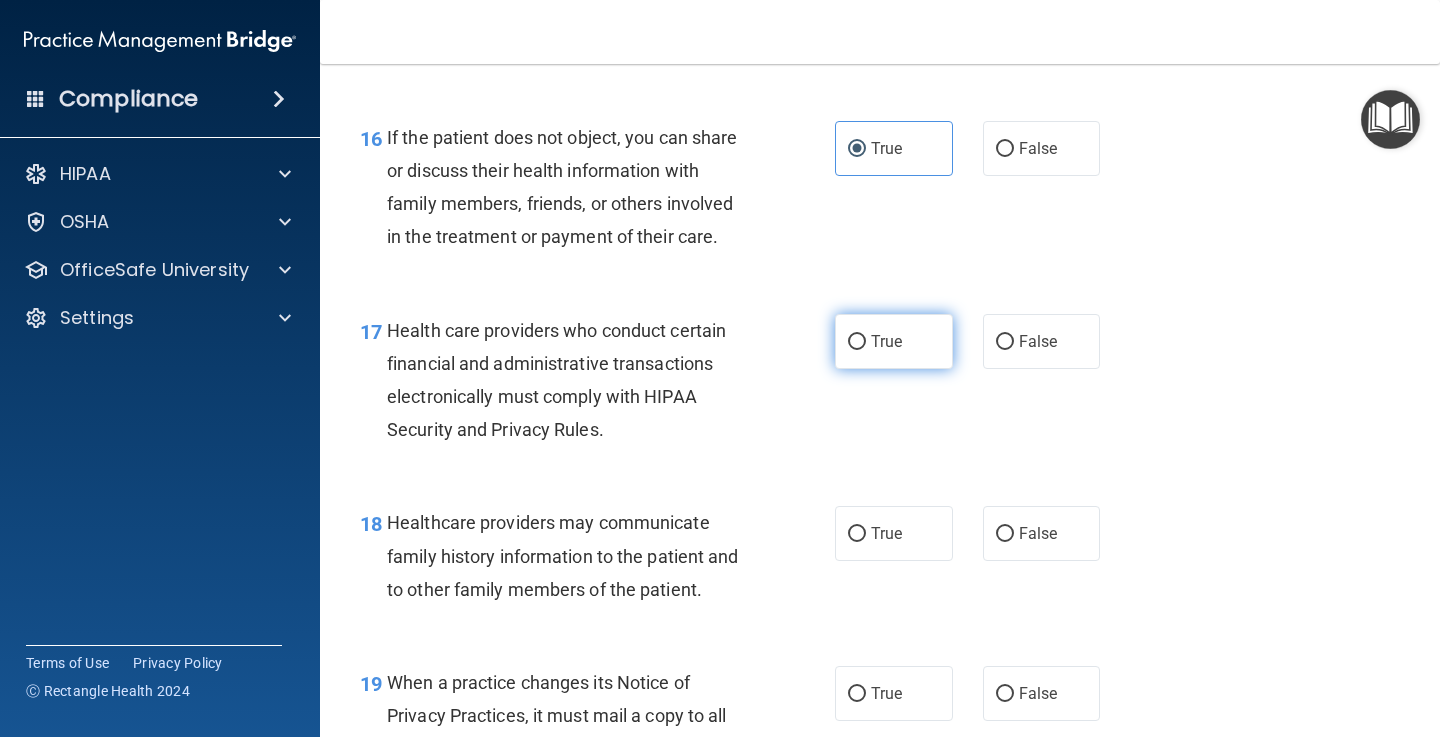click on "True" at bounding box center (894, 341) 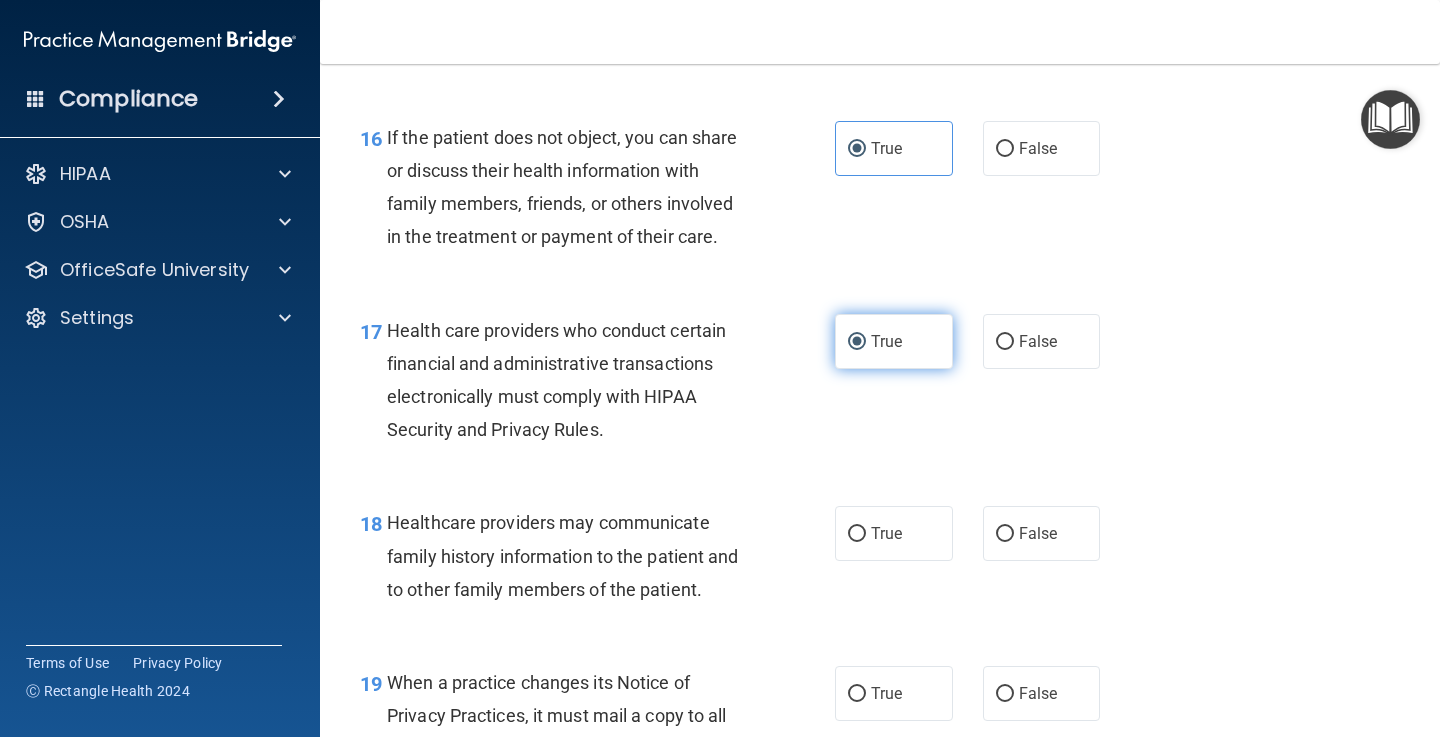click on "True" at bounding box center [857, 342] 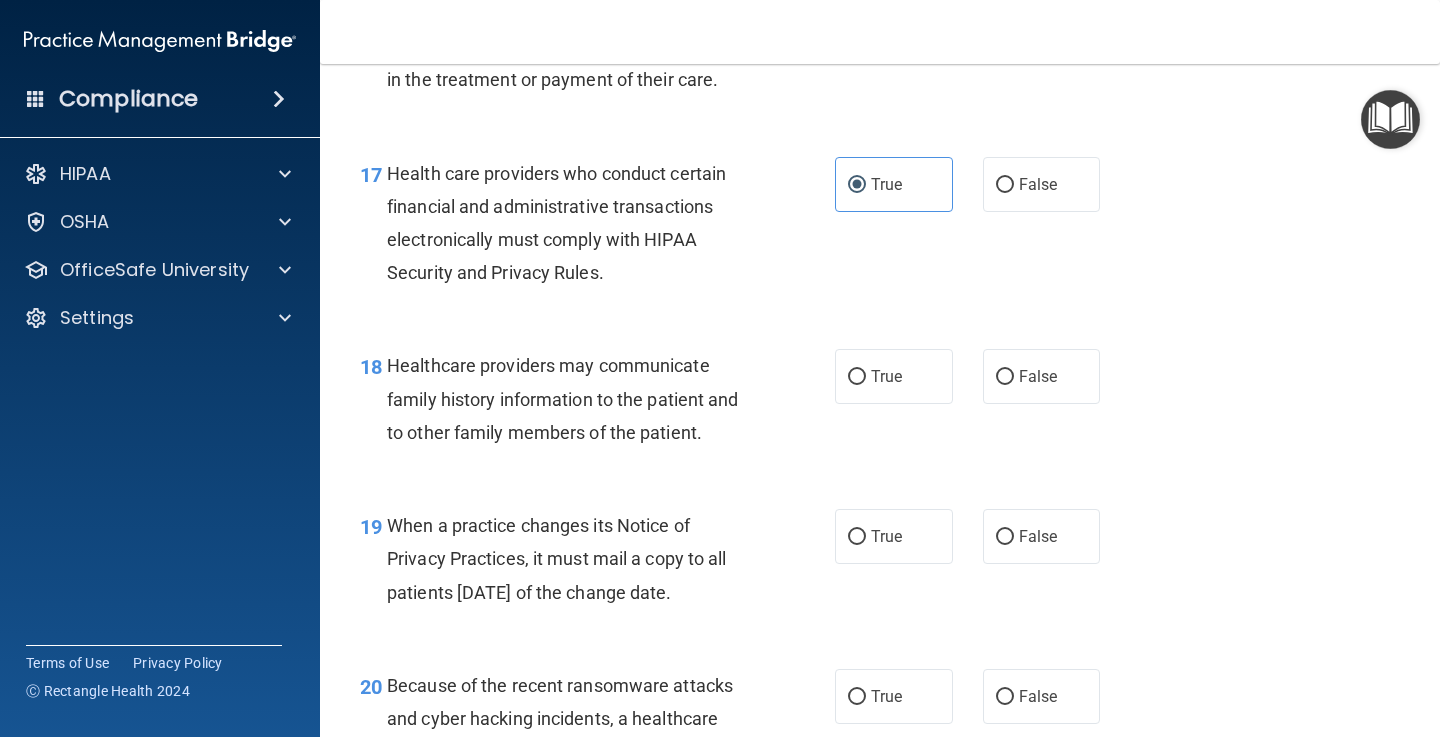 scroll, scrollTop: 3141, scrollLeft: 0, axis: vertical 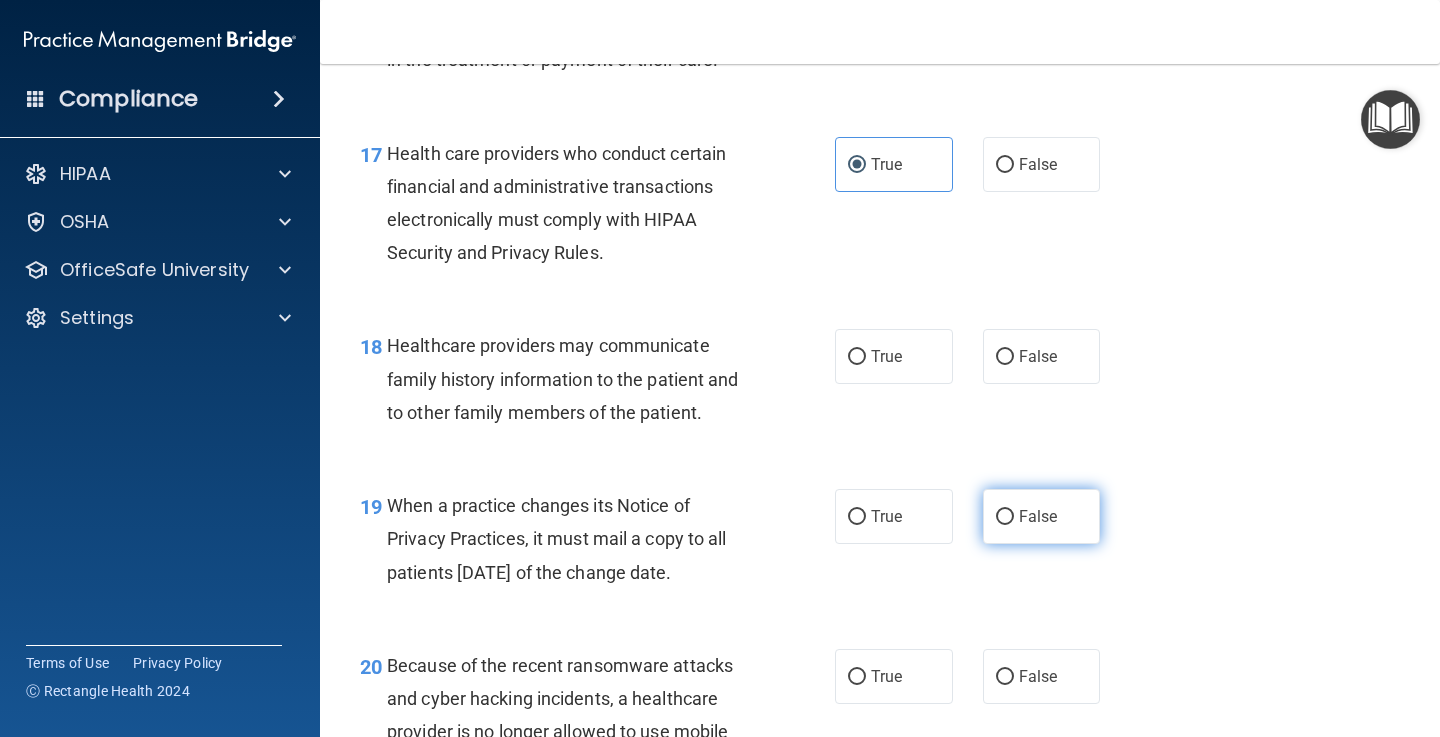 click on "False" at bounding box center [1038, 516] 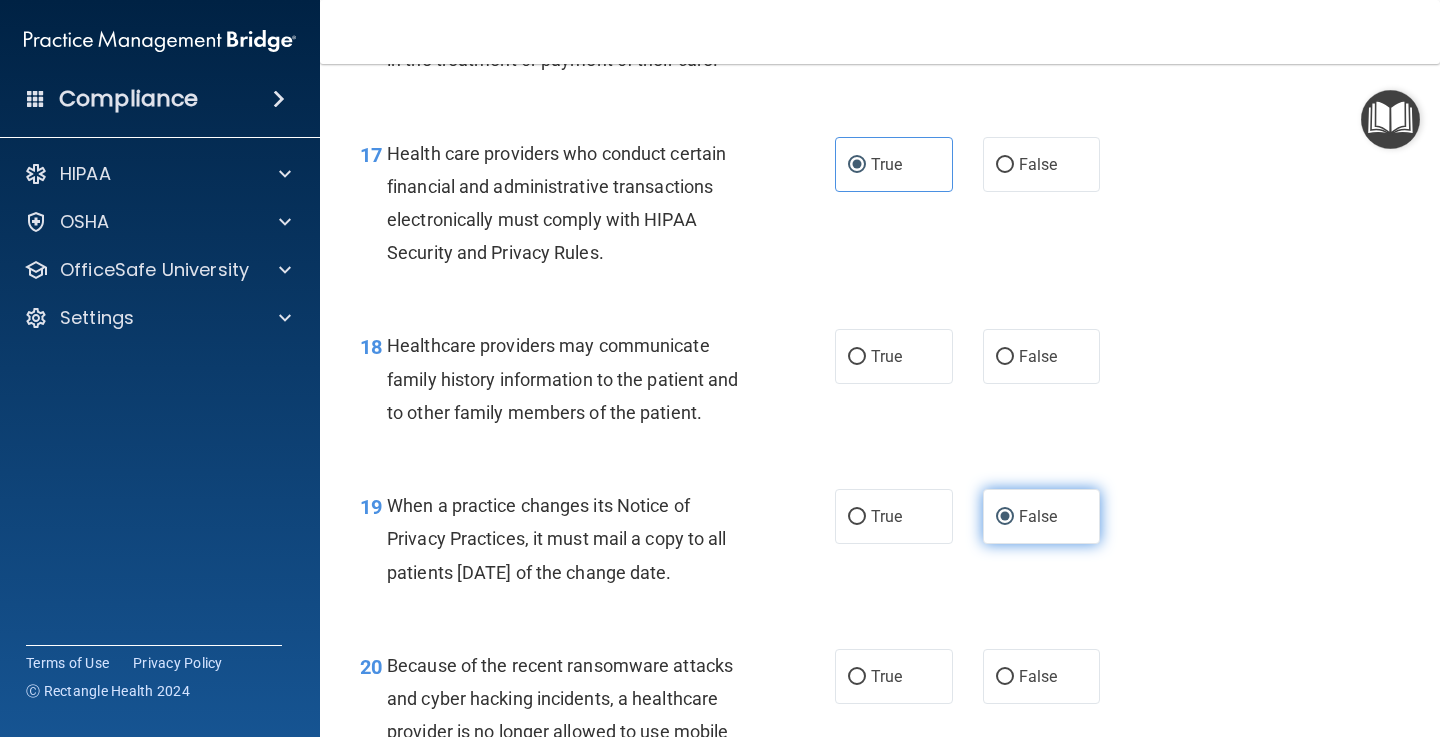 click on "False" at bounding box center [1005, 517] 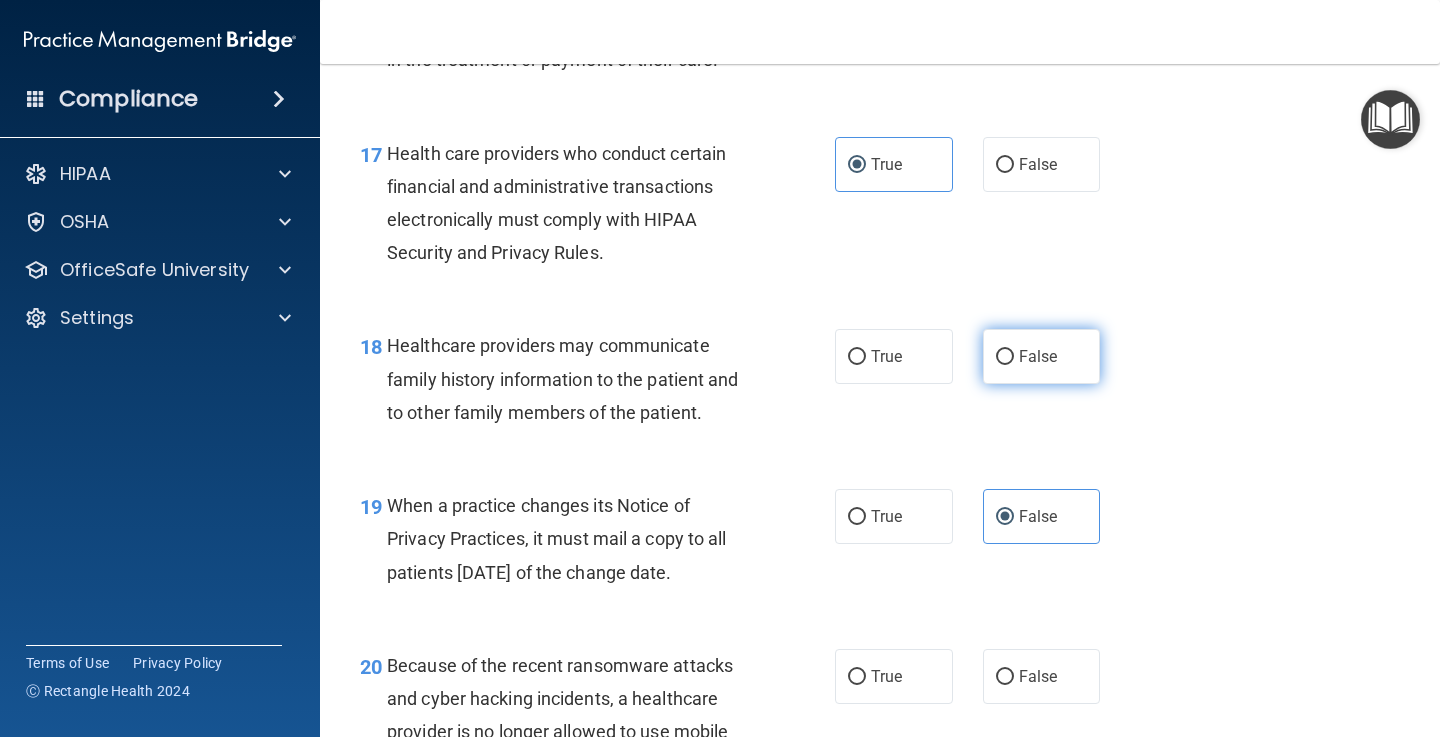 radio on "true" 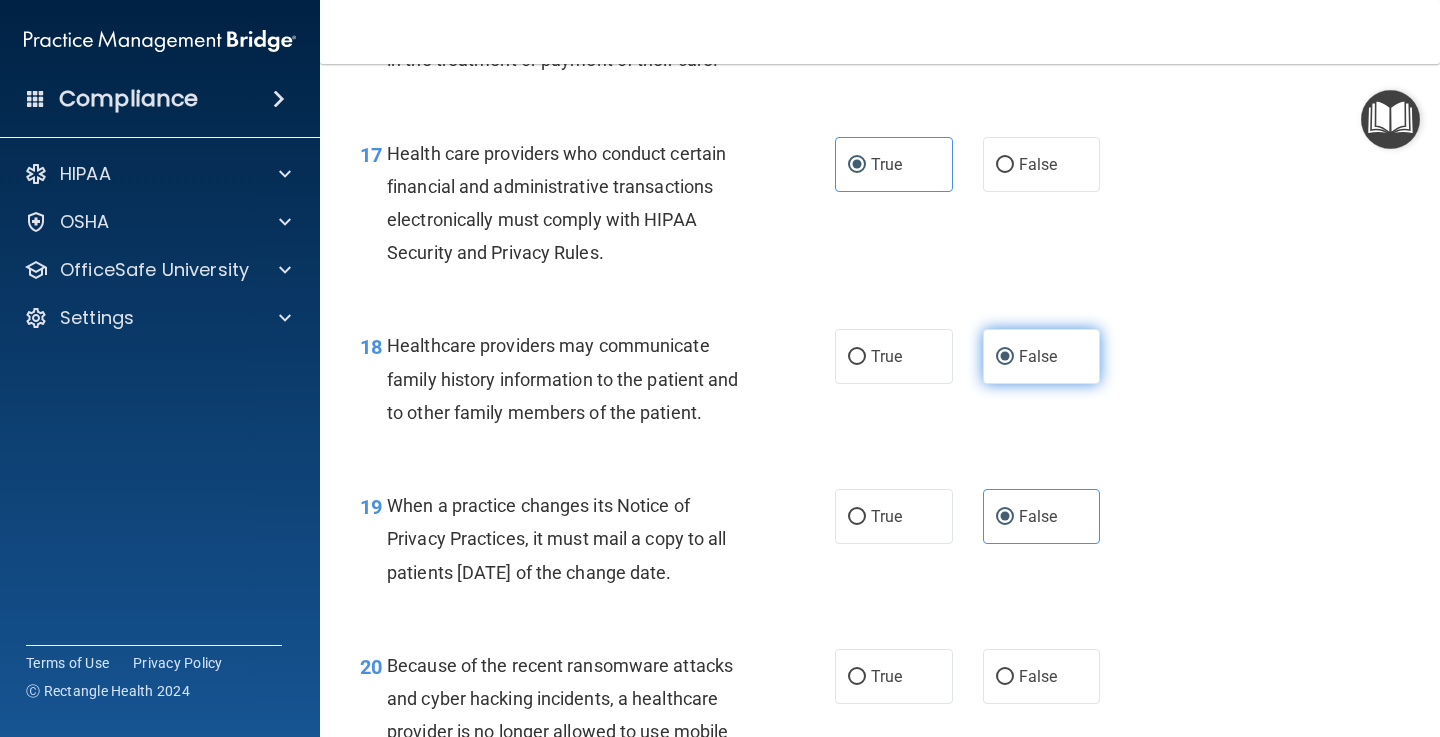 click on "False" at bounding box center (1005, 357) 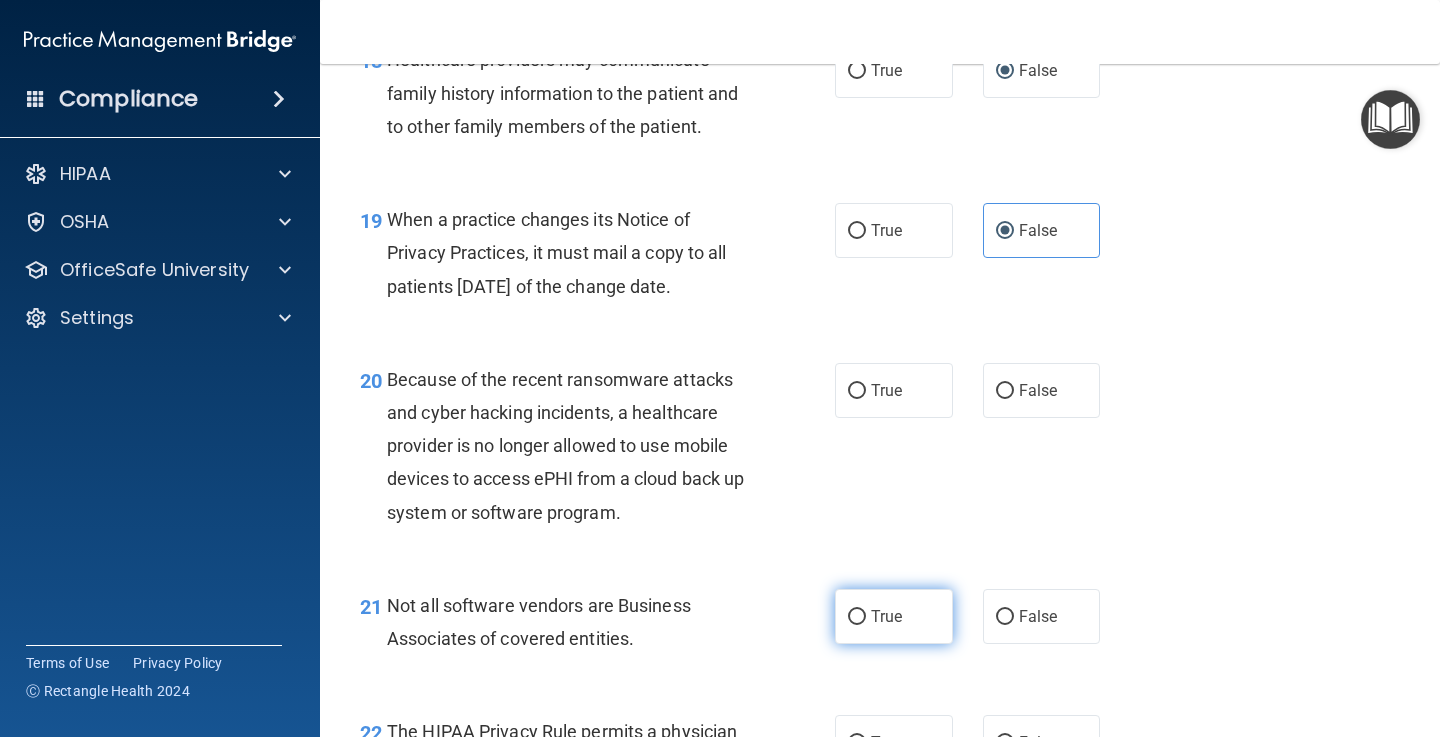 scroll, scrollTop: 3430, scrollLeft: 0, axis: vertical 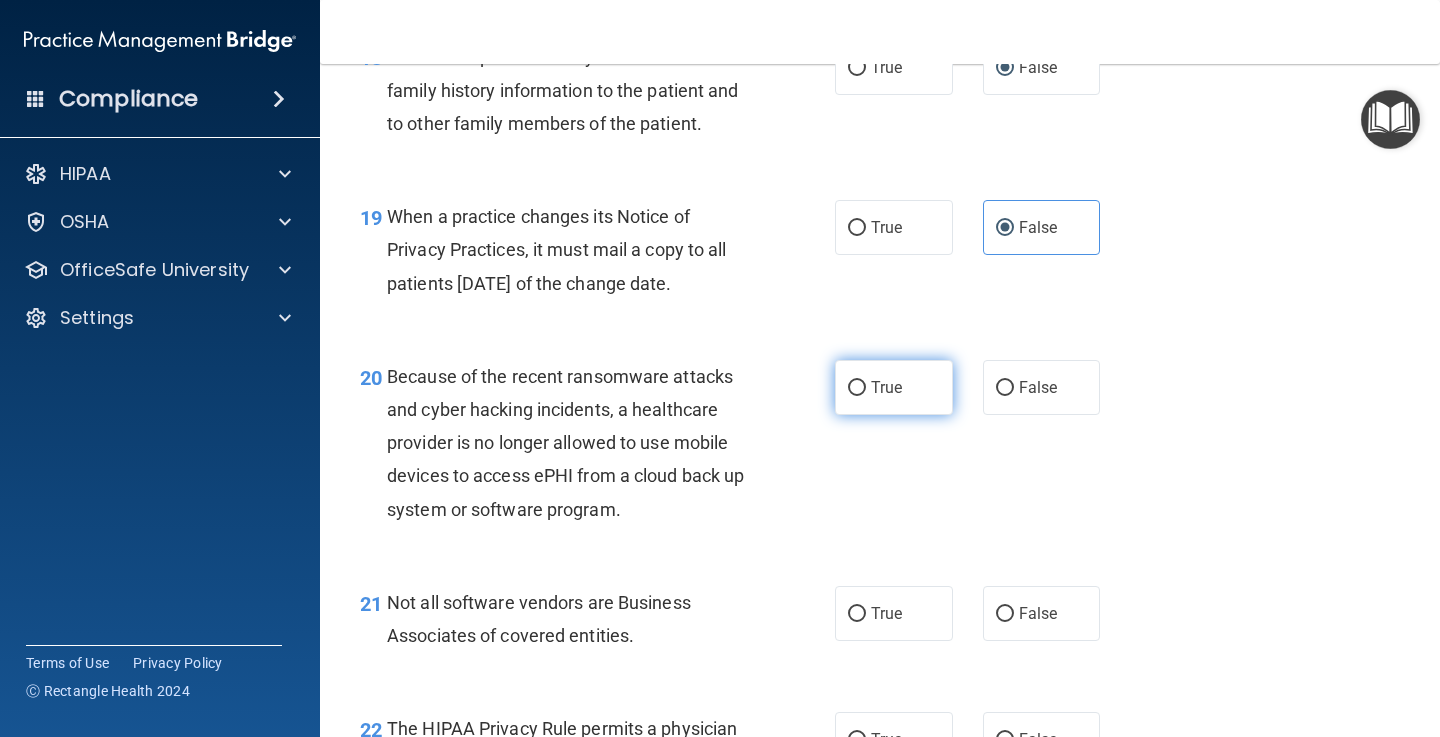 click on "True" at bounding box center [894, 387] 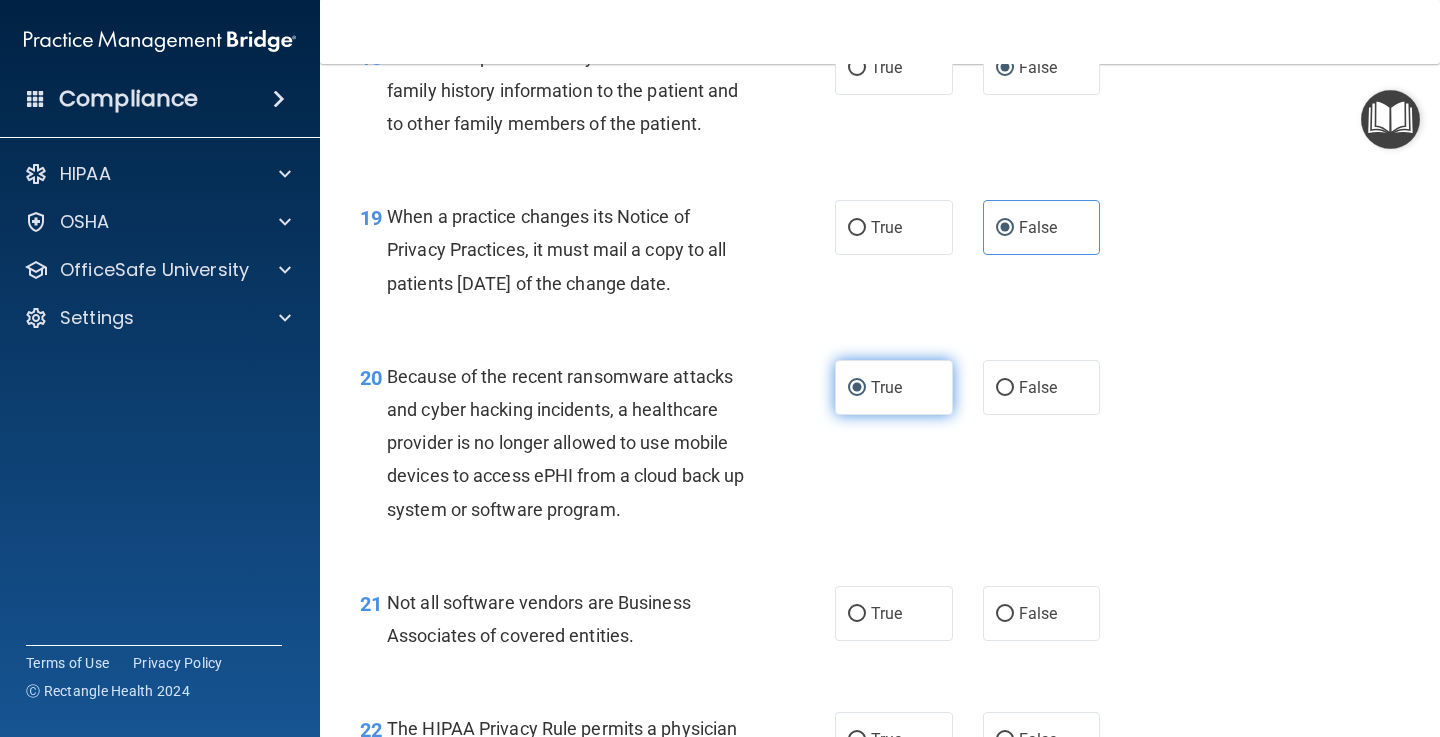 click on "True" at bounding box center (857, 388) 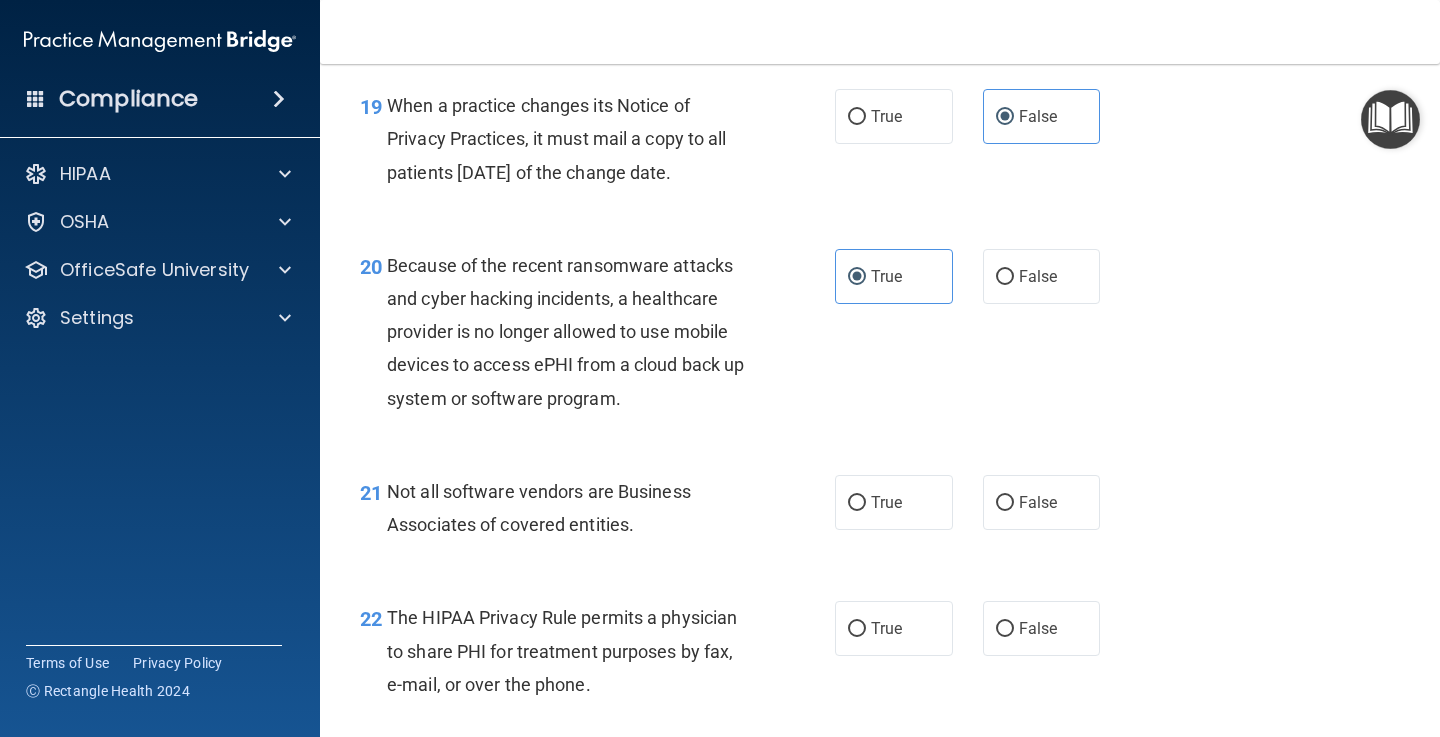 scroll, scrollTop: 3545, scrollLeft: 0, axis: vertical 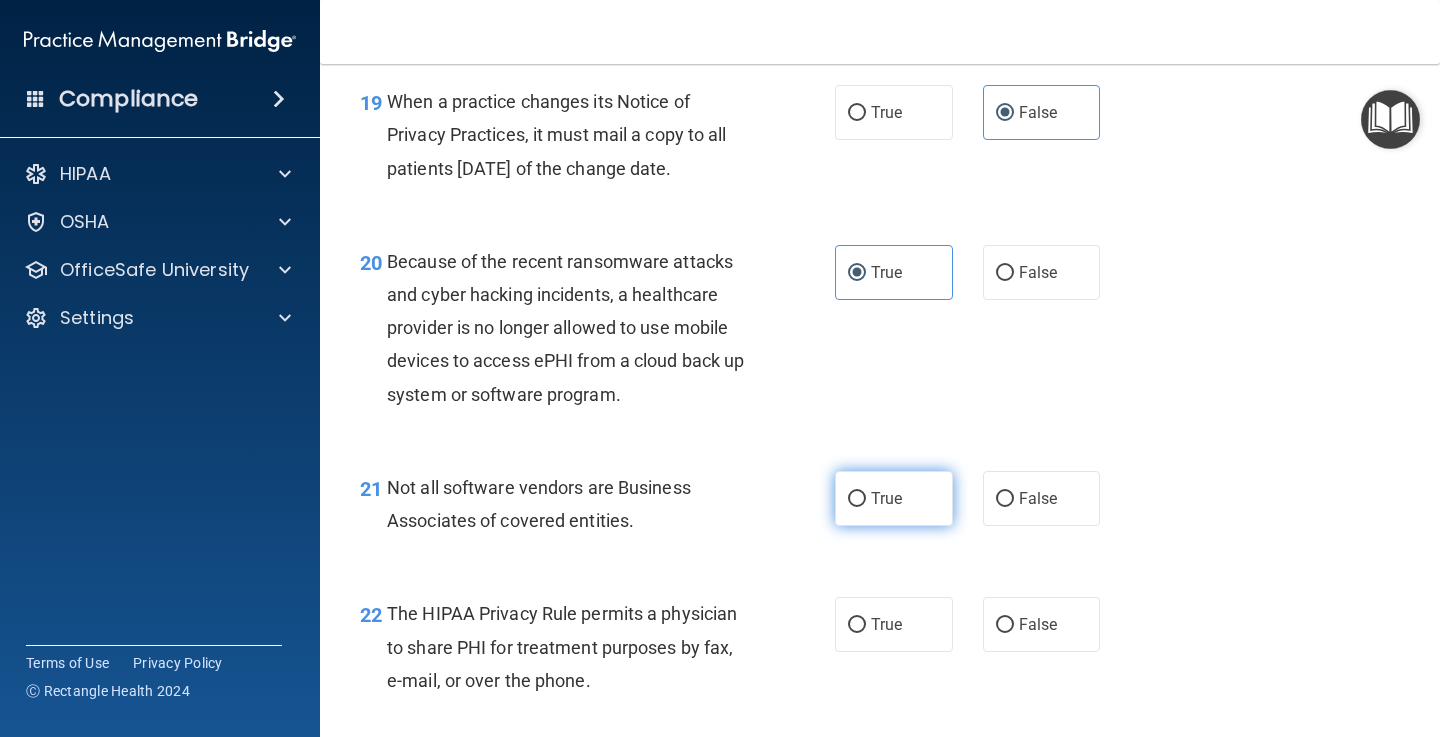 click on "True" at bounding box center [894, 498] 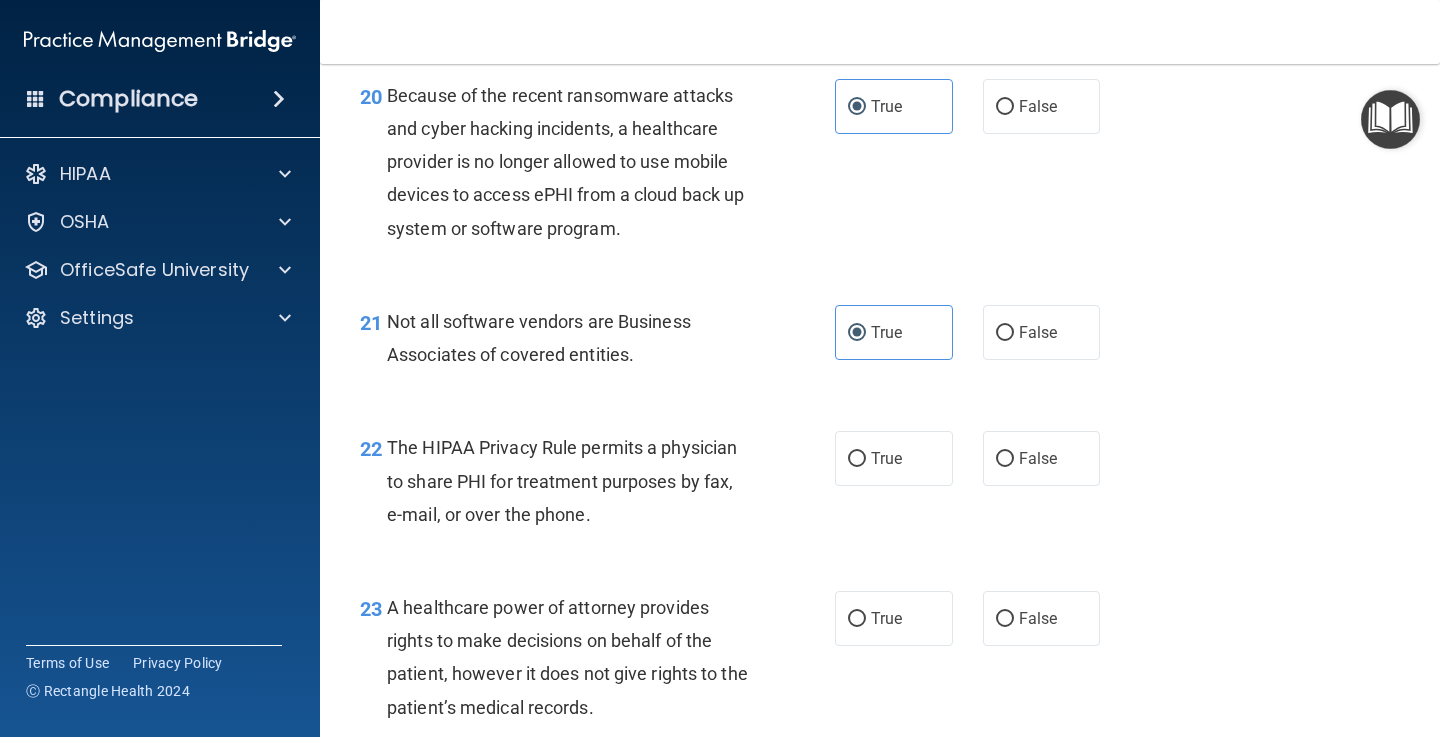 scroll, scrollTop: 3711, scrollLeft: 0, axis: vertical 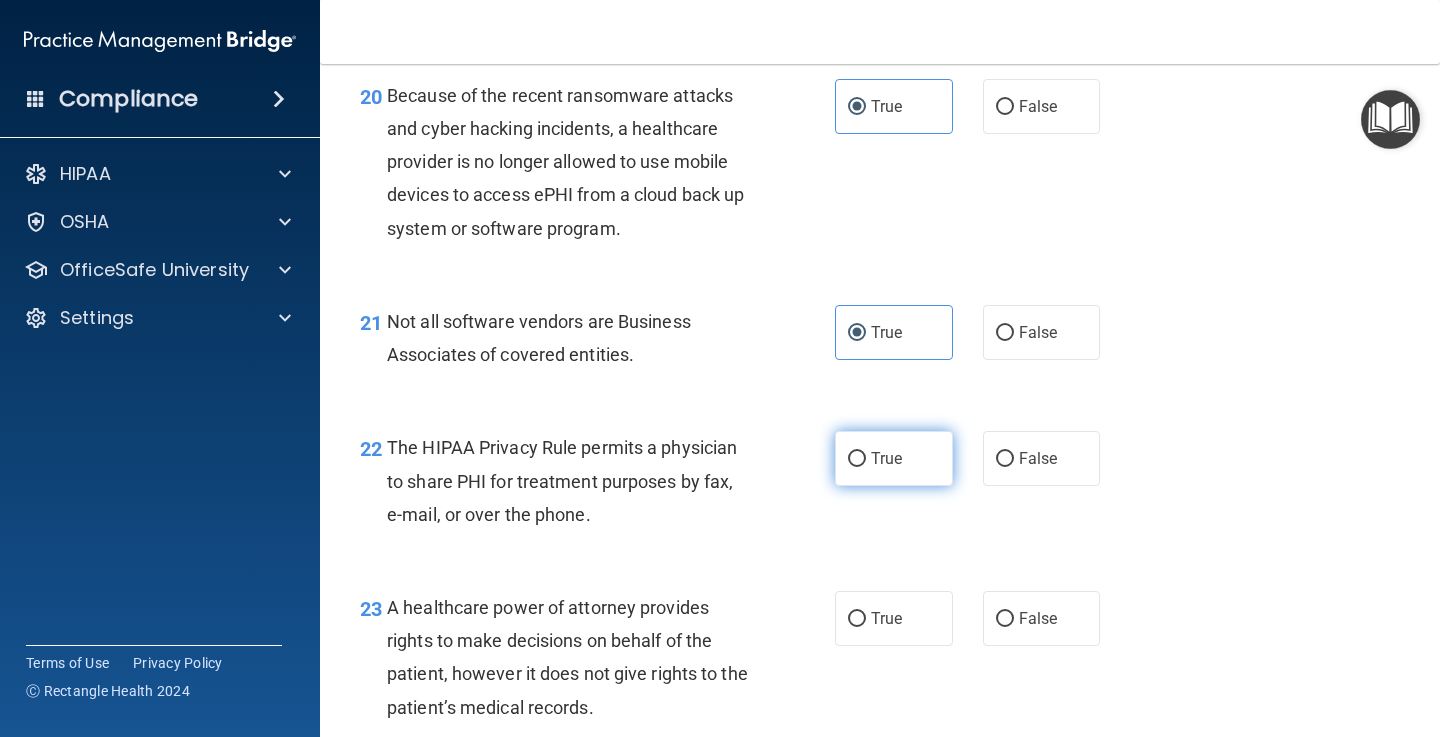 click on "True" at bounding box center (894, 458) 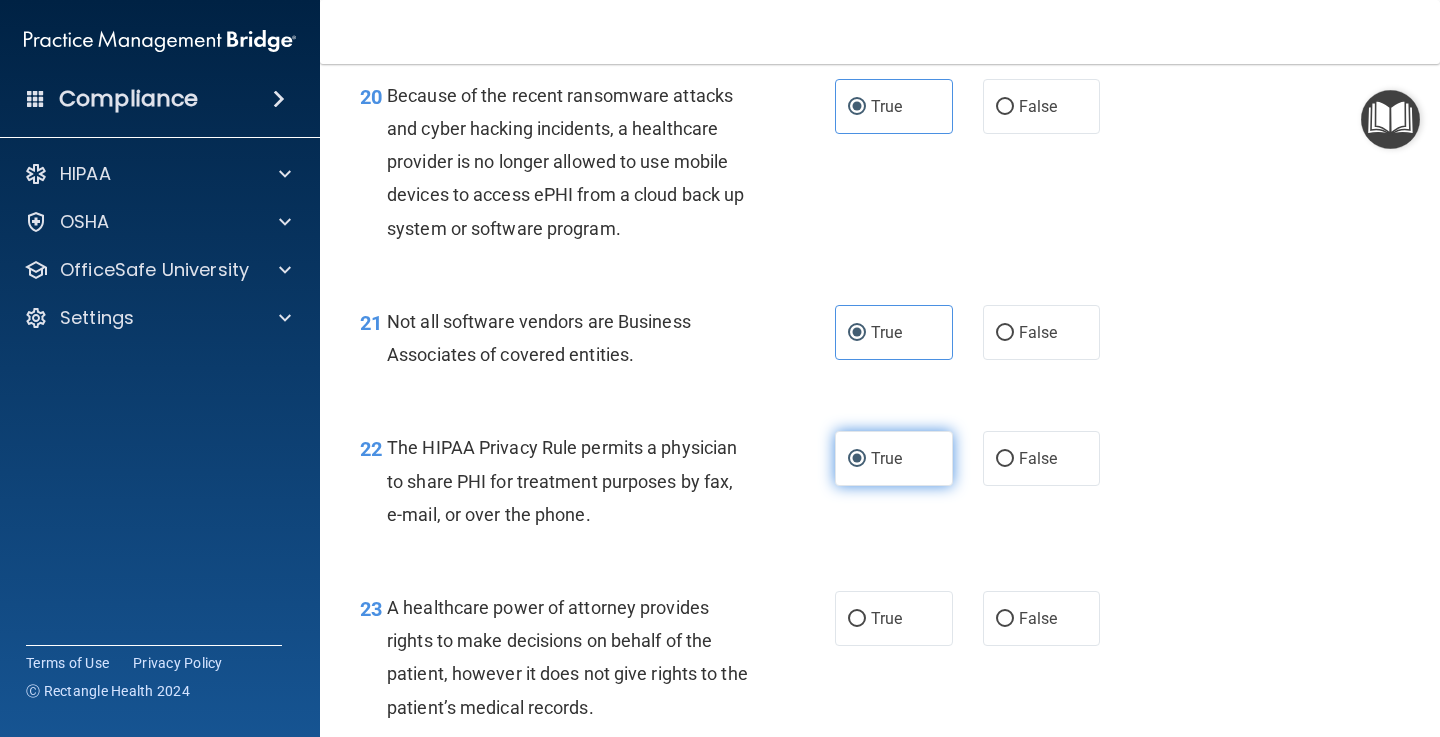 click on "True" at bounding box center [857, 459] 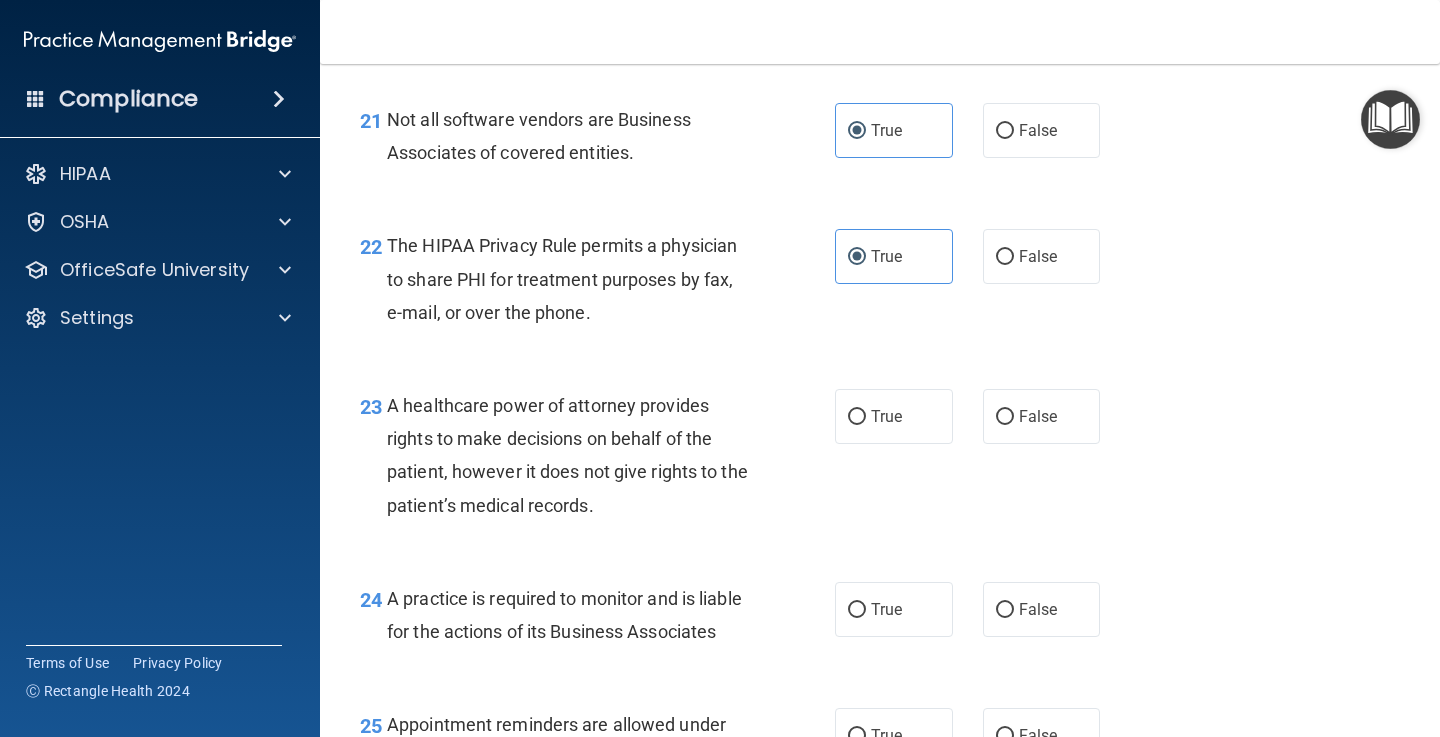 scroll, scrollTop: 3913, scrollLeft: 0, axis: vertical 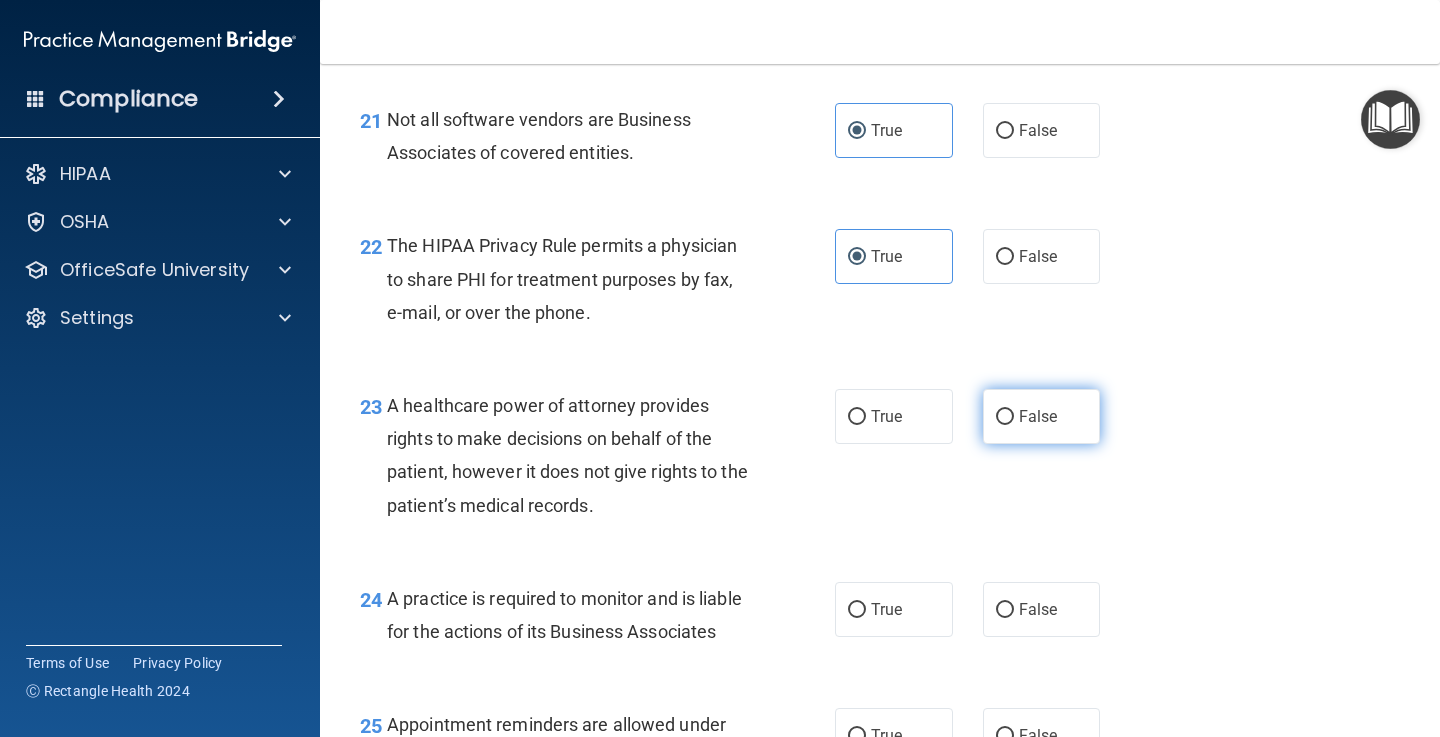 click on "False" at bounding box center (1042, 416) 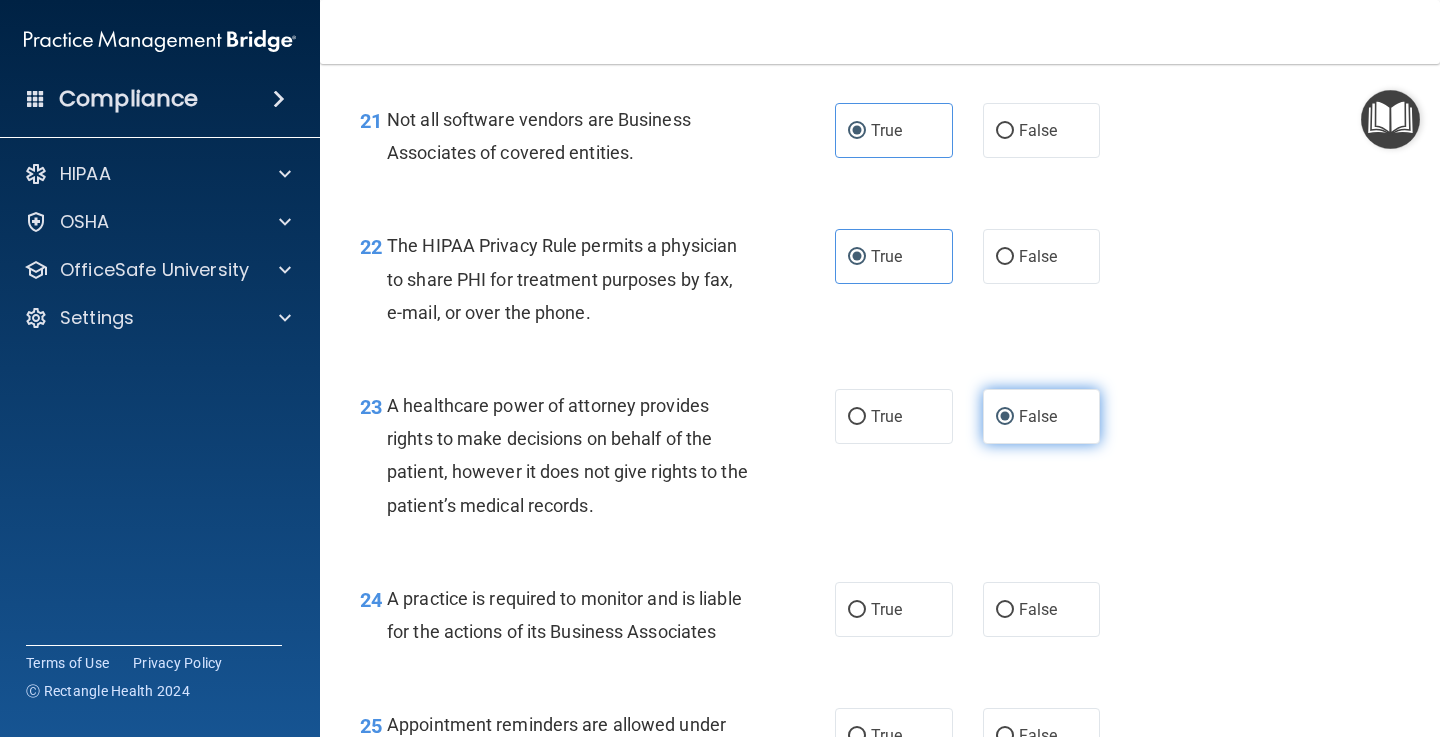 click on "False" at bounding box center (1005, 417) 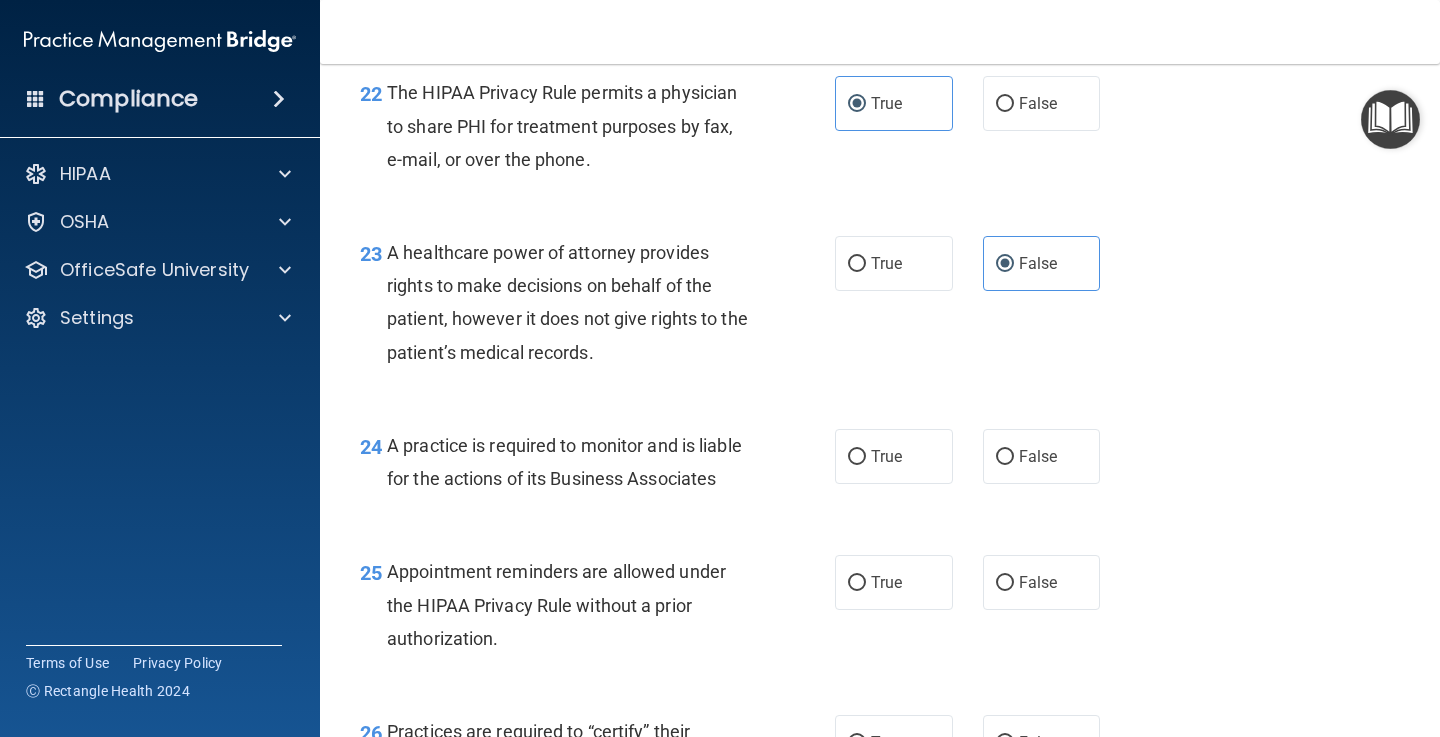 scroll, scrollTop: 4085, scrollLeft: 0, axis: vertical 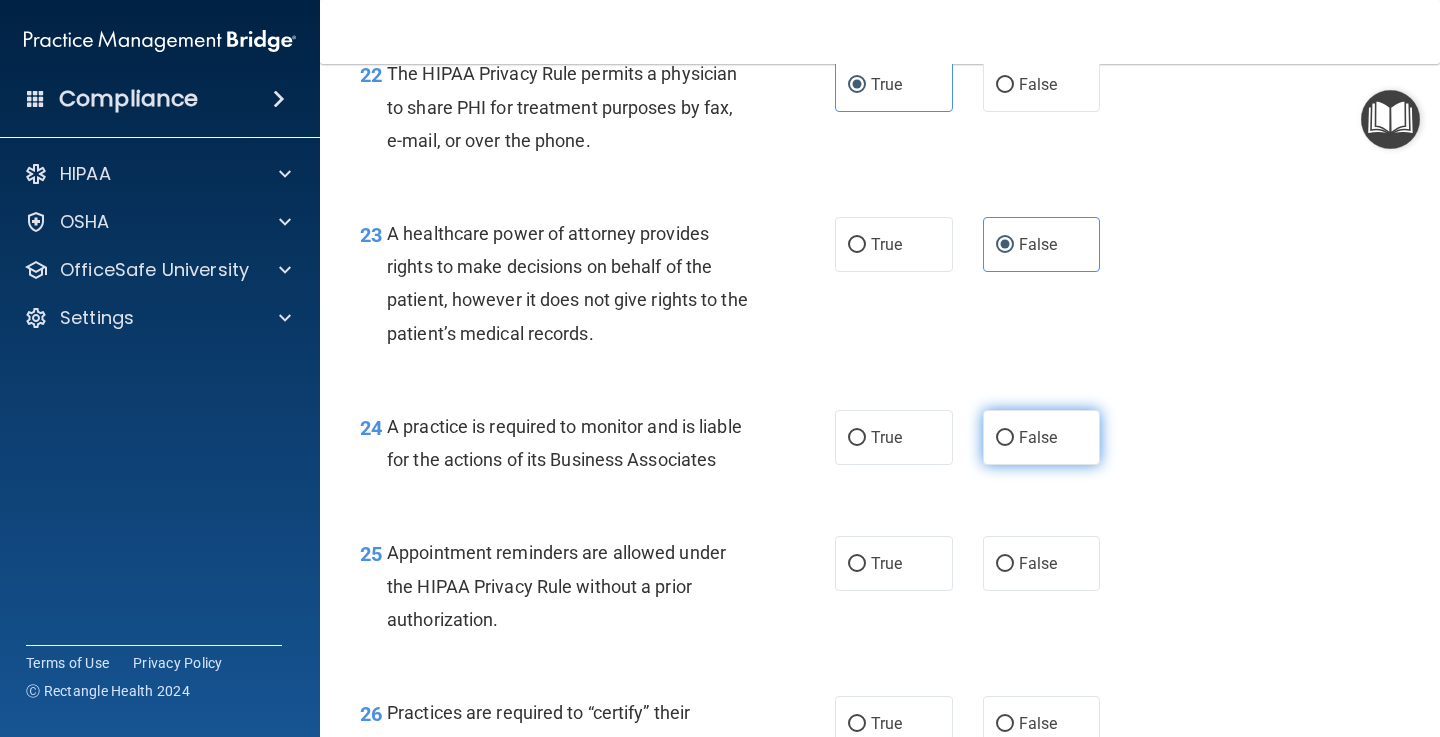 click on "False" at bounding box center [1042, 437] 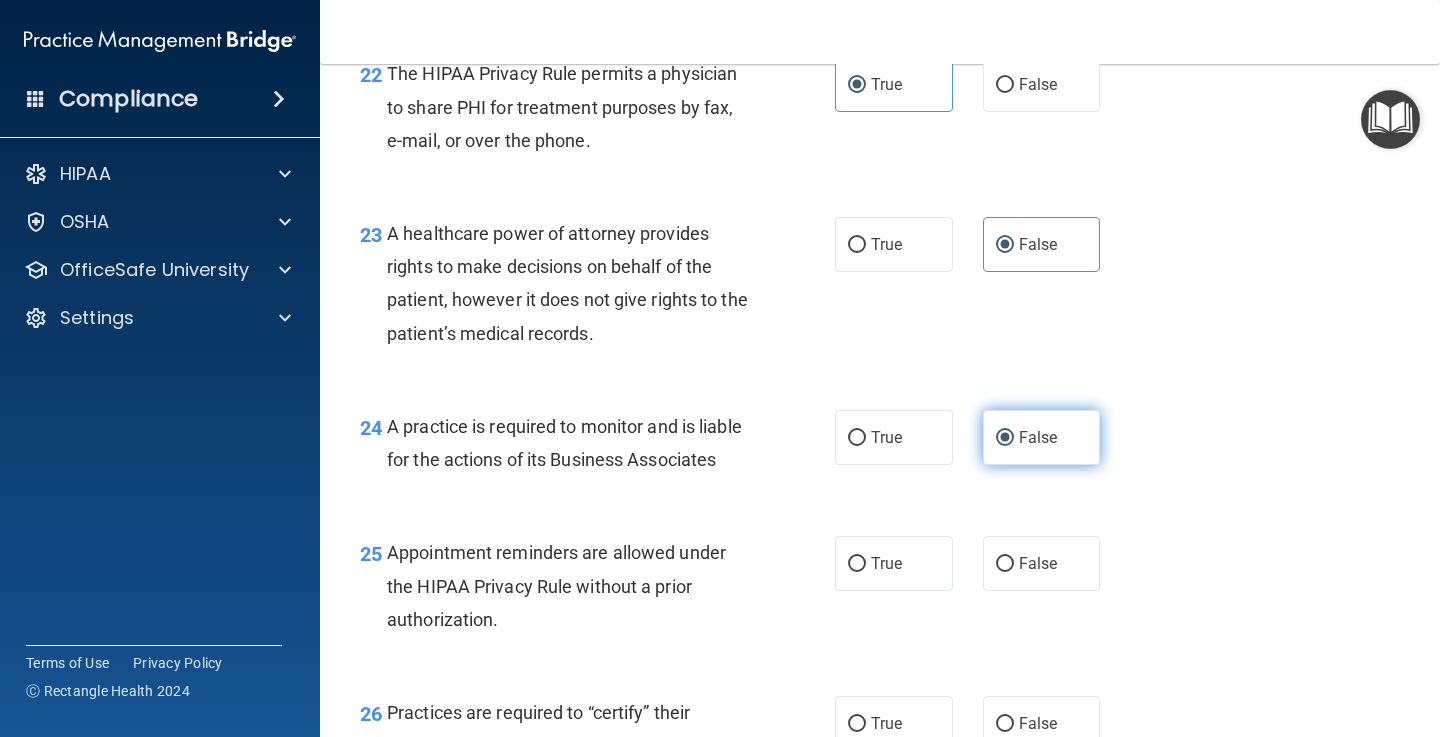 click on "False" at bounding box center [1005, 438] 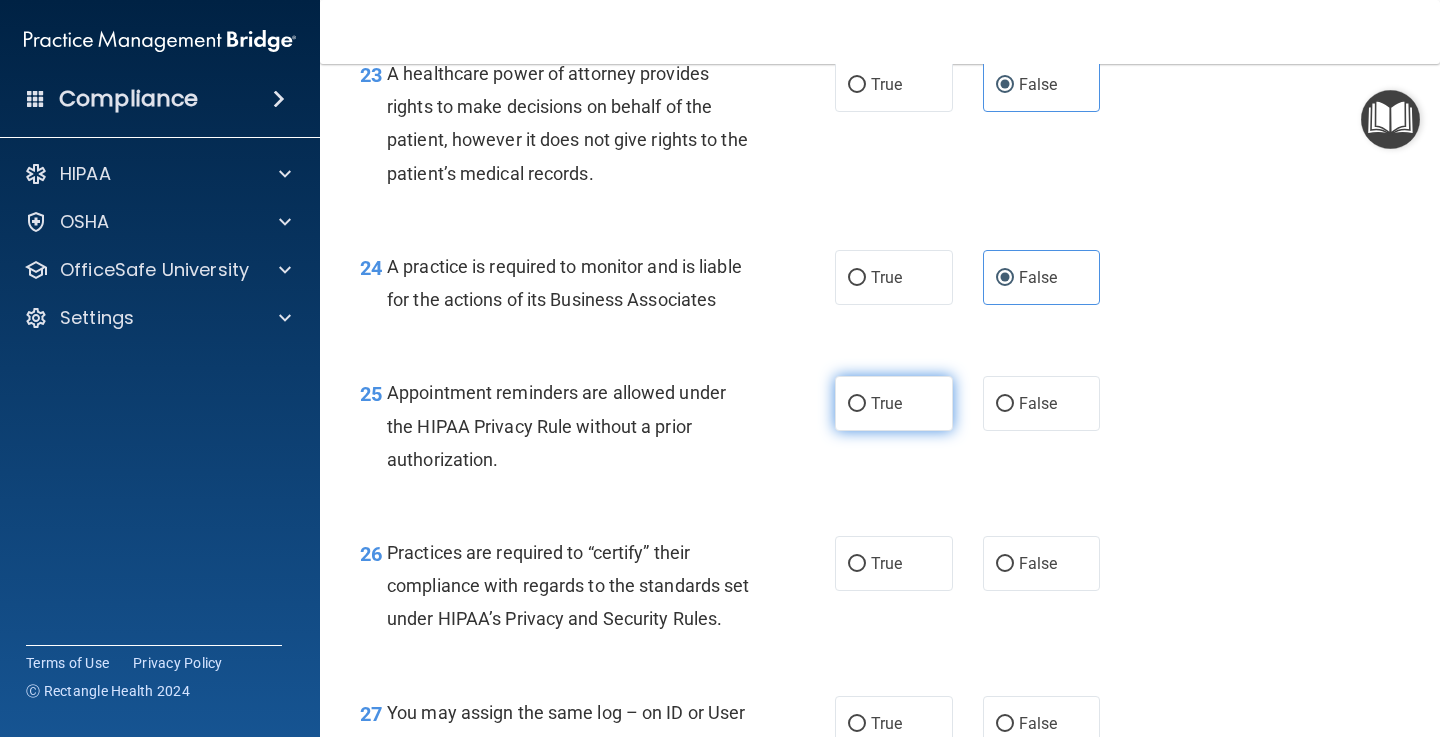 scroll, scrollTop: 4248, scrollLeft: 0, axis: vertical 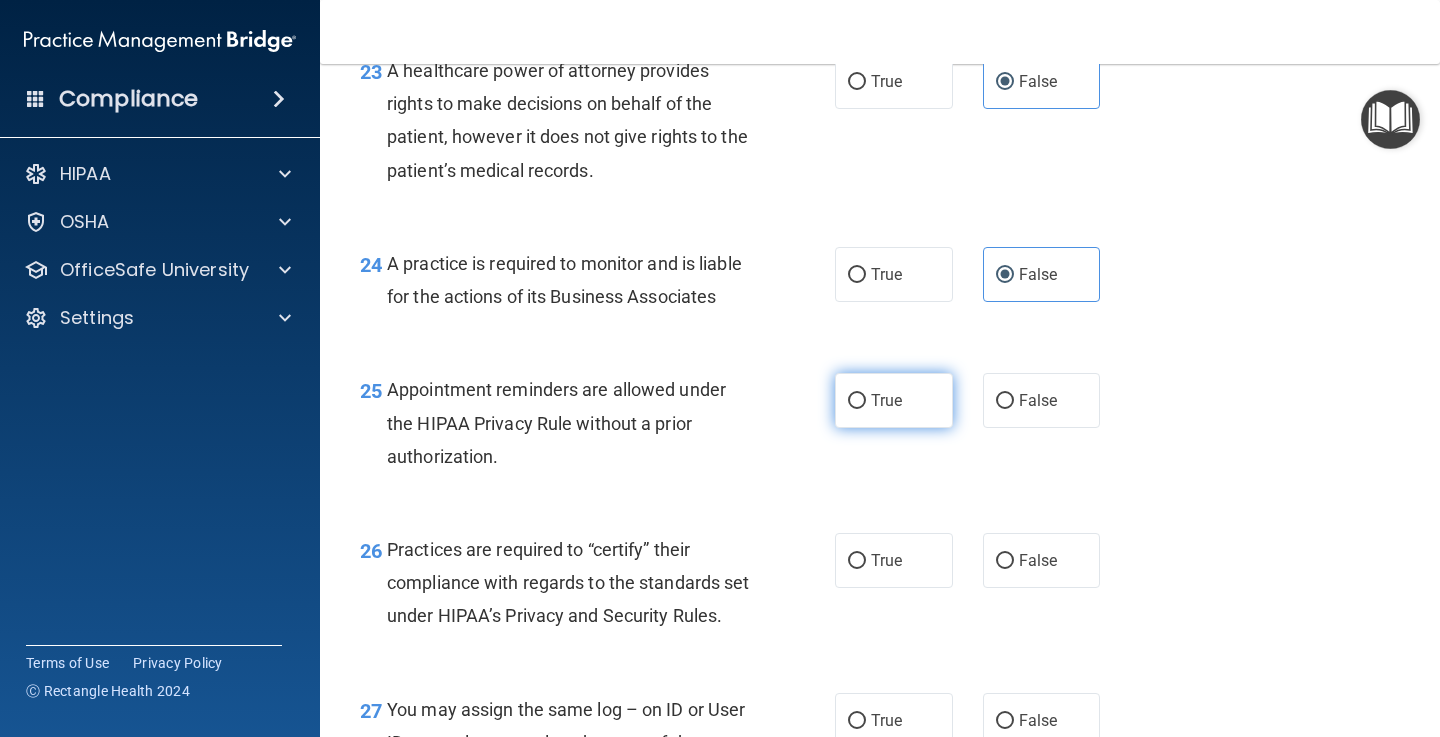 click on "True" at bounding box center [894, 400] 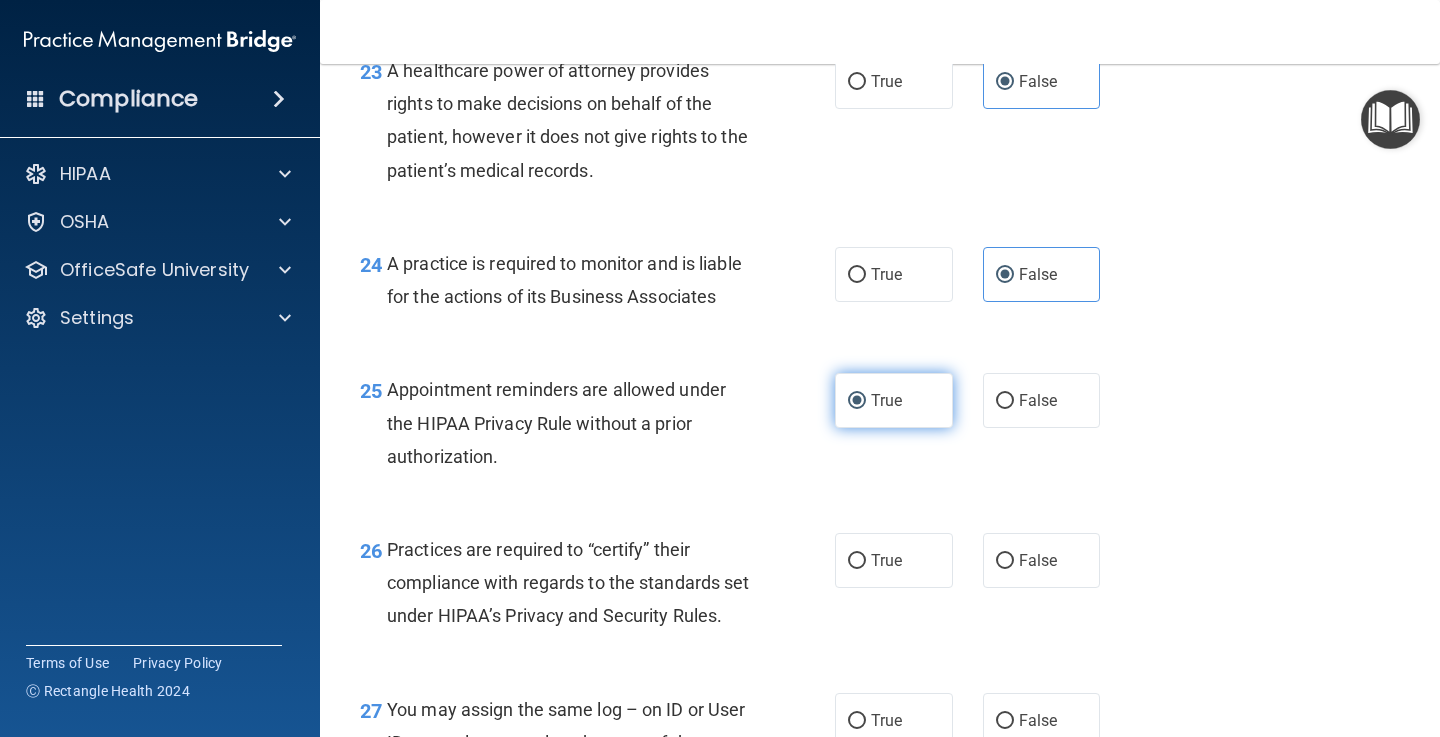 click on "True" at bounding box center [857, 401] 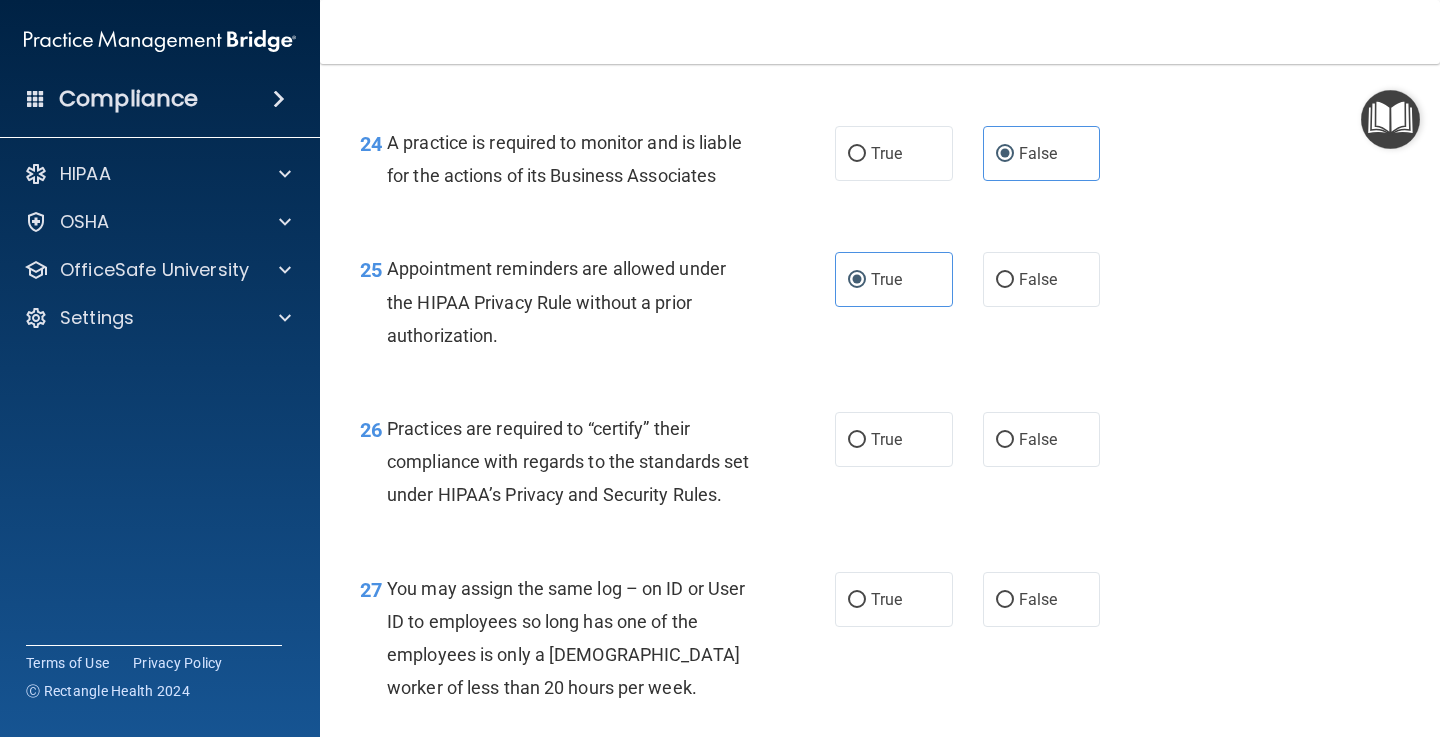 scroll, scrollTop: 4372, scrollLeft: 0, axis: vertical 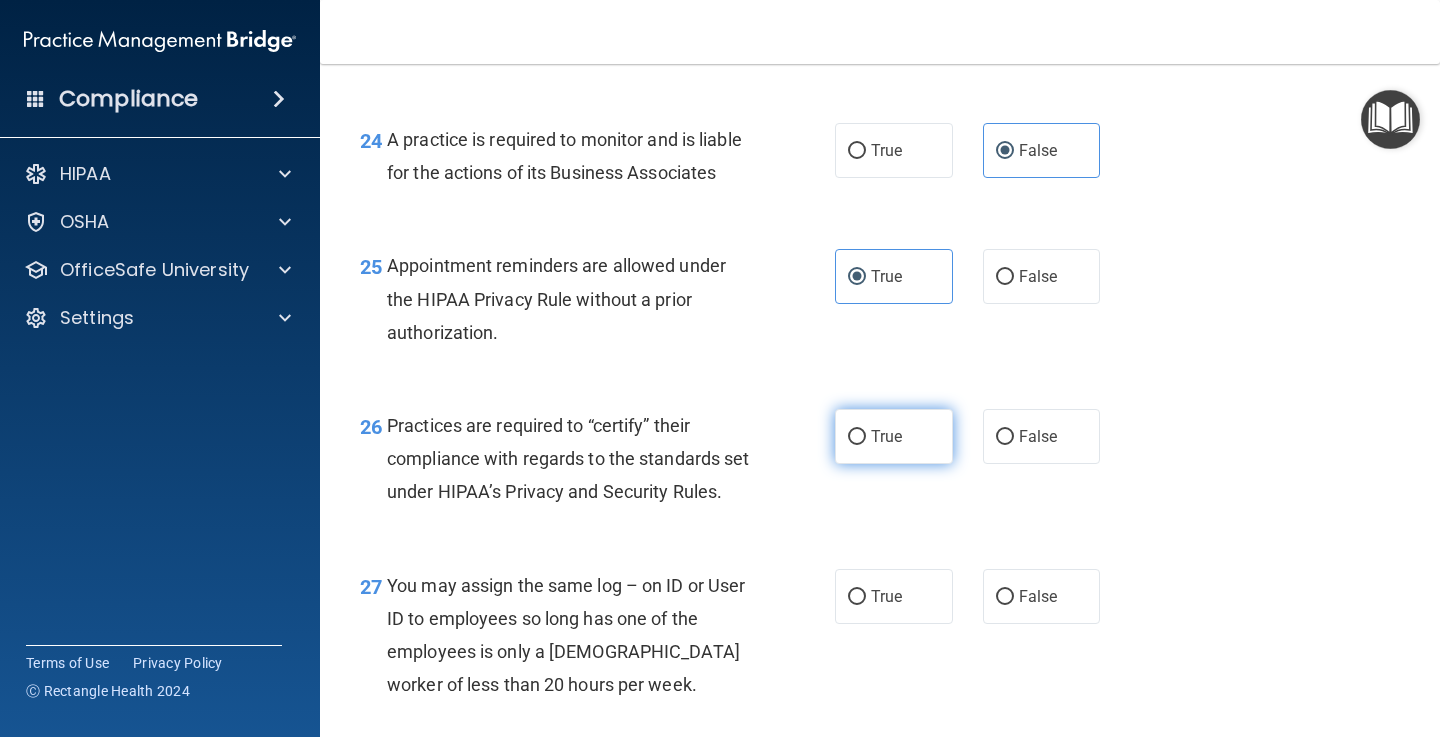 click on "True" at bounding box center [886, 436] 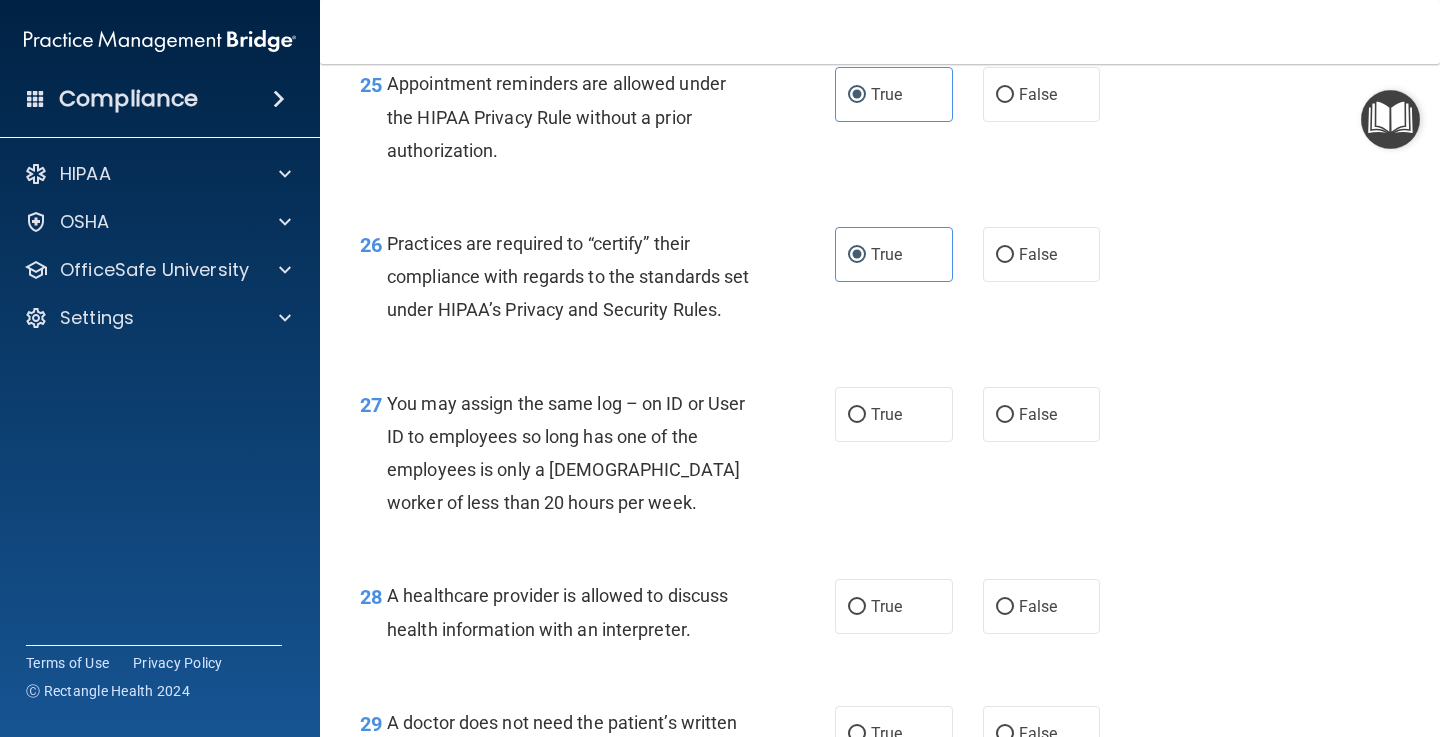 scroll, scrollTop: 4579, scrollLeft: 0, axis: vertical 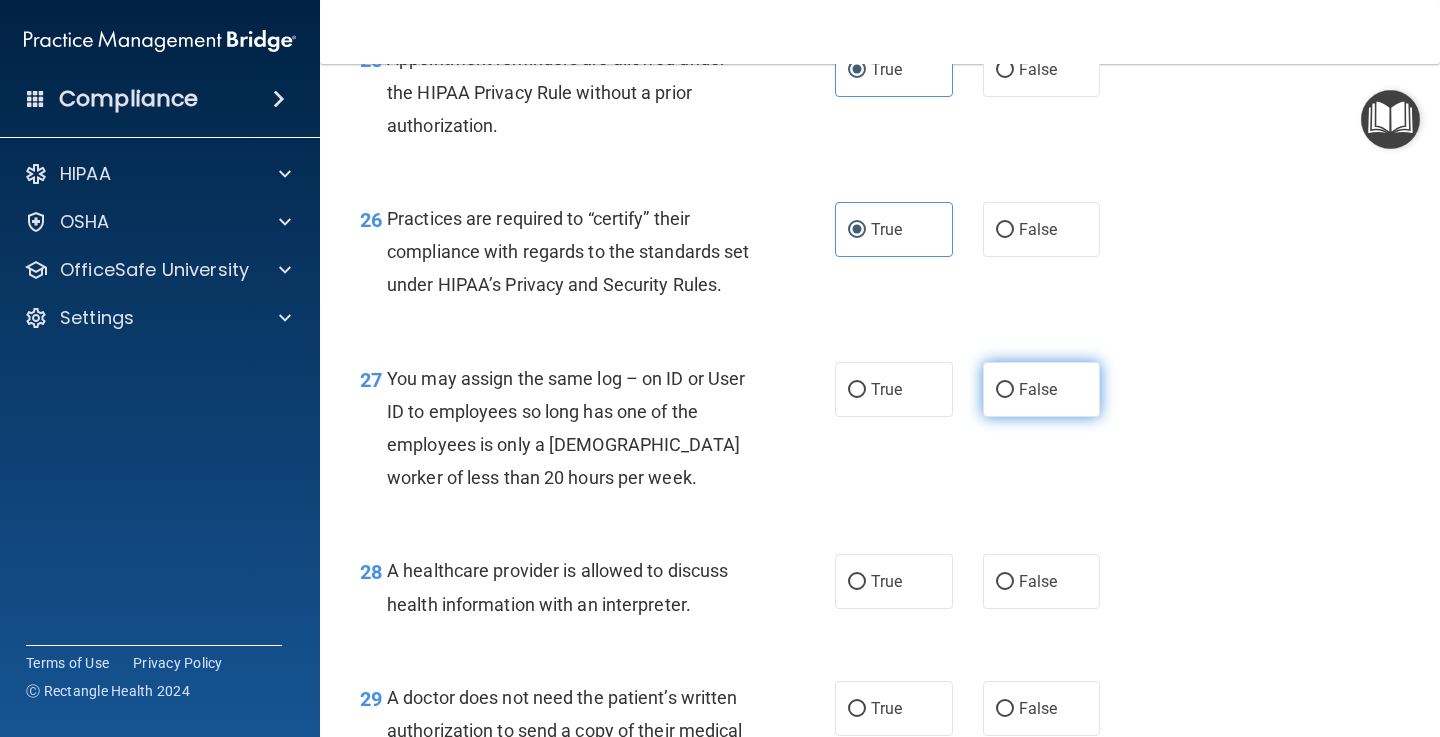 click on "False" at bounding box center [1038, 389] 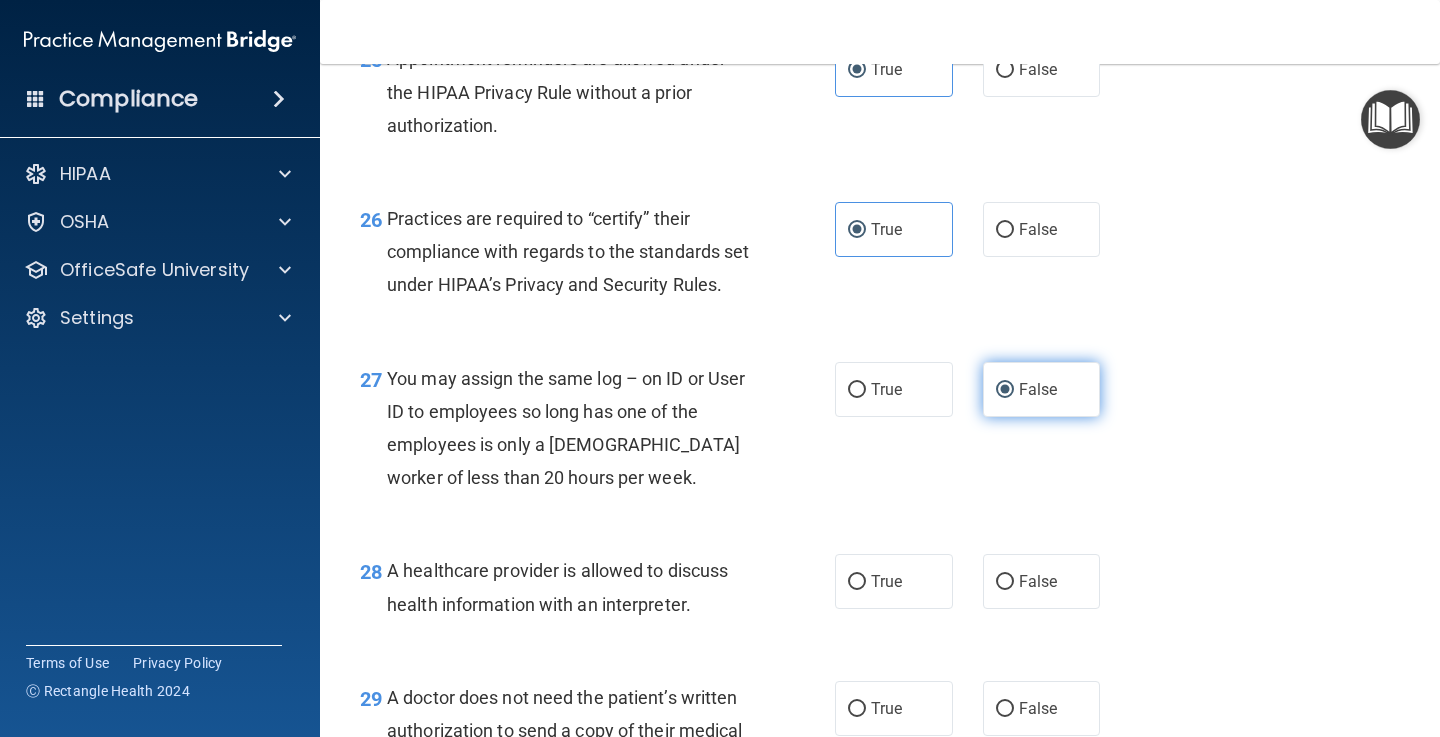 click on "False" at bounding box center (1005, 390) 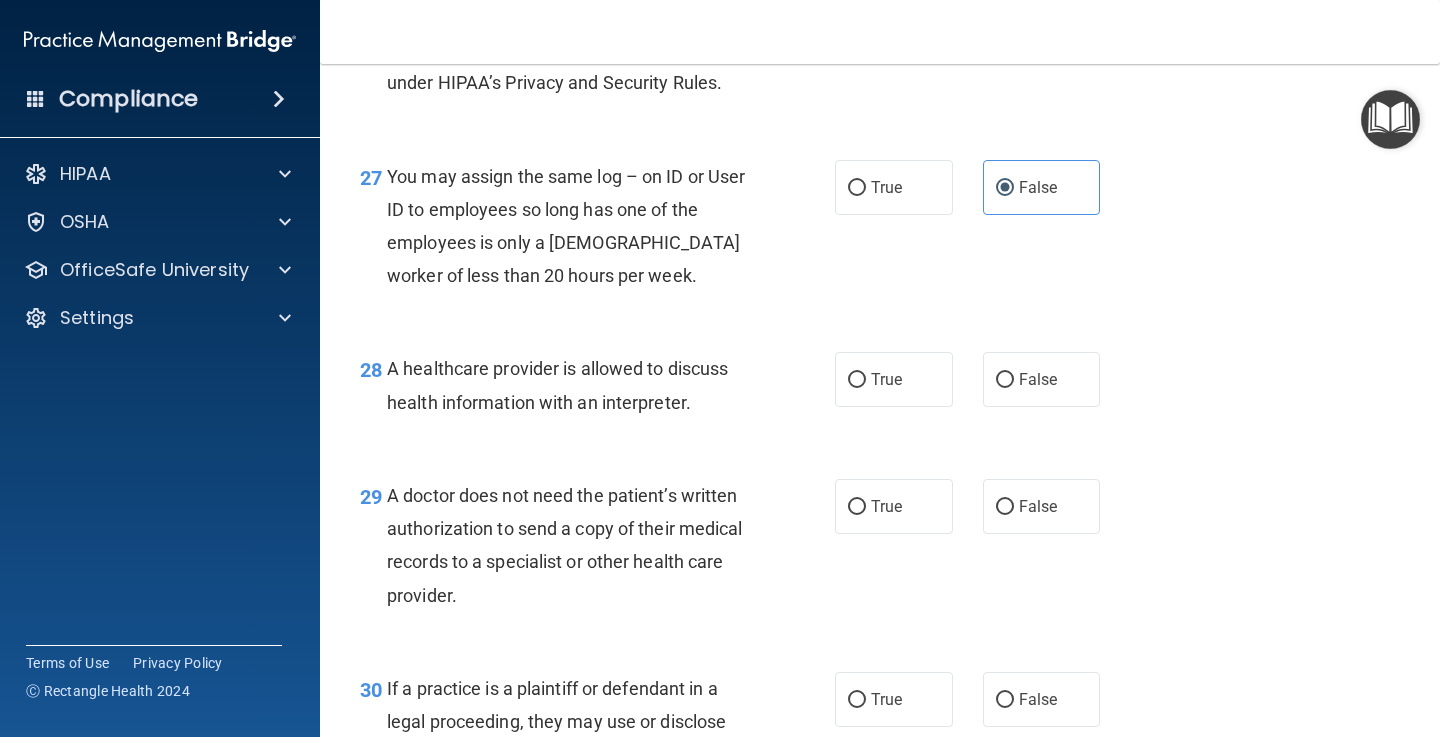 scroll, scrollTop: 4781, scrollLeft: 0, axis: vertical 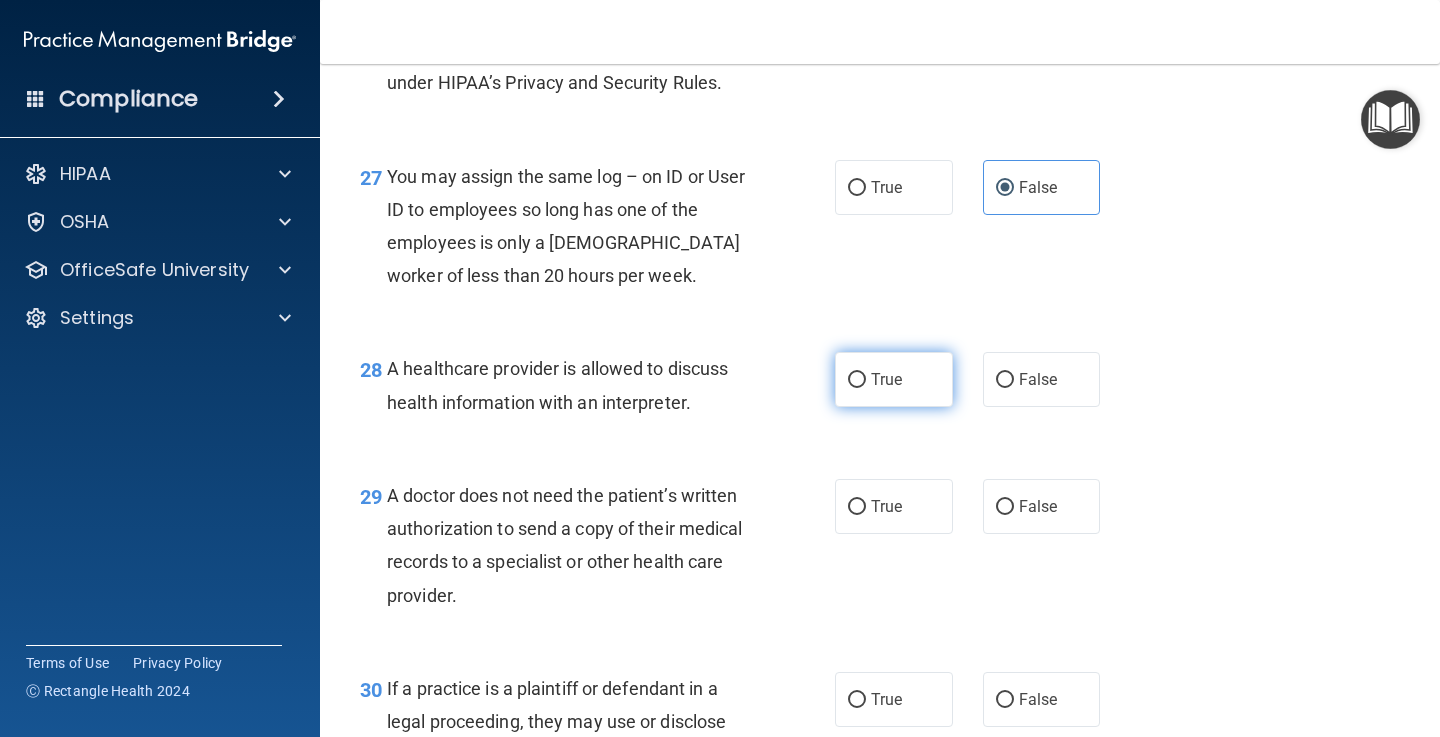 click on "True" at bounding box center (886, 379) 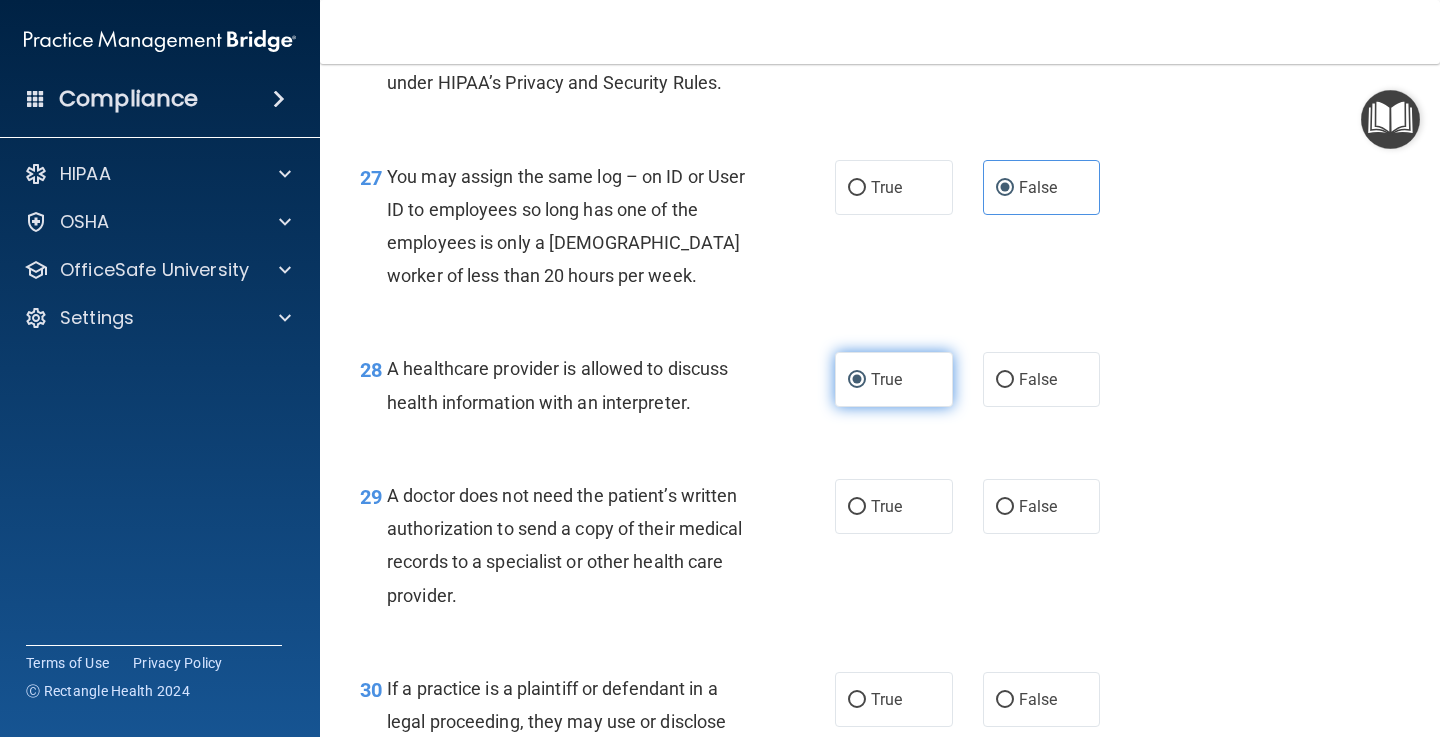 click on "True" at bounding box center [857, 380] 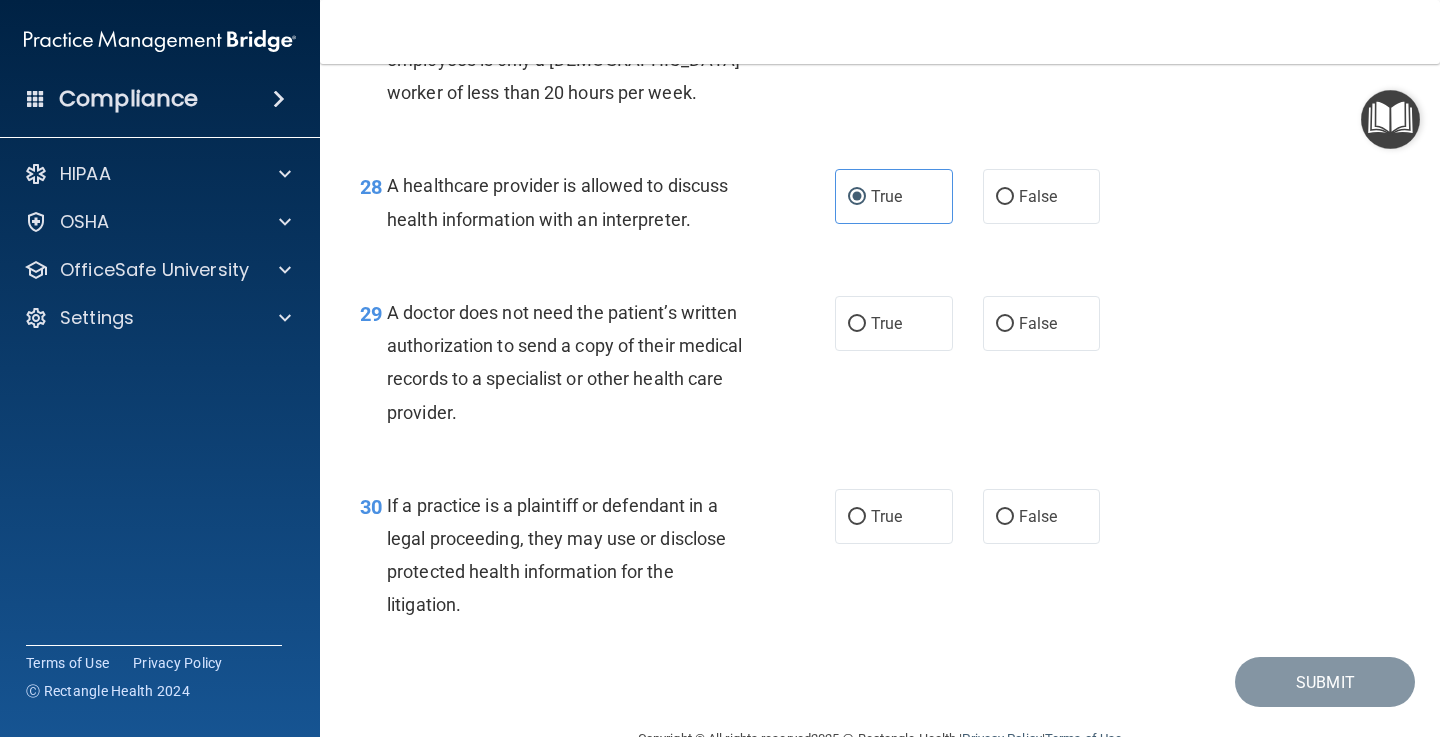 scroll, scrollTop: 4969, scrollLeft: 0, axis: vertical 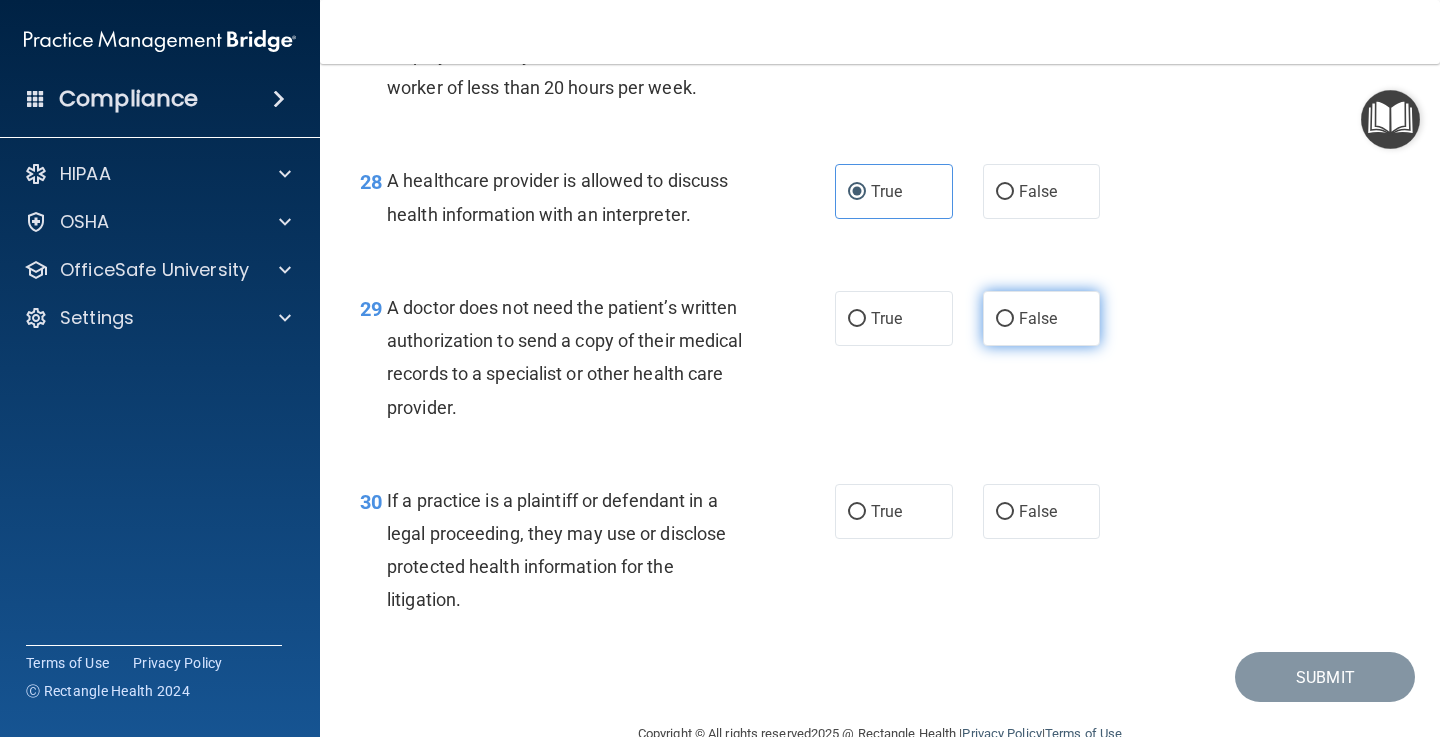 click on "False" at bounding box center (1038, 318) 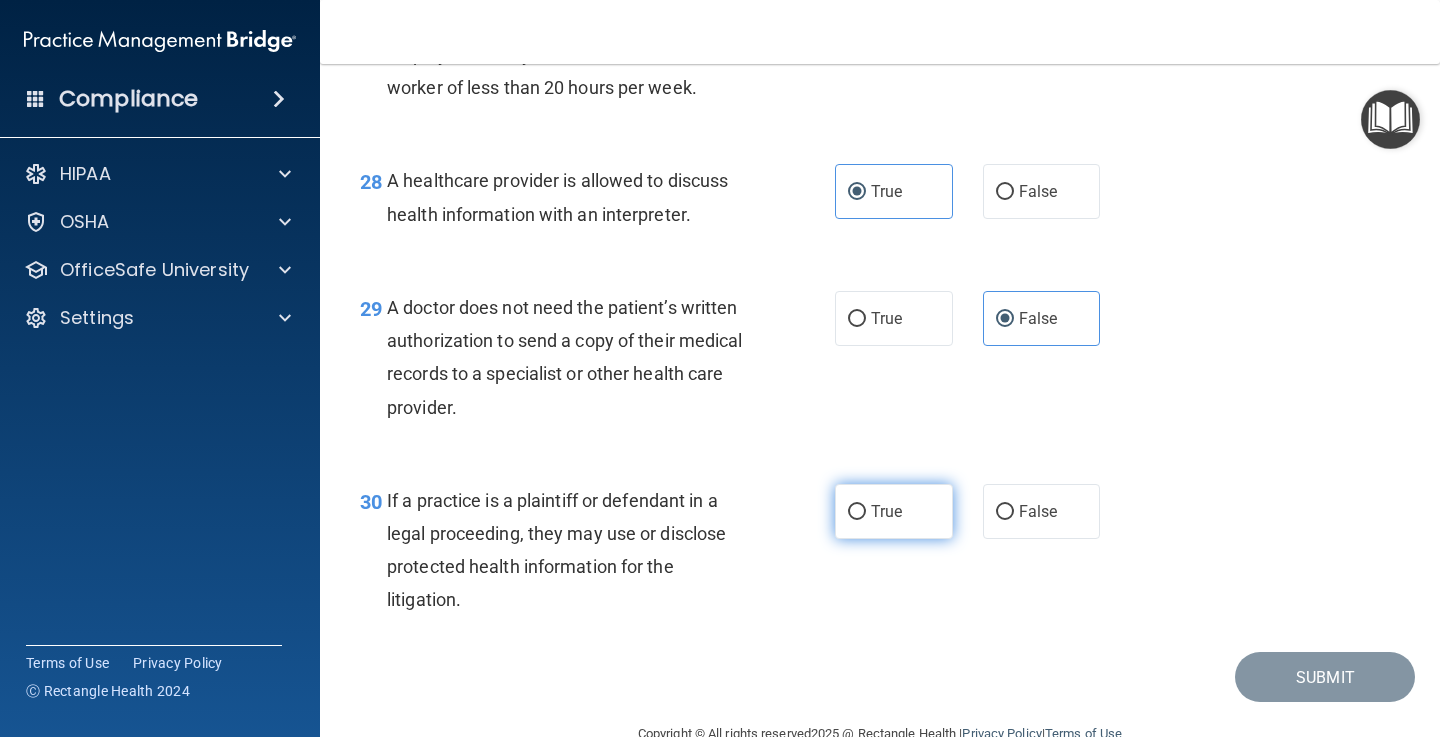 click on "True" at bounding box center [886, 511] 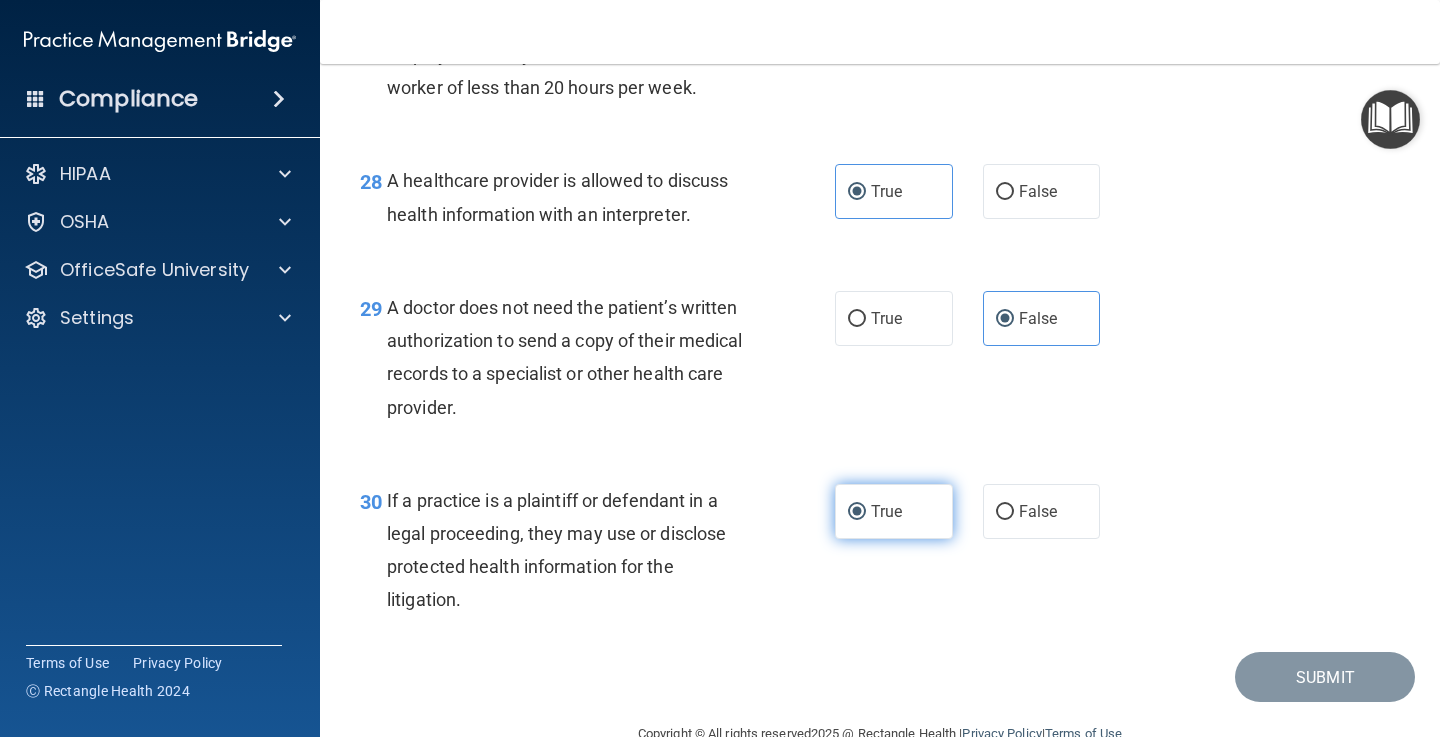 click on "True" at bounding box center [857, 512] 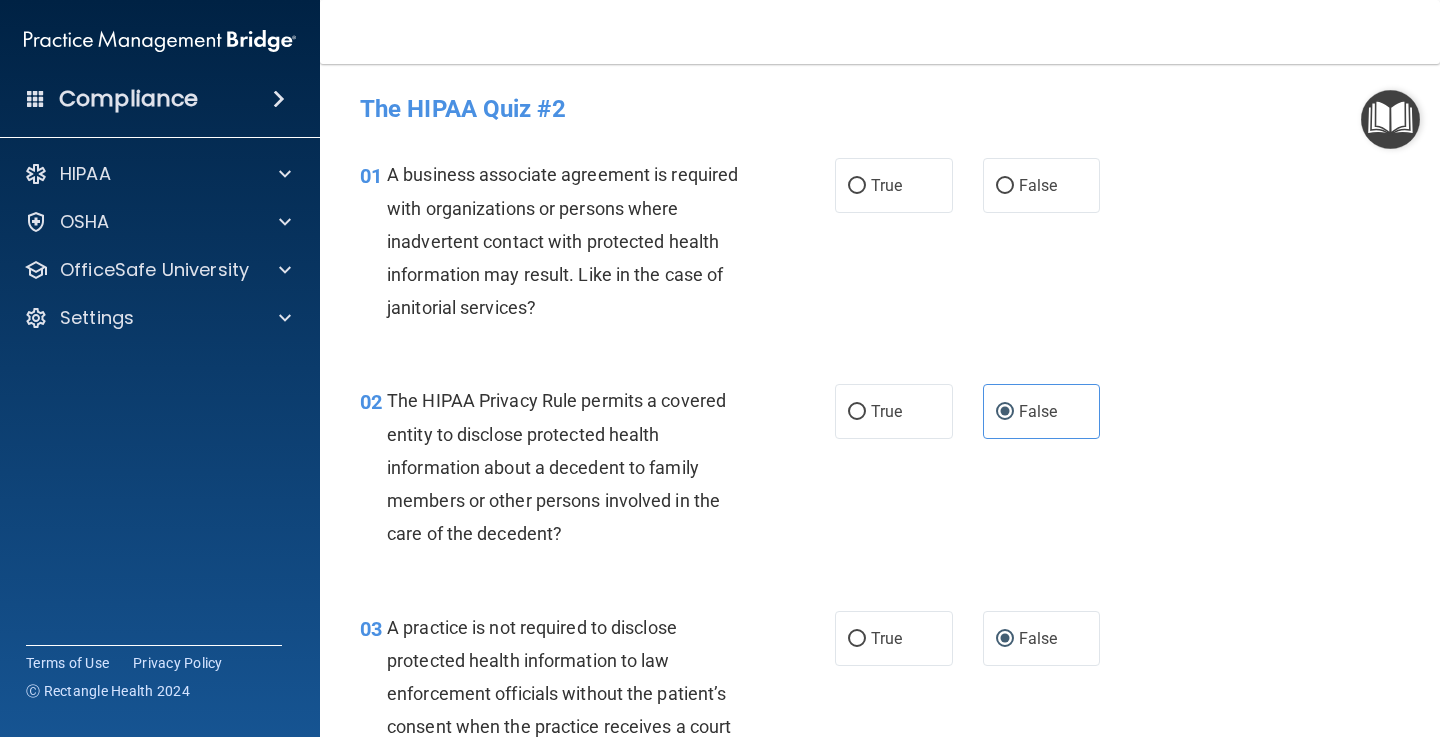 scroll, scrollTop: 0, scrollLeft: 0, axis: both 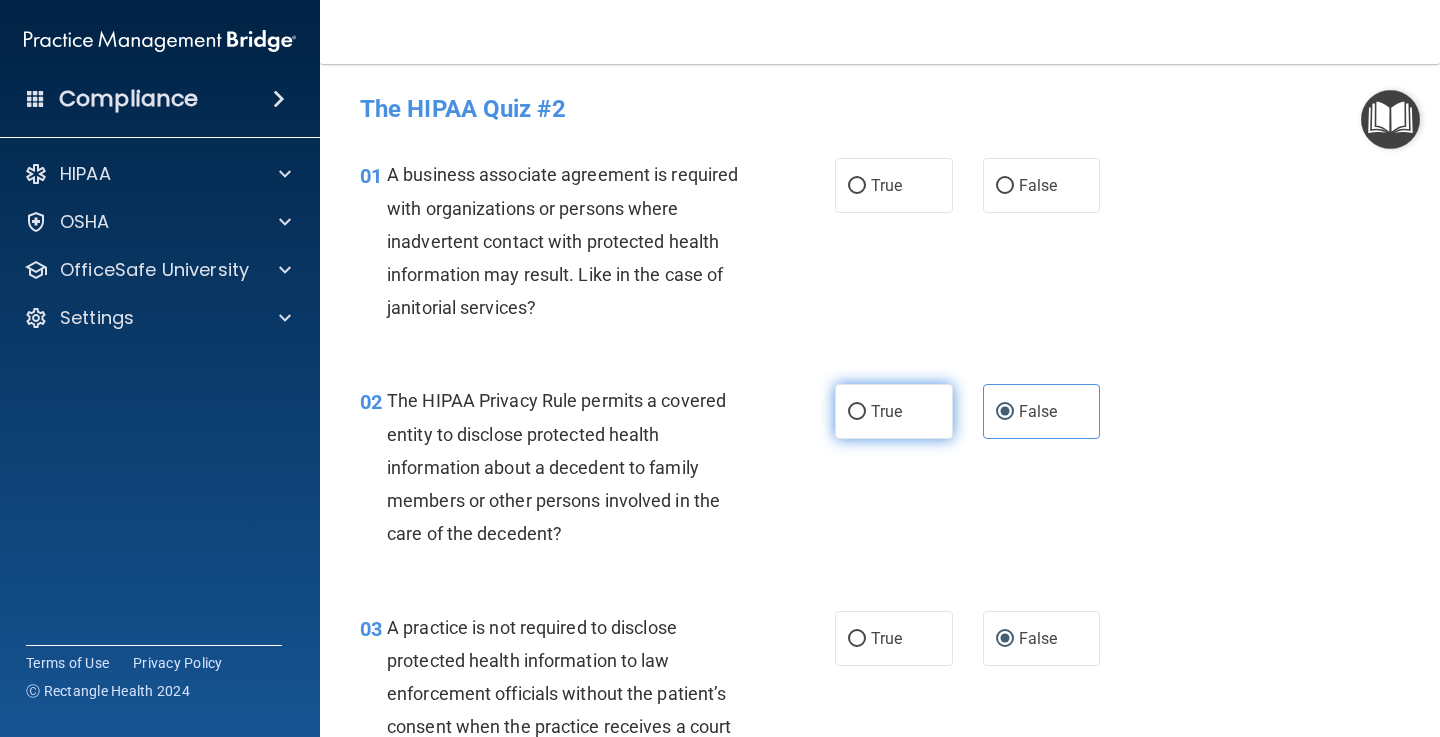 click on "True" at bounding box center [894, 411] 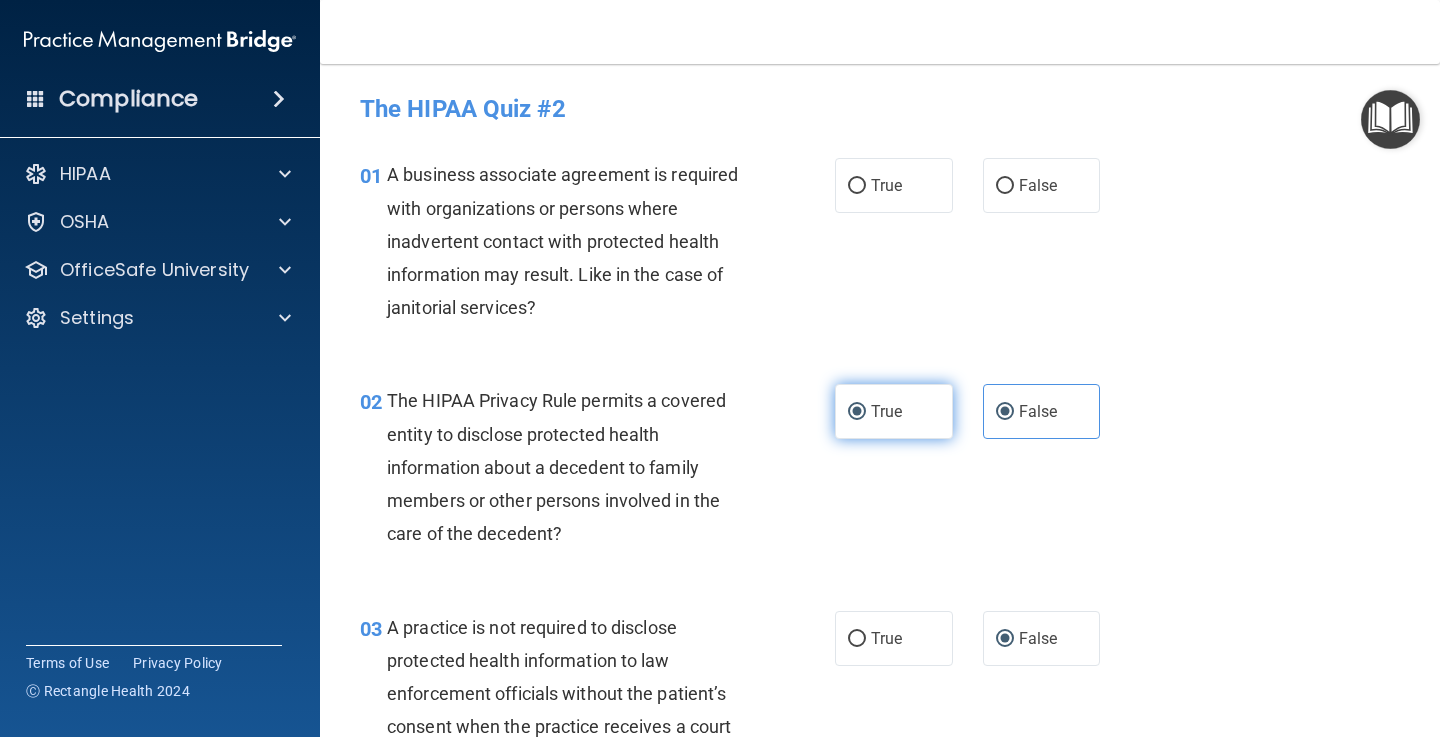 click on "True" at bounding box center (857, 412) 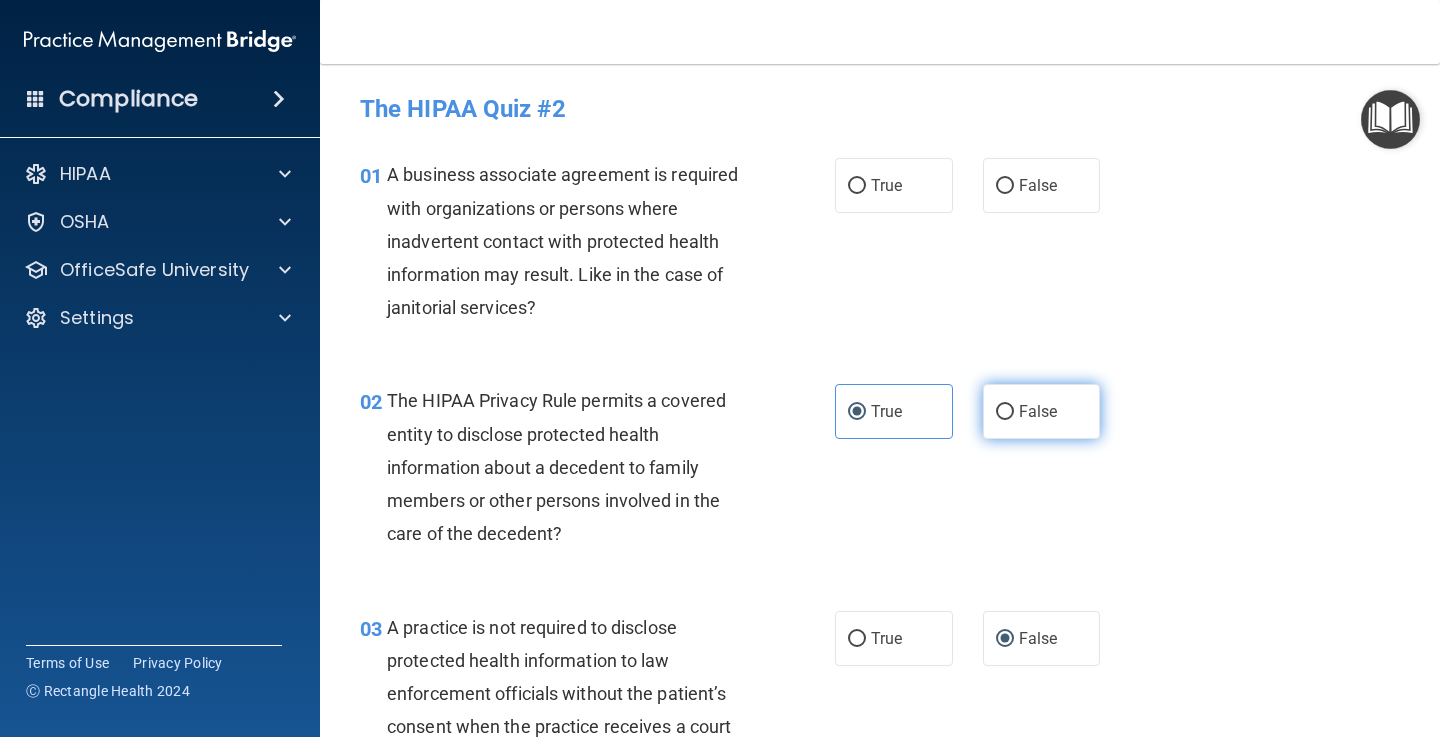 click on "False" at bounding box center [1042, 411] 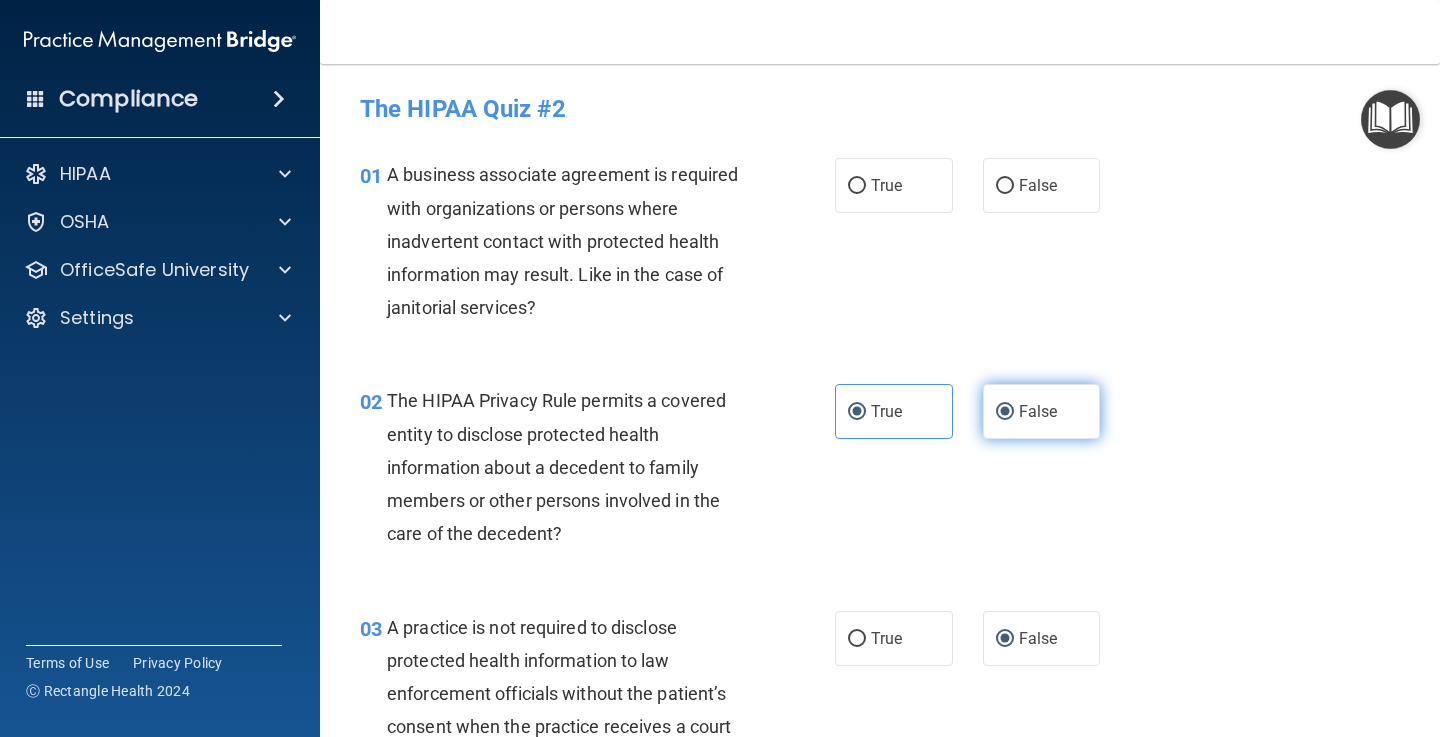 click on "False" at bounding box center [1005, 412] 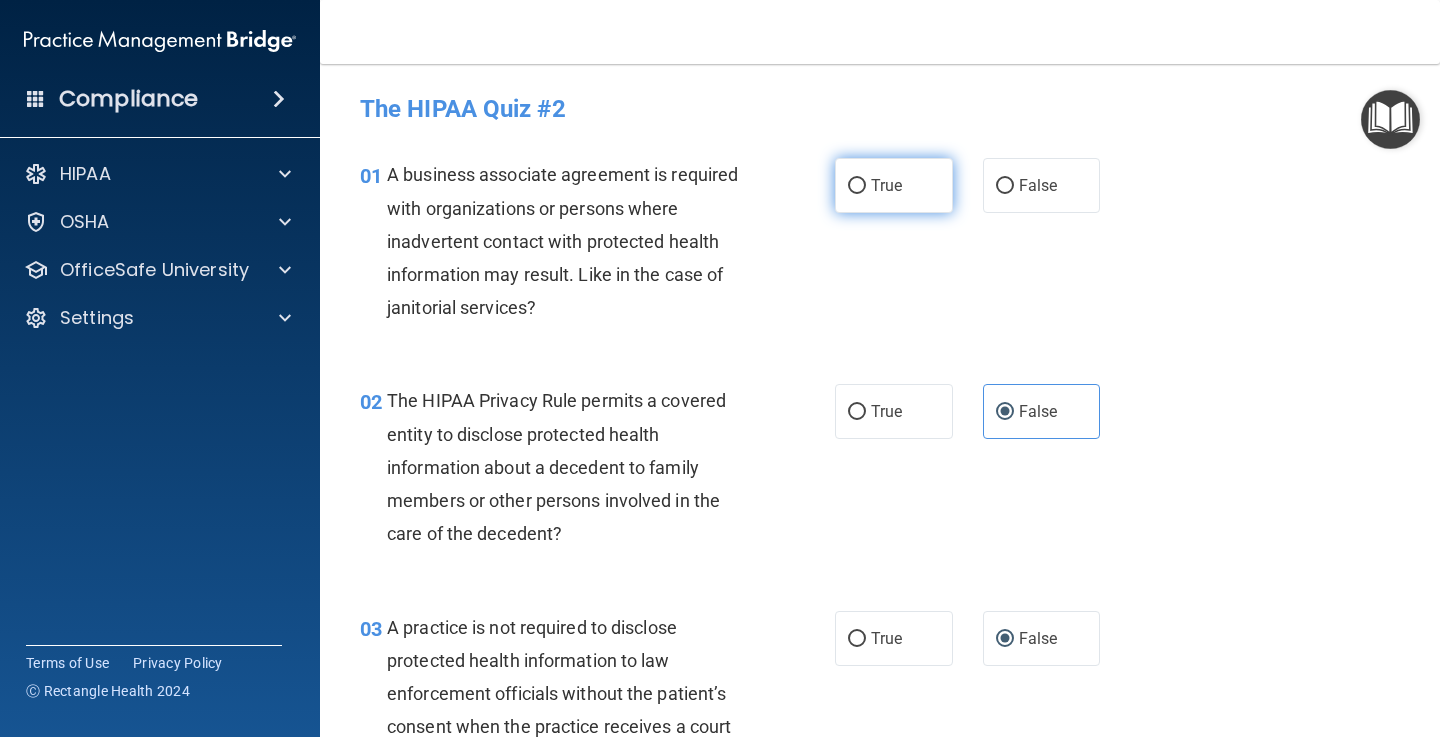 click on "True" at bounding box center [886, 185] 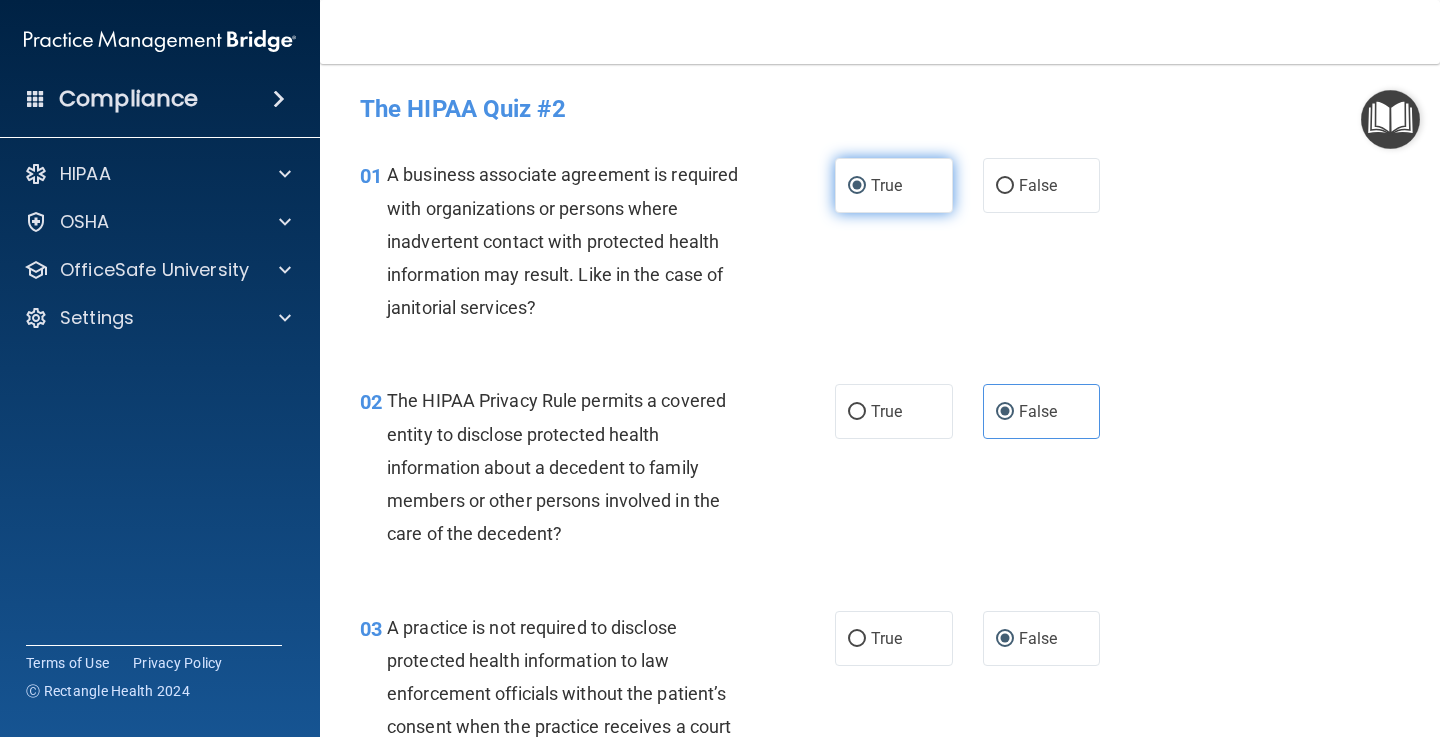 click on "True" at bounding box center [857, 186] 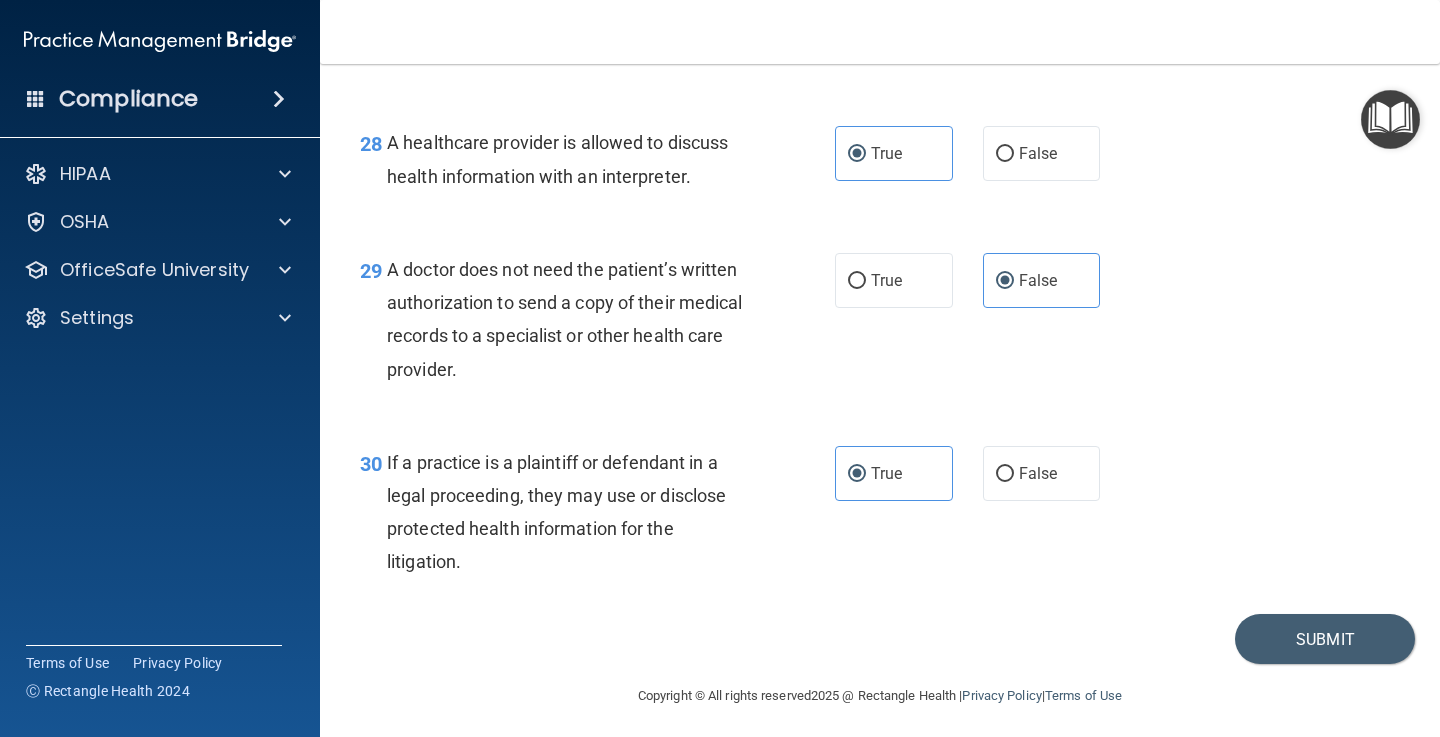 scroll, scrollTop: 5005, scrollLeft: 0, axis: vertical 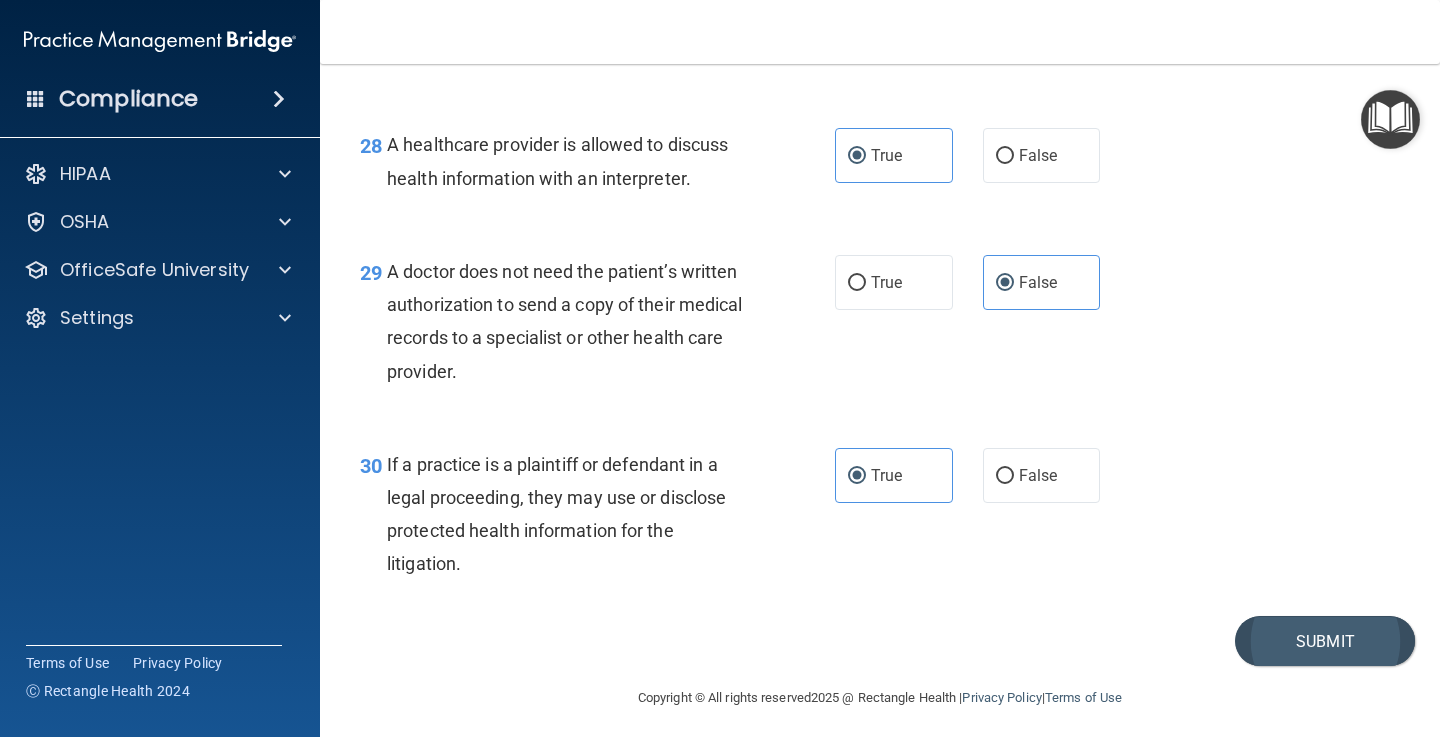 click on "Submit" at bounding box center [1325, 641] 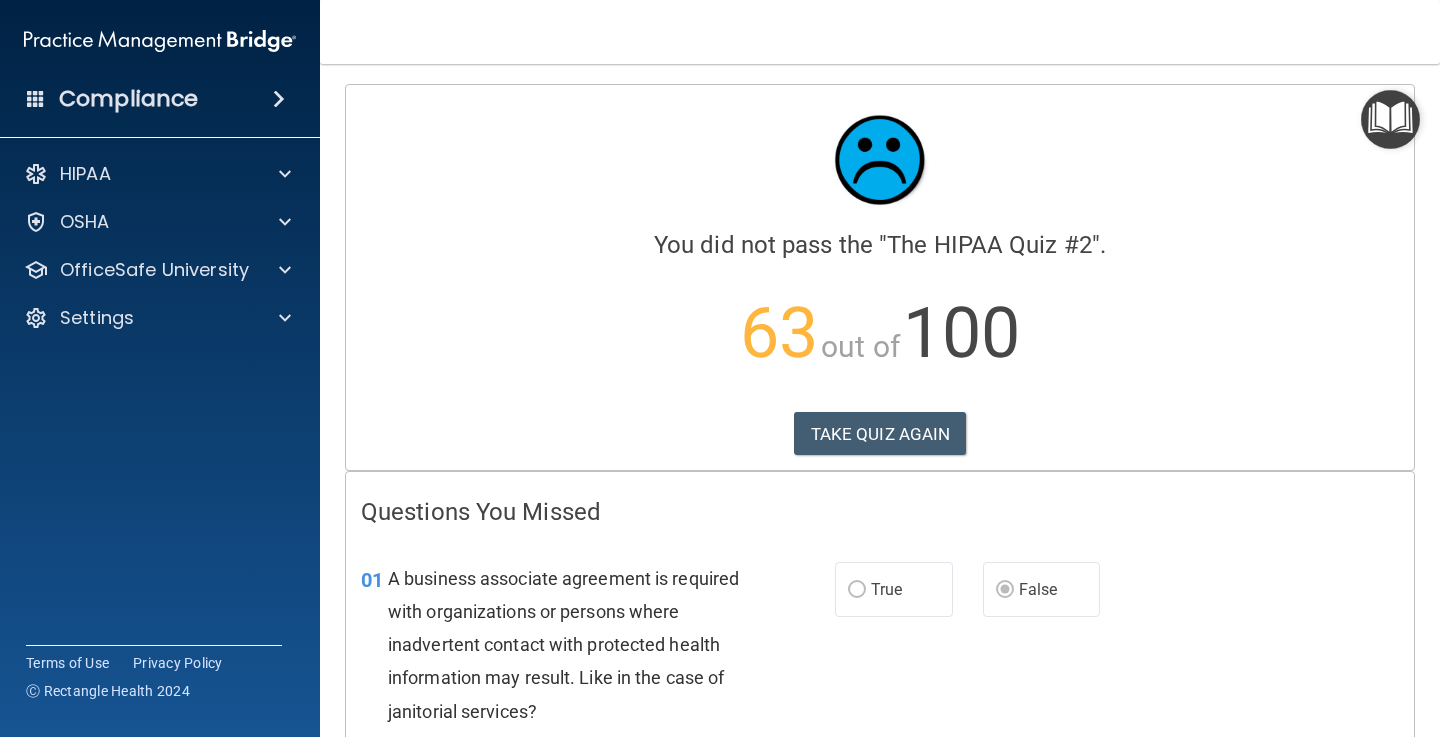 scroll, scrollTop: 0, scrollLeft: 0, axis: both 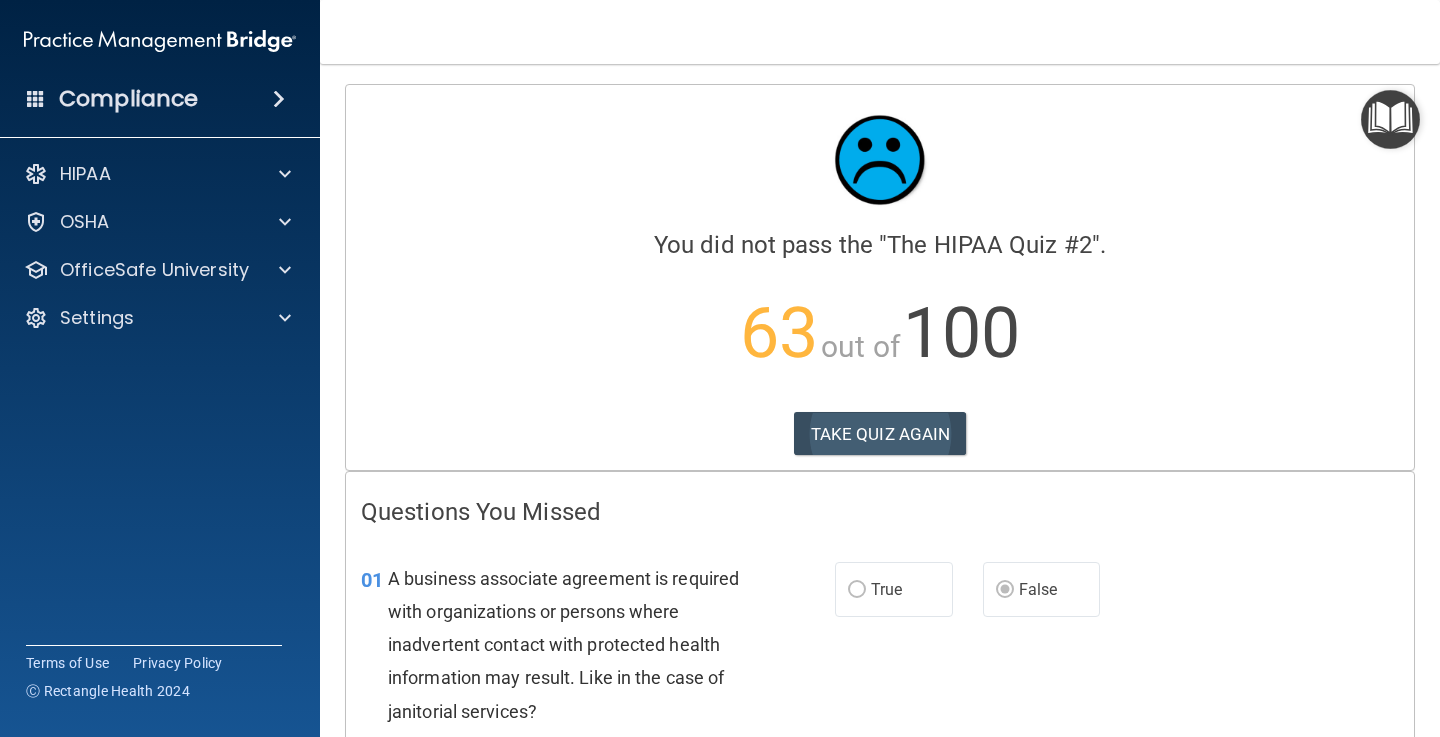 click on "TAKE QUIZ AGAIN" at bounding box center (880, 434) 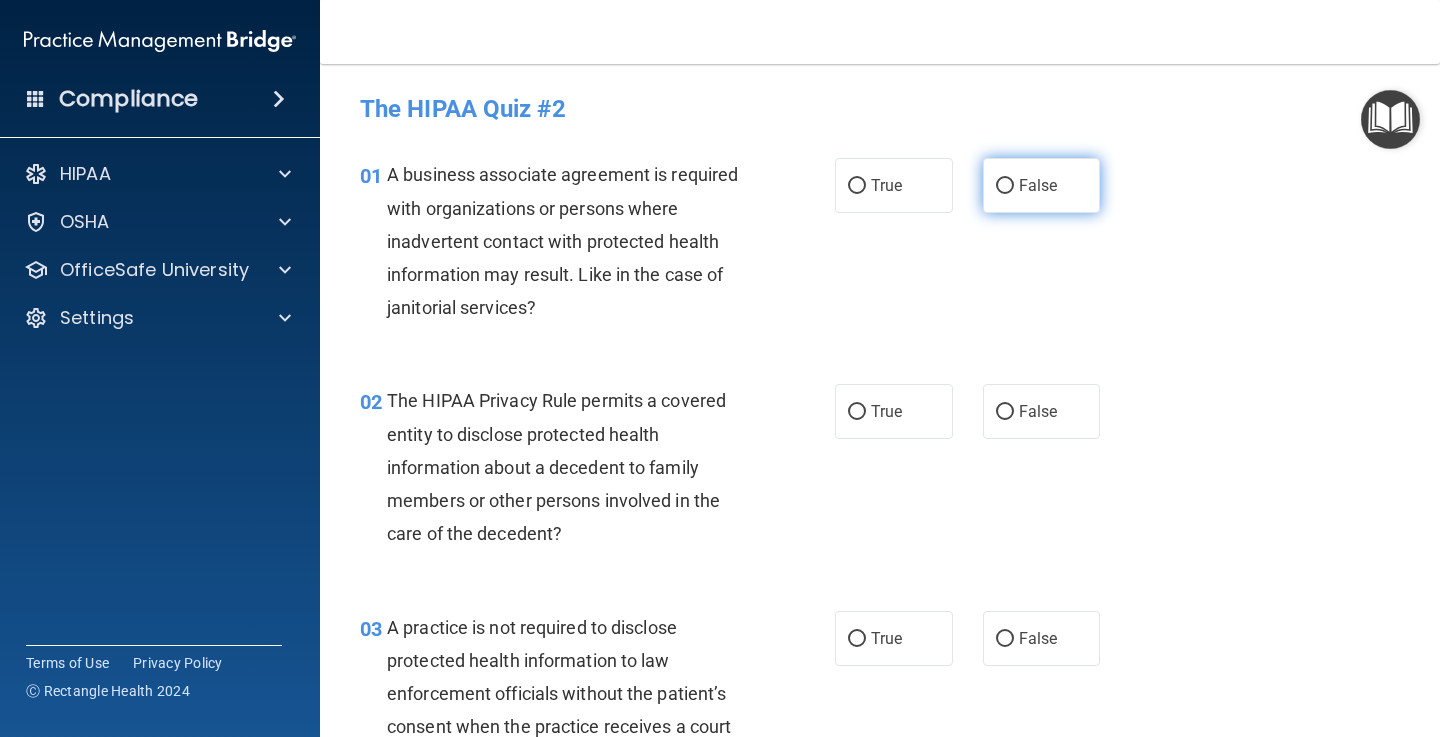 radio on "true" 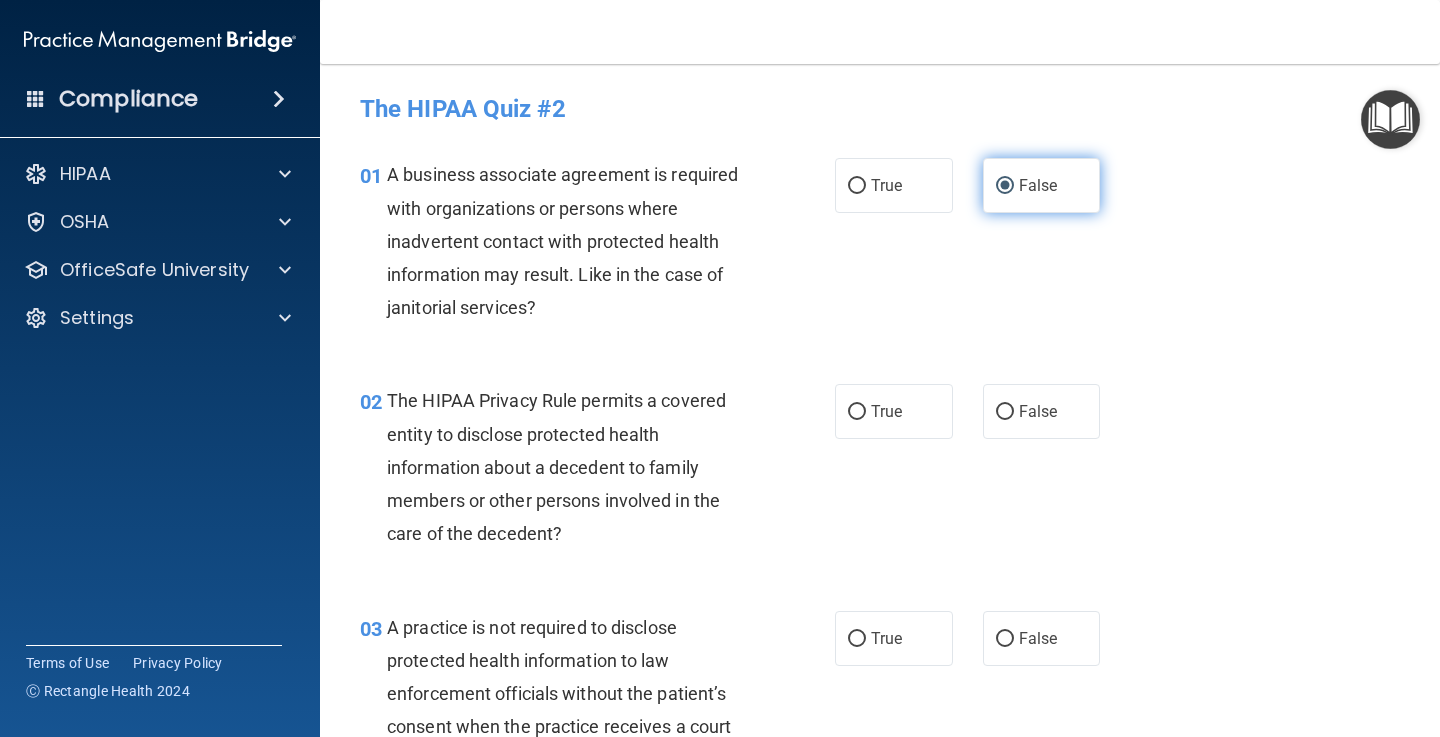 click on "False" at bounding box center (1005, 186) 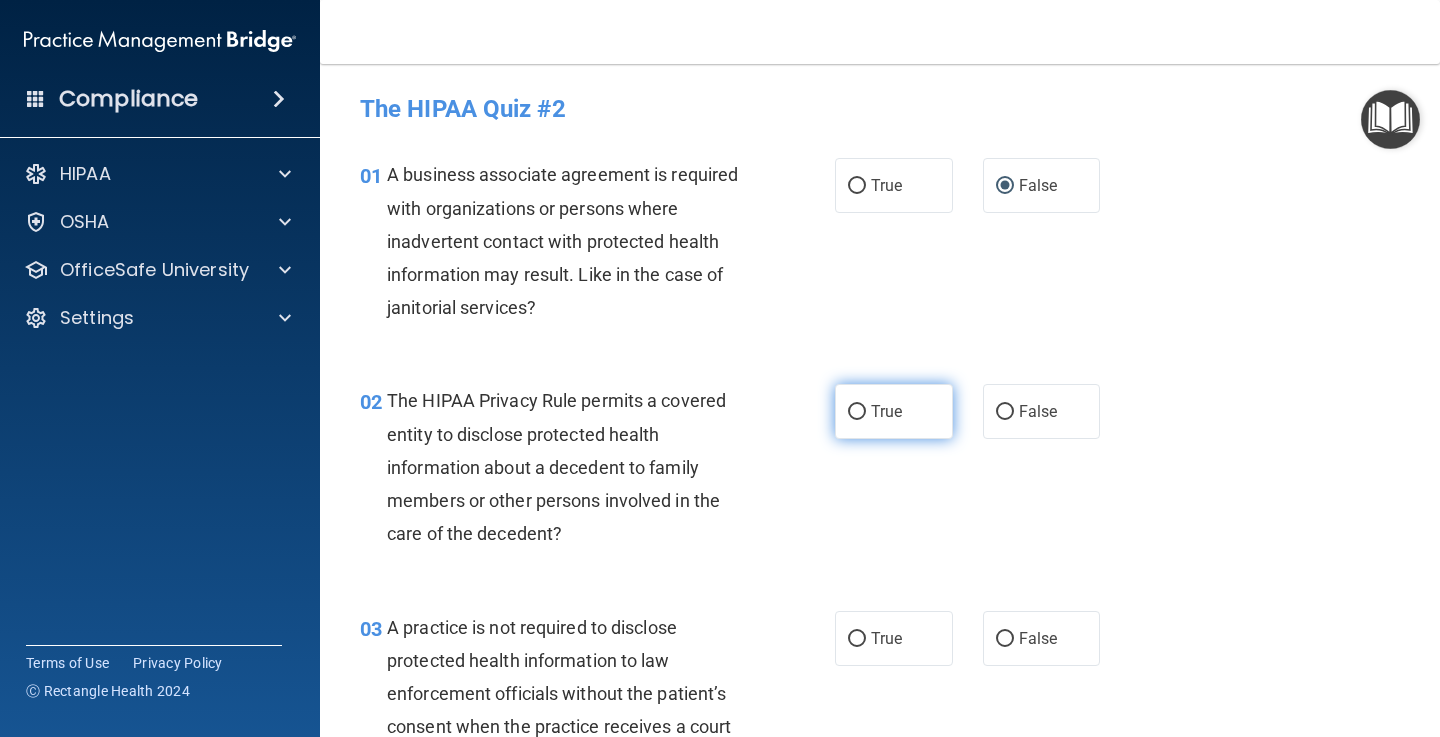 click on "True" at bounding box center (886, 411) 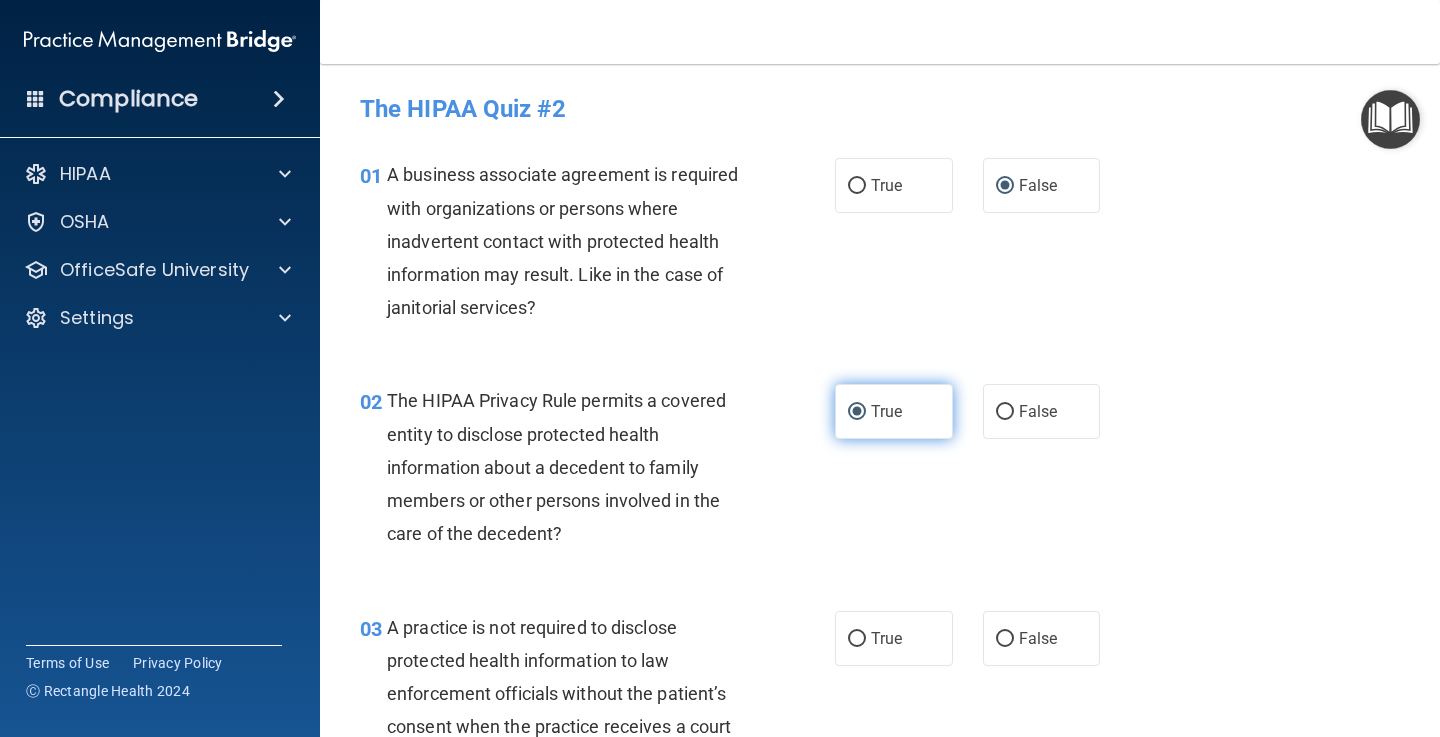 click on "True" at bounding box center [857, 412] 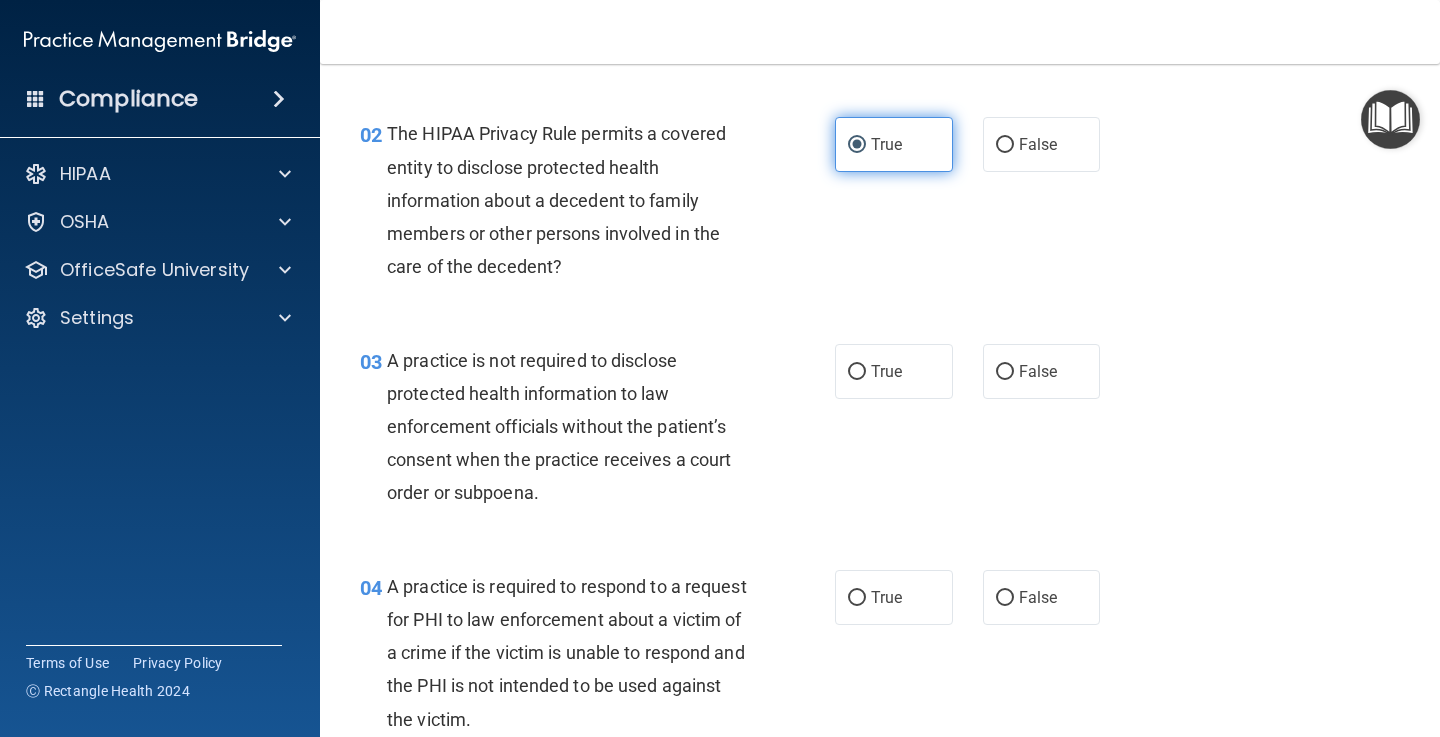 scroll, scrollTop: 343, scrollLeft: 0, axis: vertical 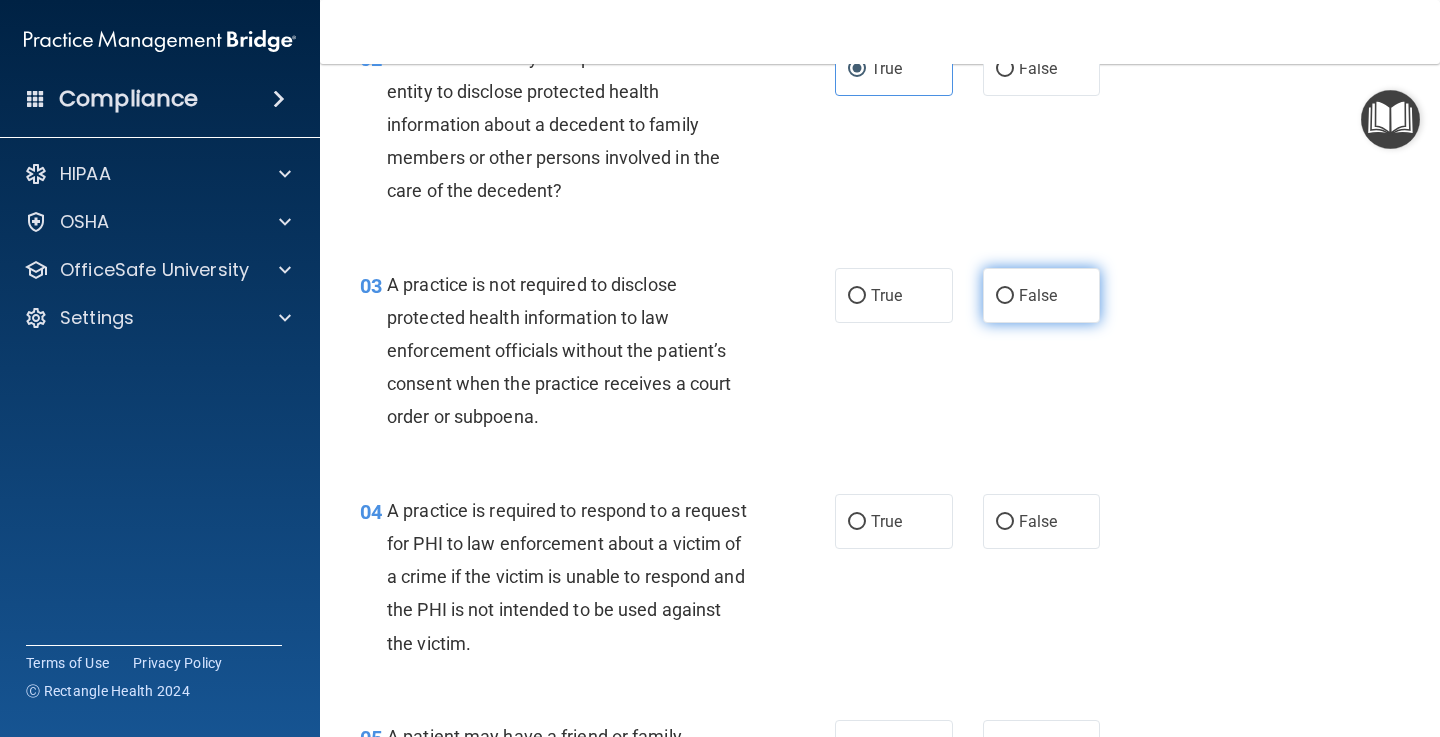 click on "False" at bounding box center (1042, 295) 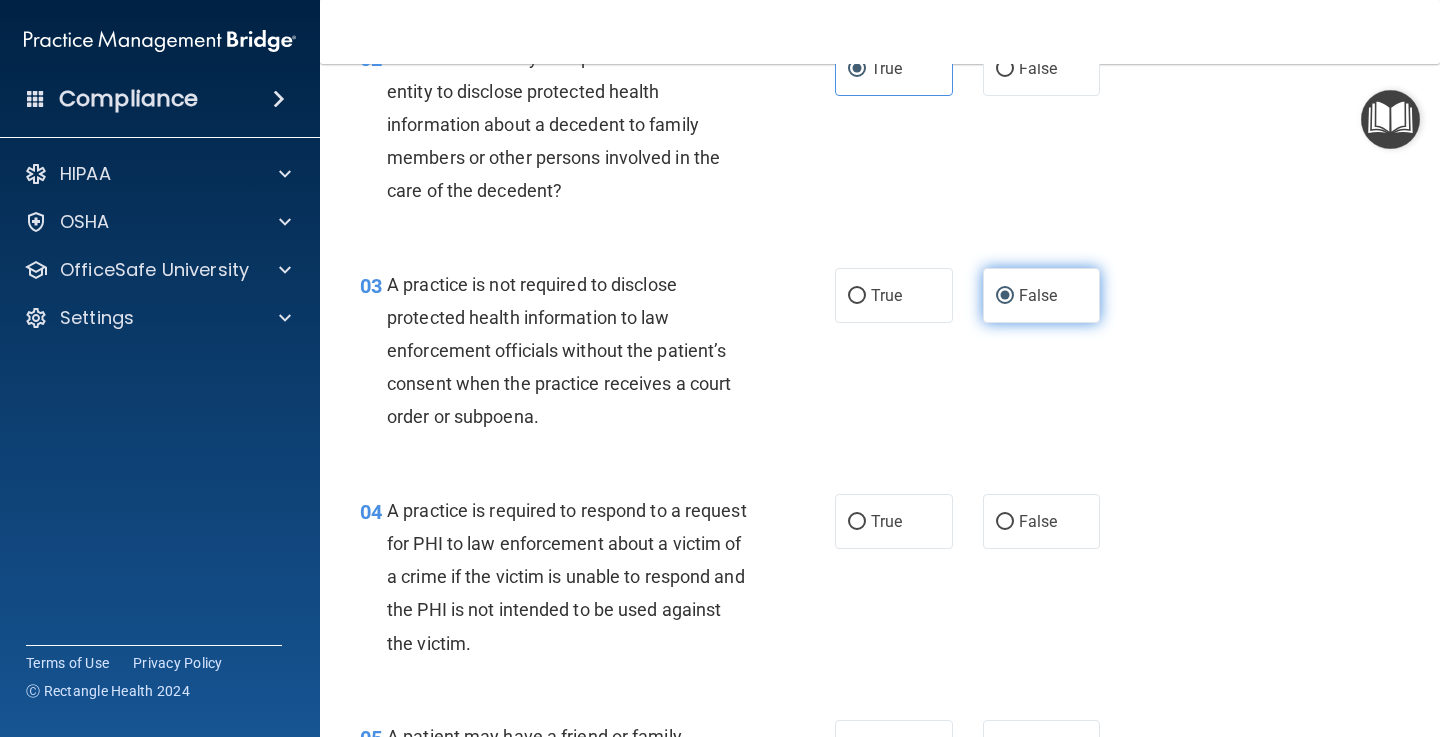 click on "False" at bounding box center [1005, 296] 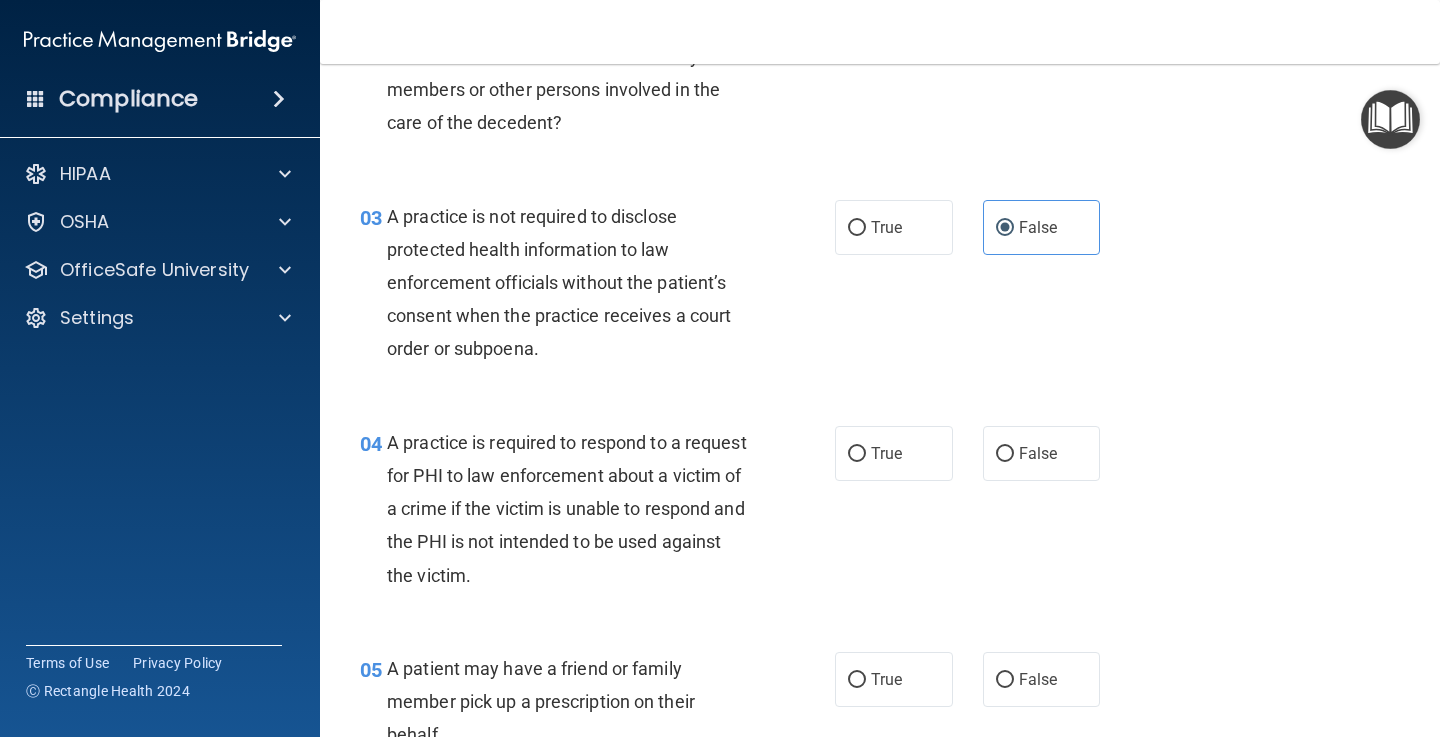 scroll, scrollTop: 483, scrollLeft: 0, axis: vertical 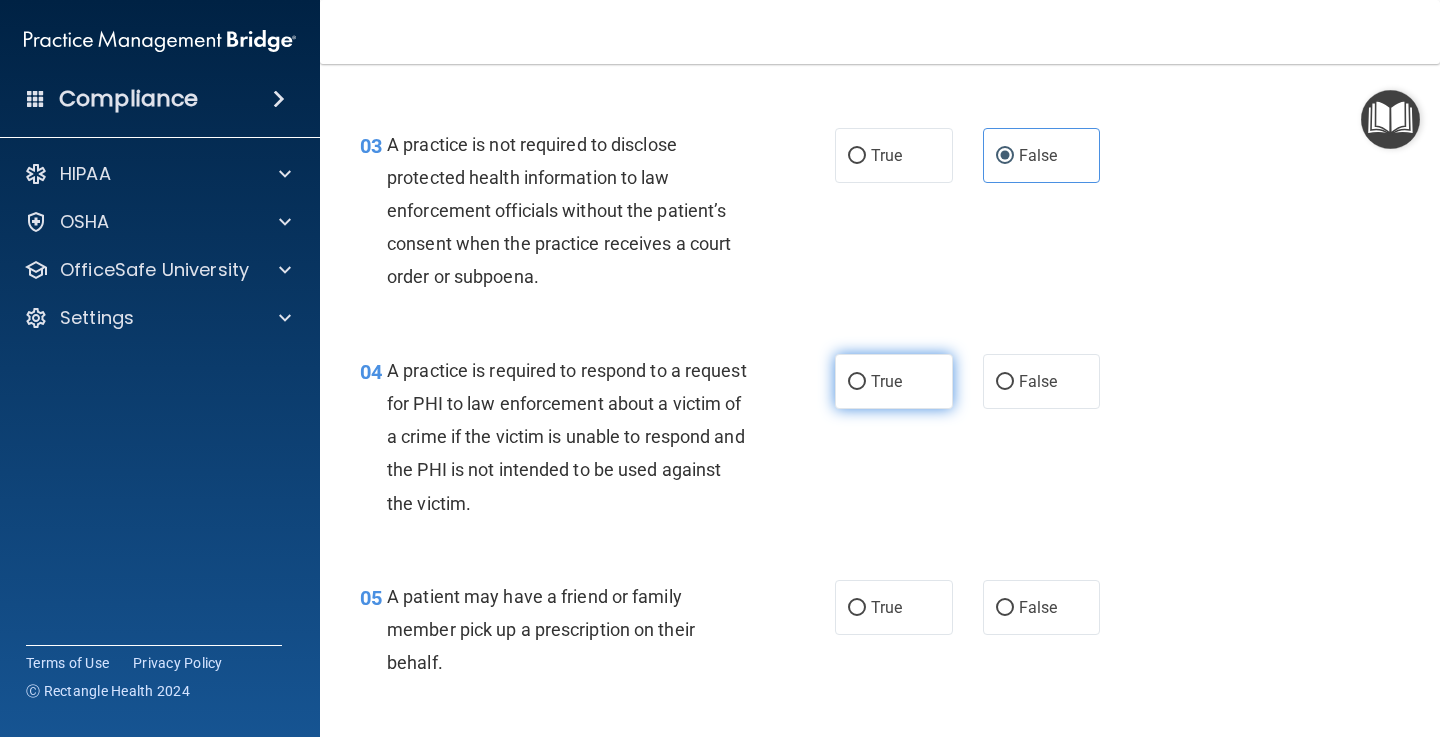 click on "True" at bounding box center (886, 381) 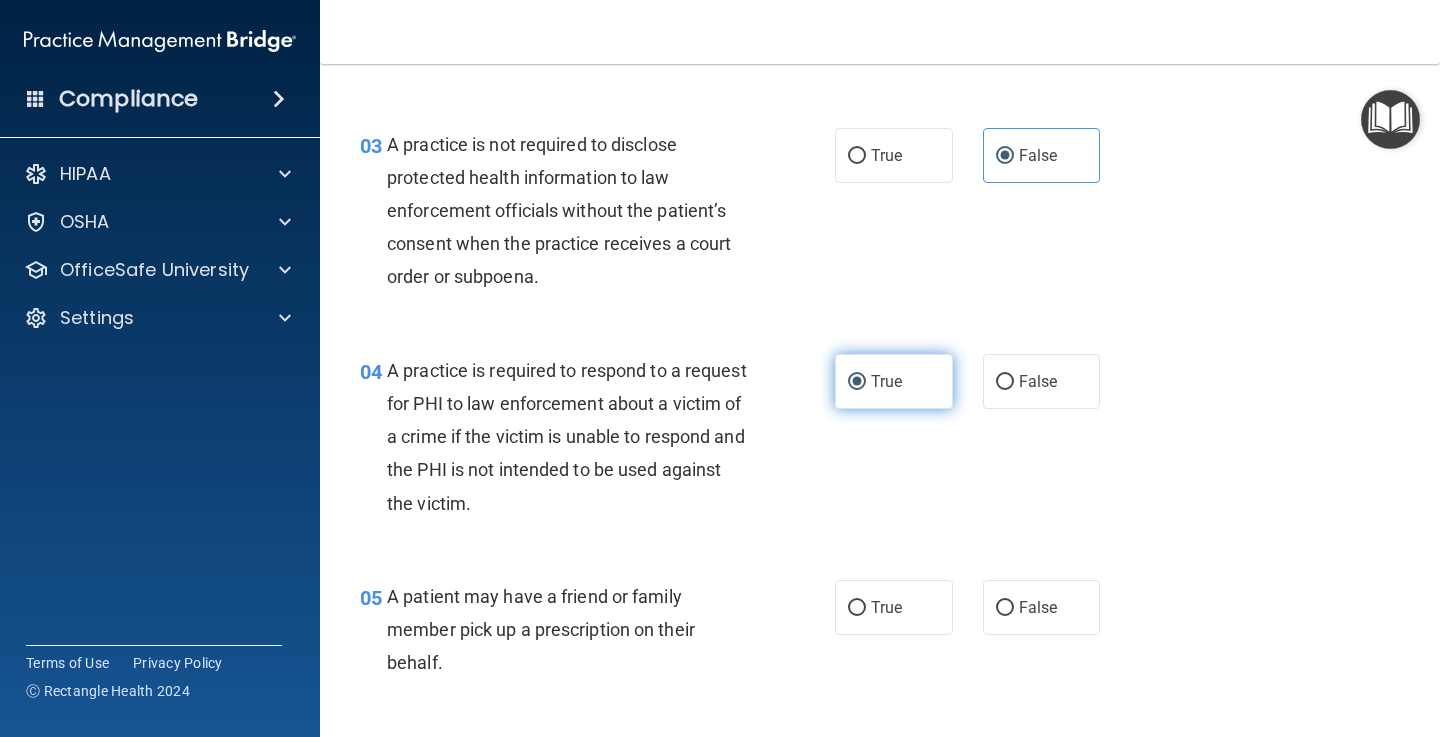 click on "True" at bounding box center (857, 382) 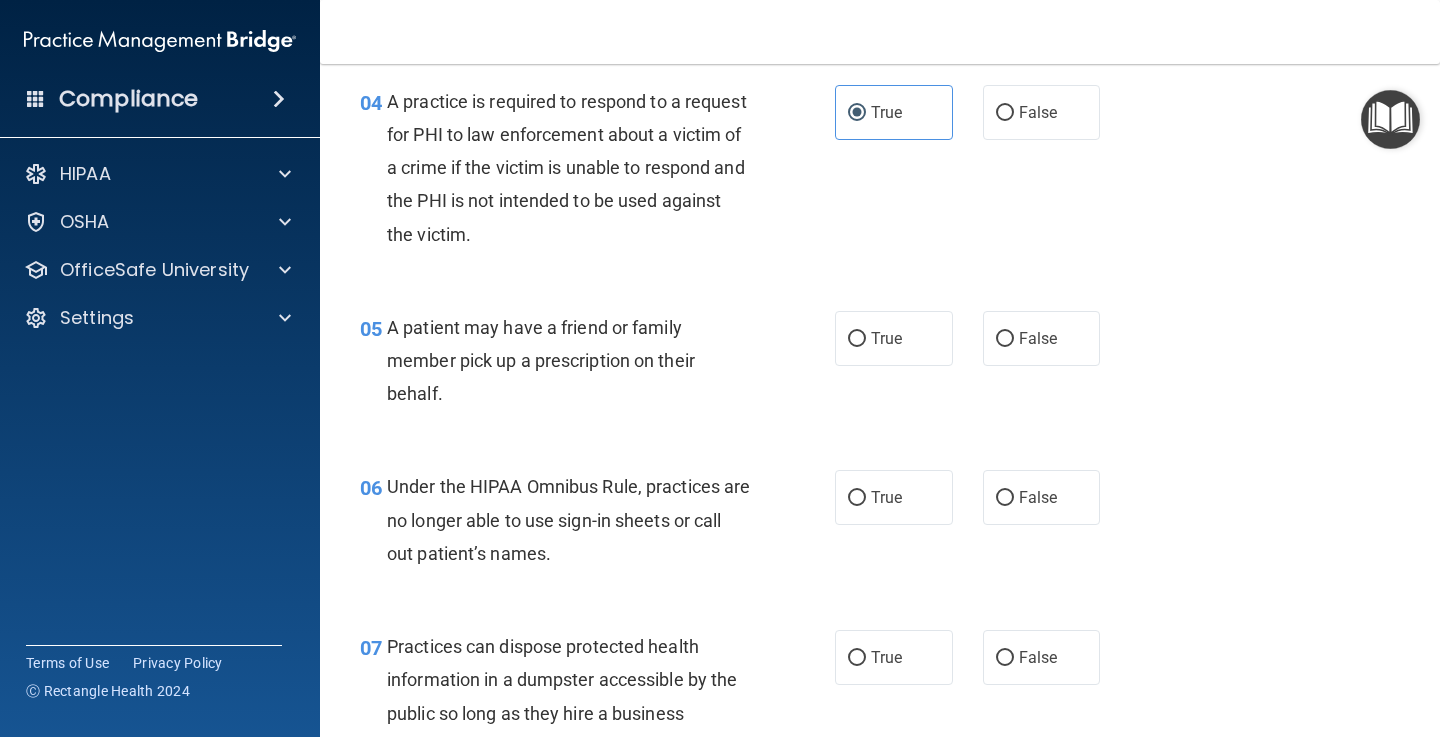 scroll, scrollTop: 750, scrollLeft: 0, axis: vertical 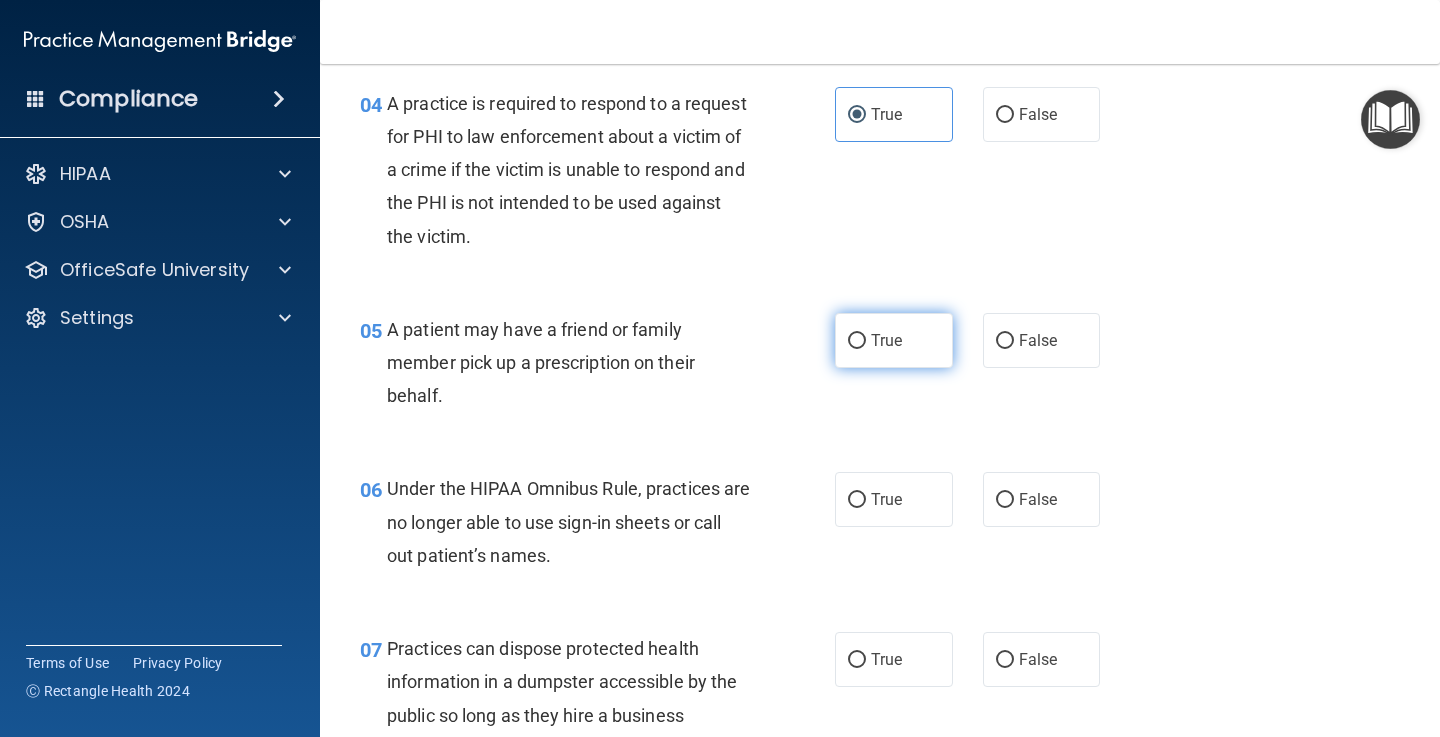 click on "True" at bounding box center (894, 340) 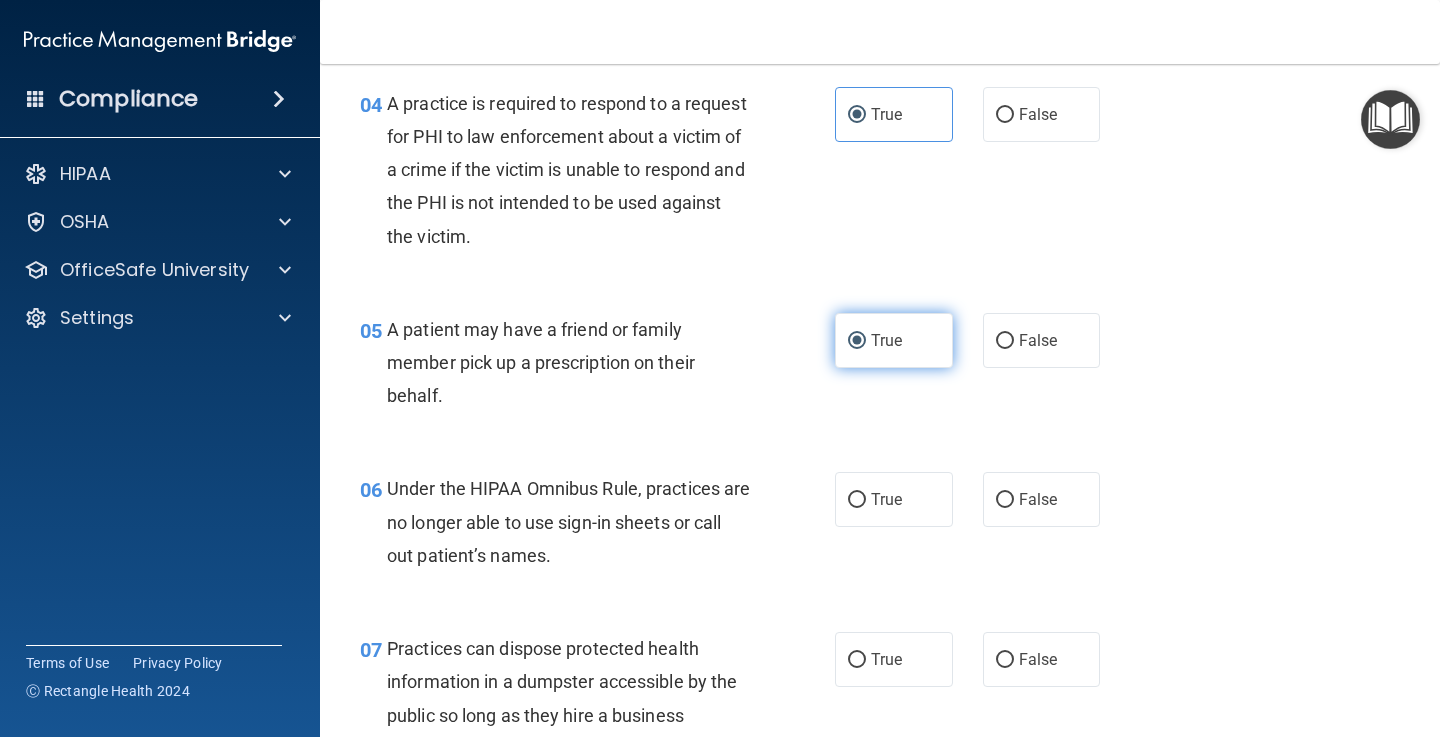 click on "True" at bounding box center (857, 341) 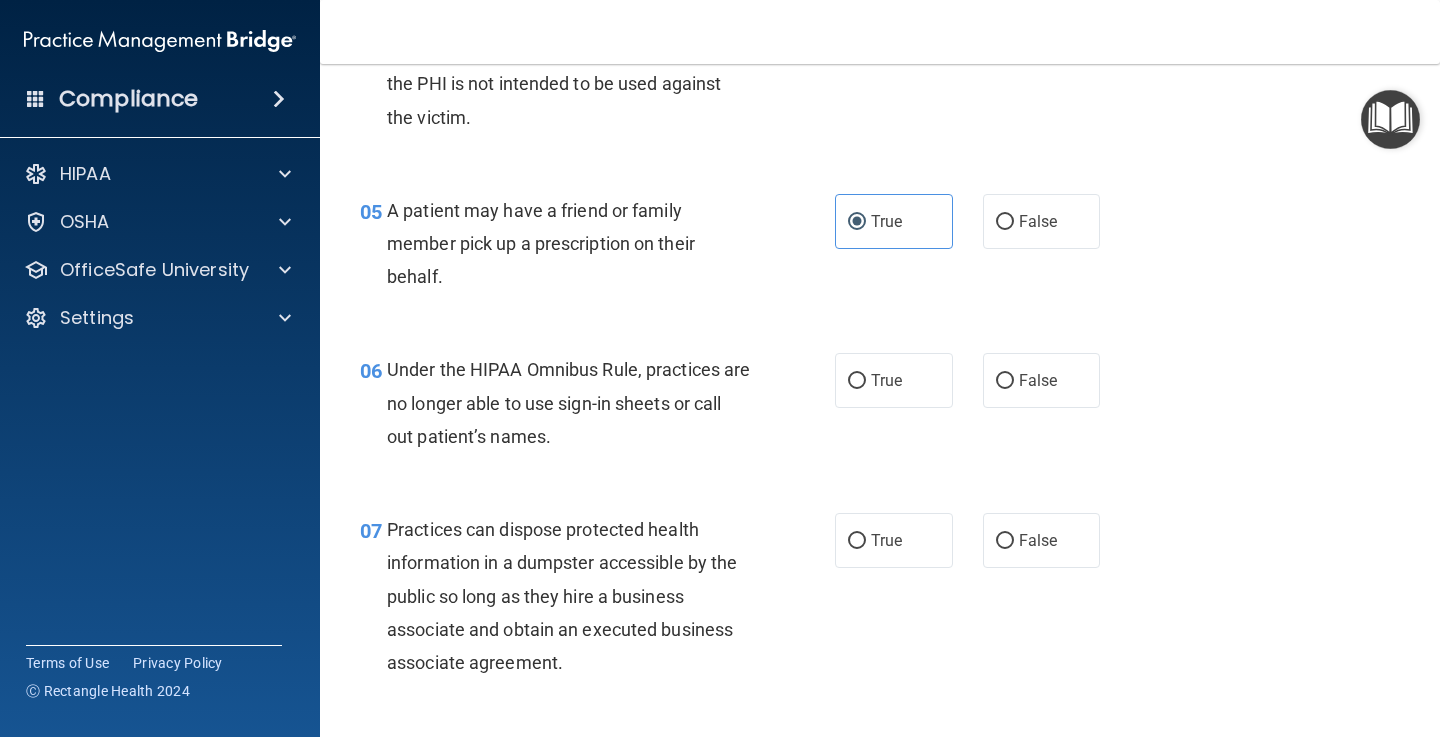 scroll, scrollTop: 933, scrollLeft: 0, axis: vertical 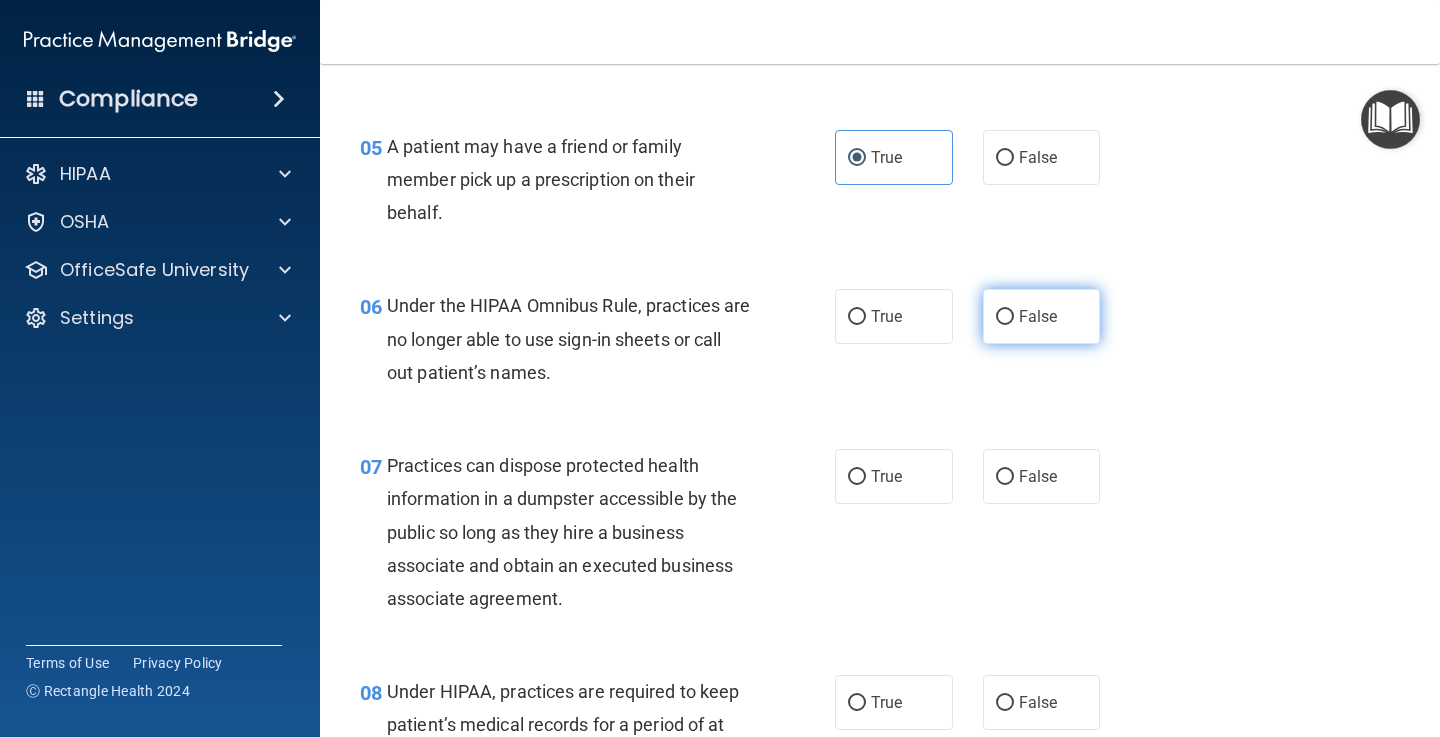 click on "False" at bounding box center [1042, 316] 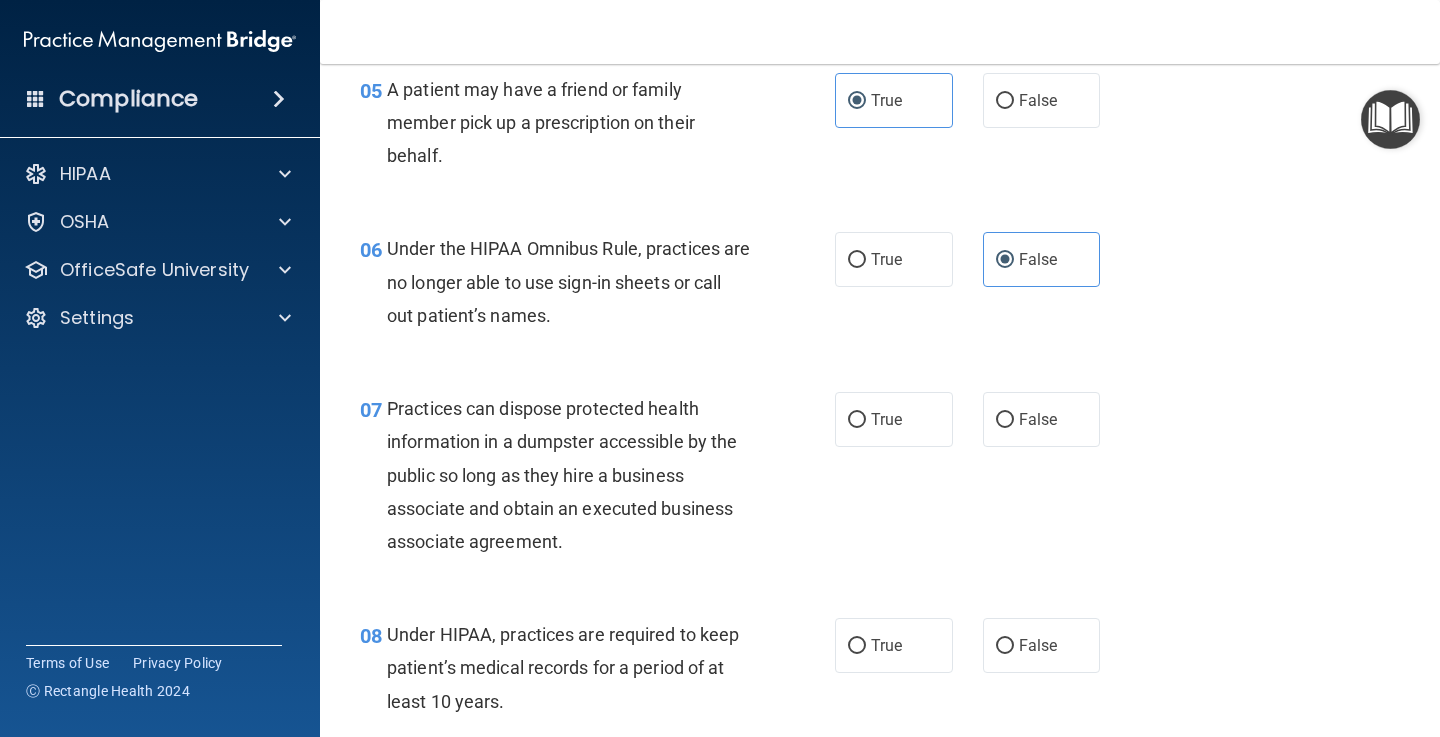 scroll, scrollTop: 1111, scrollLeft: 0, axis: vertical 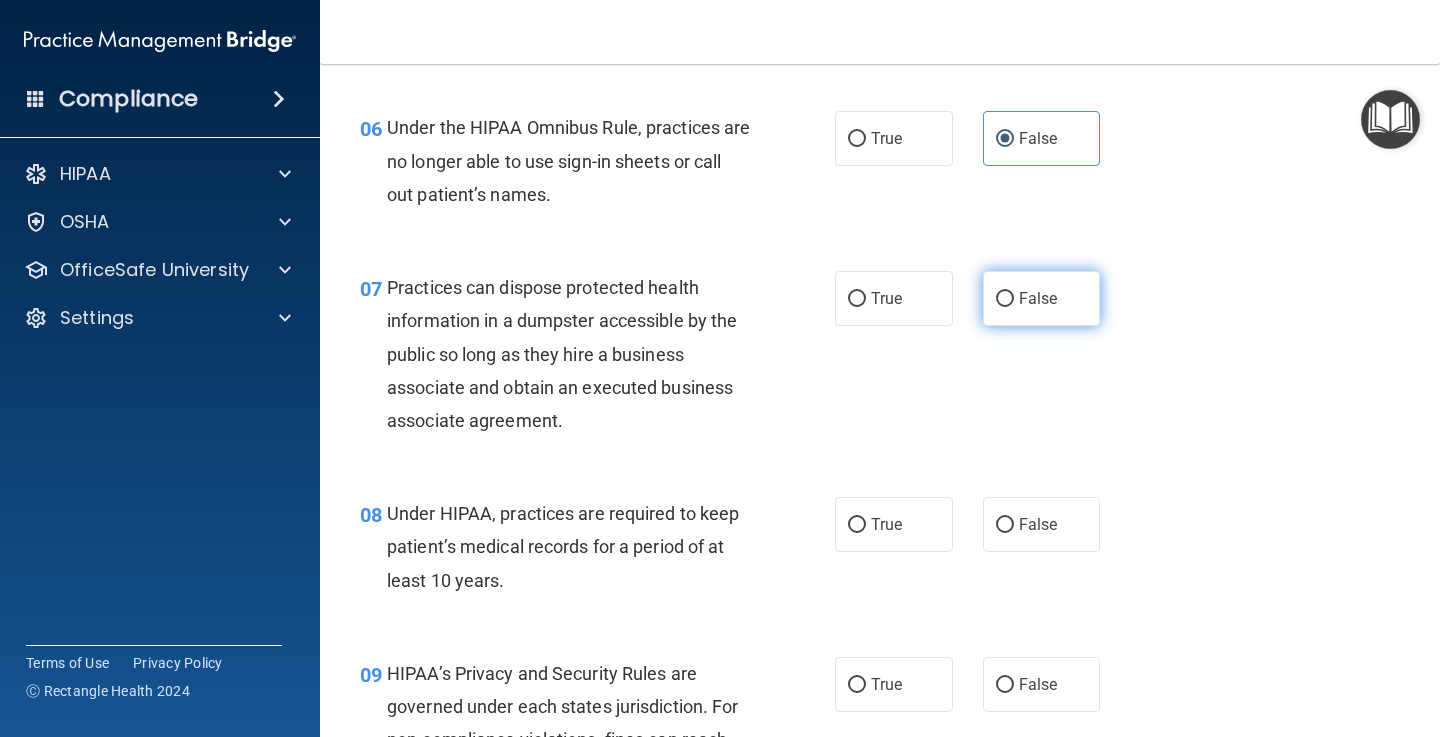 click on "False" at bounding box center [1038, 298] 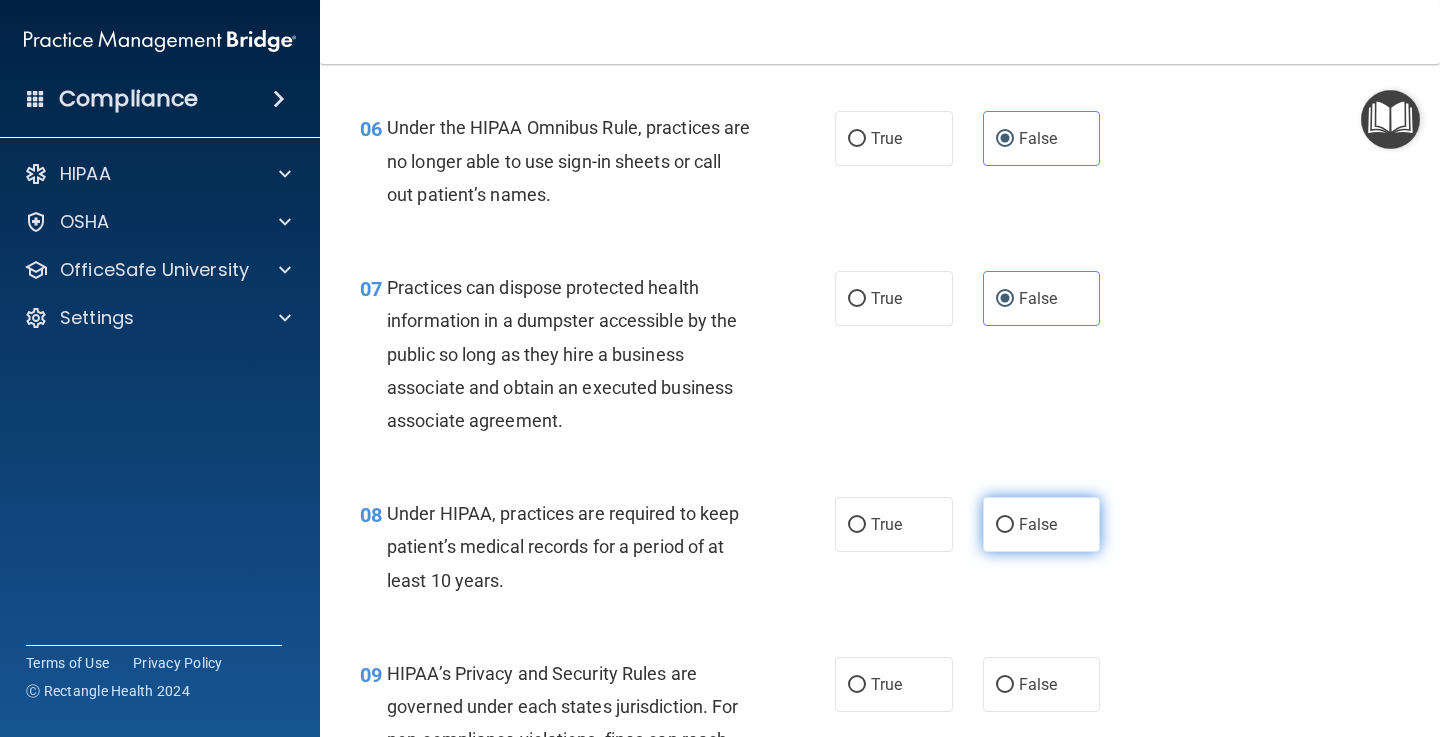 click on "False" at bounding box center [1042, 524] 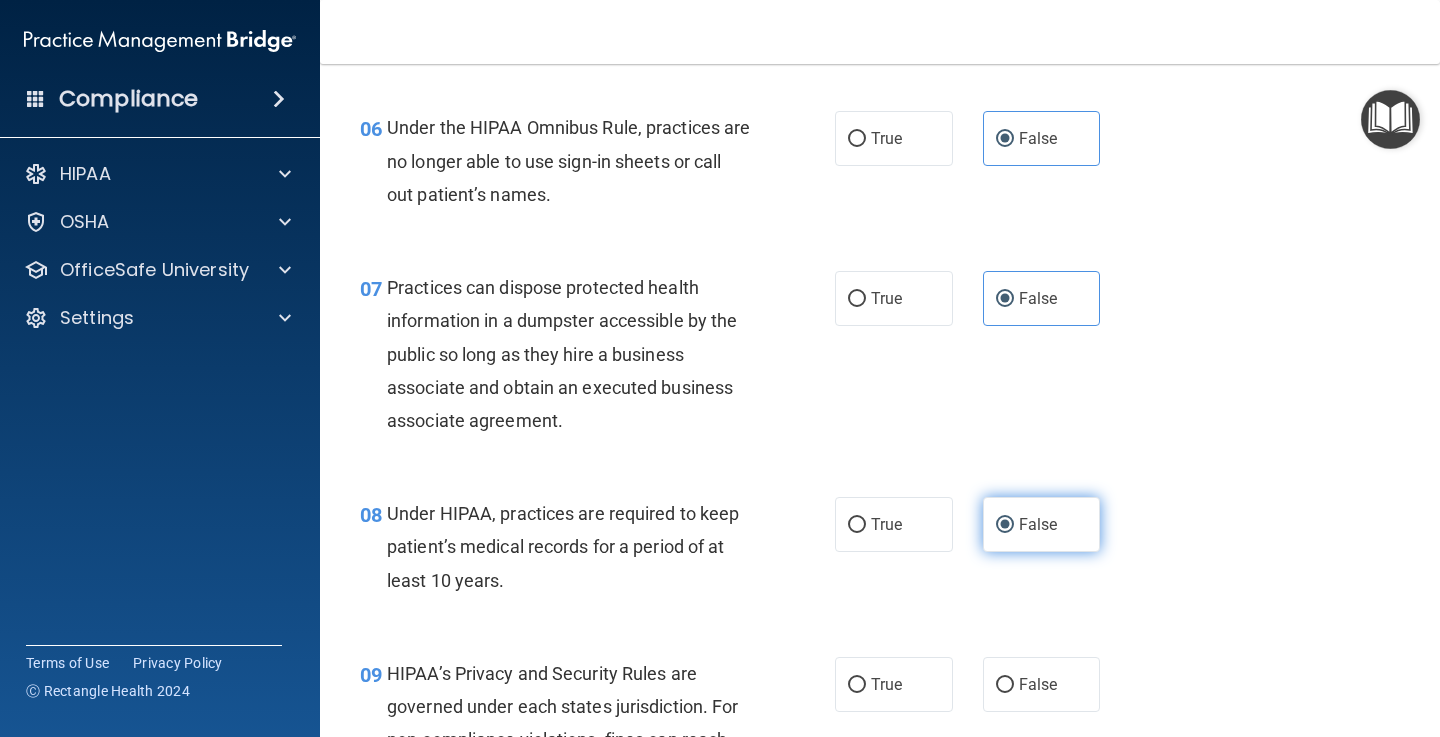 click on "False" at bounding box center [1005, 525] 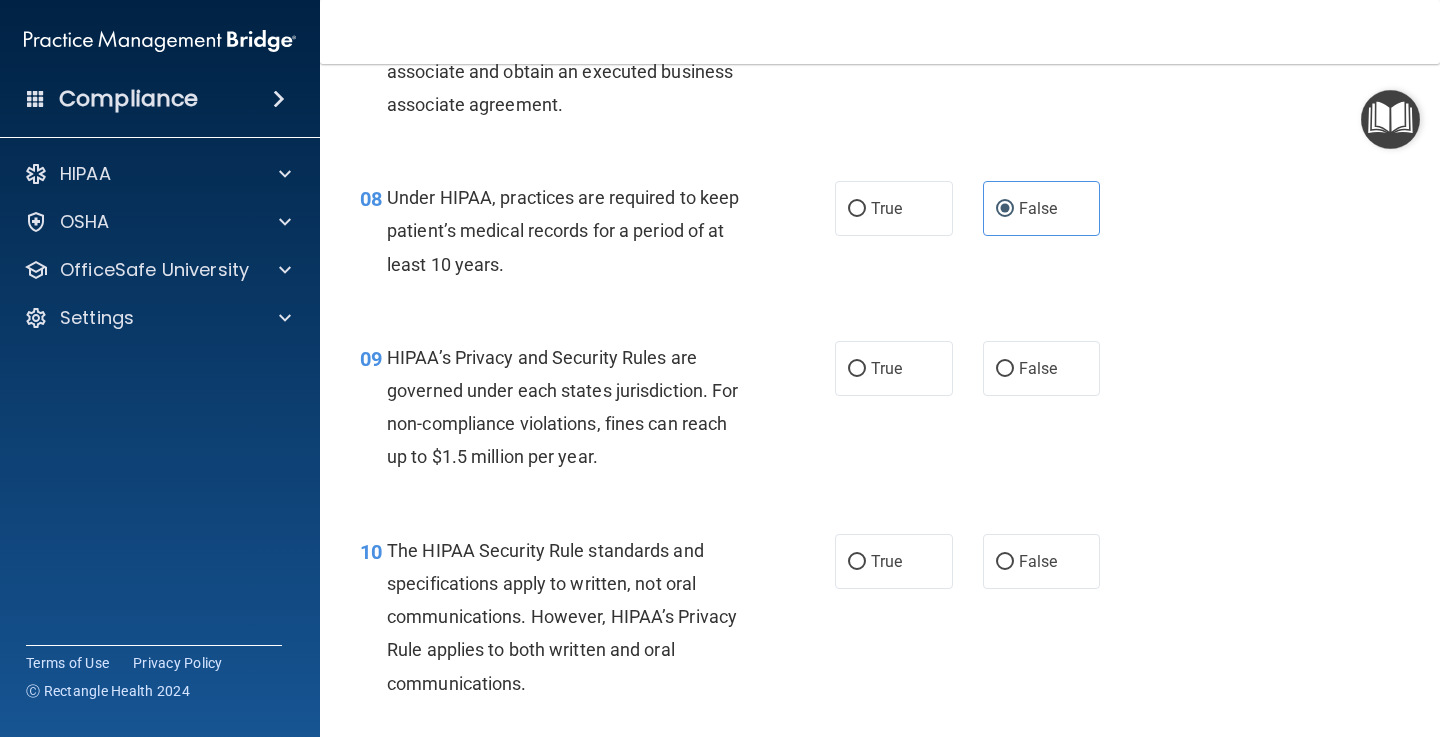 scroll, scrollTop: 1518, scrollLeft: 0, axis: vertical 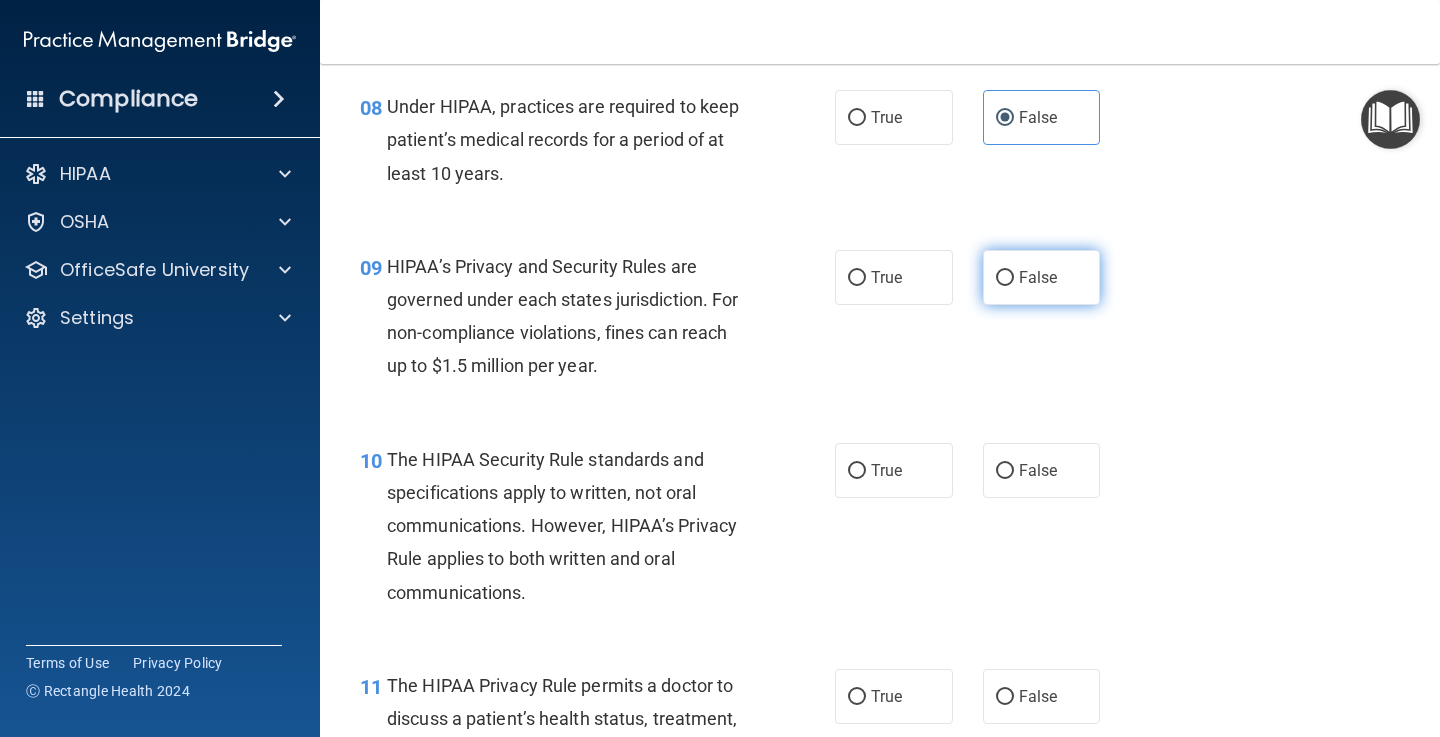 click on "False" at bounding box center (1038, 277) 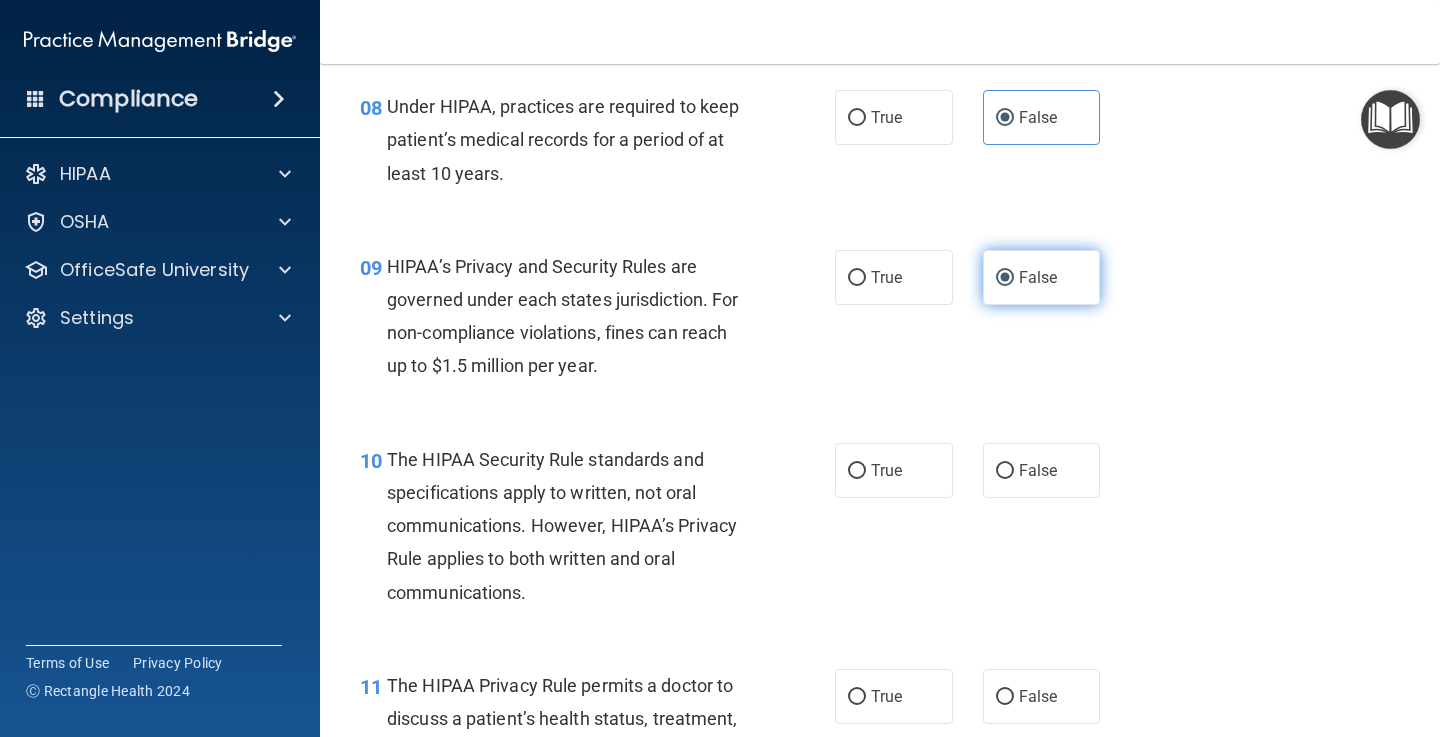 click on "False" at bounding box center (1005, 278) 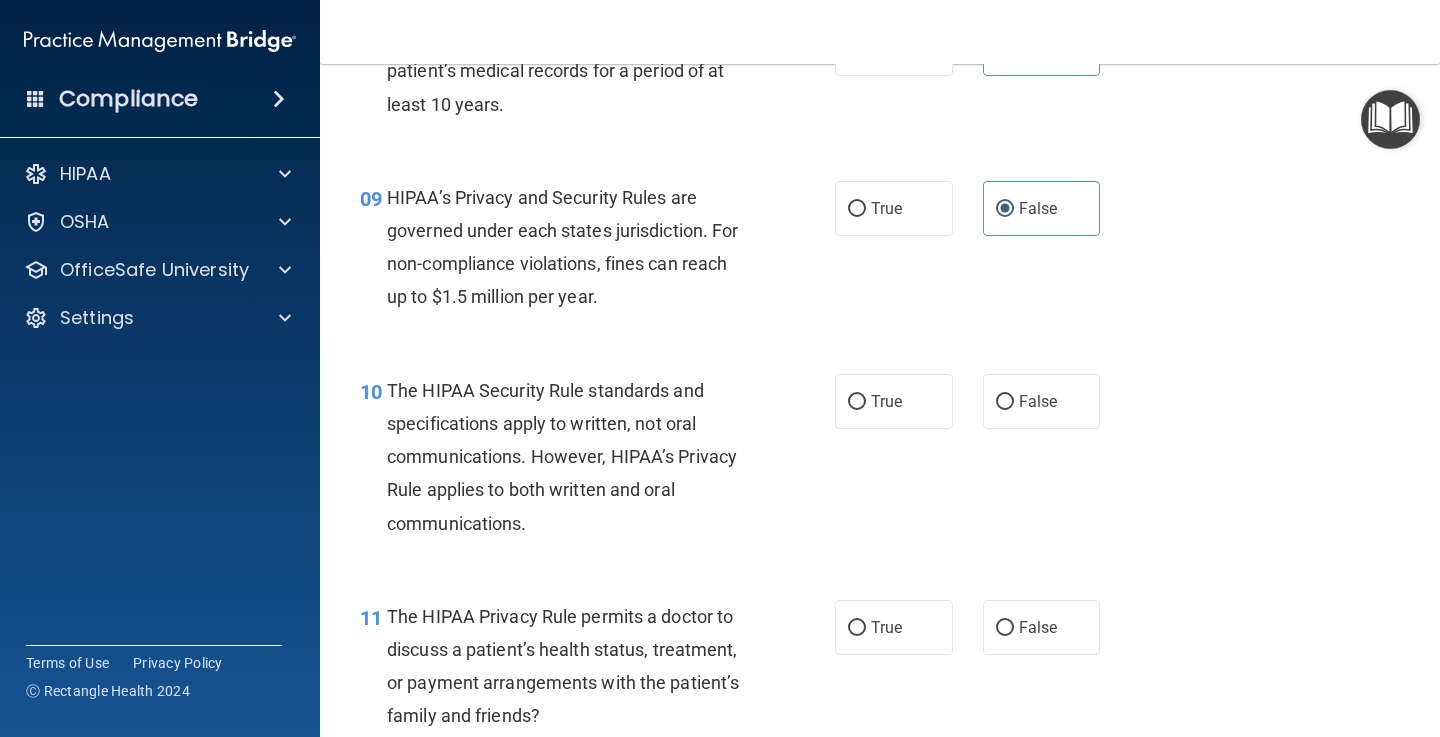 scroll, scrollTop: 1611, scrollLeft: 0, axis: vertical 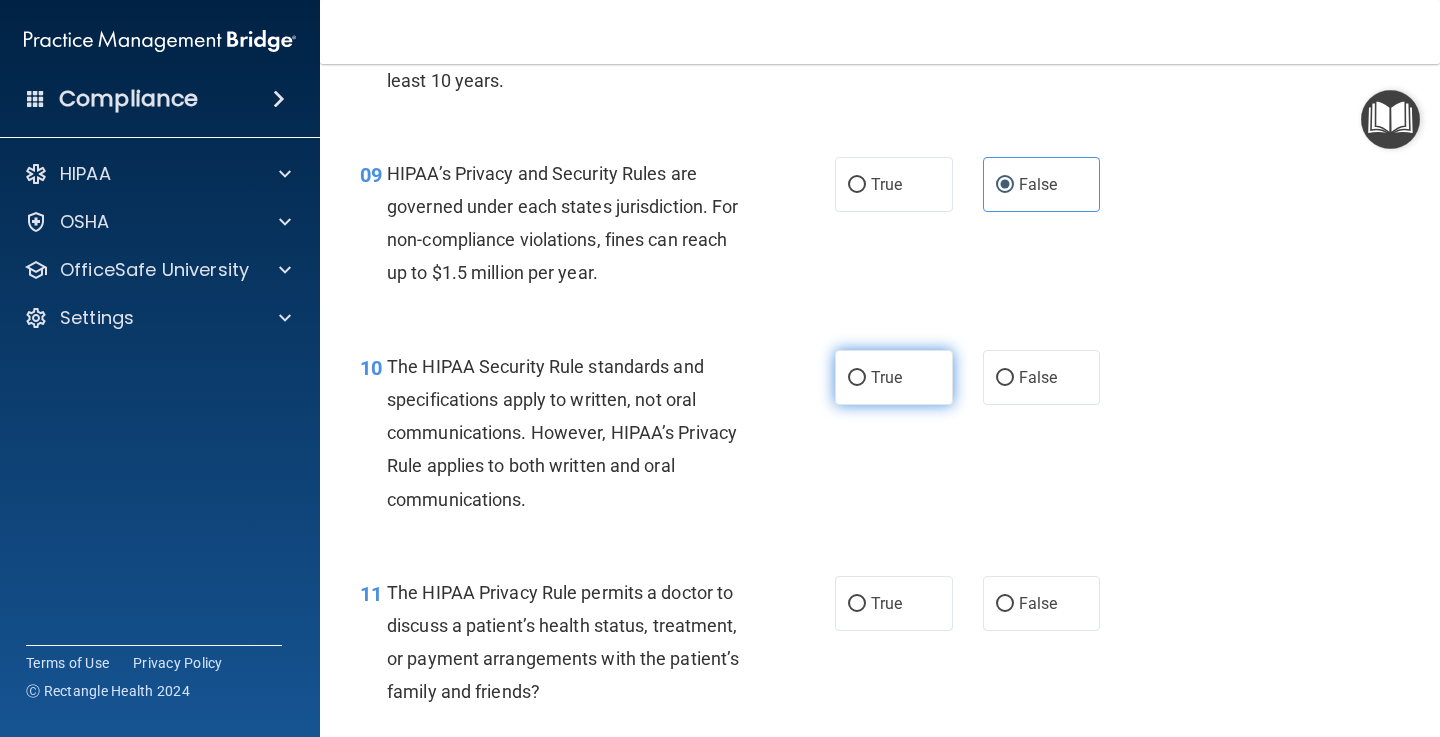 click on "True" at bounding box center [894, 377] 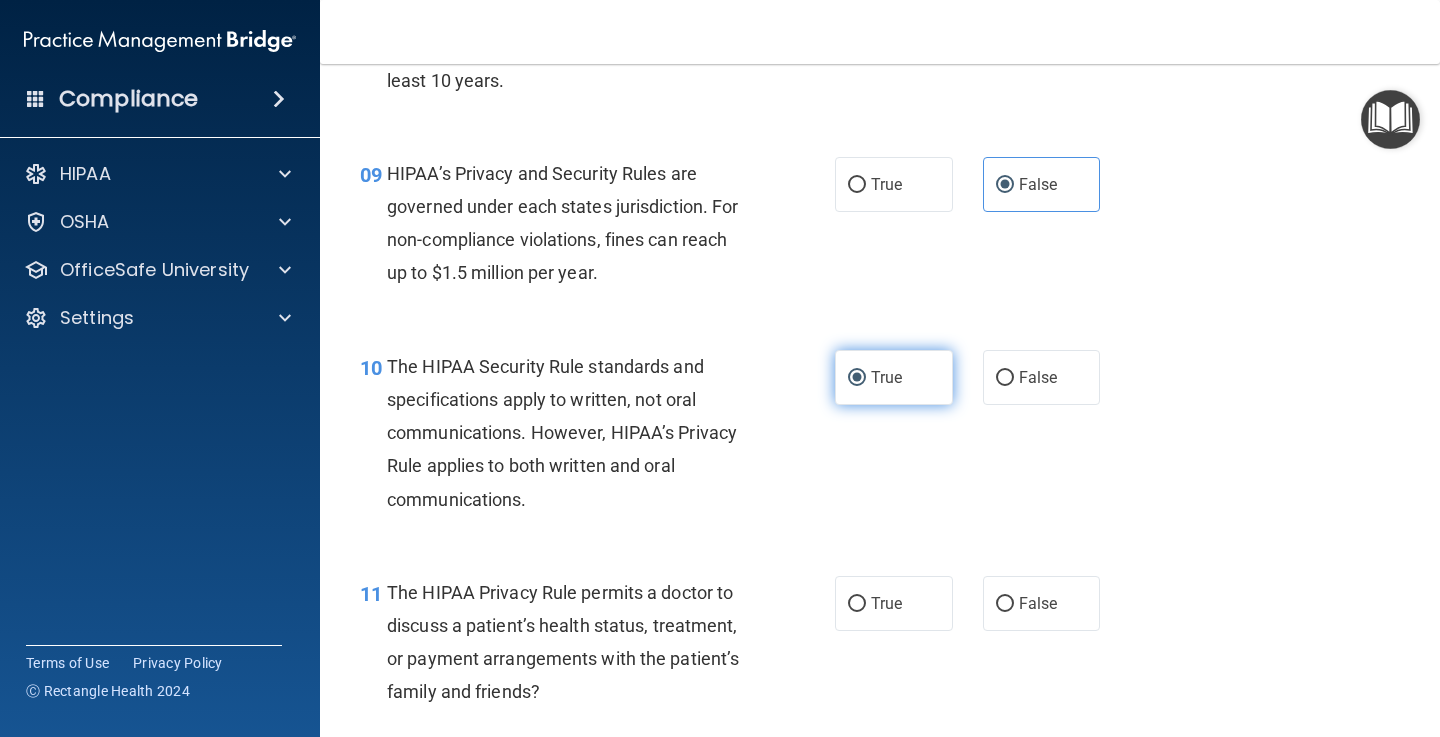 click on "True" at bounding box center (857, 378) 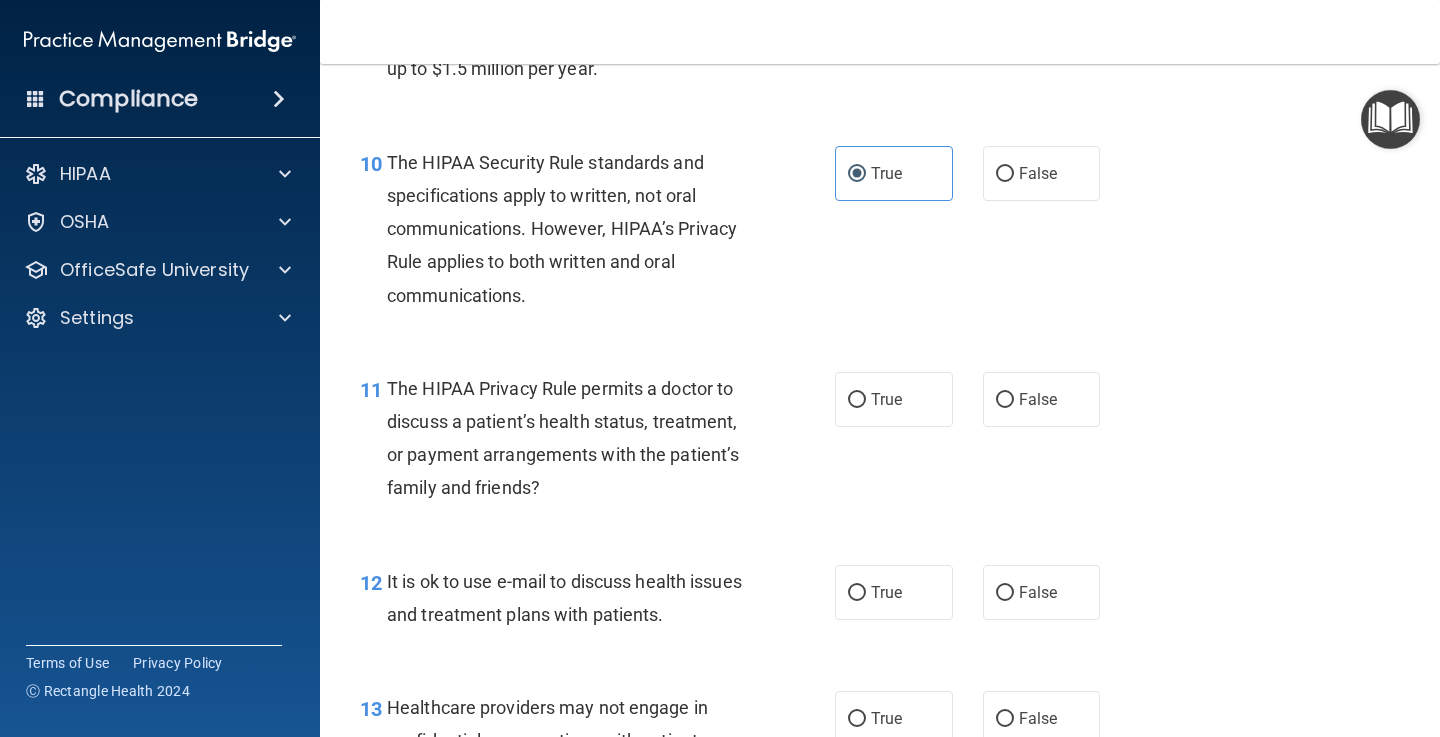 scroll, scrollTop: 1878, scrollLeft: 0, axis: vertical 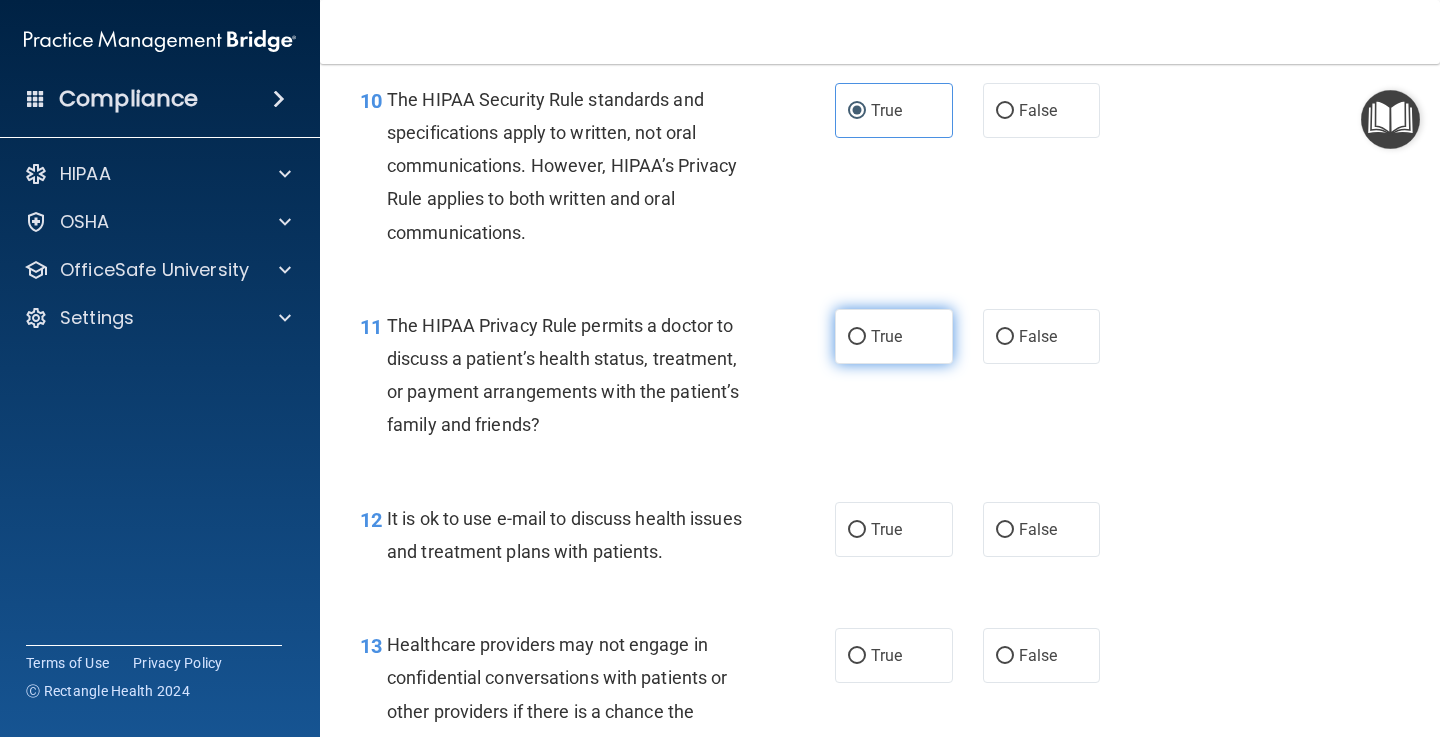 click on "True" at bounding box center (894, 336) 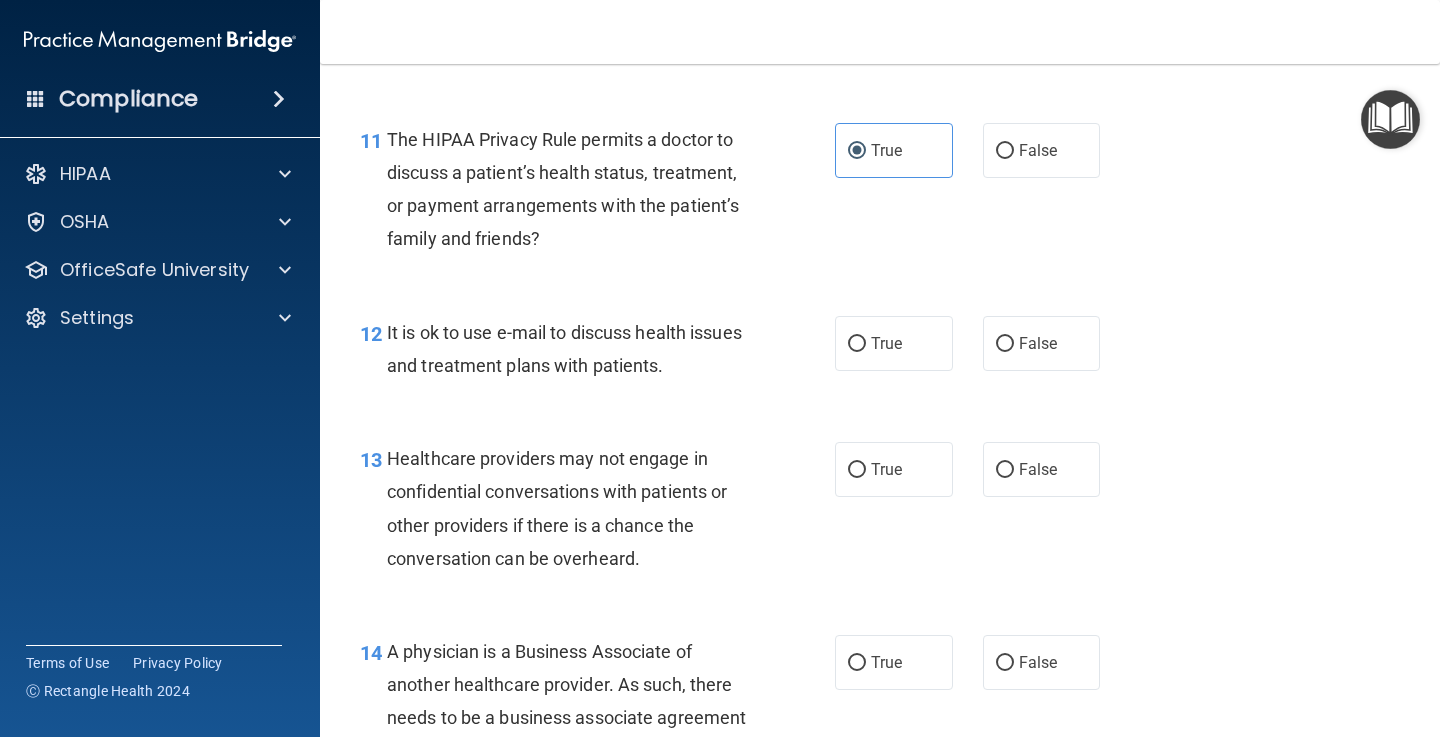 scroll, scrollTop: 2087, scrollLeft: 0, axis: vertical 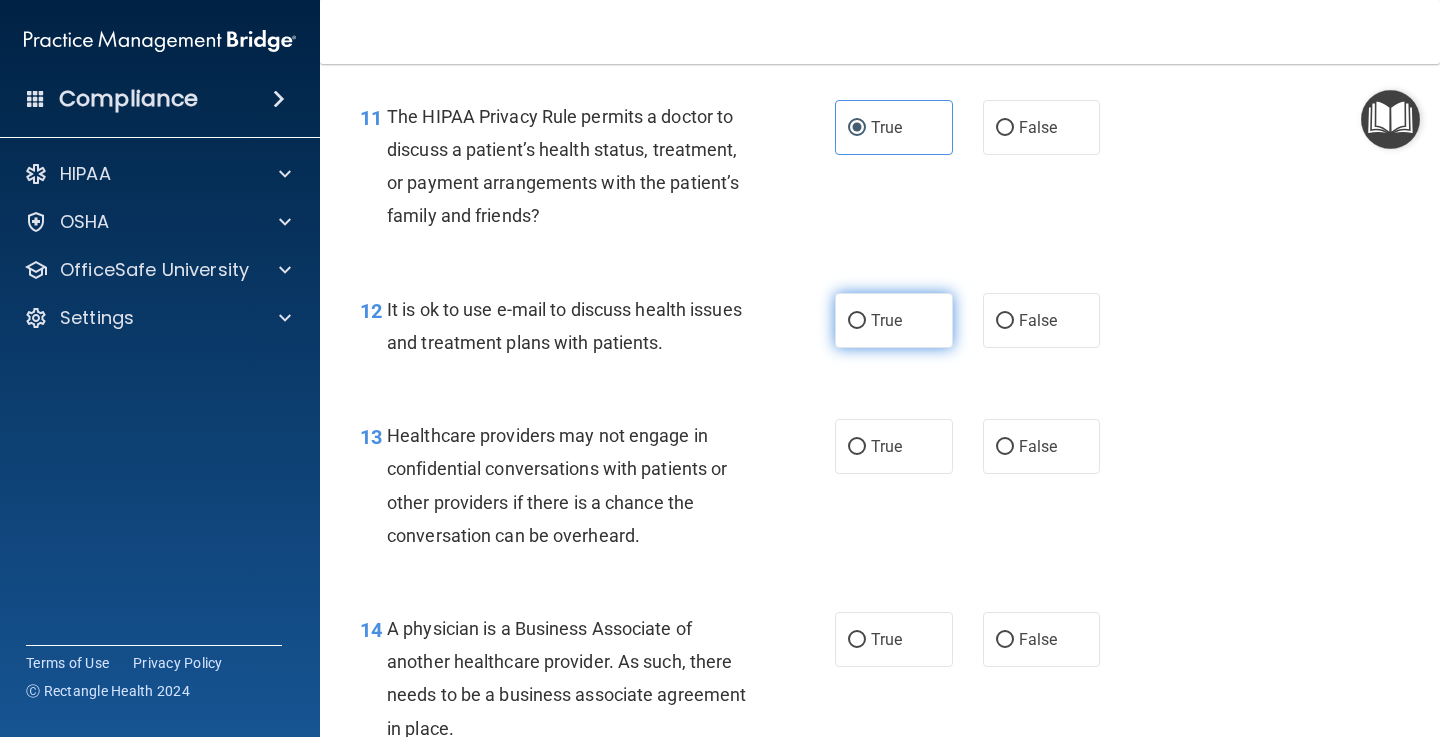 click on "True" at bounding box center [886, 320] 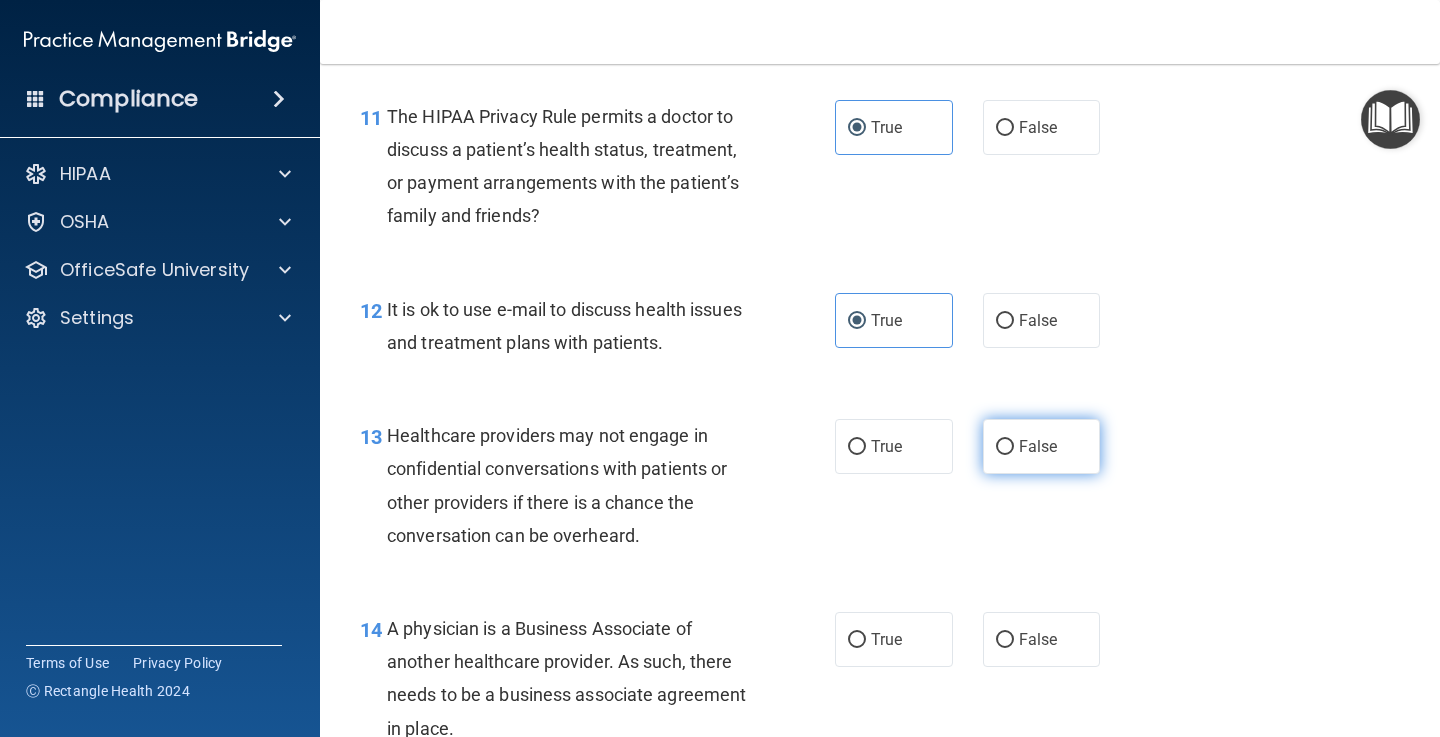 click on "False" at bounding box center (1038, 446) 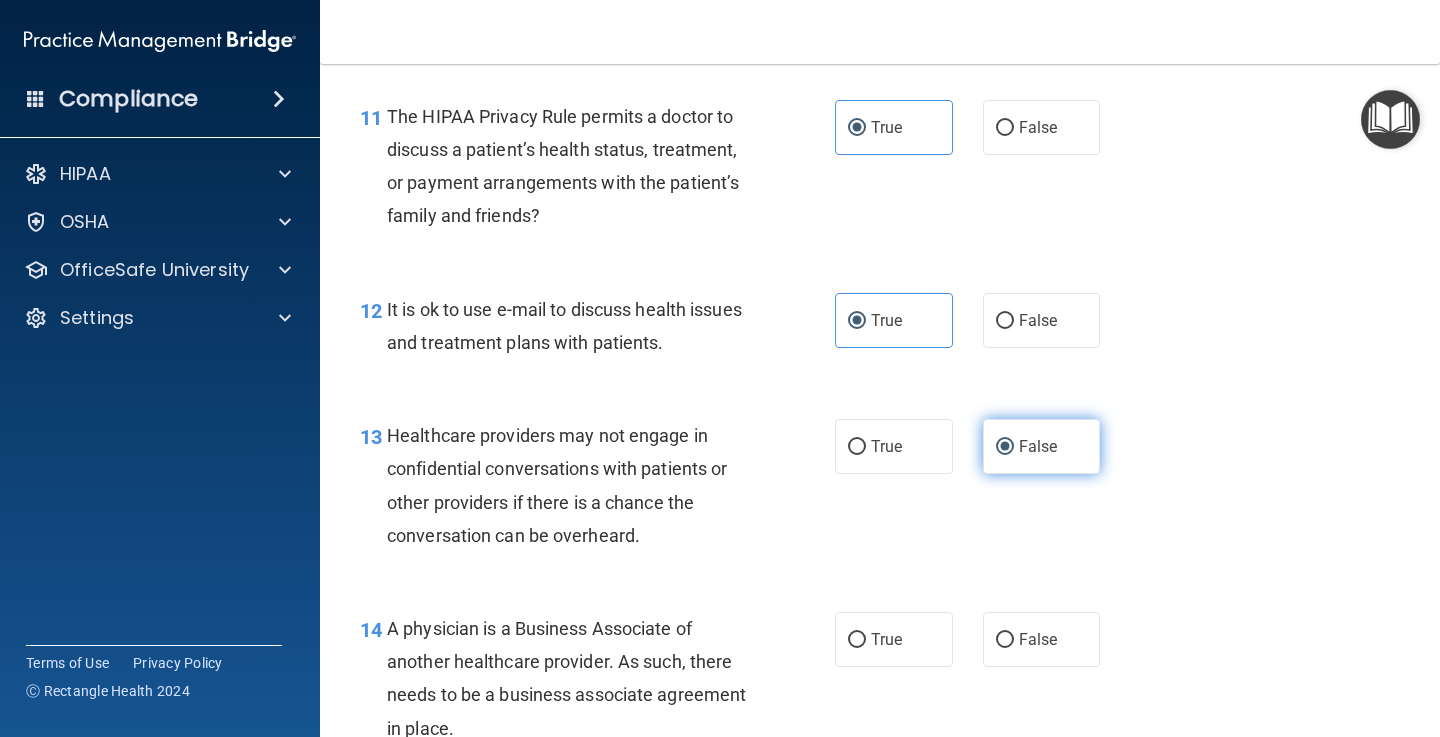 click on "False" at bounding box center [1005, 447] 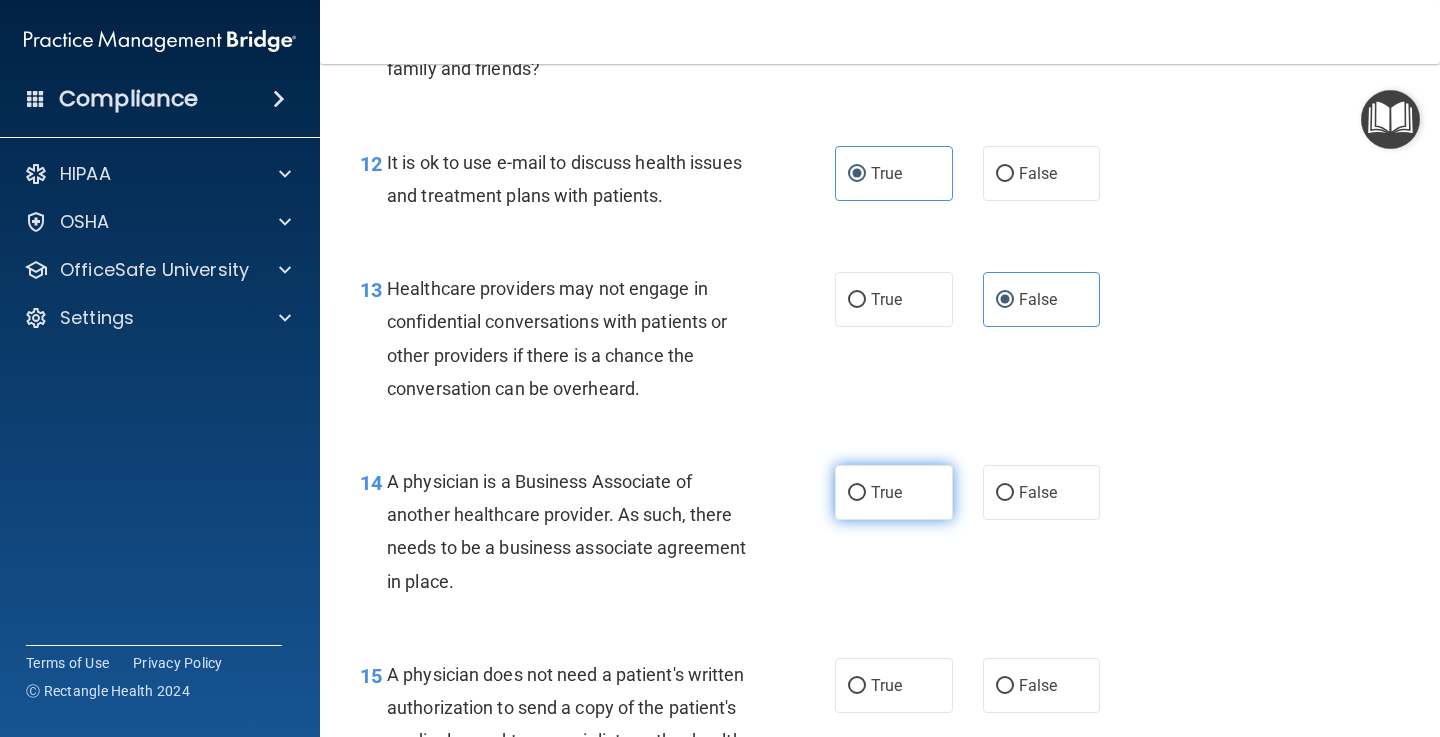 scroll, scrollTop: 2248, scrollLeft: 0, axis: vertical 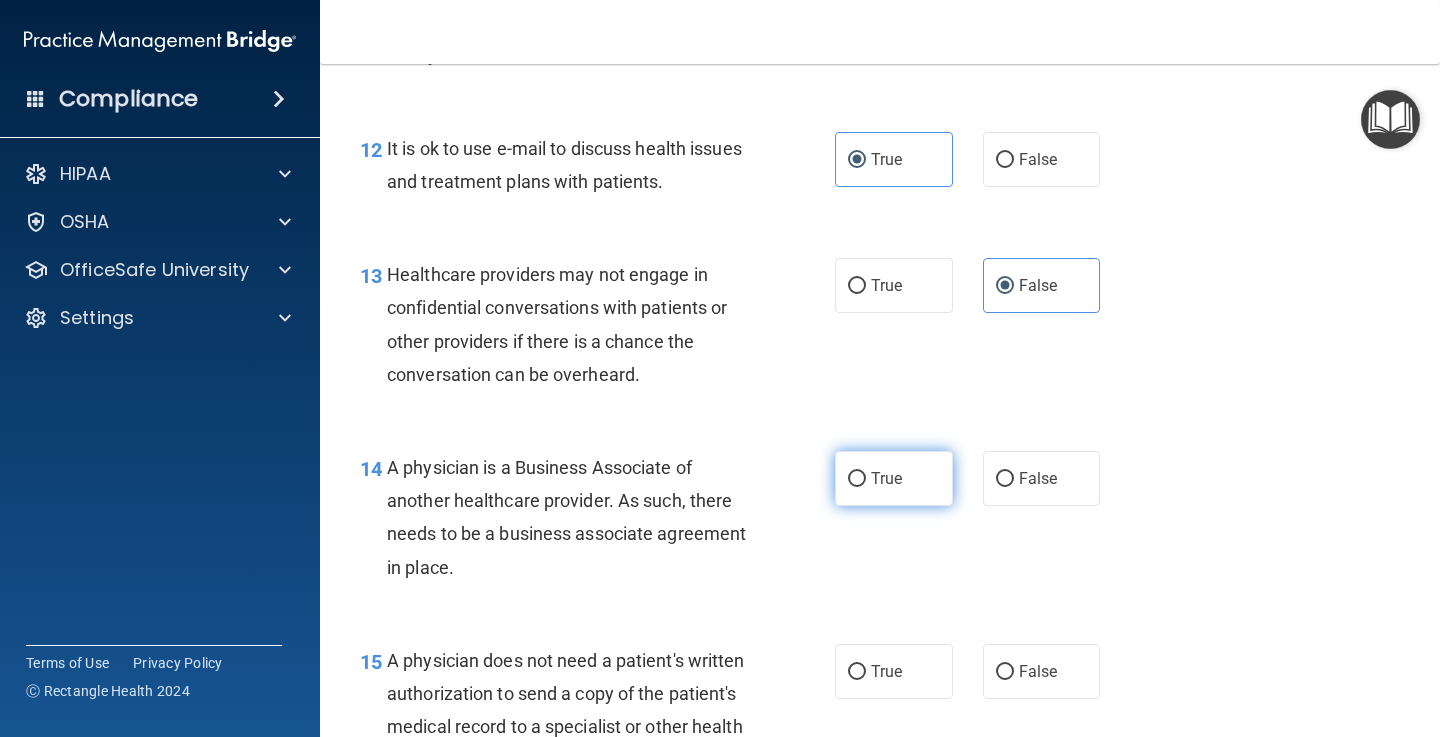 click on "True" at bounding box center (886, 478) 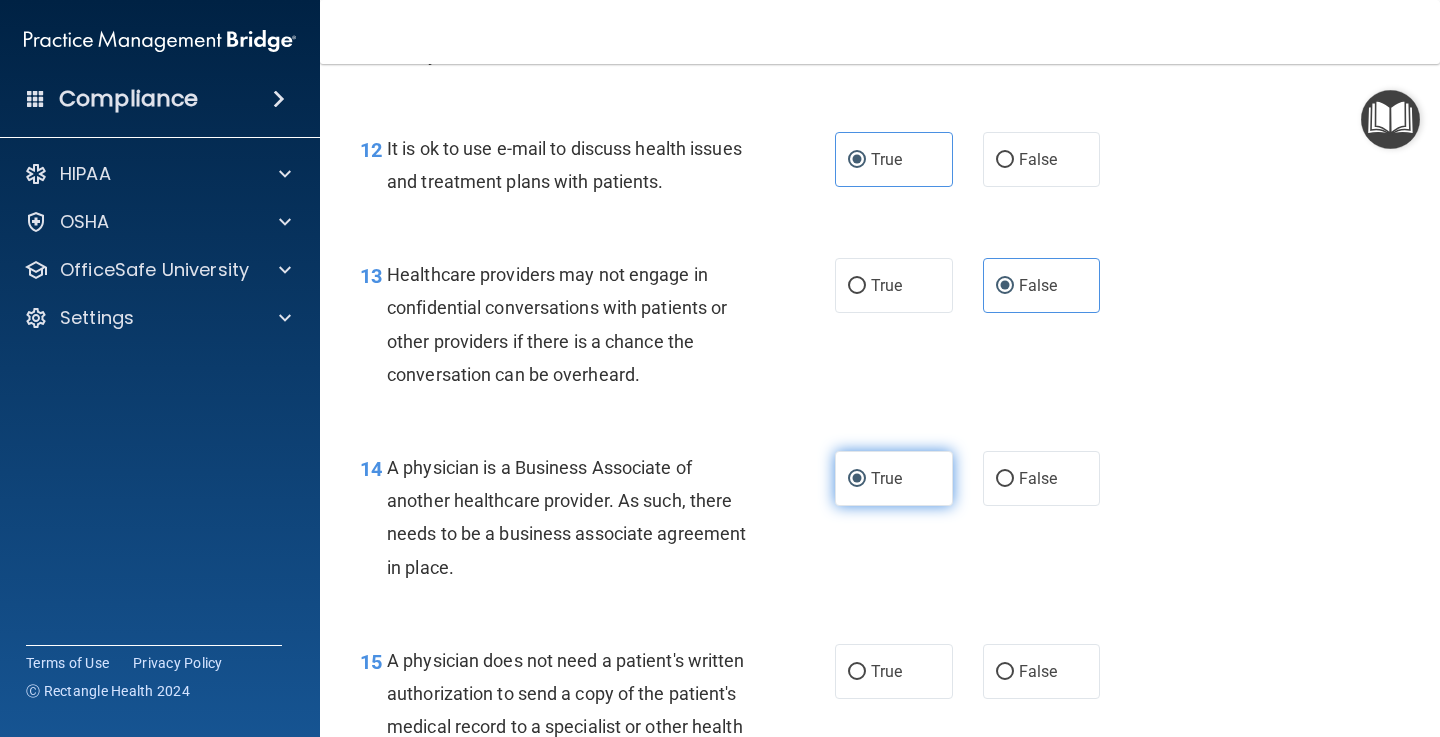 click on "True" at bounding box center (857, 479) 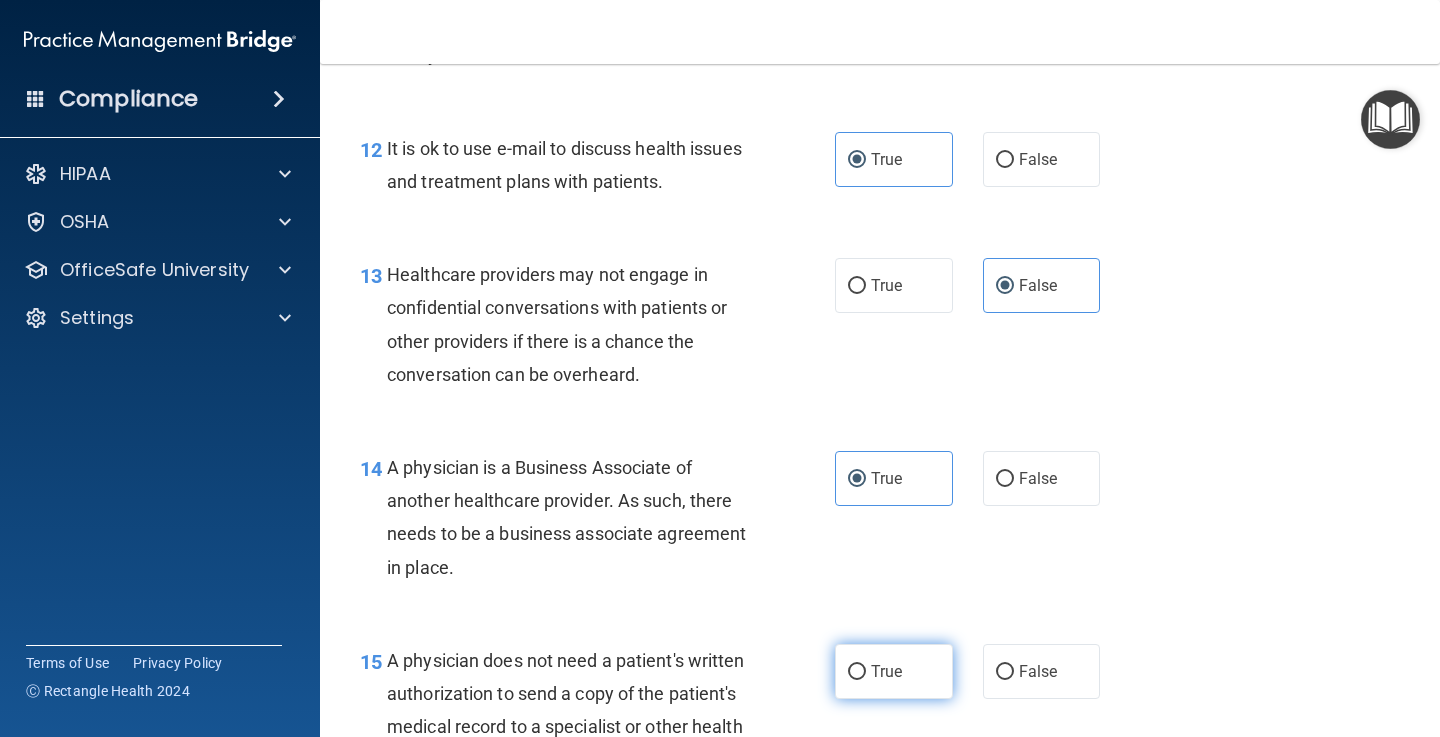 click on "True" at bounding box center (886, 671) 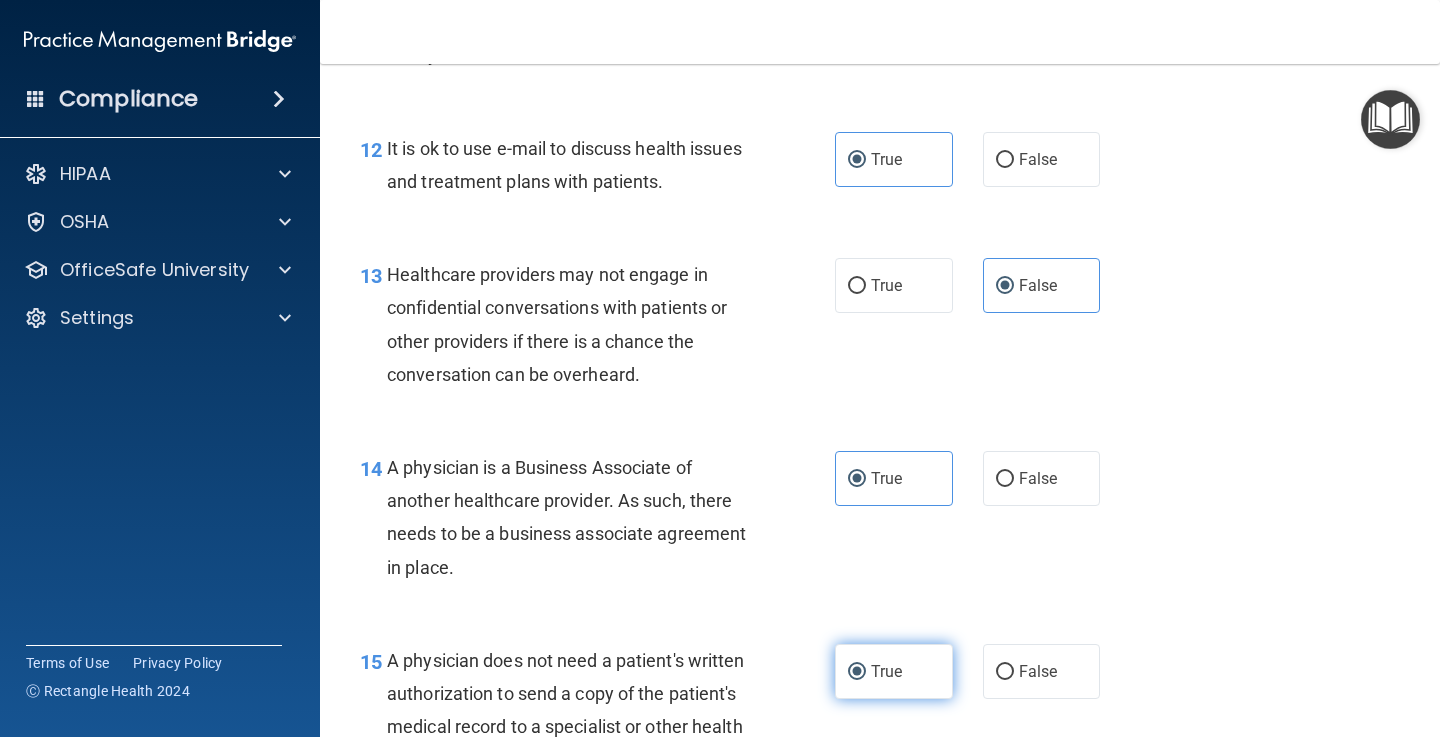 click on "True" at bounding box center (857, 672) 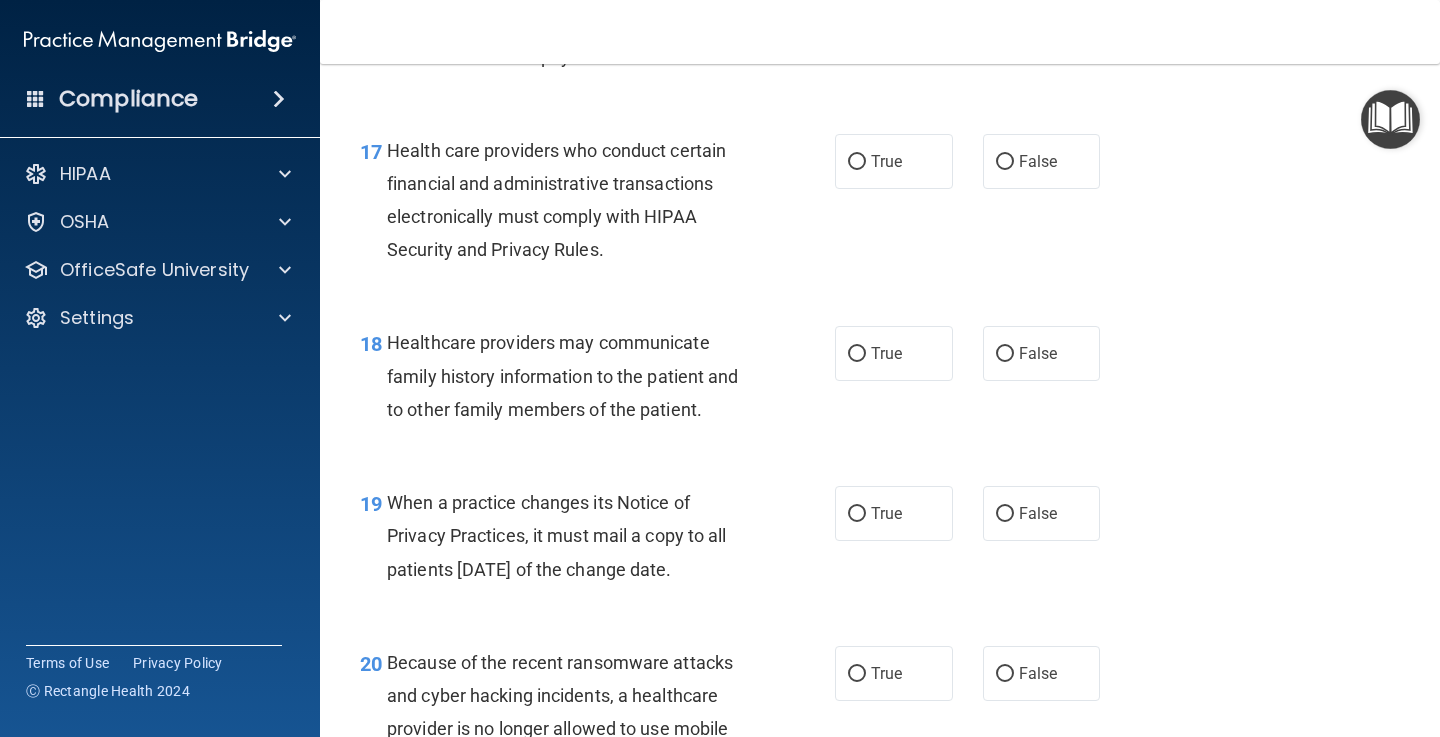 scroll, scrollTop: 3143, scrollLeft: 0, axis: vertical 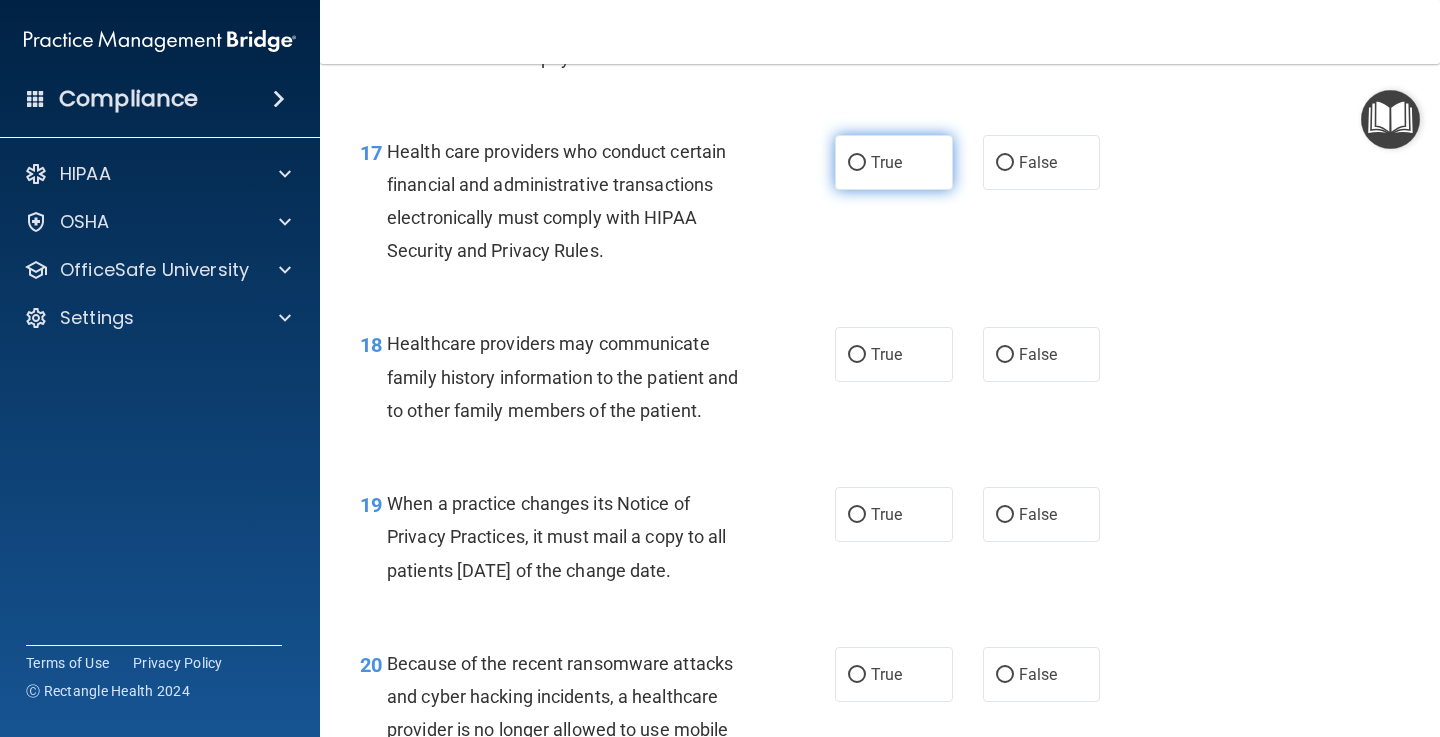 click on "True" at bounding box center [886, 162] 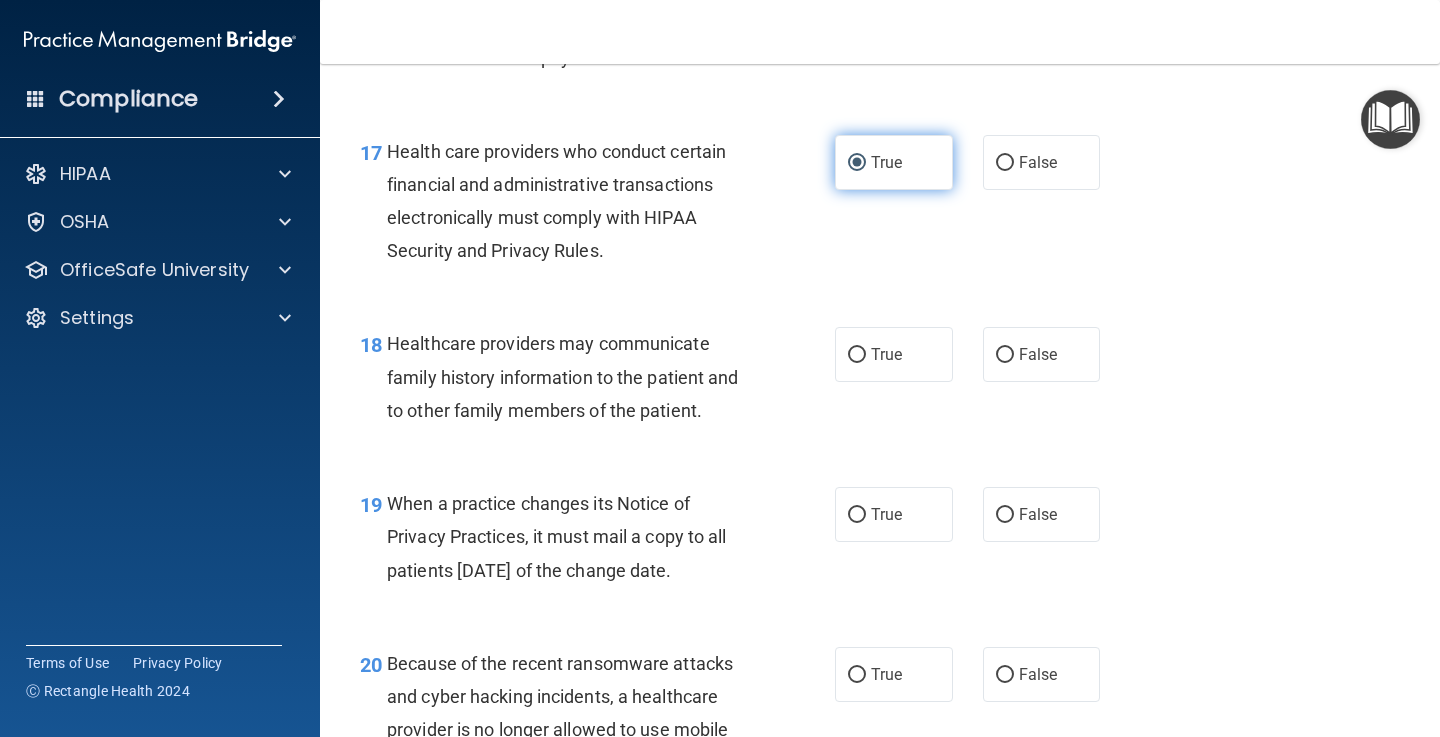 click on "True" at bounding box center [857, 163] 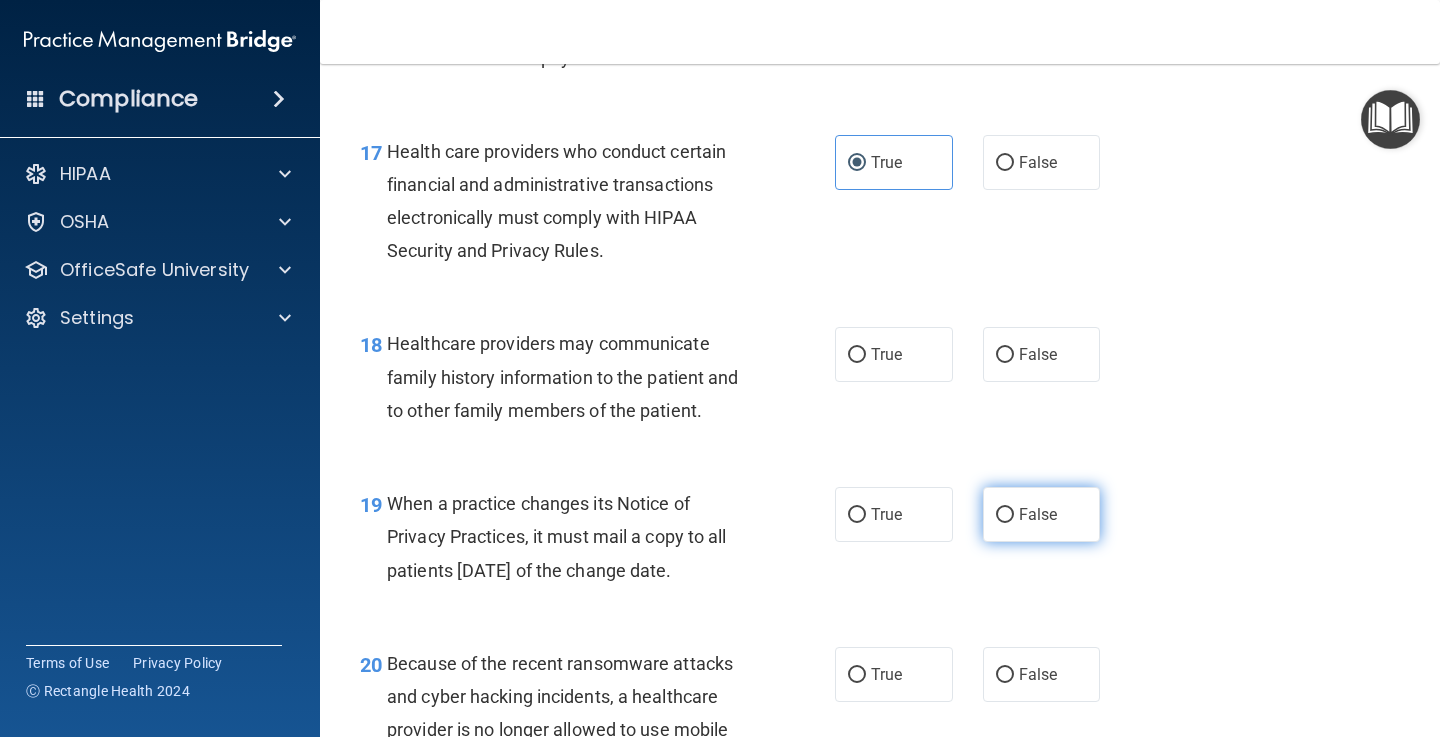click on "False" at bounding box center [1042, 514] 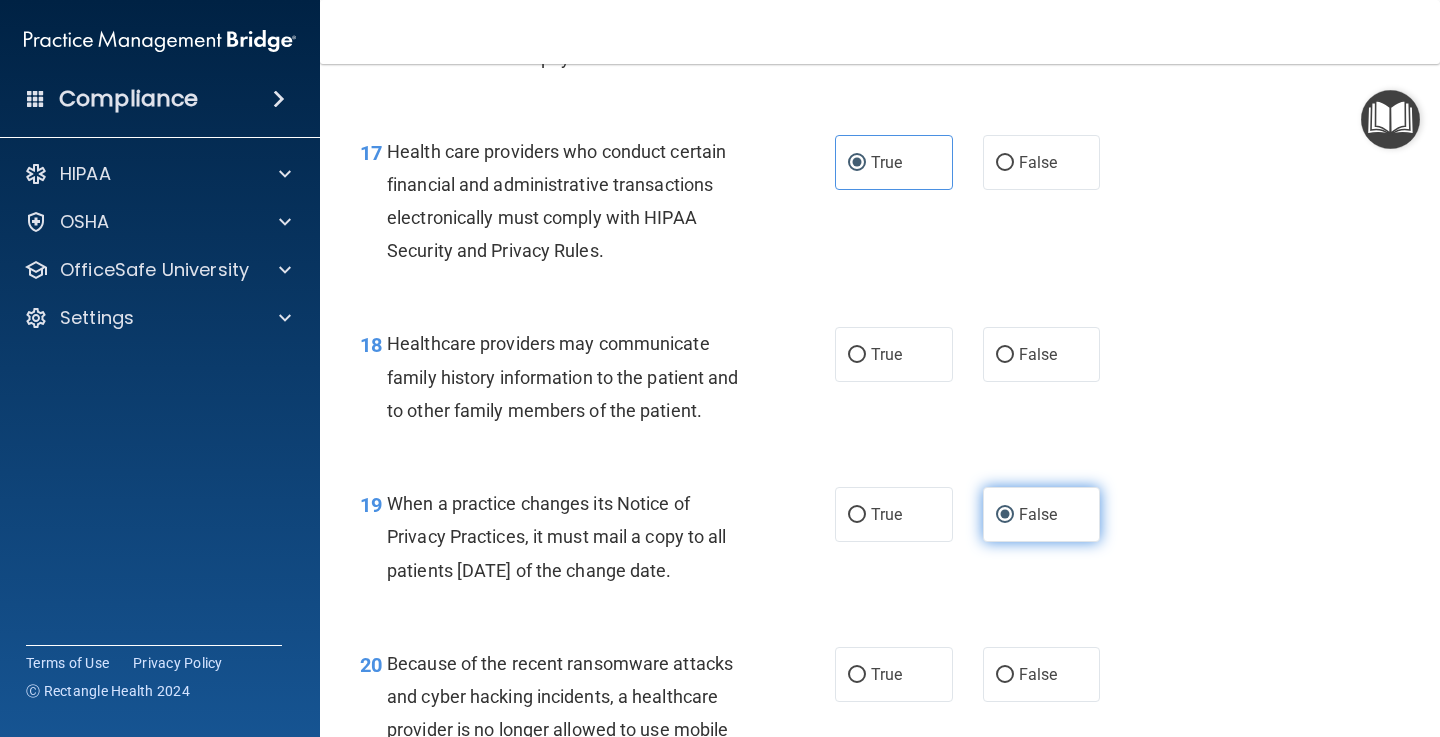 click on "False" at bounding box center [1005, 515] 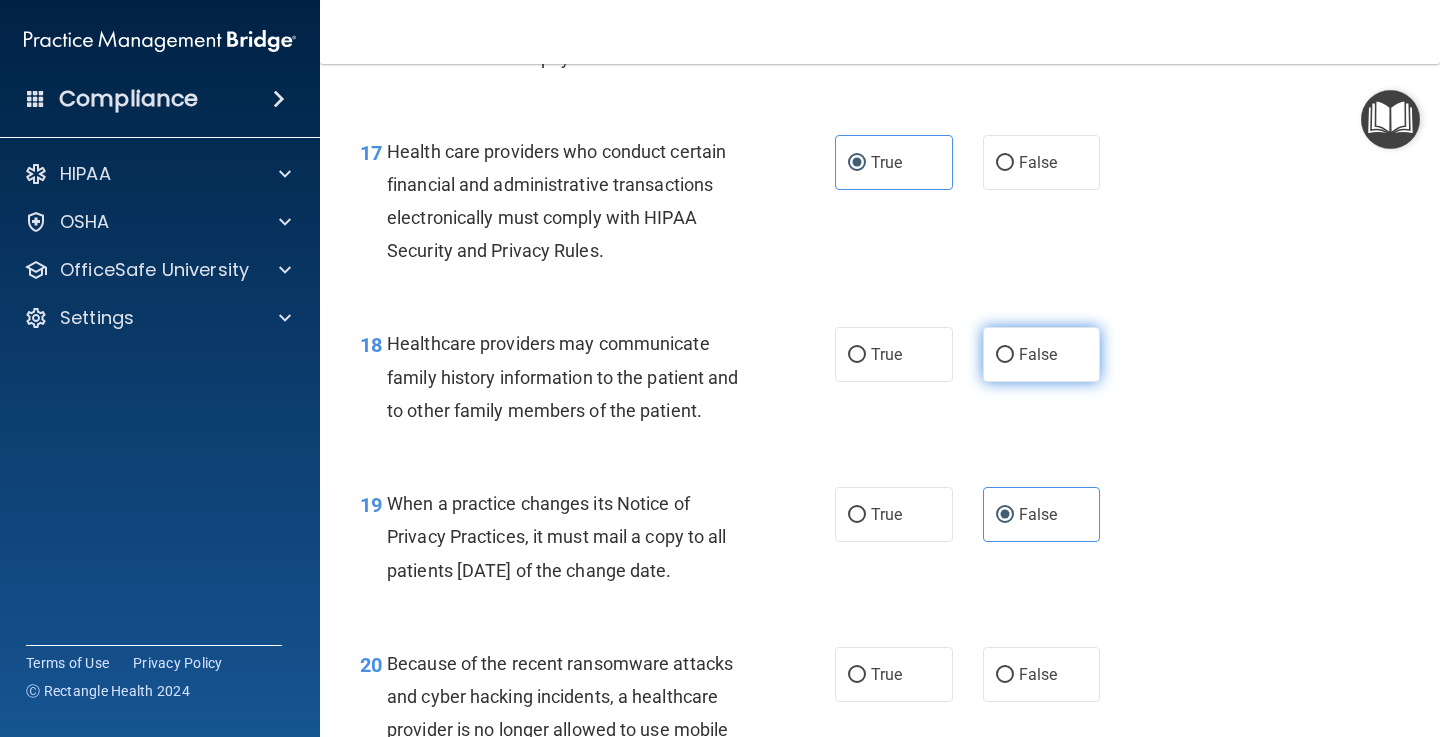 click on "False" at bounding box center [1038, 354] 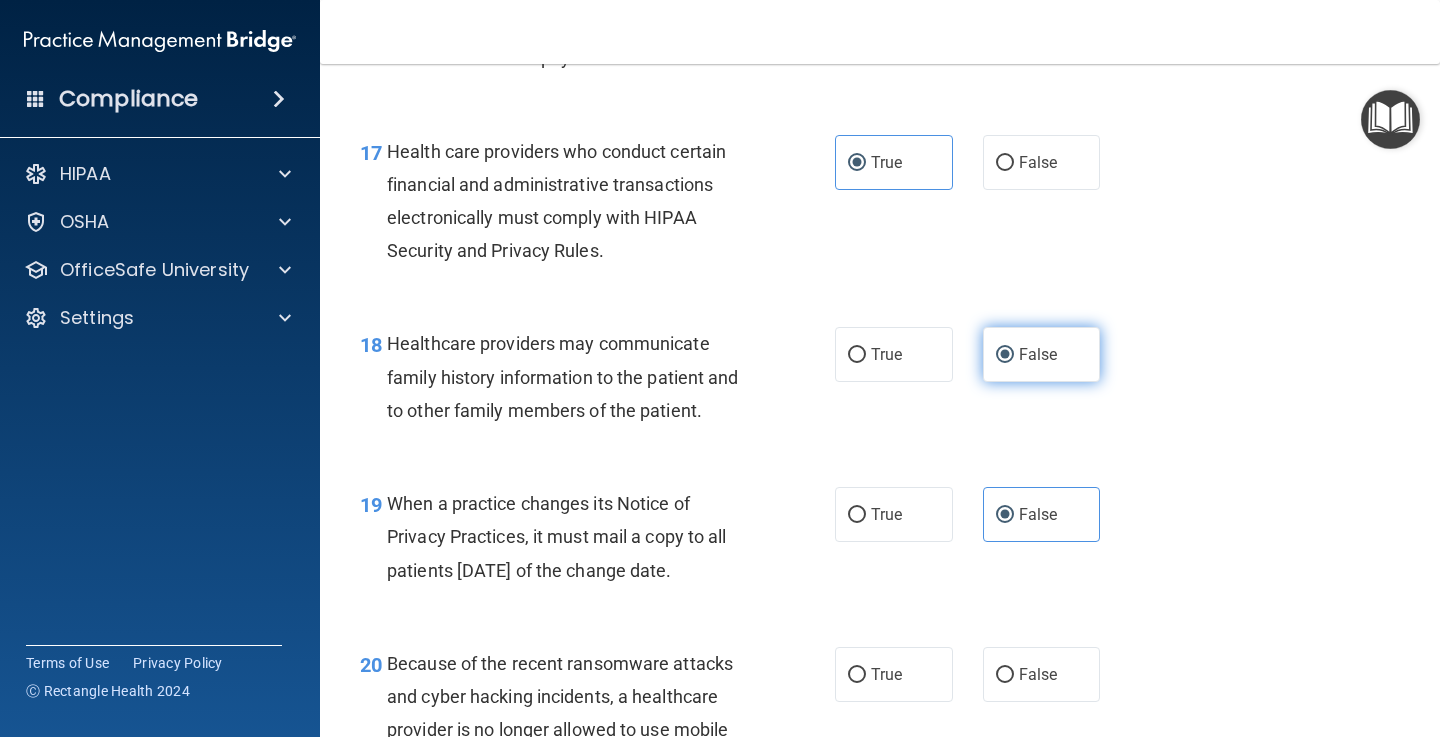 click on "False" at bounding box center [1005, 355] 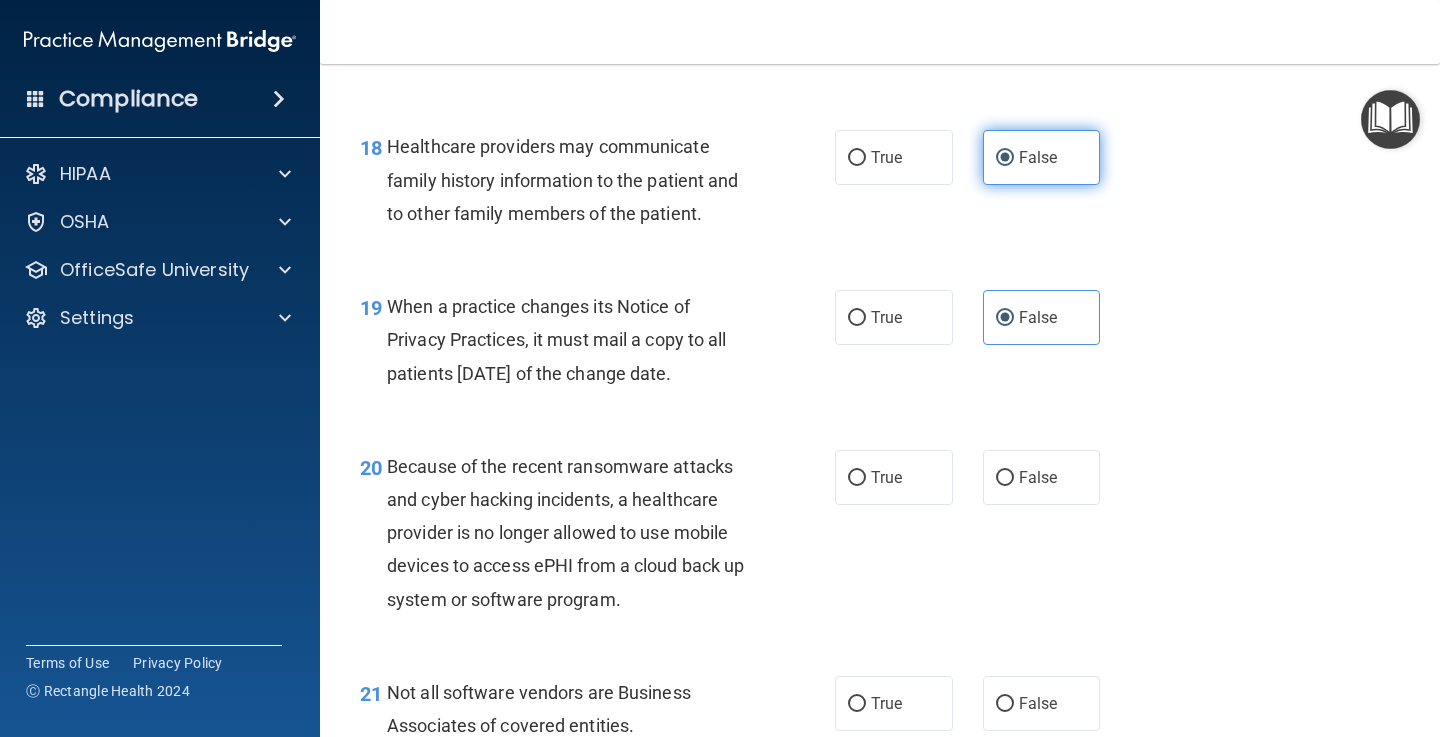 scroll, scrollTop: 3389, scrollLeft: 0, axis: vertical 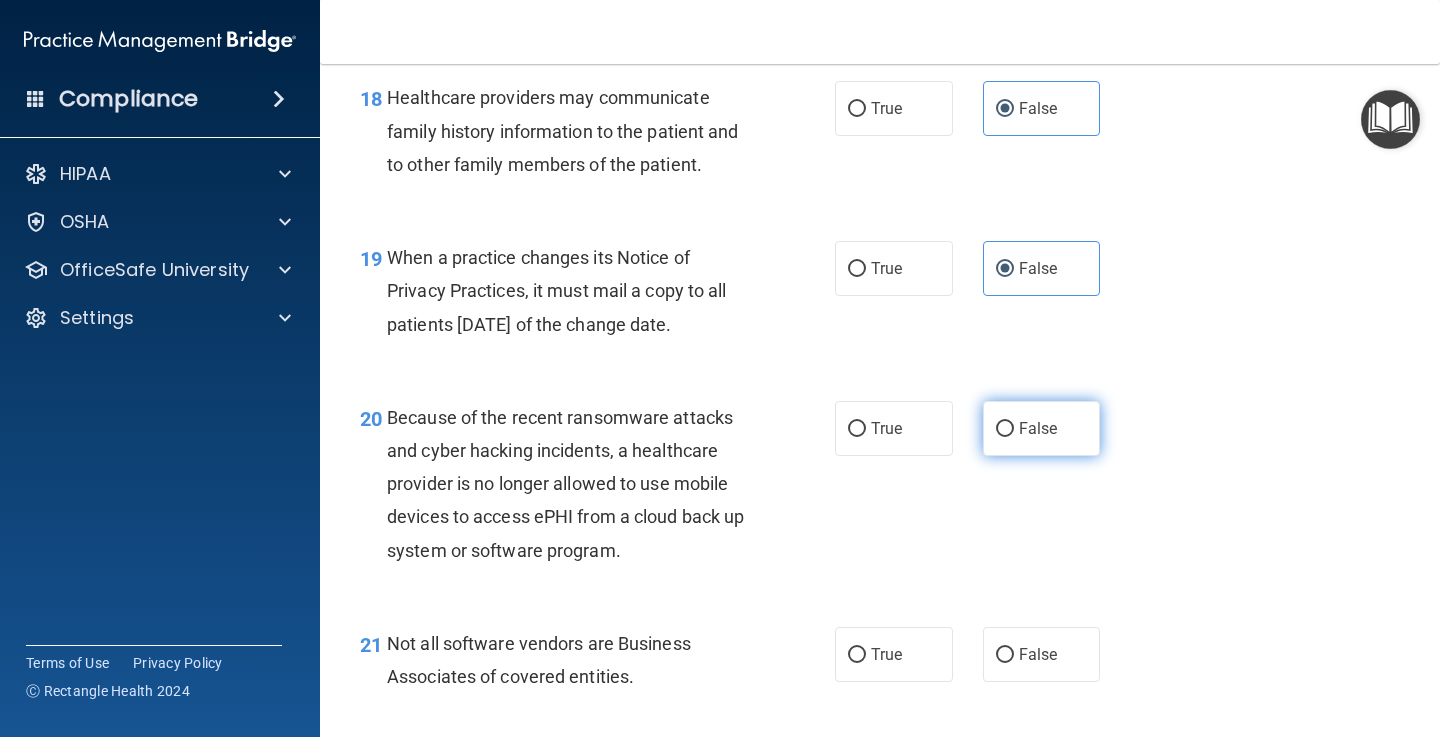 click on "False" at bounding box center [1038, 428] 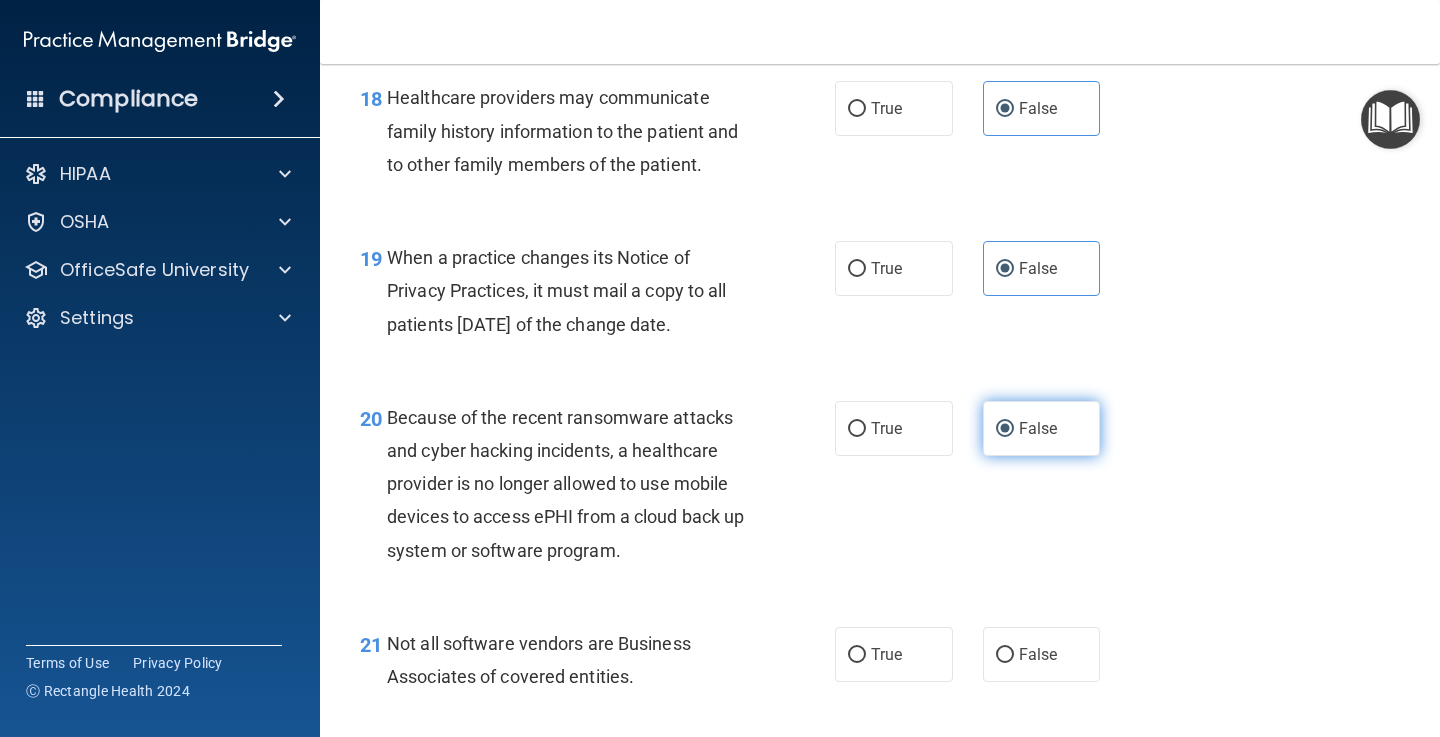 click on "False" at bounding box center [1005, 429] 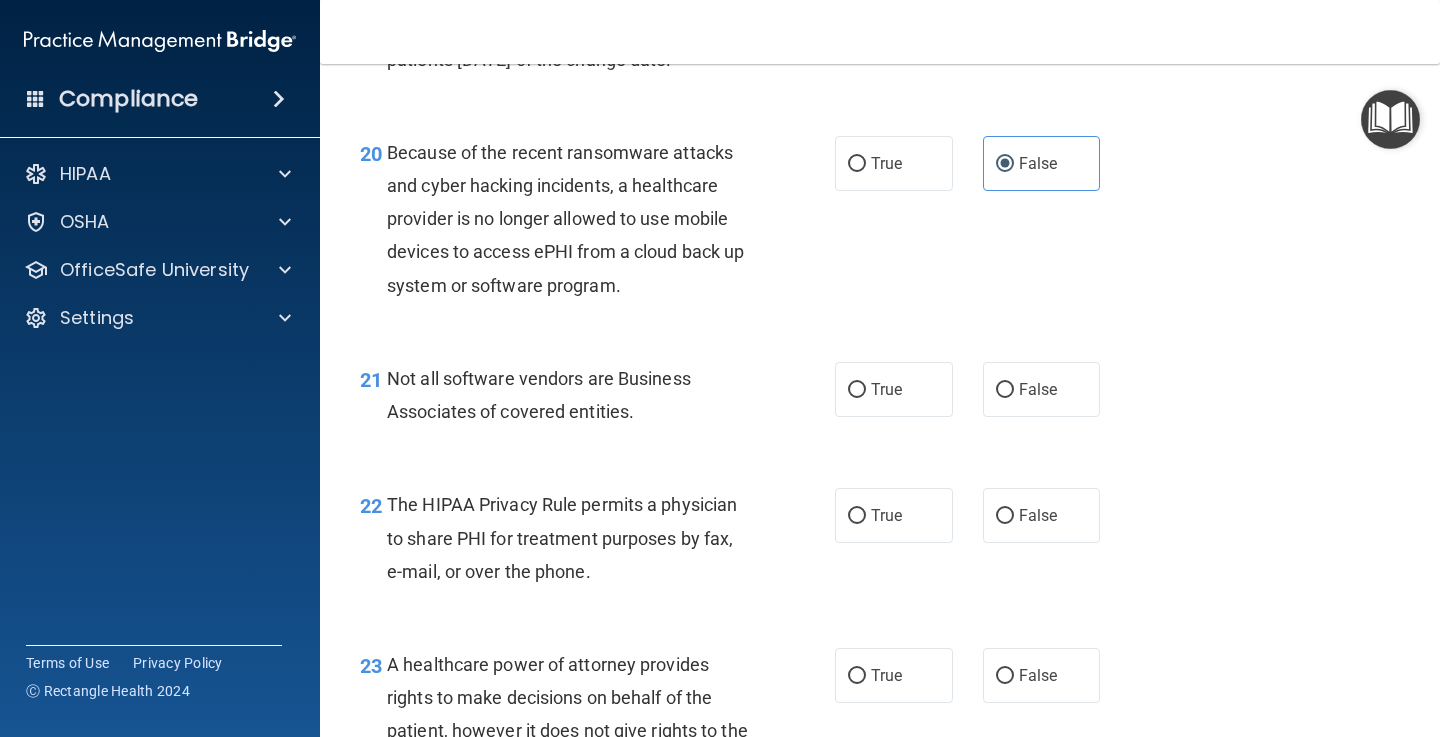 scroll, scrollTop: 3747, scrollLeft: 0, axis: vertical 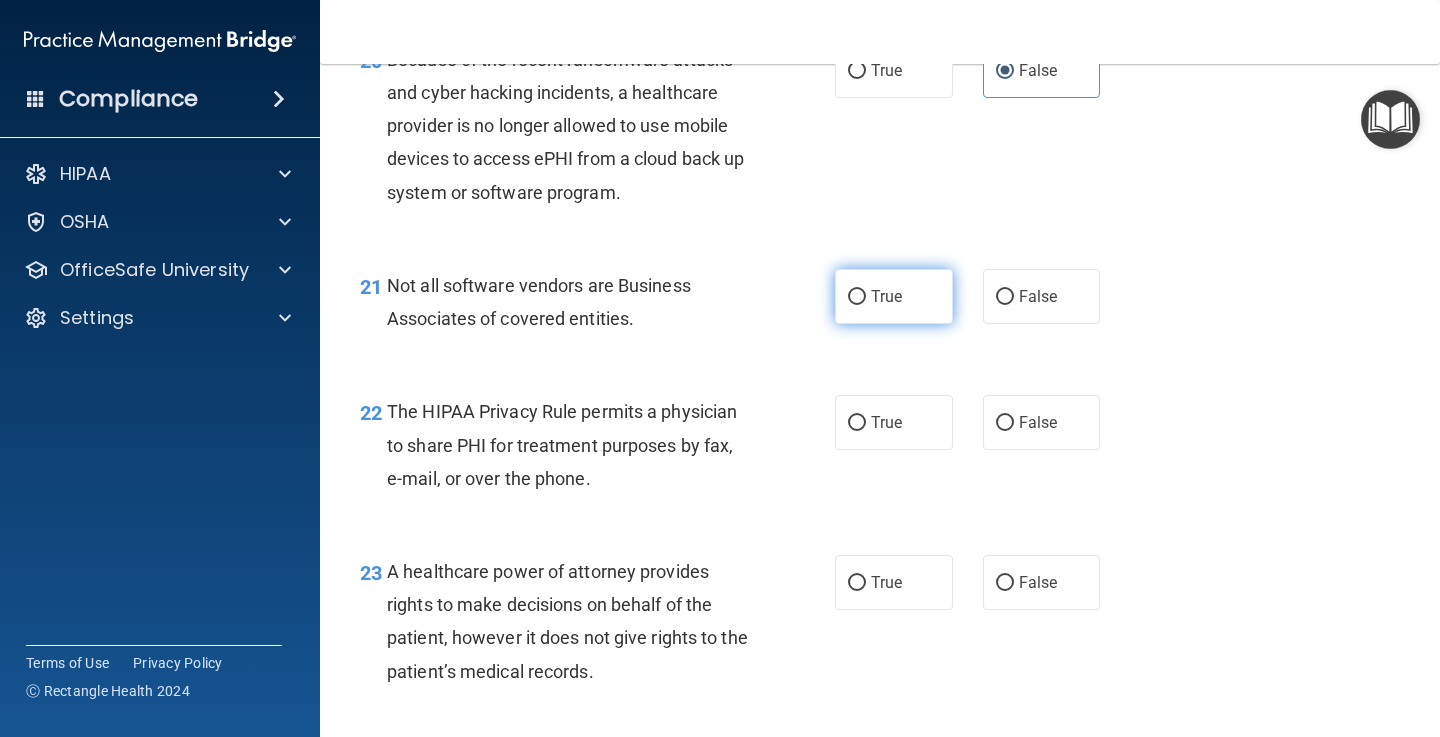 click on "True" at bounding box center [894, 296] 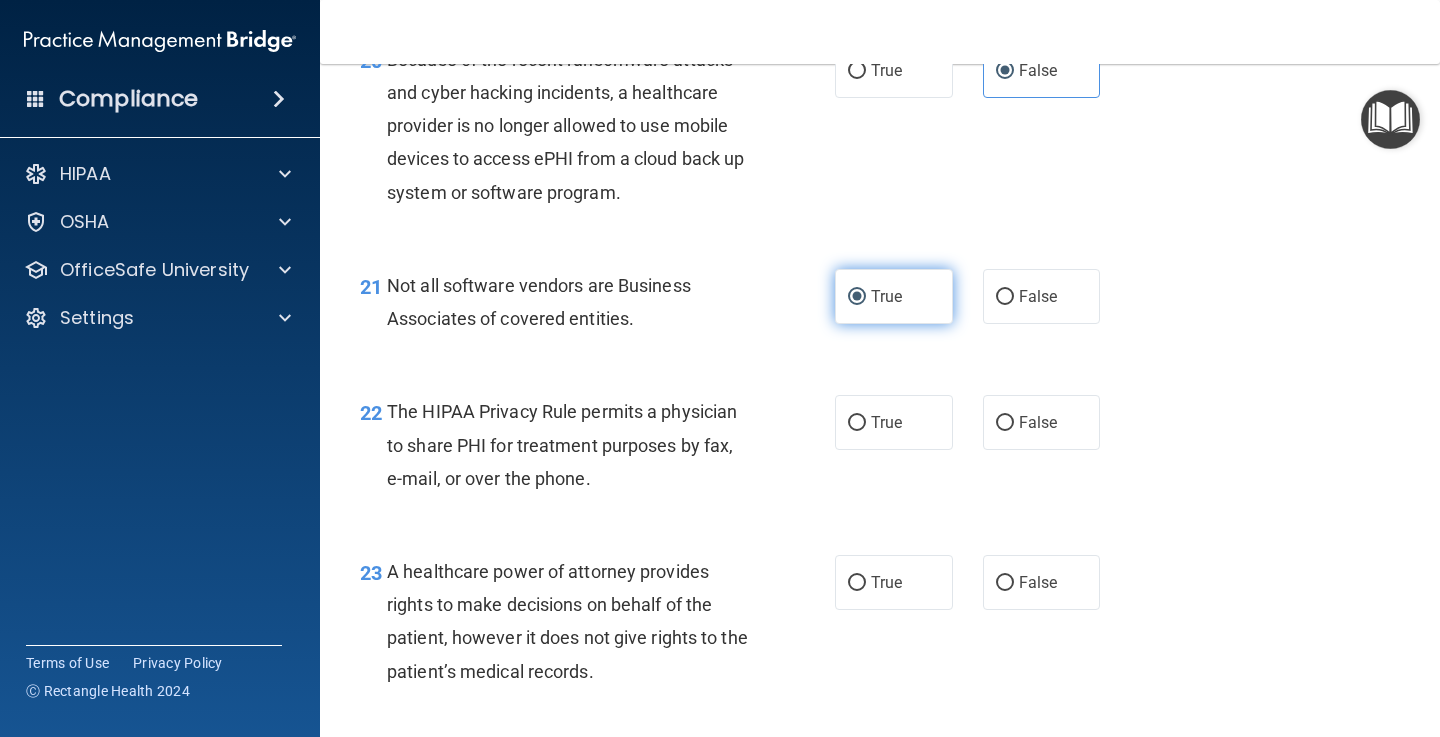 click on "True" at bounding box center [857, 297] 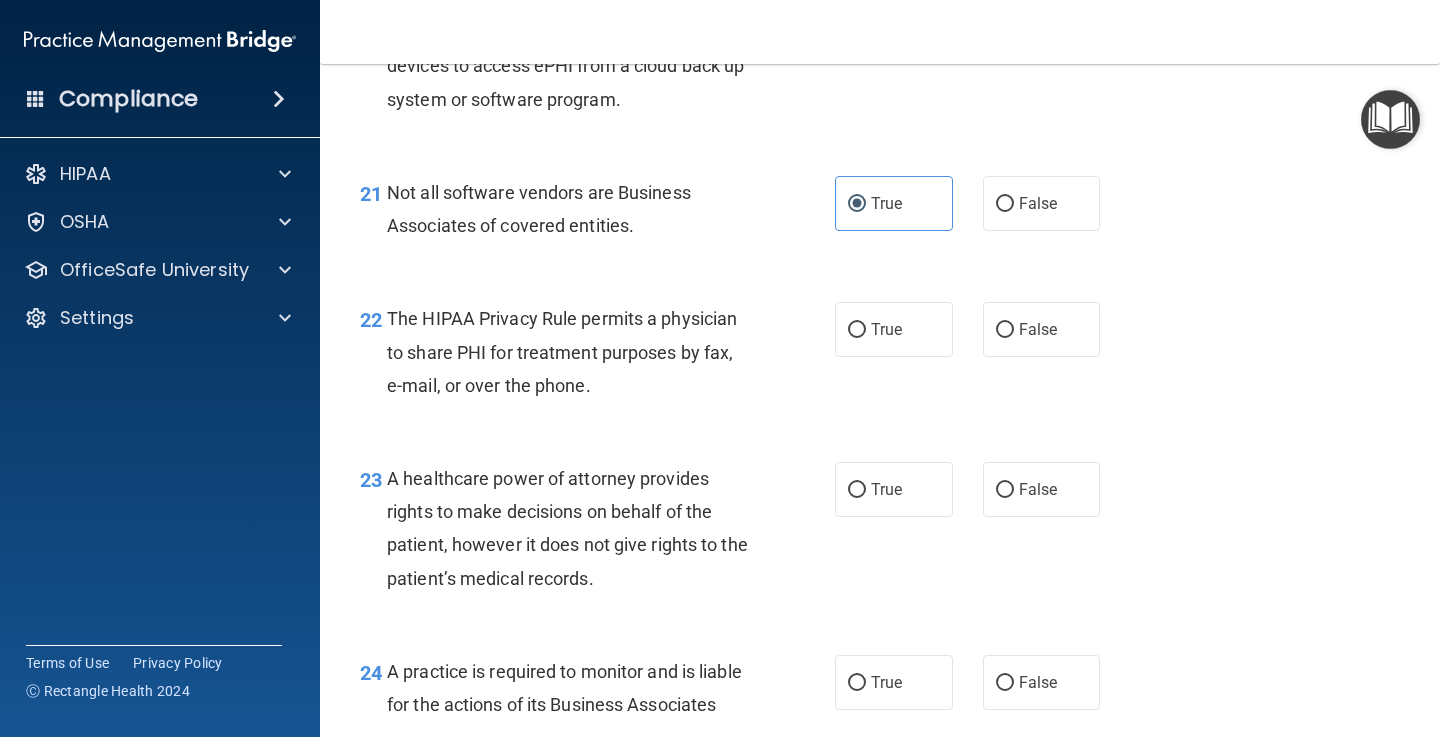 scroll, scrollTop: 3872, scrollLeft: 0, axis: vertical 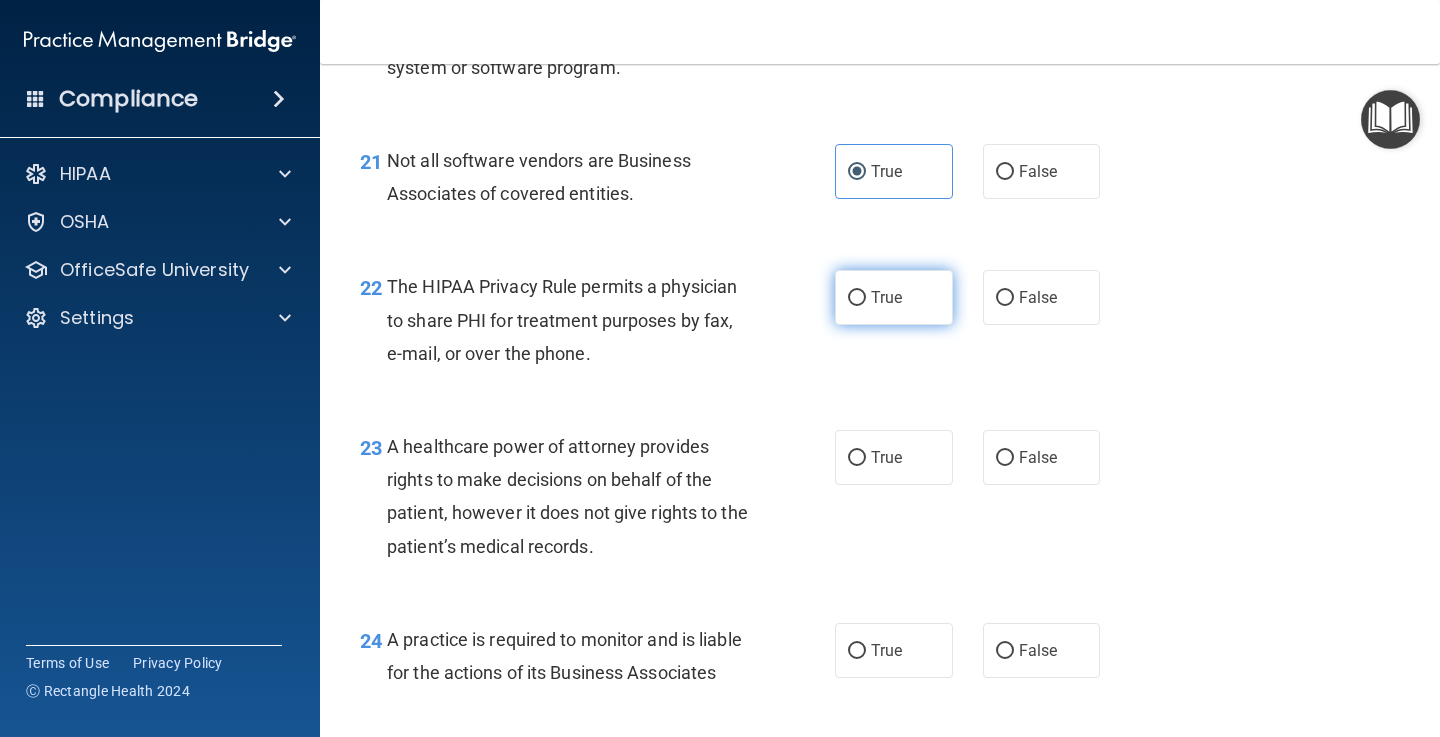 click on "True" at bounding box center [894, 297] 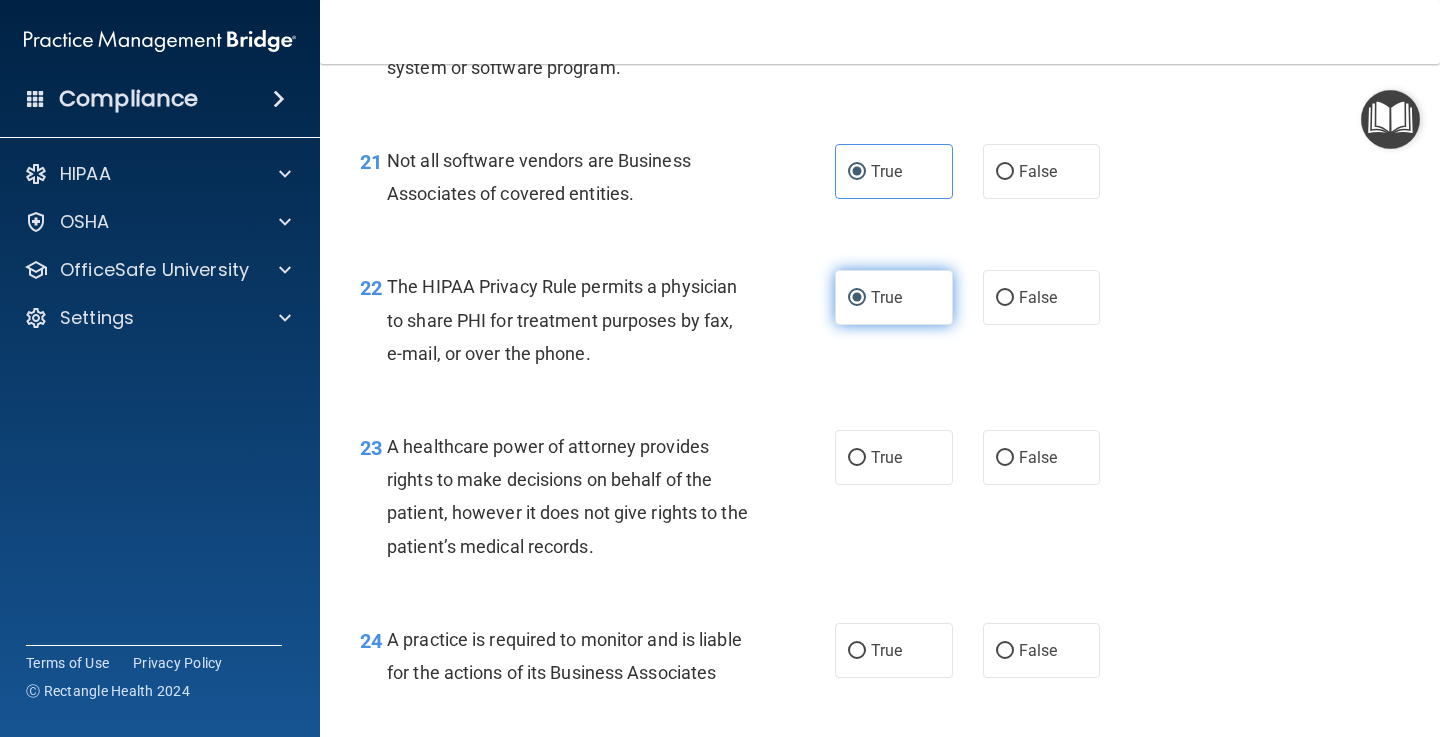 click on "True" at bounding box center (857, 298) 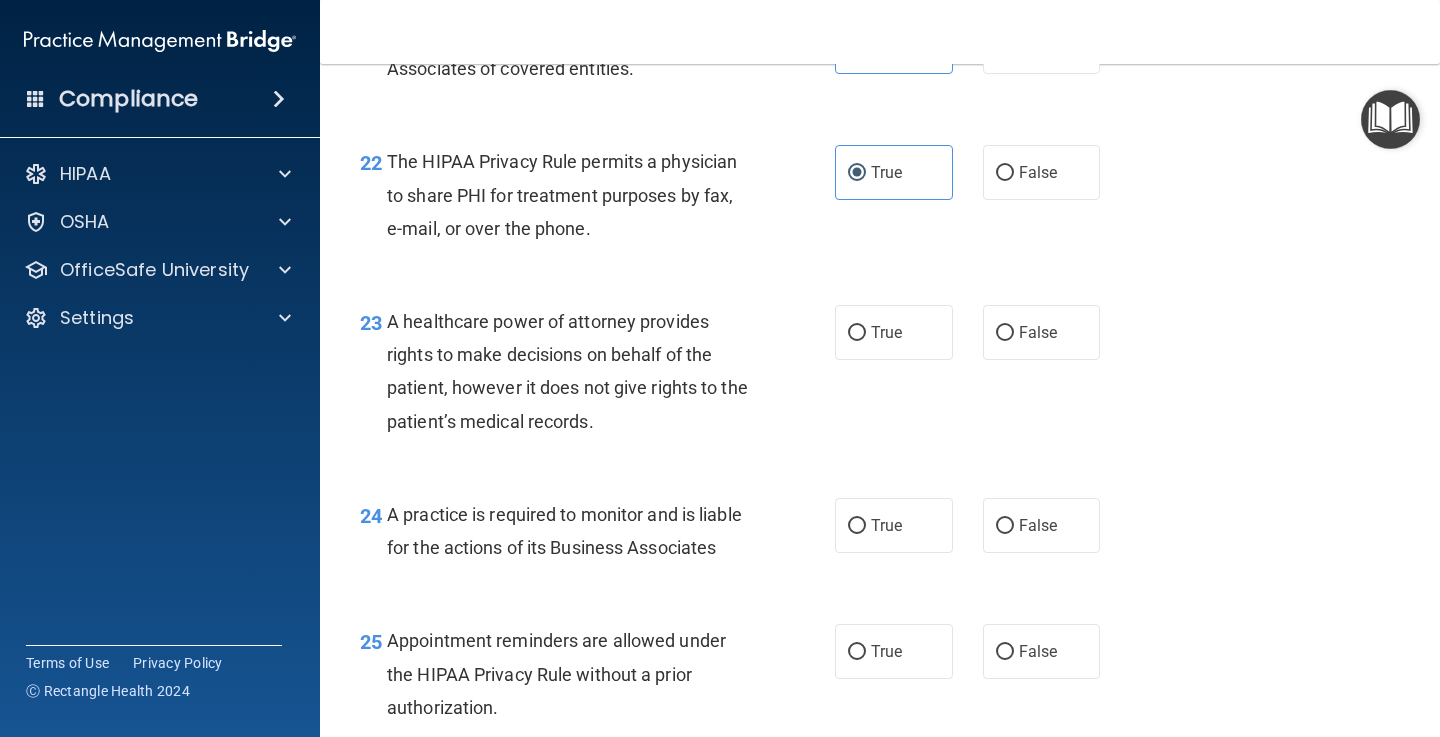 scroll, scrollTop: 4055, scrollLeft: 0, axis: vertical 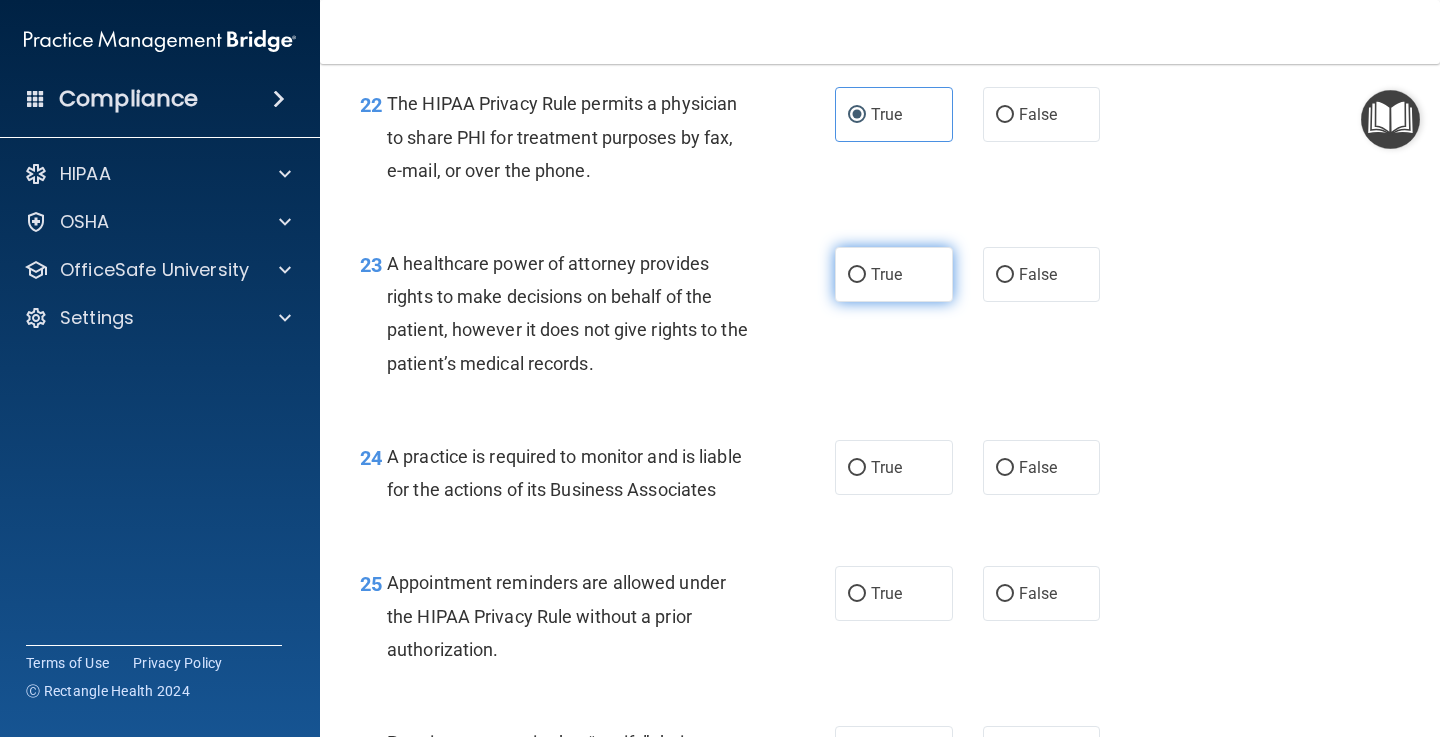 click on "True" at bounding box center [894, 274] 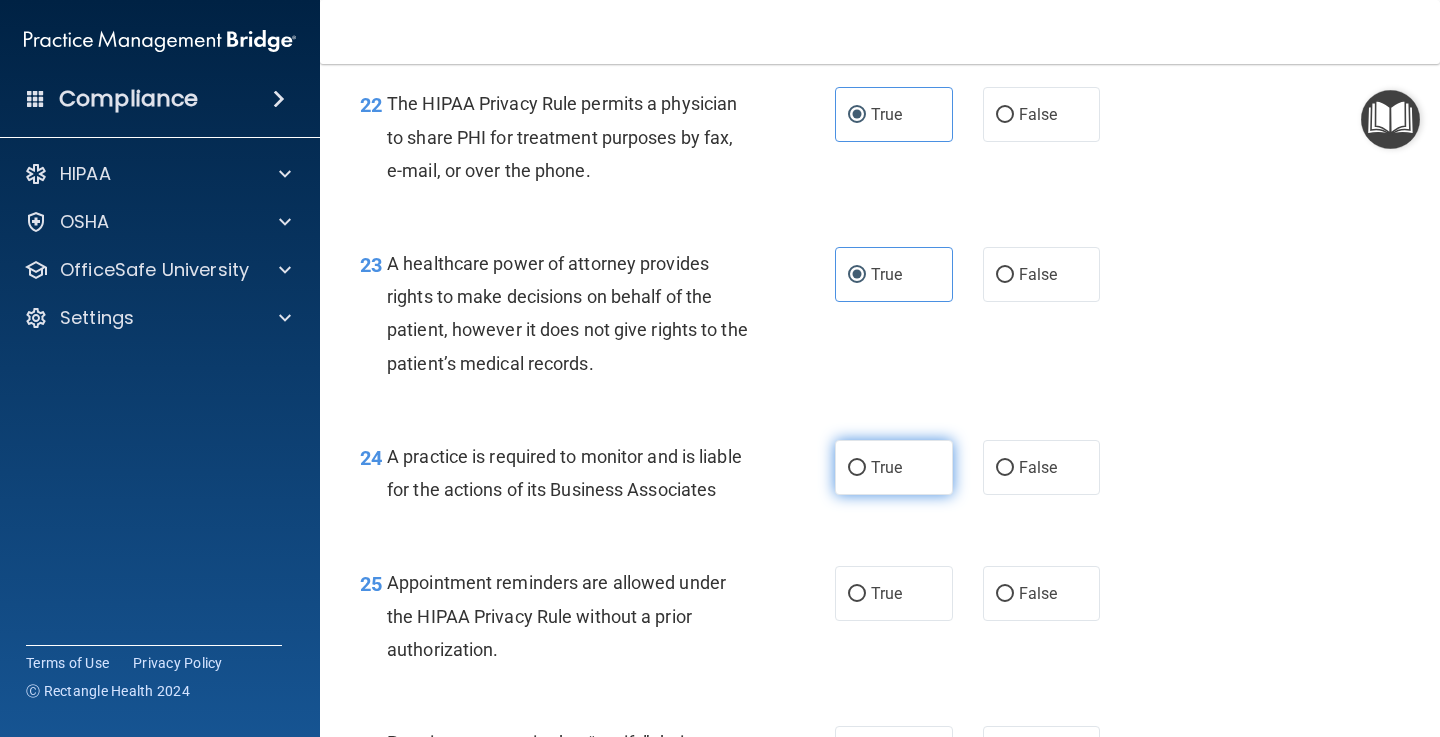 click on "True" at bounding box center (886, 467) 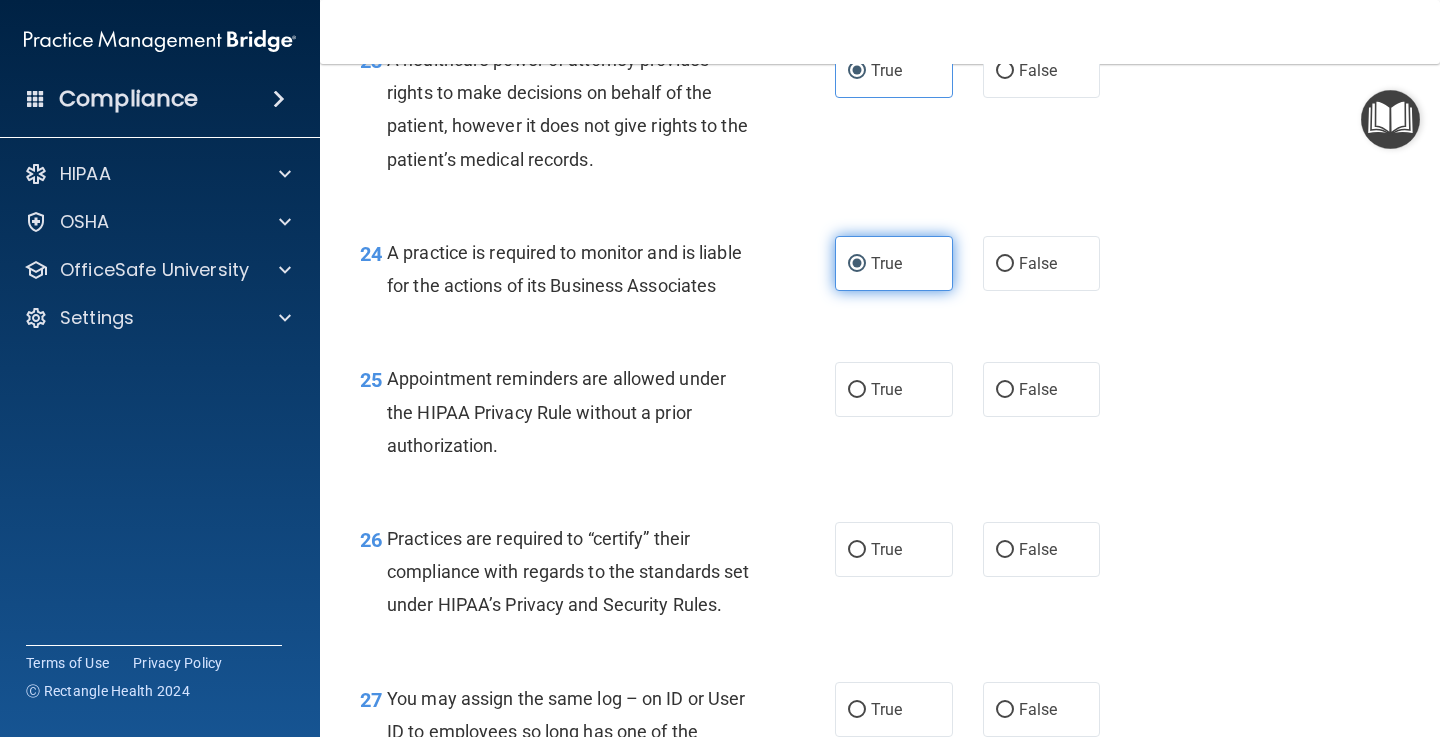 scroll, scrollTop: 4277, scrollLeft: 0, axis: vertical 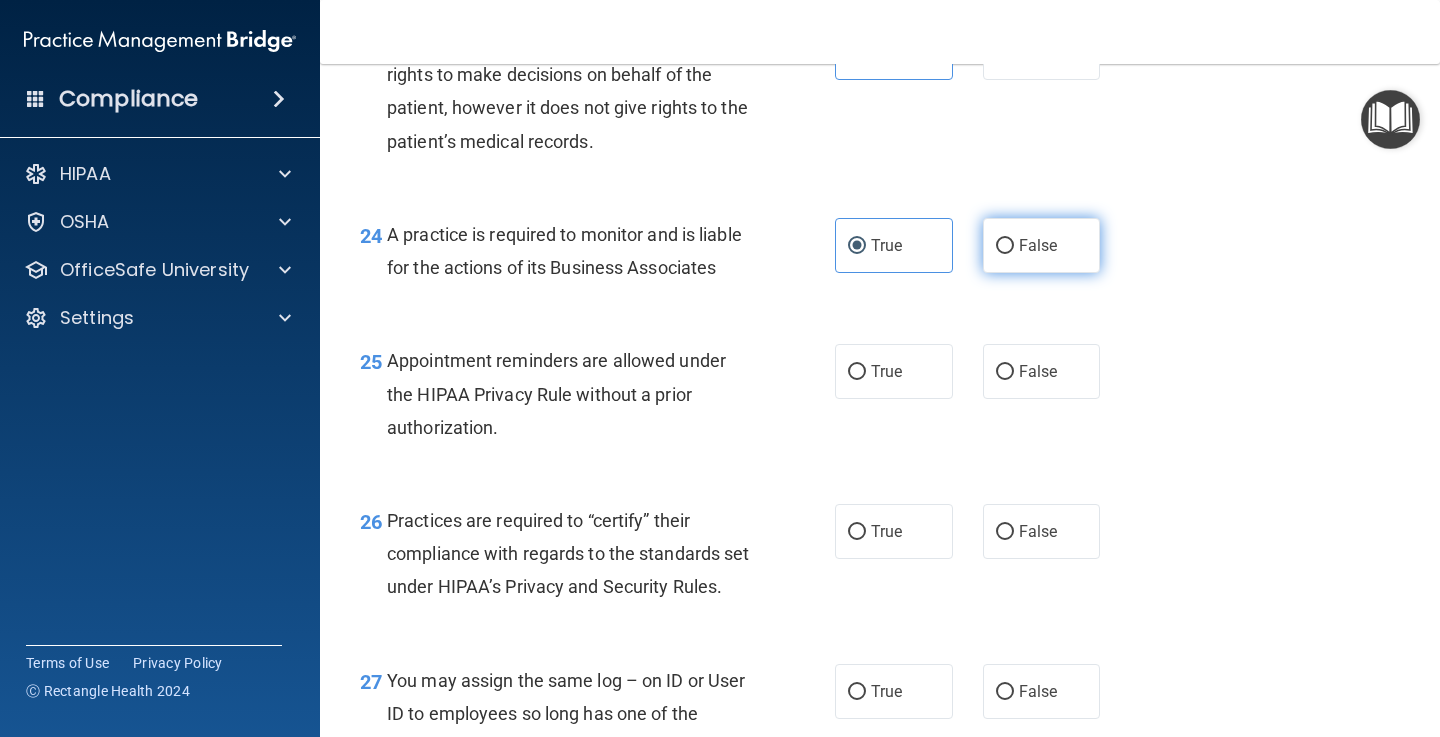 radio on "true" 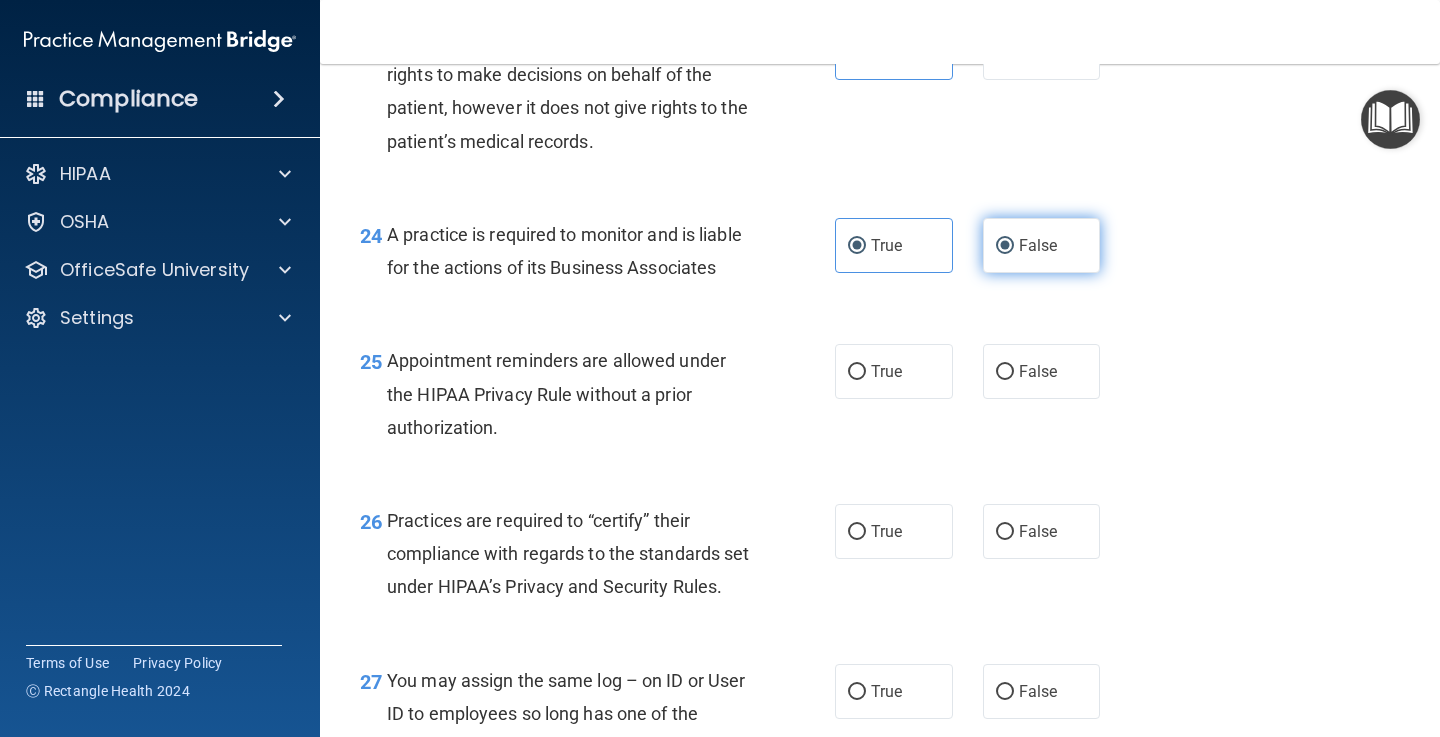 click on "False" at bounding box center [1005, 246] 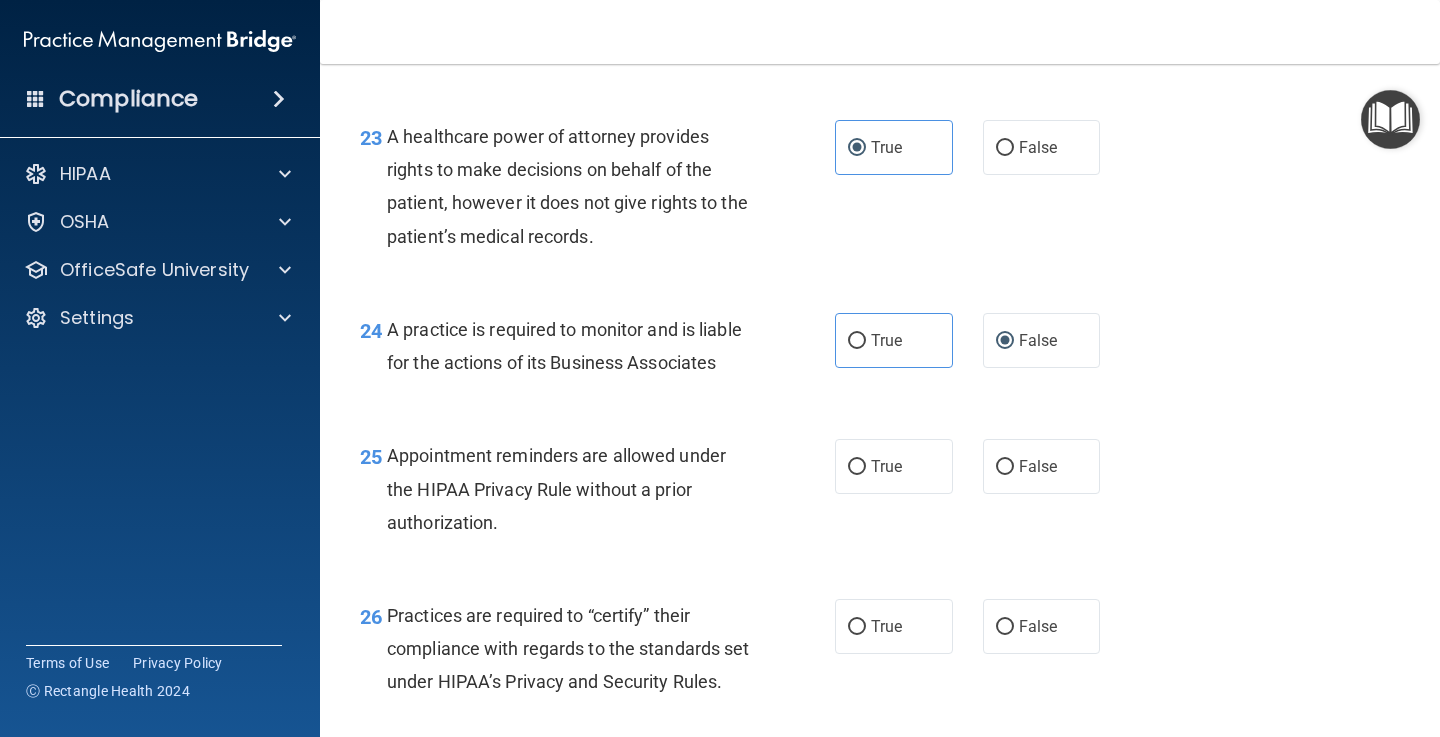 scroll, scrollTop: 4124, scrollLeft: 0, axis: vertical 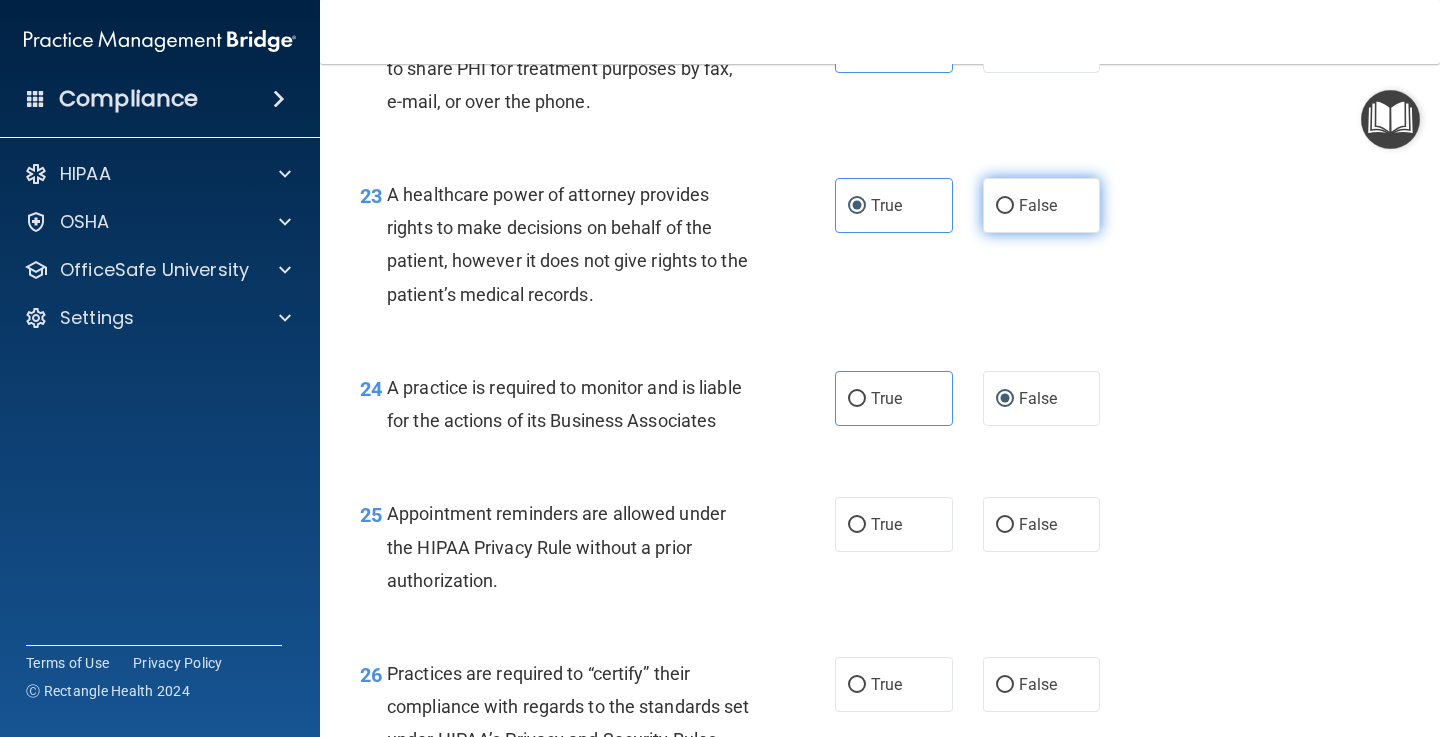 click on "False" at bounding box center (1038, 205) 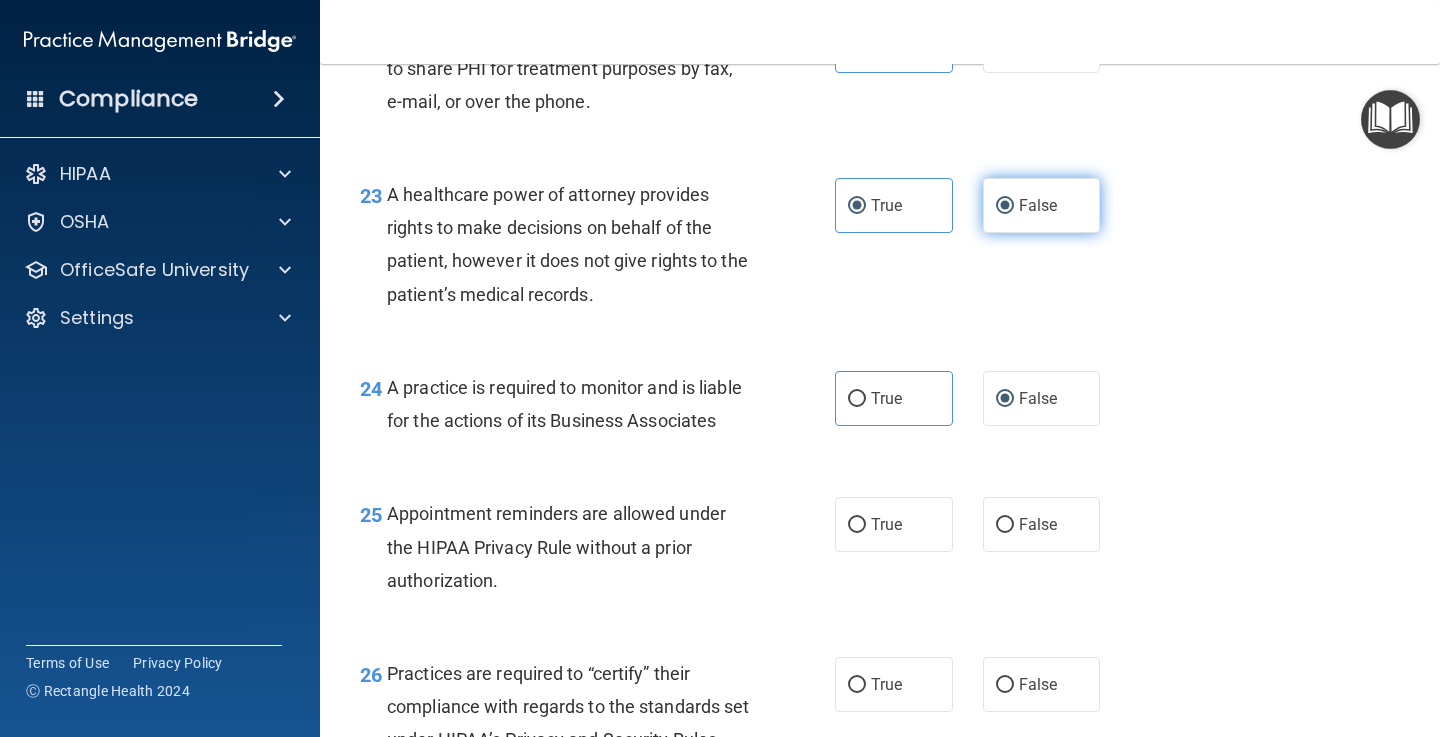 click on "False" at bounding box center [1005, 206] 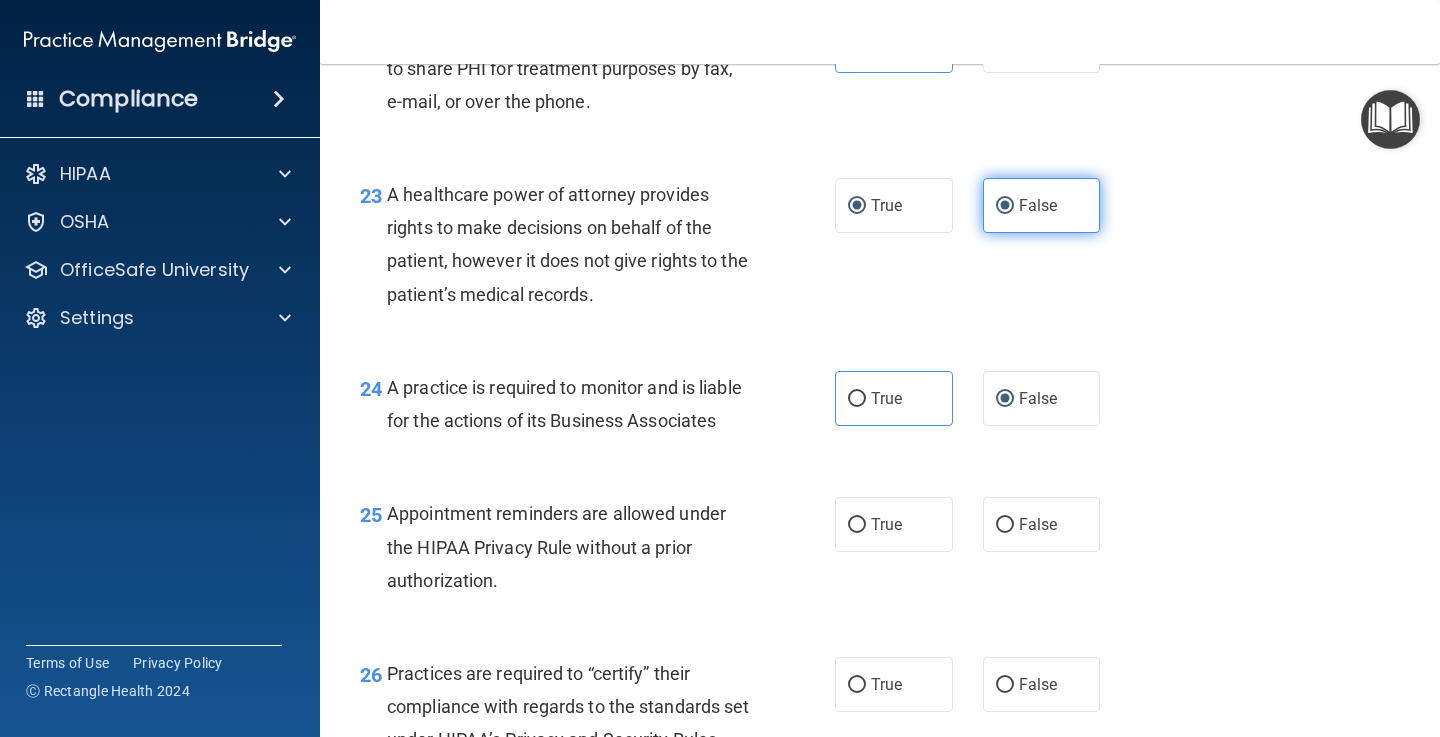 radio on "false" 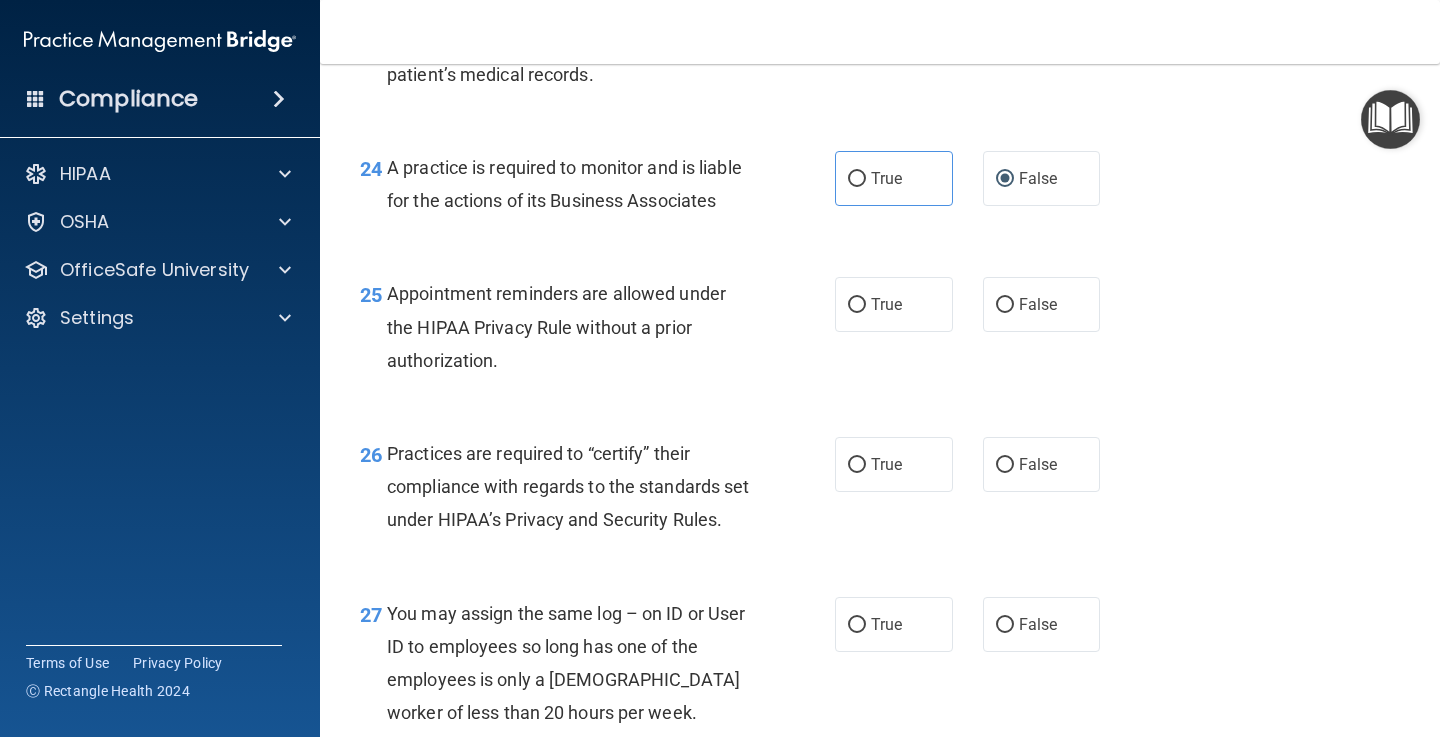 scroll, scrollTop: 4358, scrollLeft: 0, axis: vertical 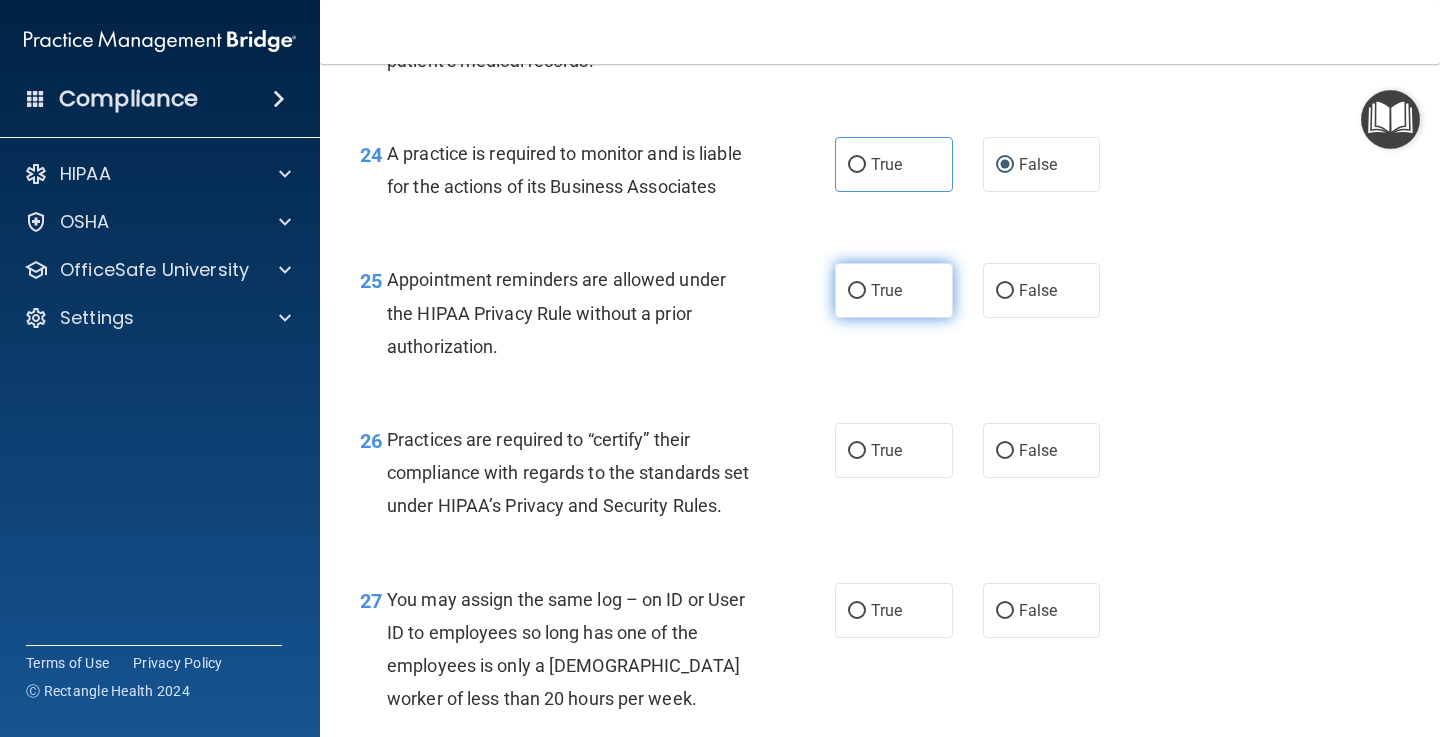click on "True" at bounding box center [886, 290] 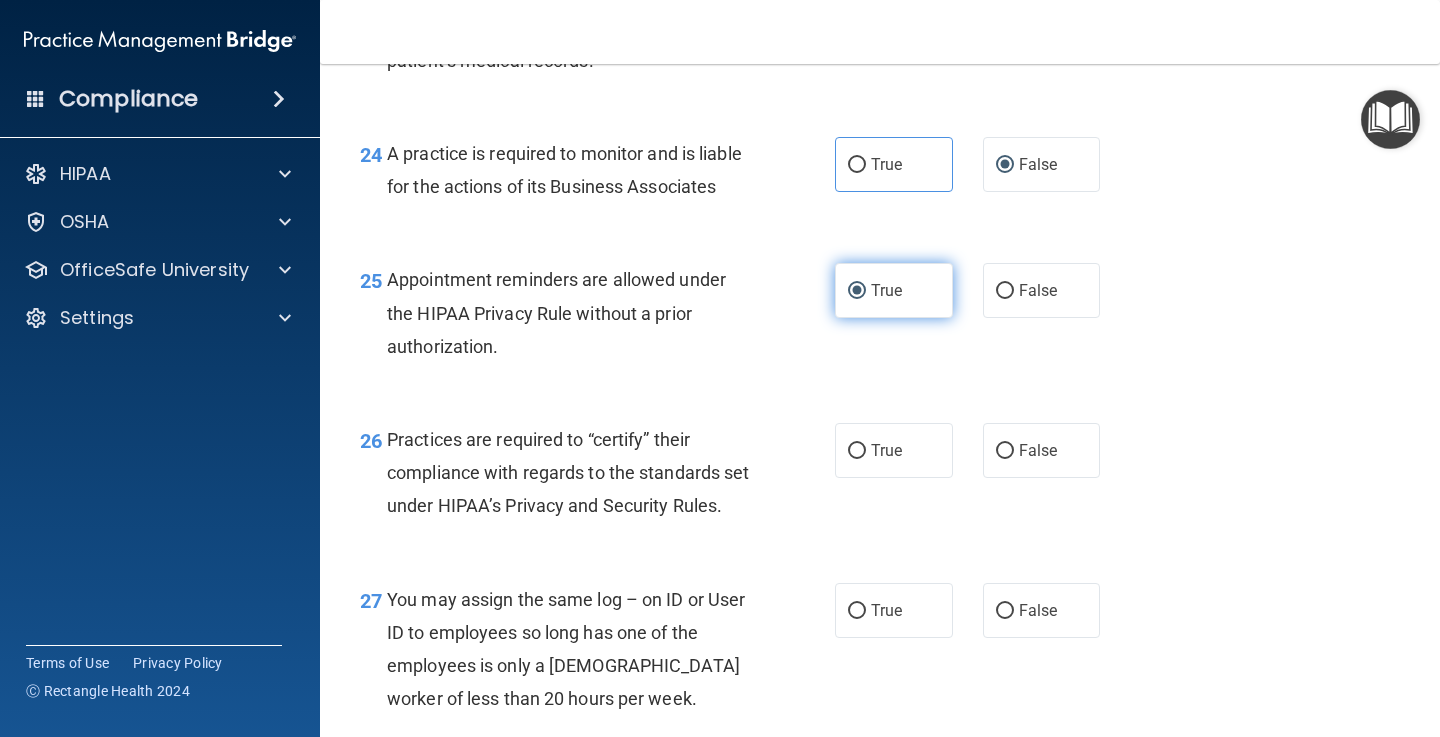 click on "True" at bounding box center (857, 291) 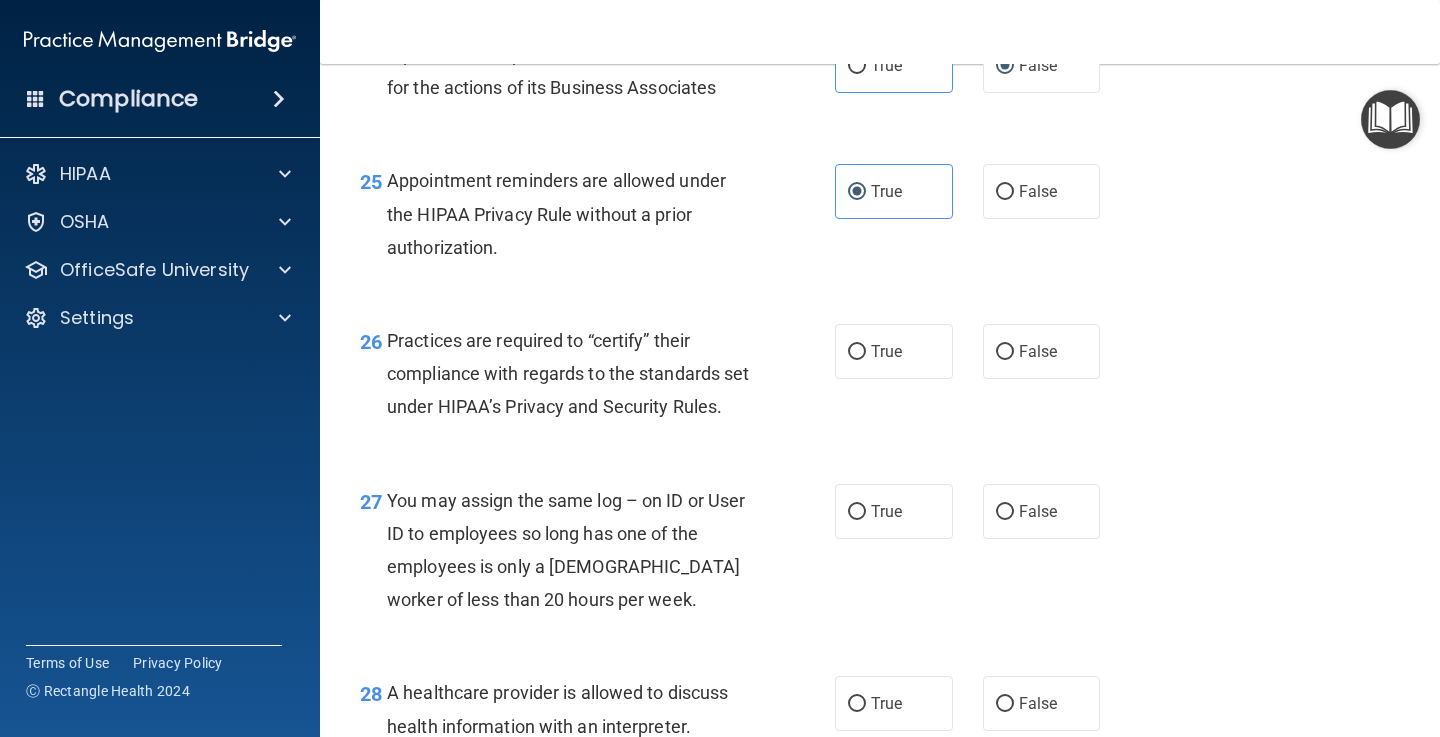 scroll, scrollTop: 4474, scrollLeft: 0, axis: vertical 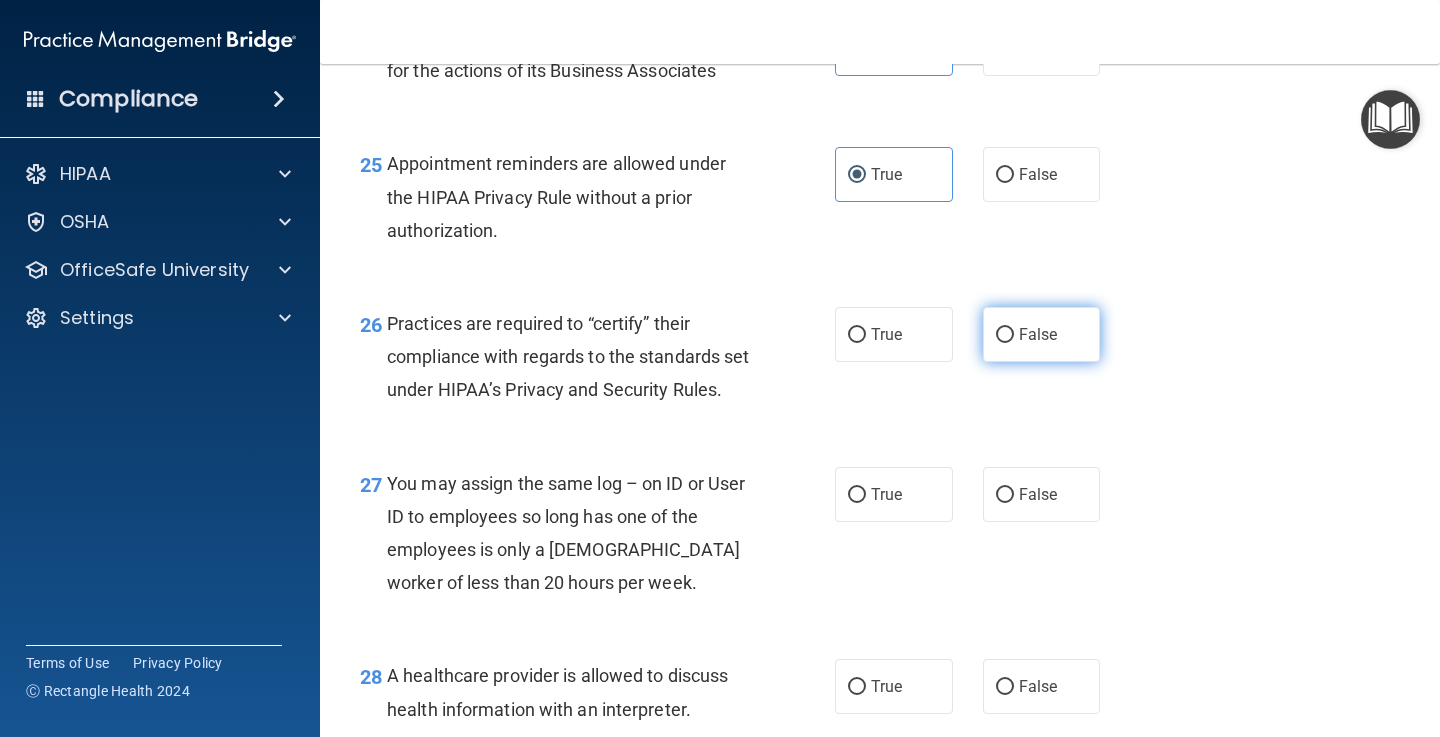 click on "False" at bounding box center [1042, 334] 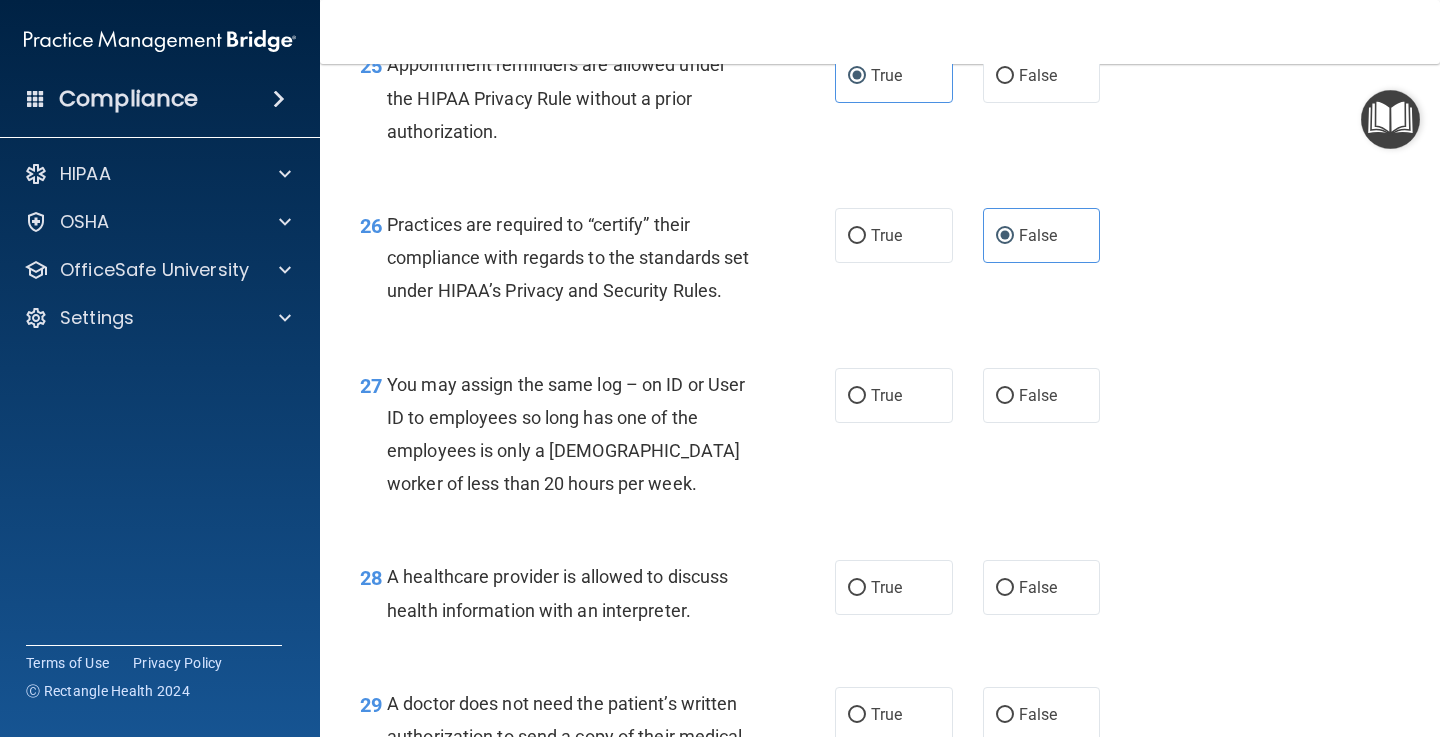 scroll, scrollTop: 4597, scrollLeft: 0, axis: vertical 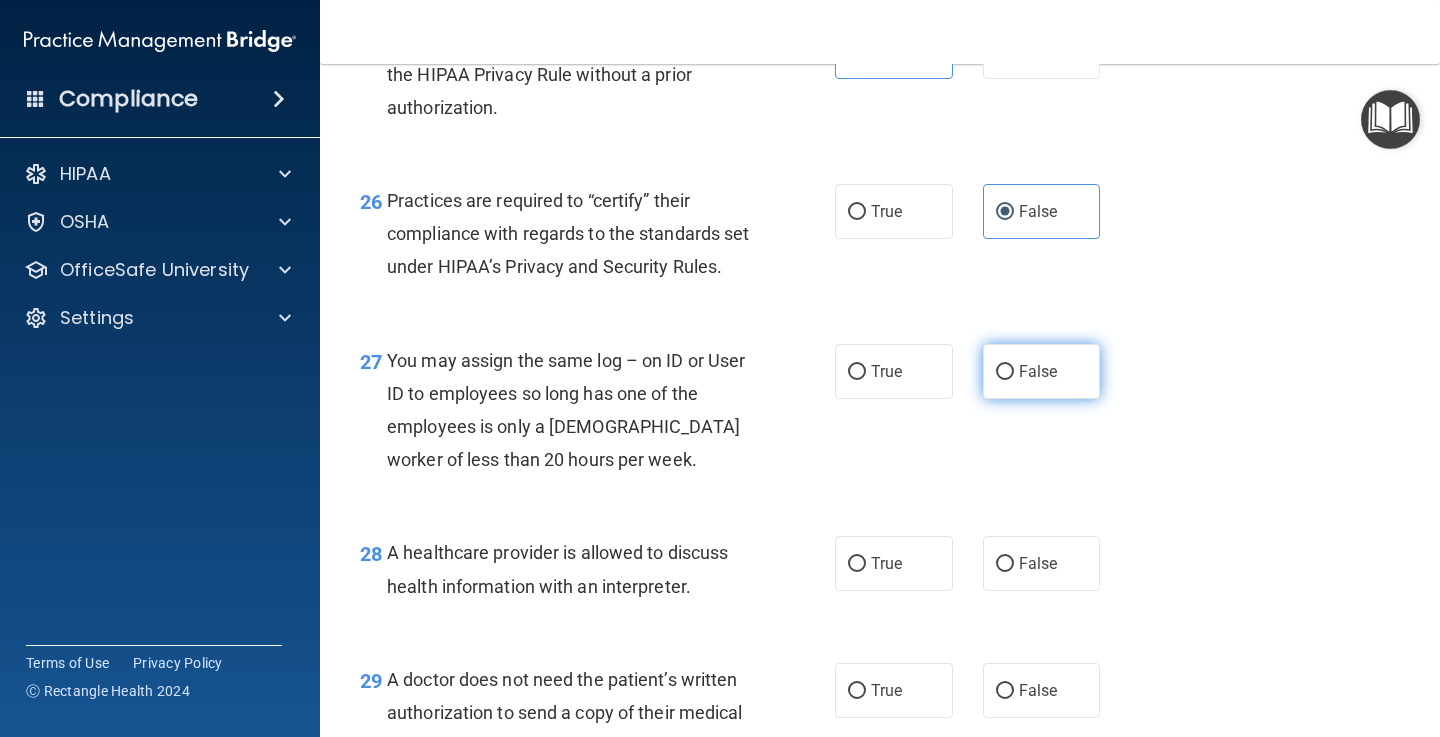 click on "False" at bounding box center [1042, 371] 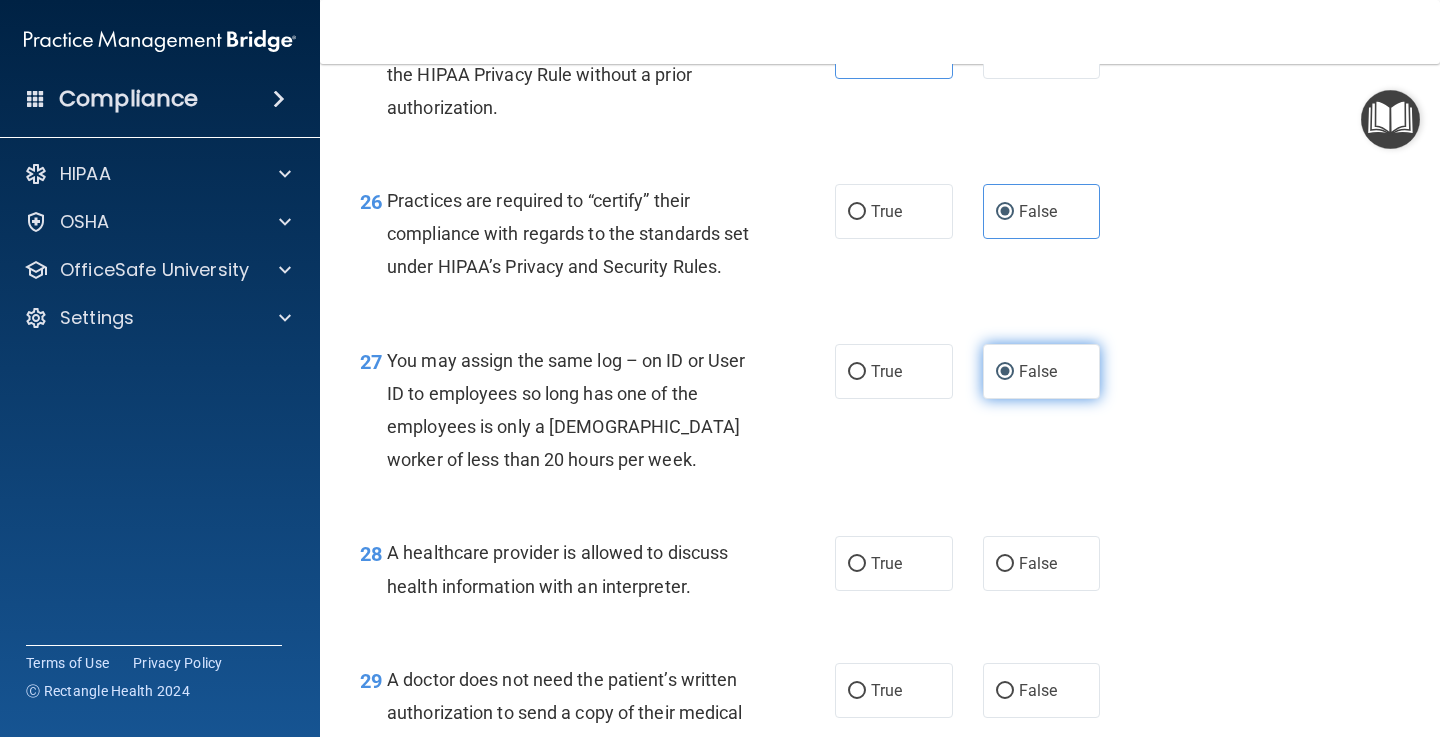 click on "False" at bounding box center (1005, 372) 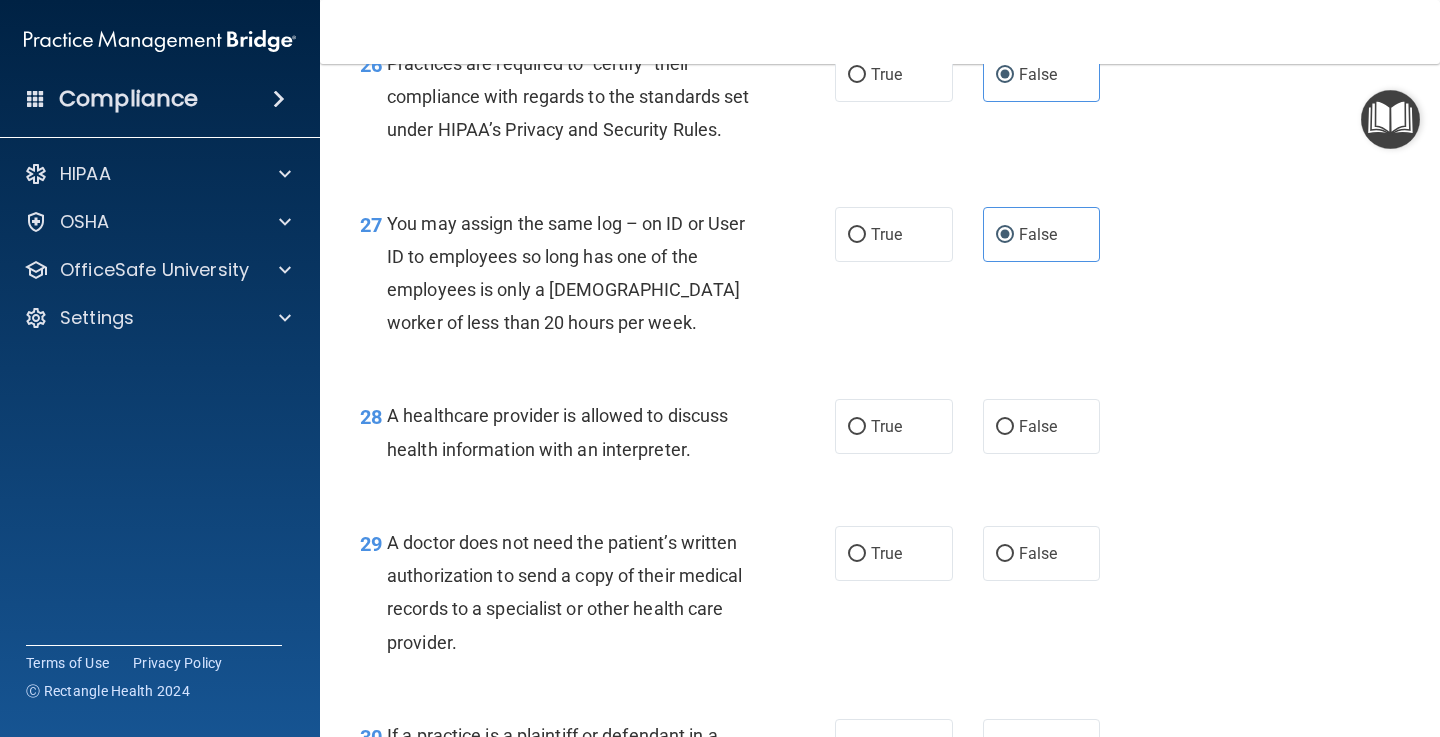 scroll, scrollTop: 4744, scrollLeft: 0, axis: vertical 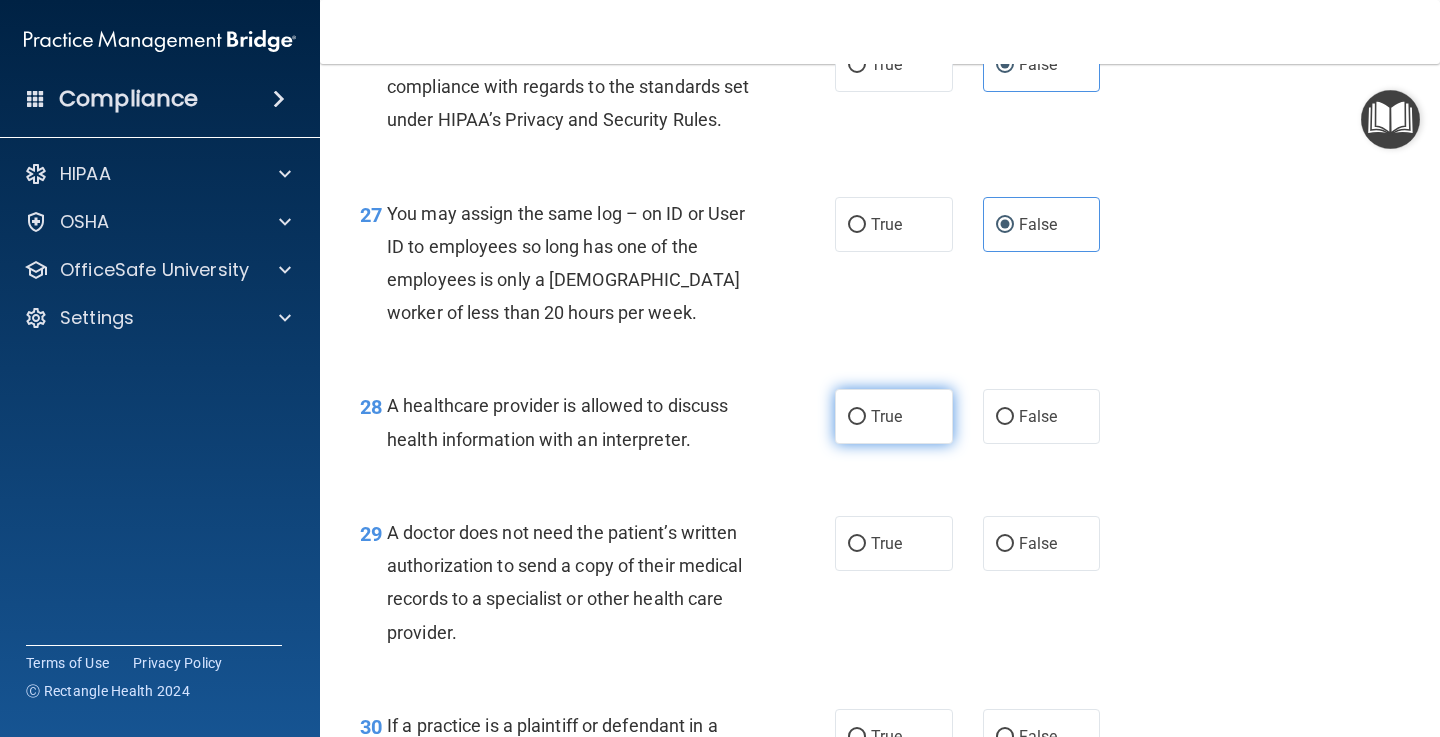 click on "True" at bounding box center [894, 416] 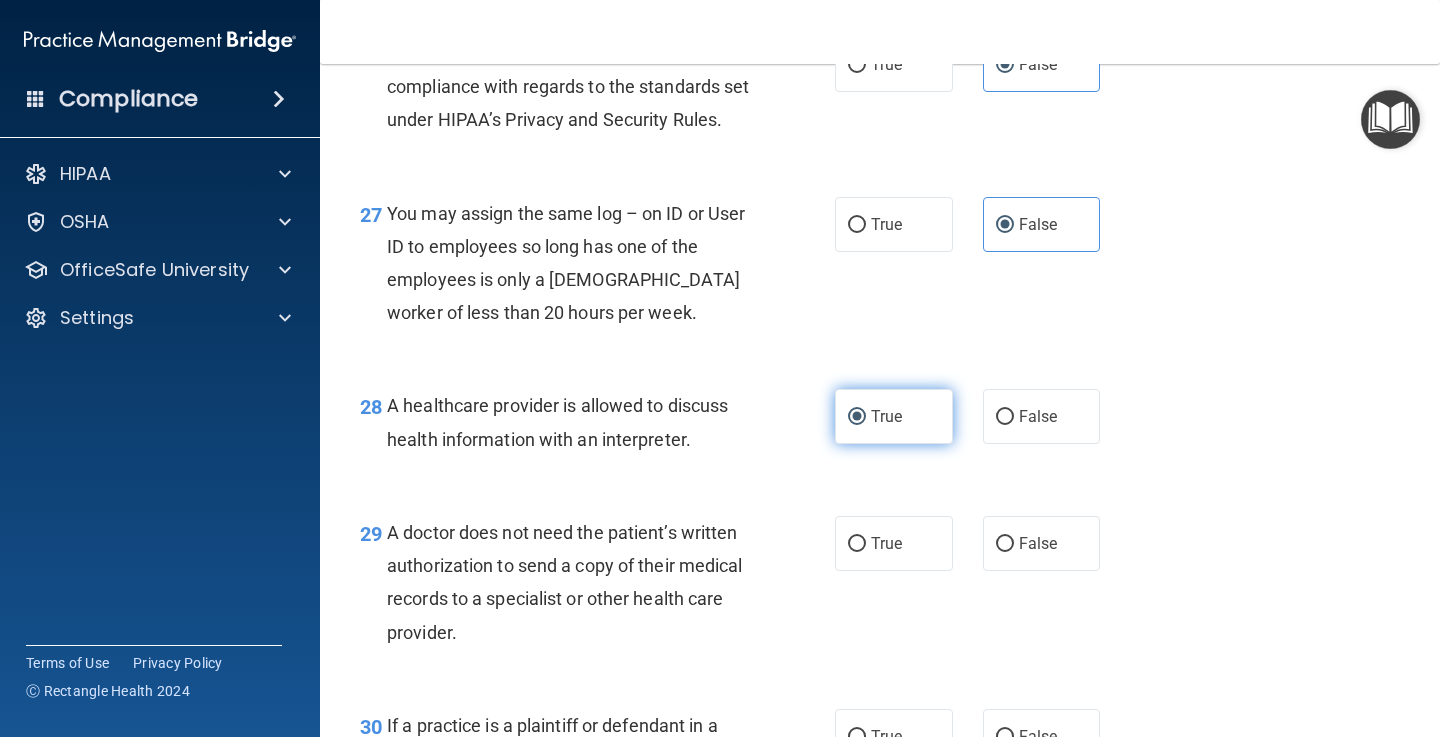 click on "True" at bounding box center [857, 417] 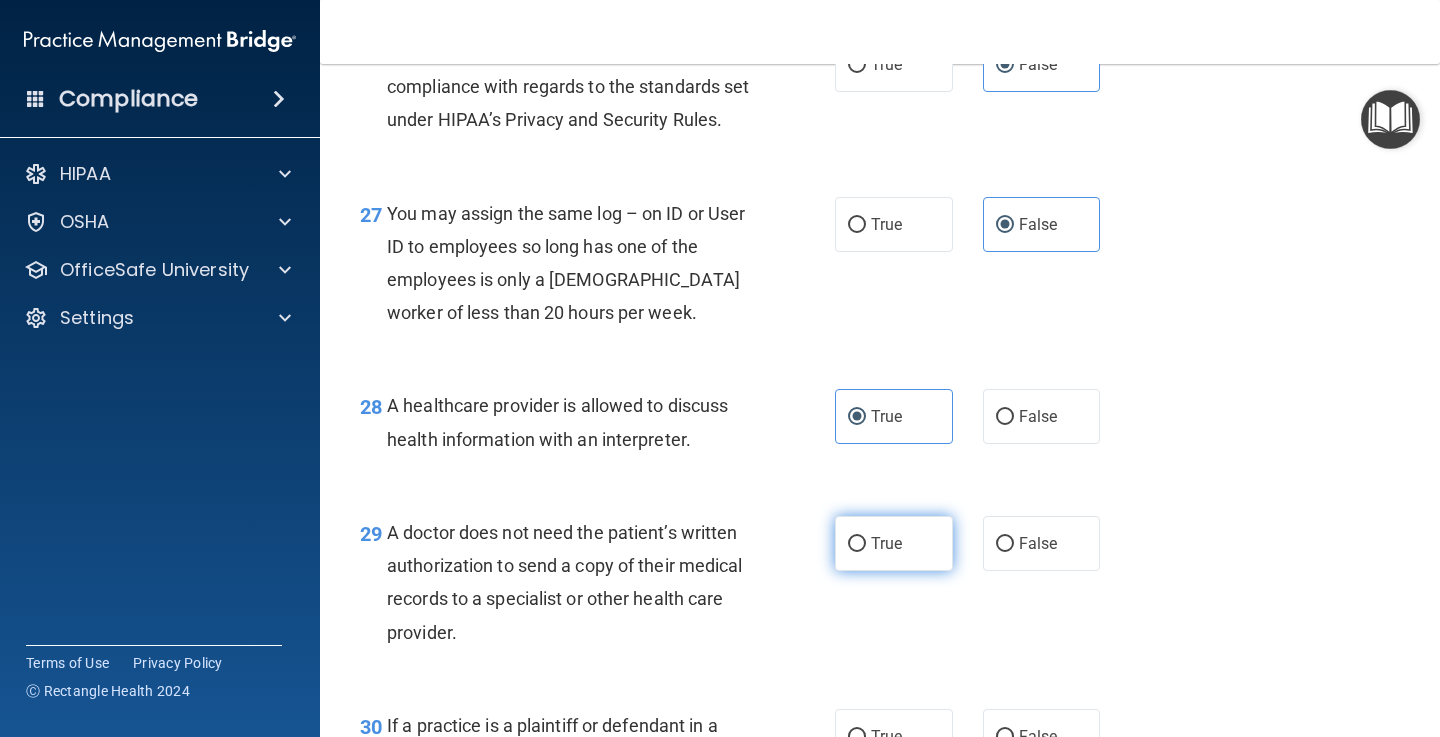 click on "True" at bounding box center [886, 543] 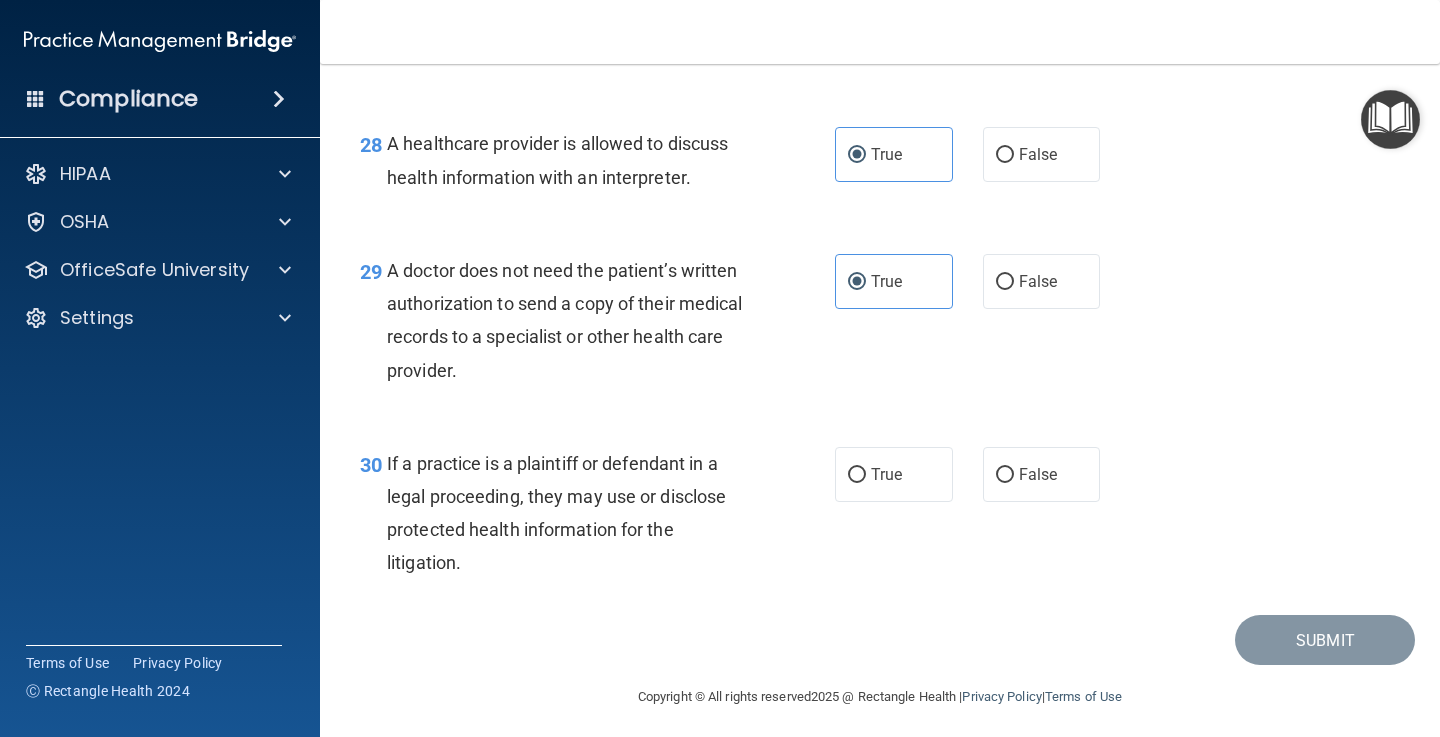 scroll, scrollTop: 5005, scrollLeft: 0, axis: vertical 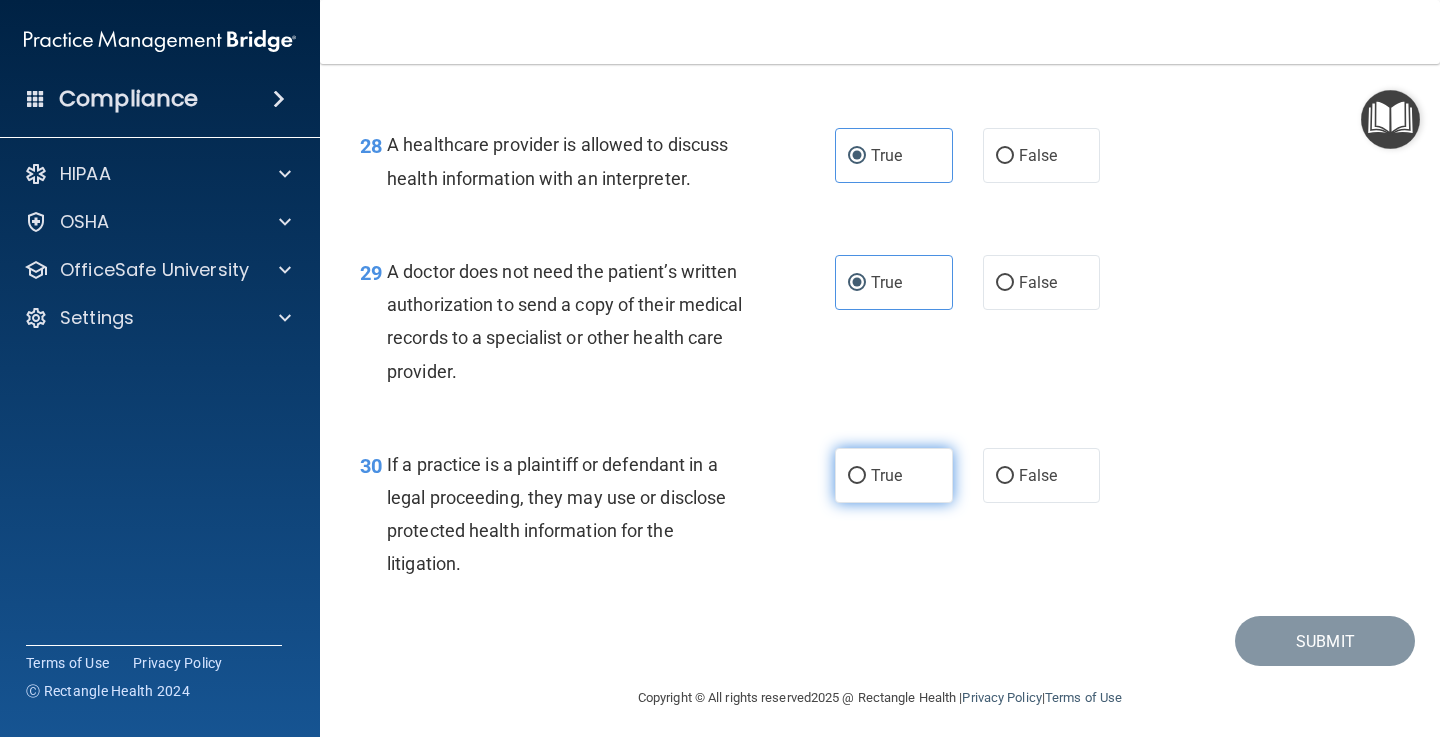 click on "True" at bounding box center (886, 475) 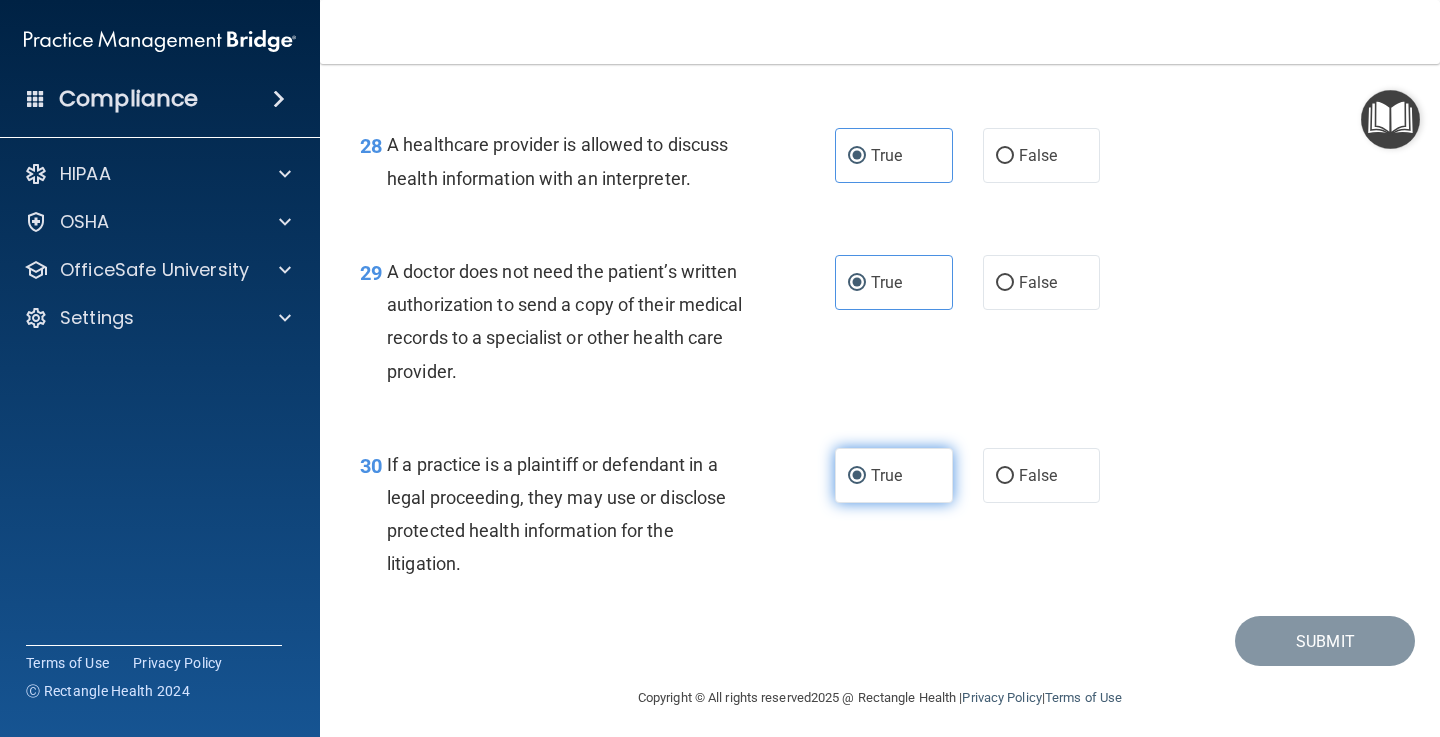 click on "True" at bounding box center [857, 476] 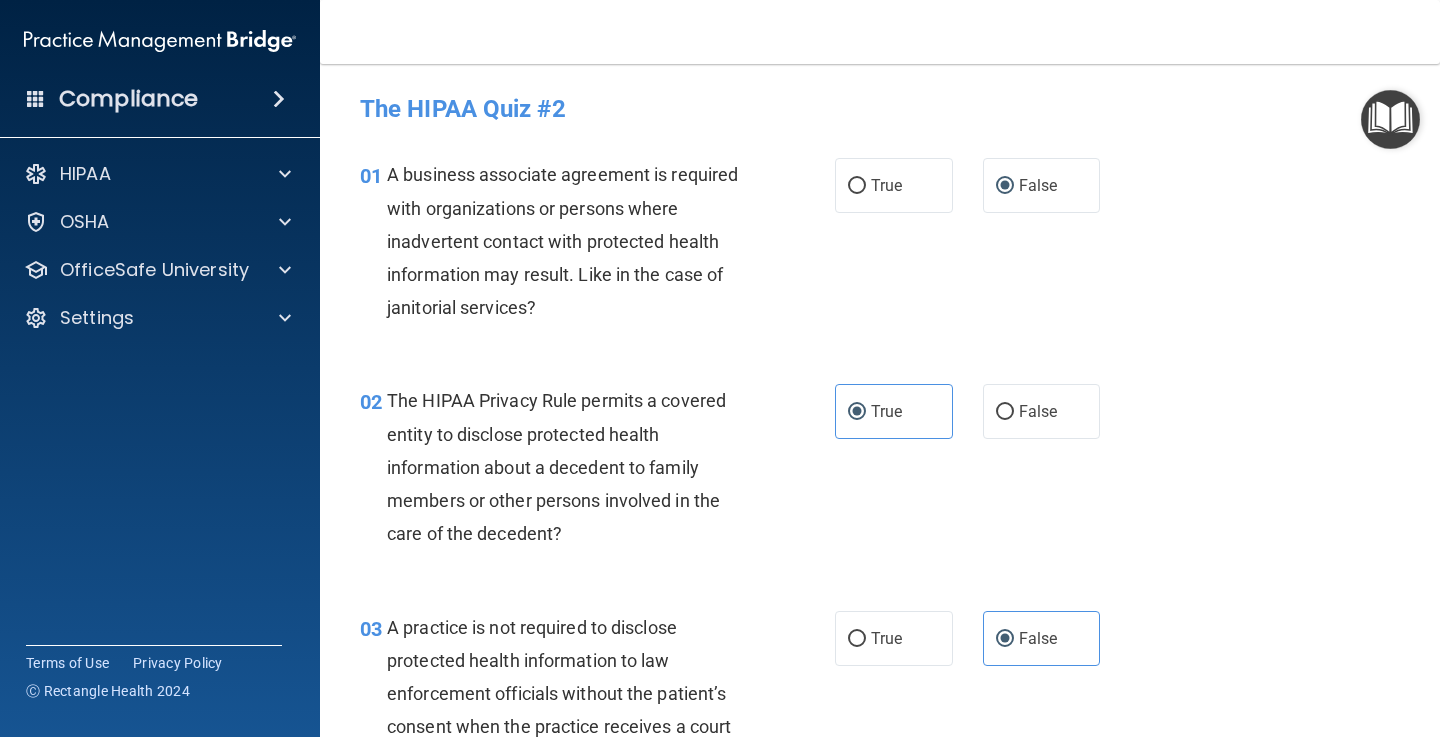 scroll, scrollTop: 0, scrollLeft: 0, axis: both 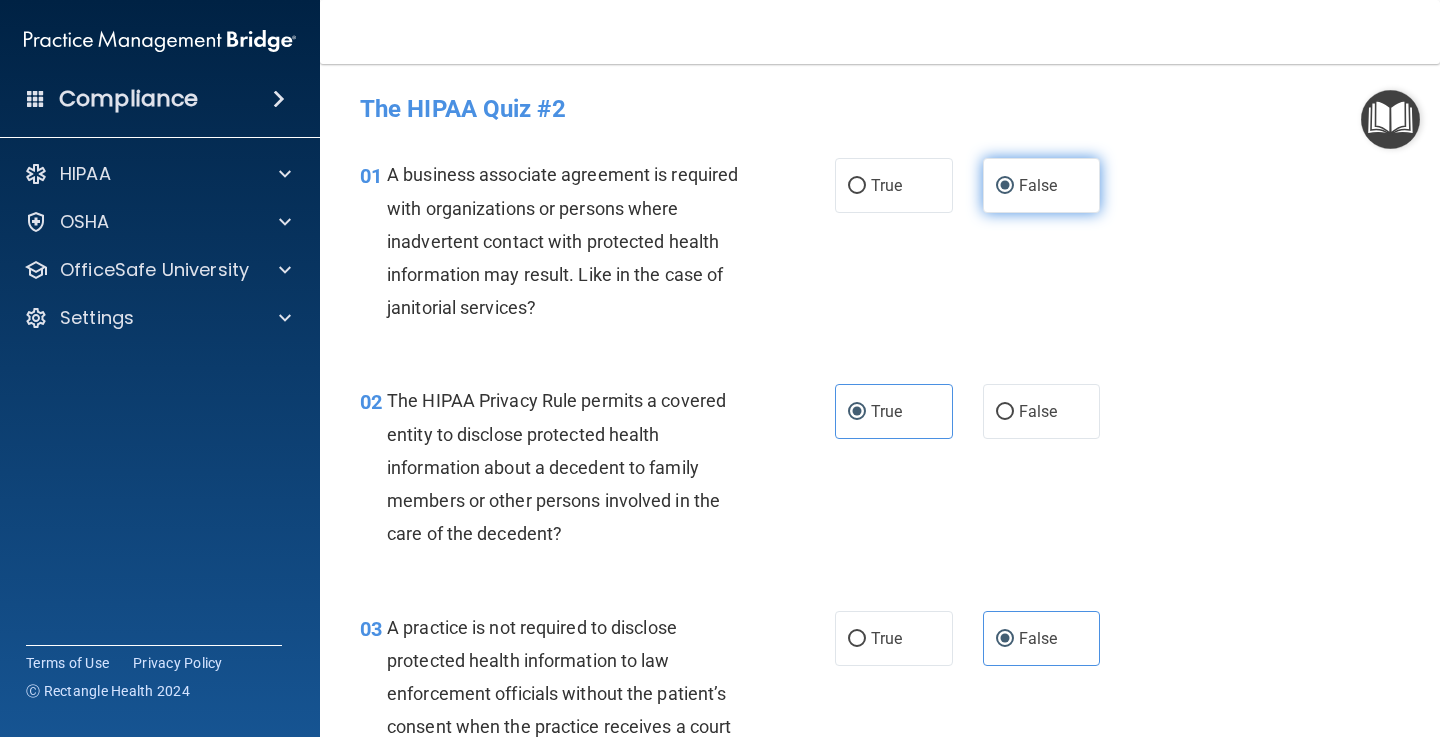 click on "False" at bounding box center (1038, 185) 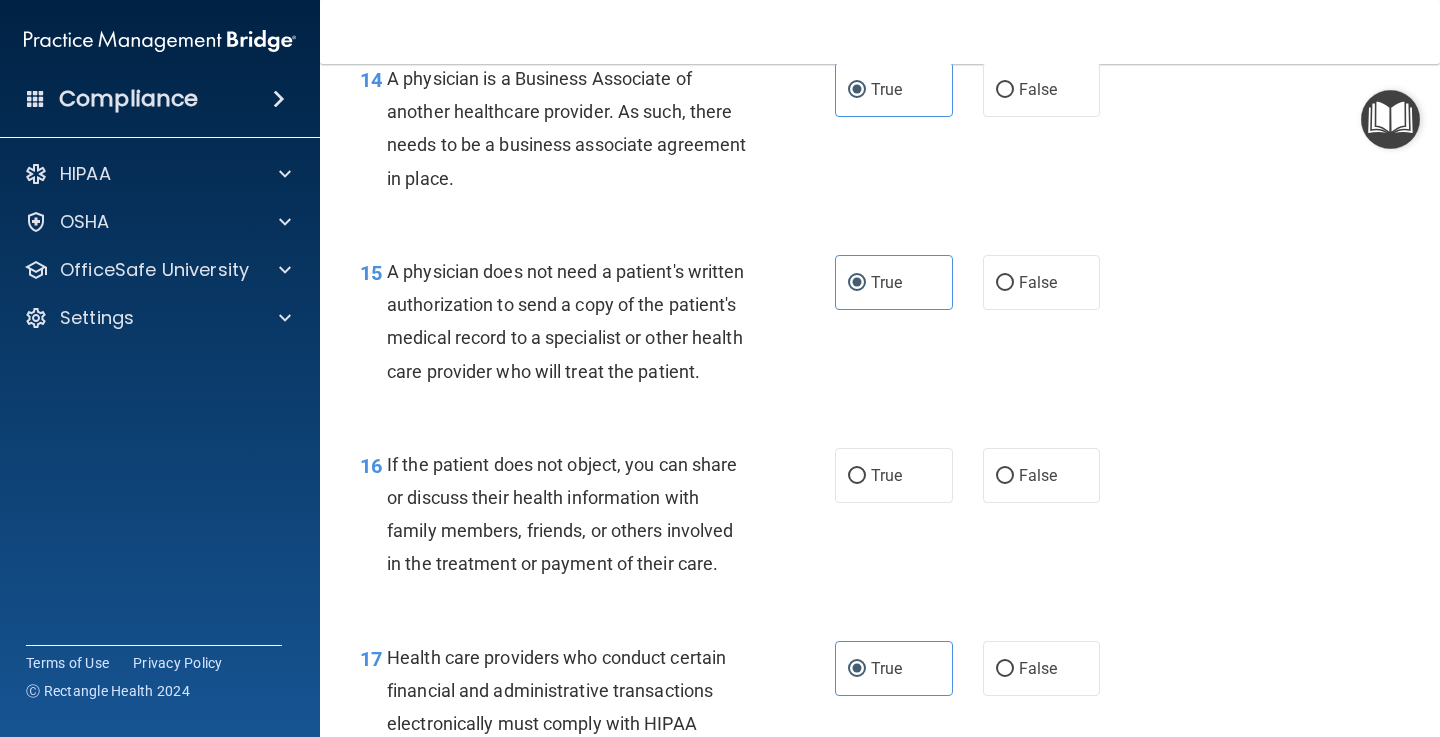scroll, scrollTop: 2713, scrollLeft: 0, axis: vertical 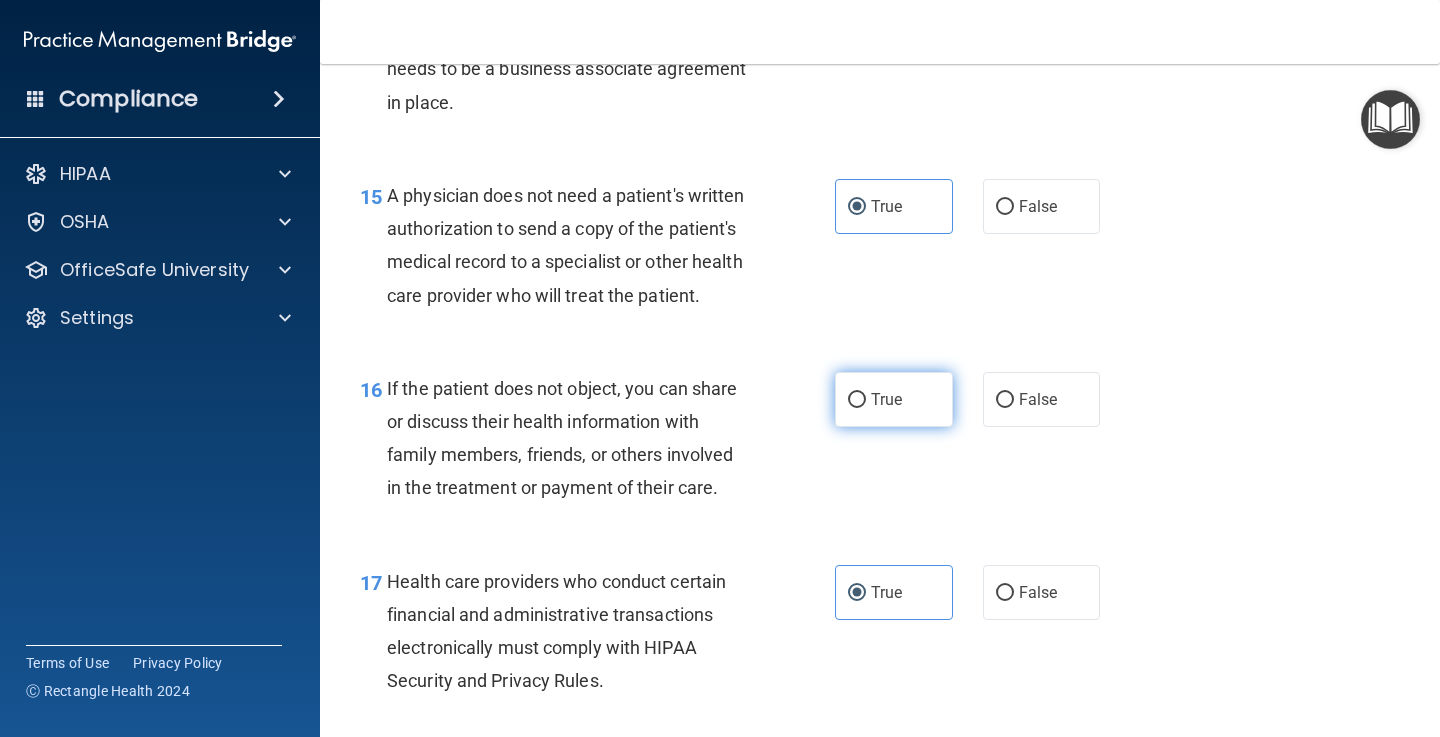 click on "True" at bounding box center (886, 399) 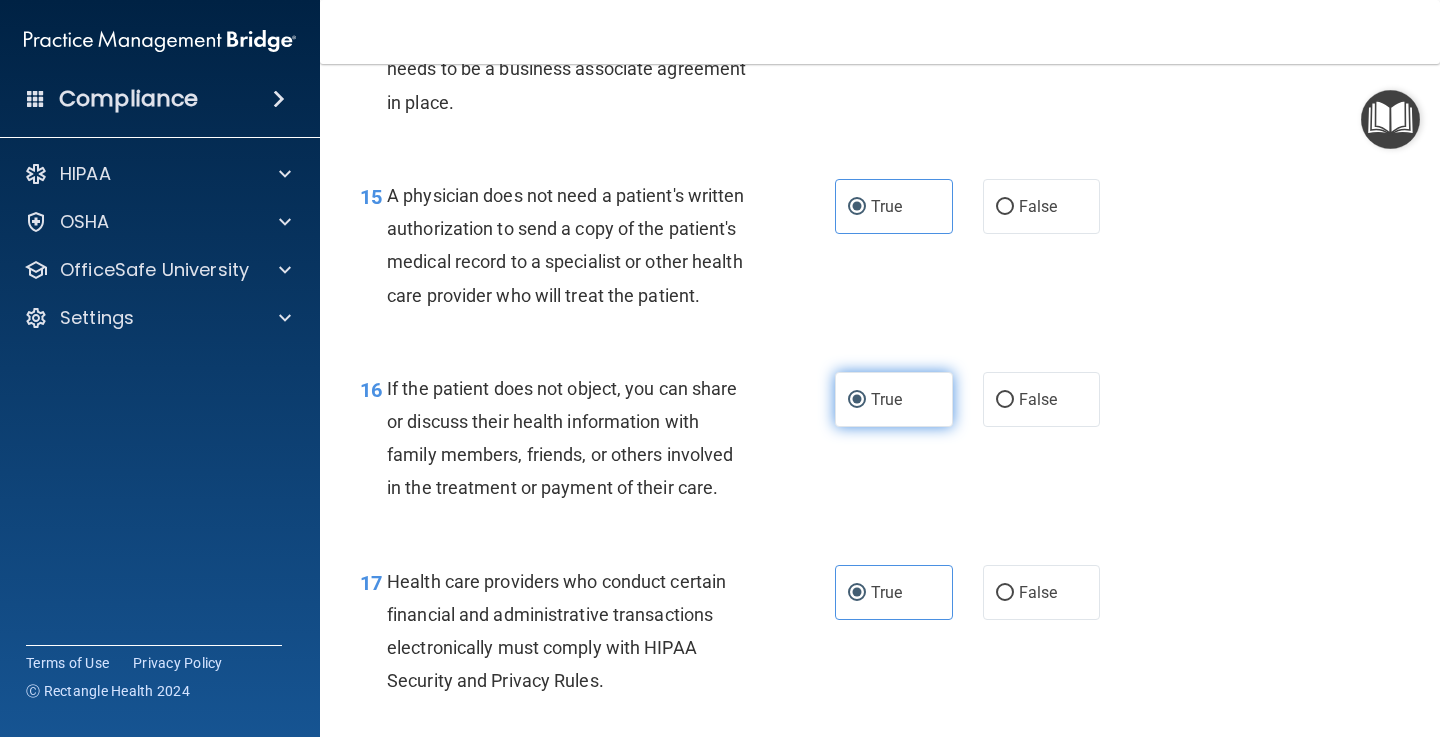 click on "True" at bounding box center (857, 400) 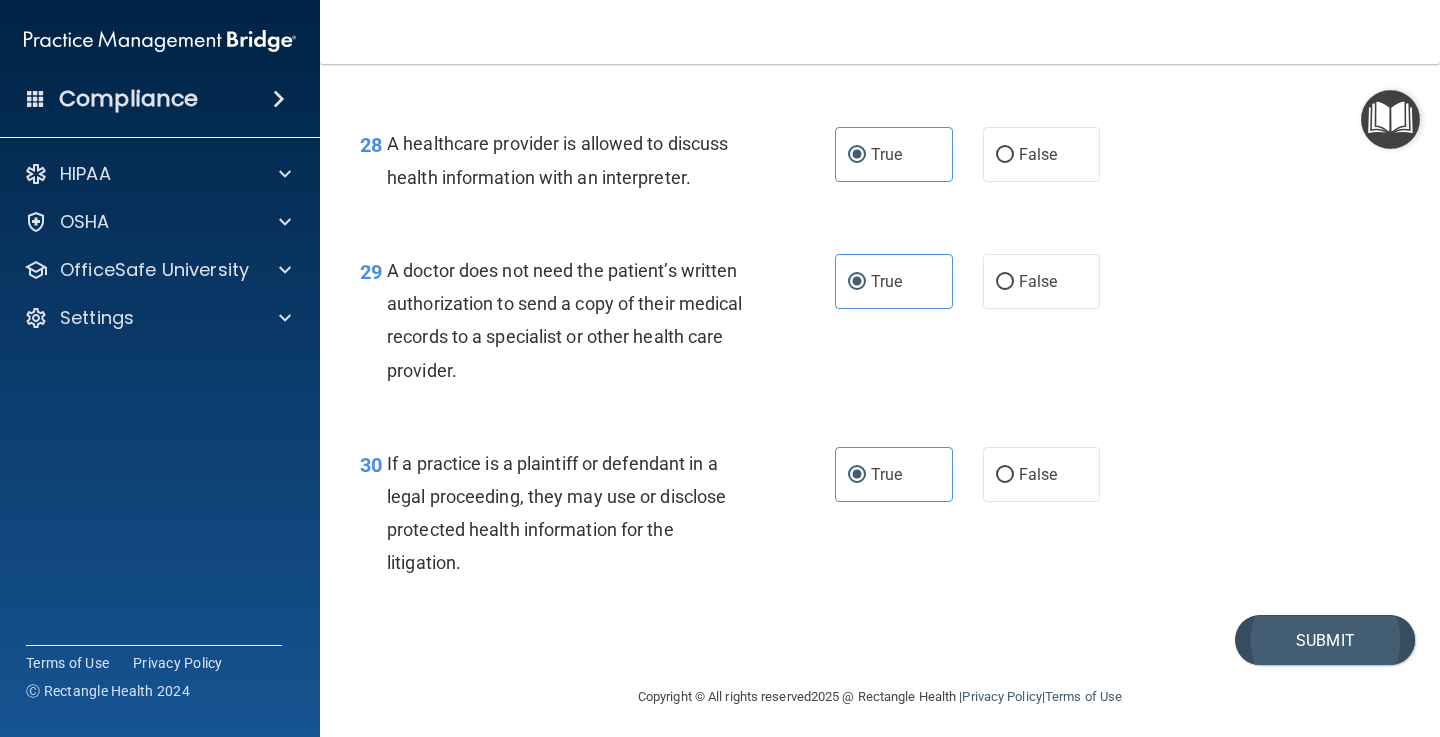 scroll, scrollTop: 5005, scrollLeft: 0, axis: vertical 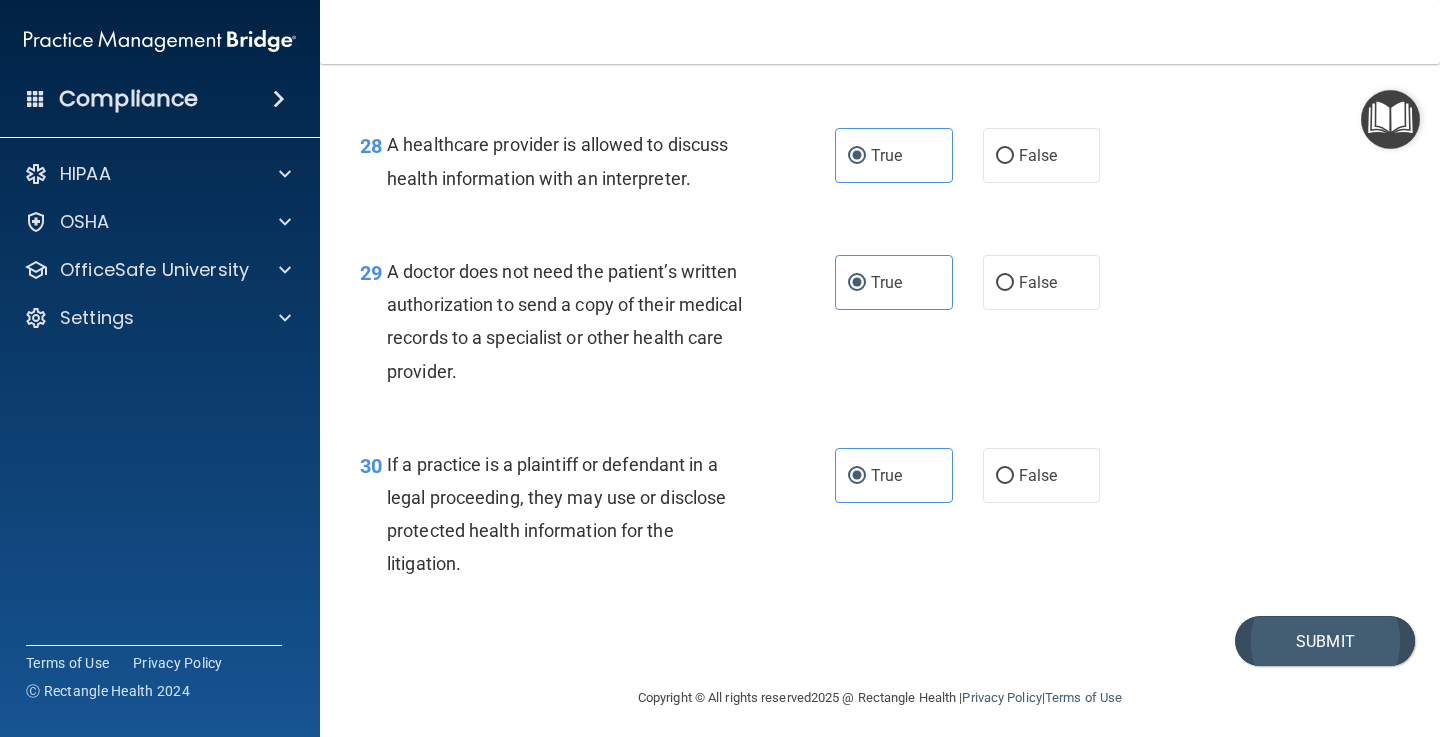 click on "Submit" at bounding box center (1325, 641) 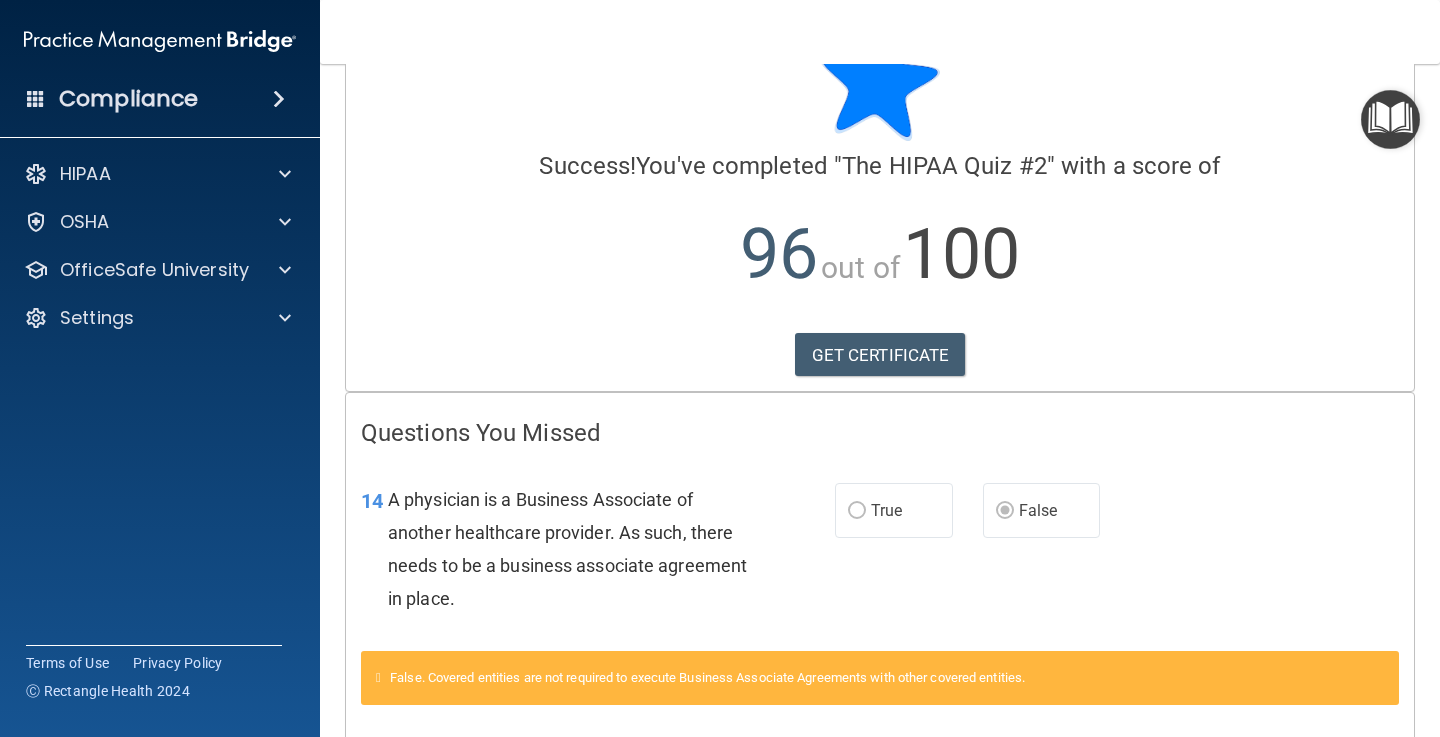 scroll, scrollTop: 130, scrollLeft: 0, axis: vertical 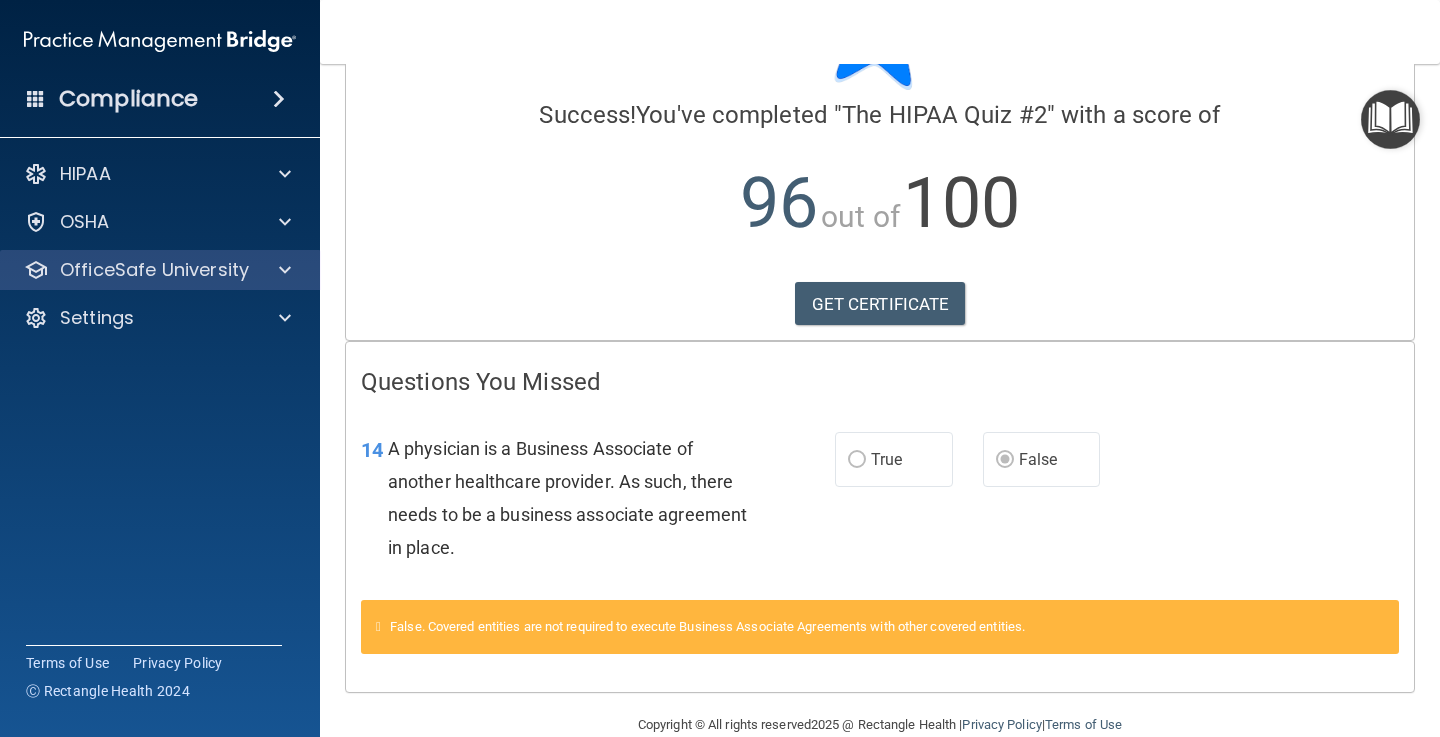 click at bounding box center (285, 270) 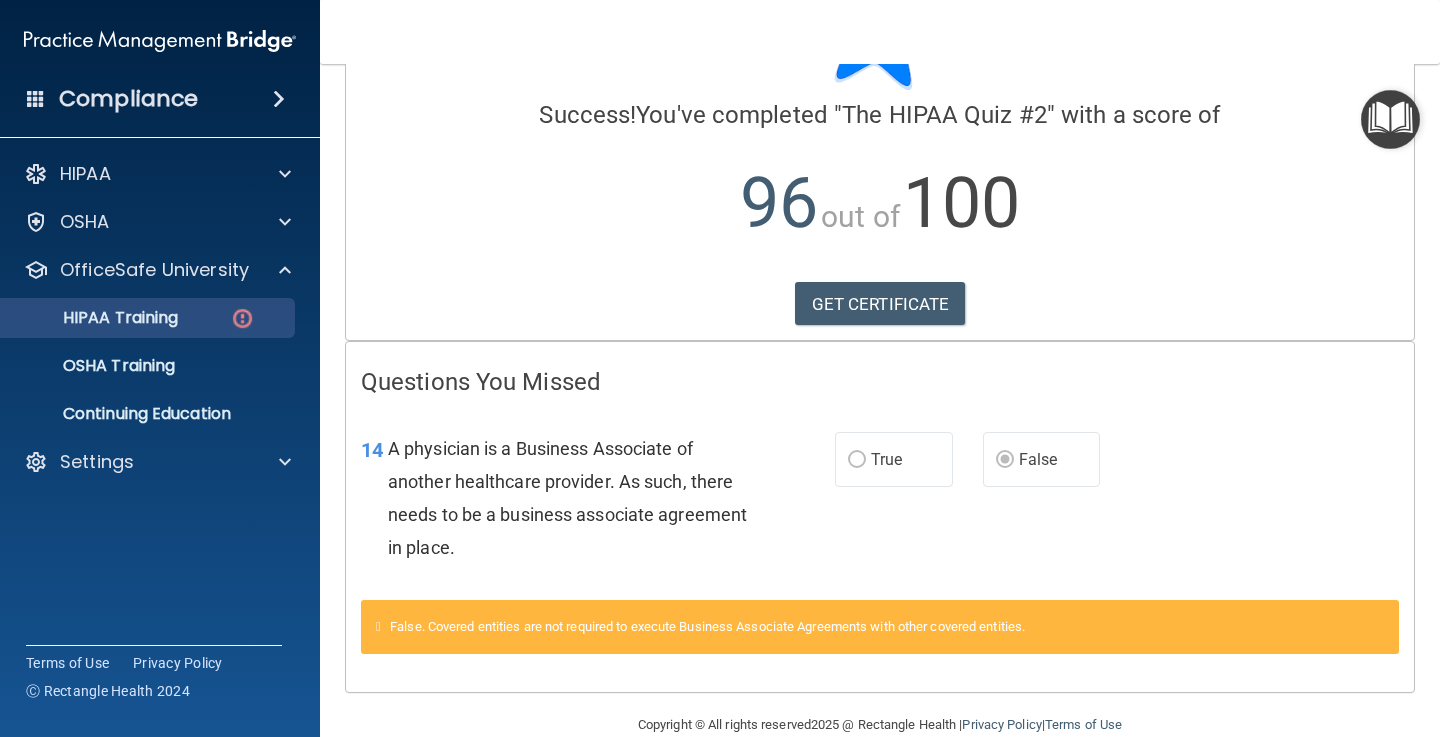 click on "HIPAA Training" at bounding box center (149, 318) 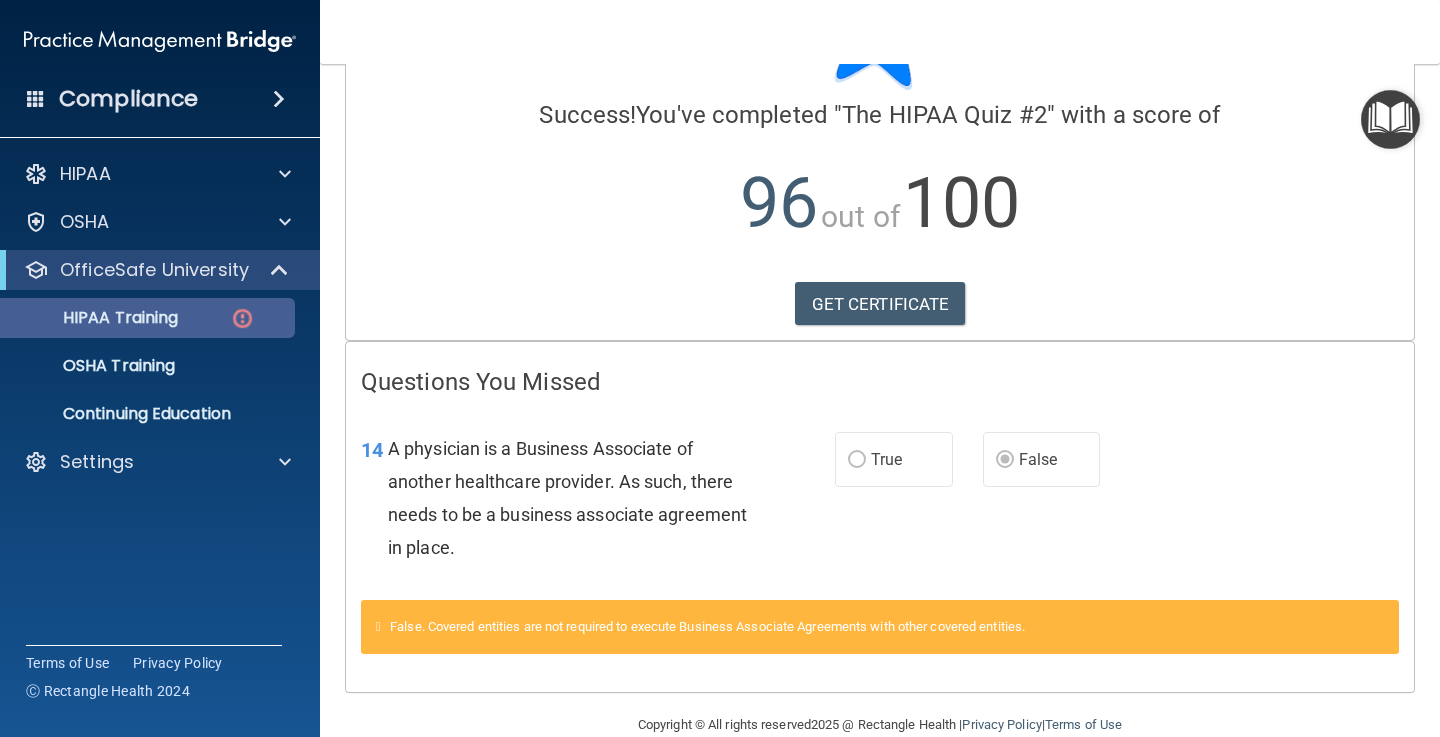 click on "HIPAA Training" at bounding box center [149, 318] 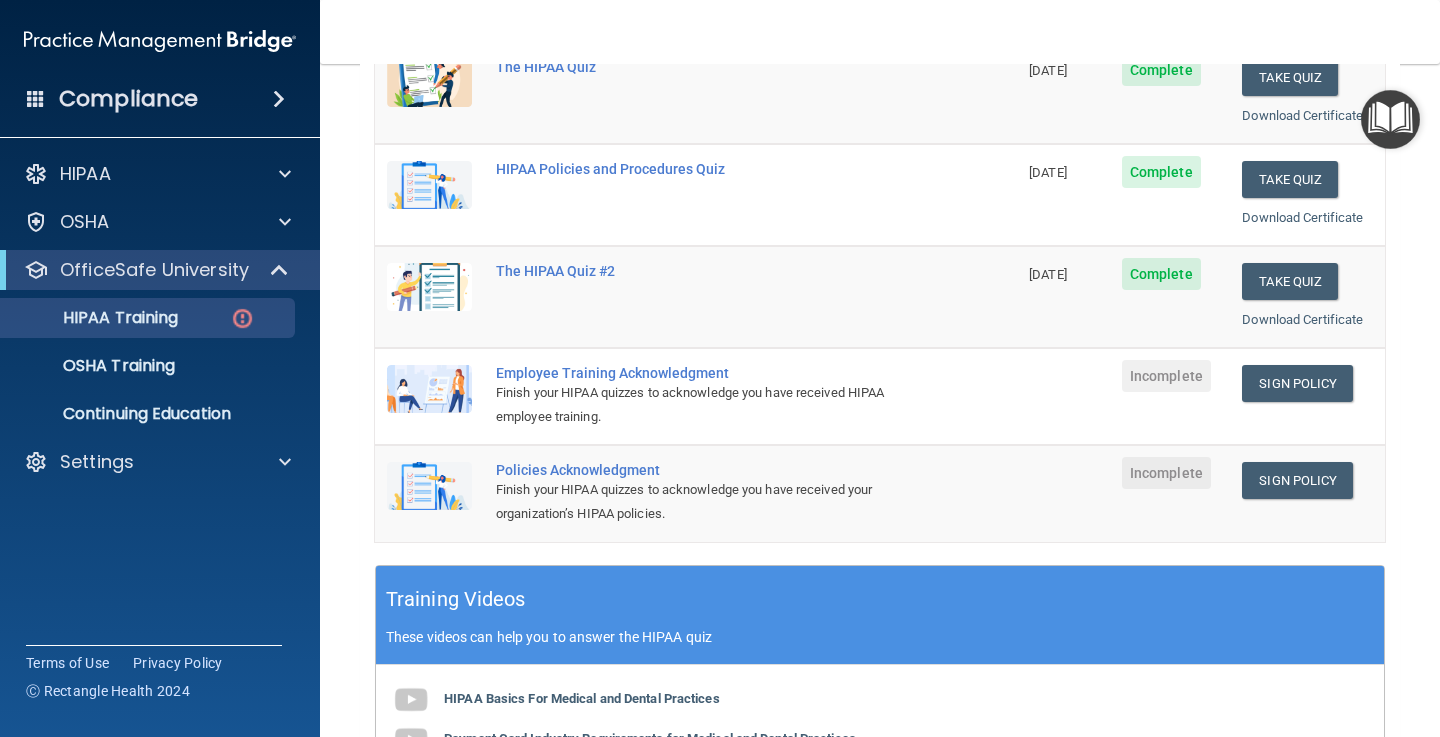 scroll, scrollTop: 309, scrollLeft: 0, axis: vertical 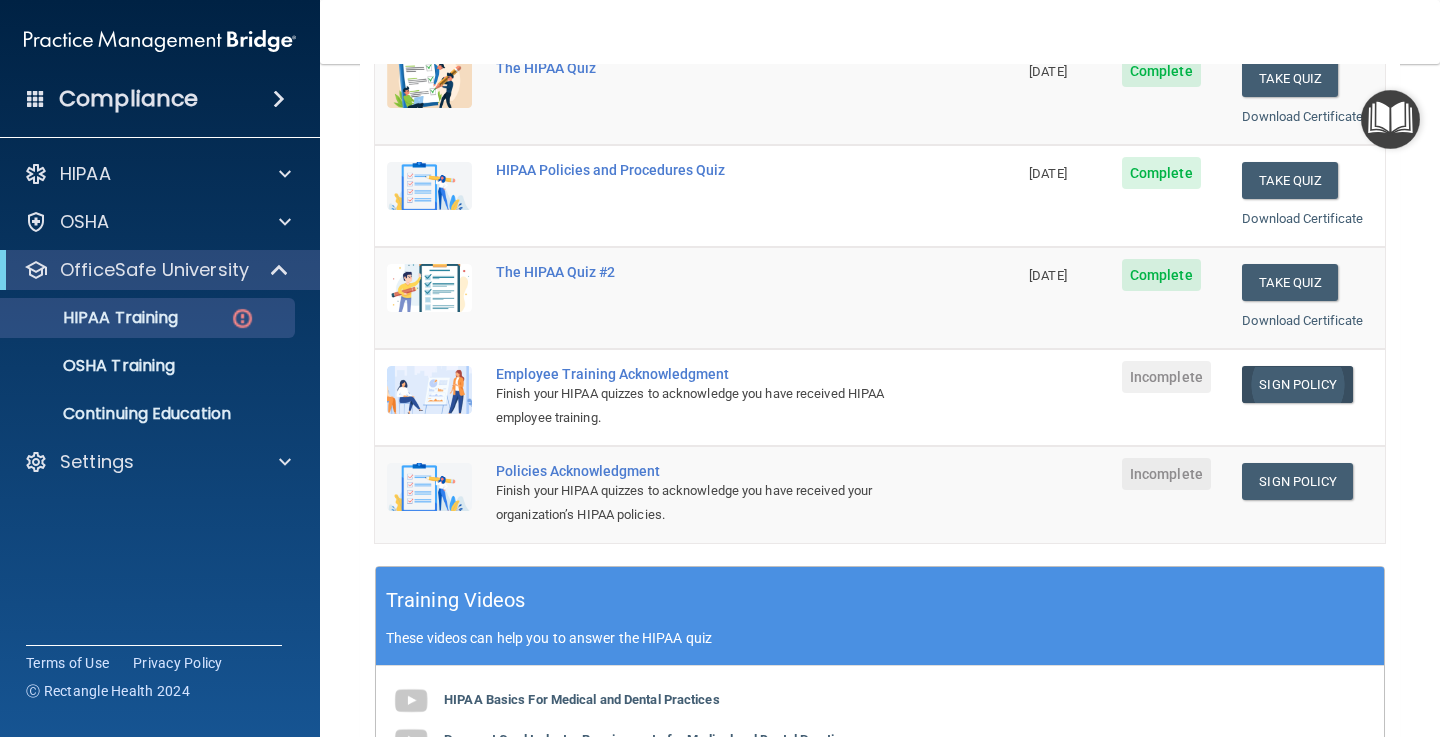 click on "Sign Policy" at bounding box center (1297, 384) 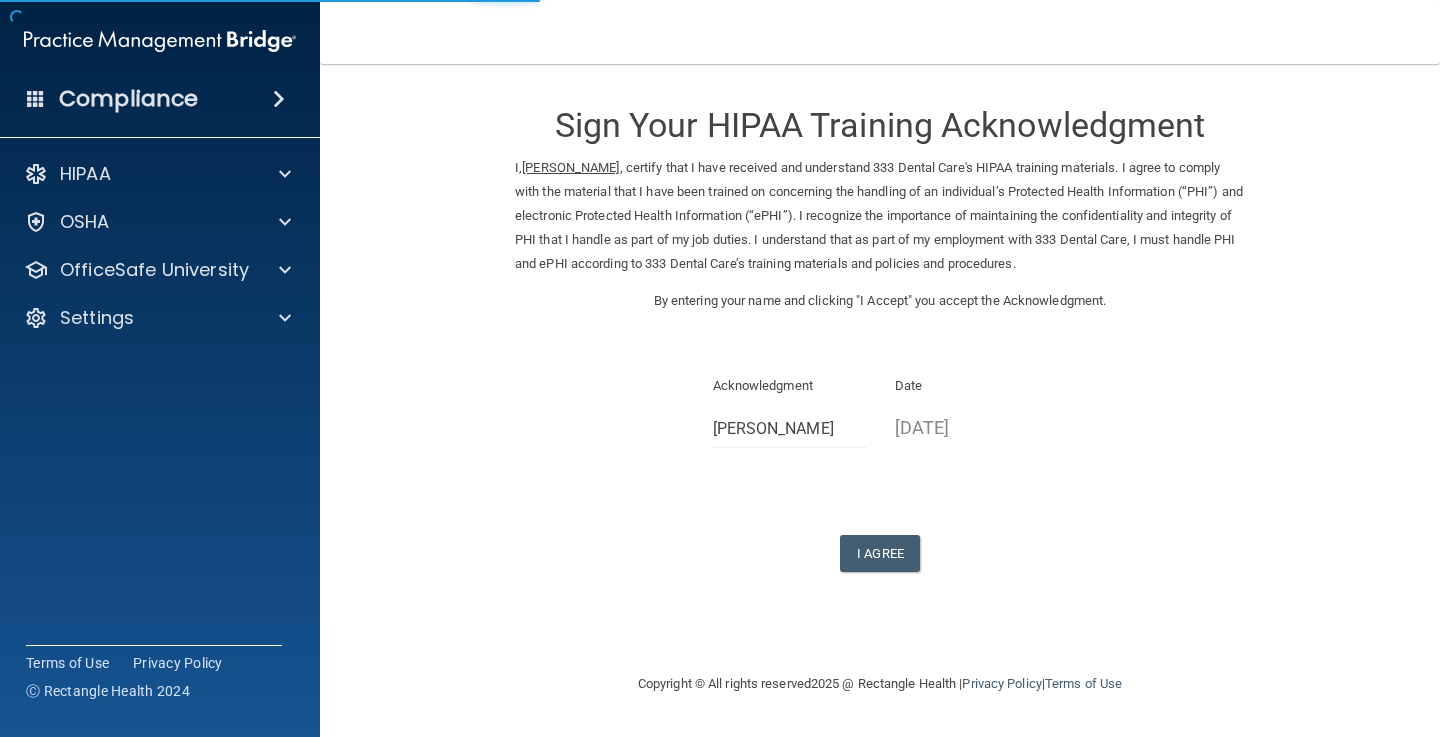 scroll, scrollTop: 0, scrollLeft: 0, axis: both 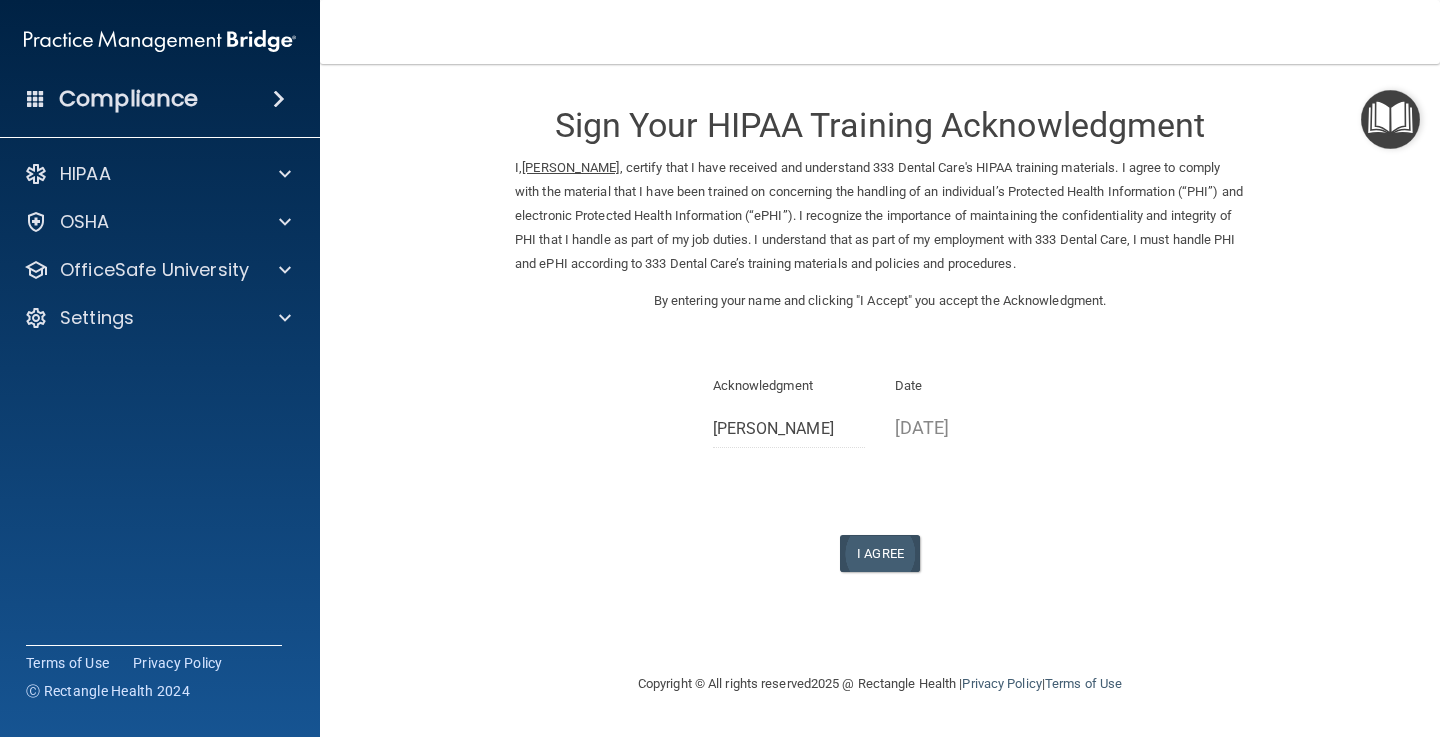 click on "I Agree" at bounding box center [880, 553] 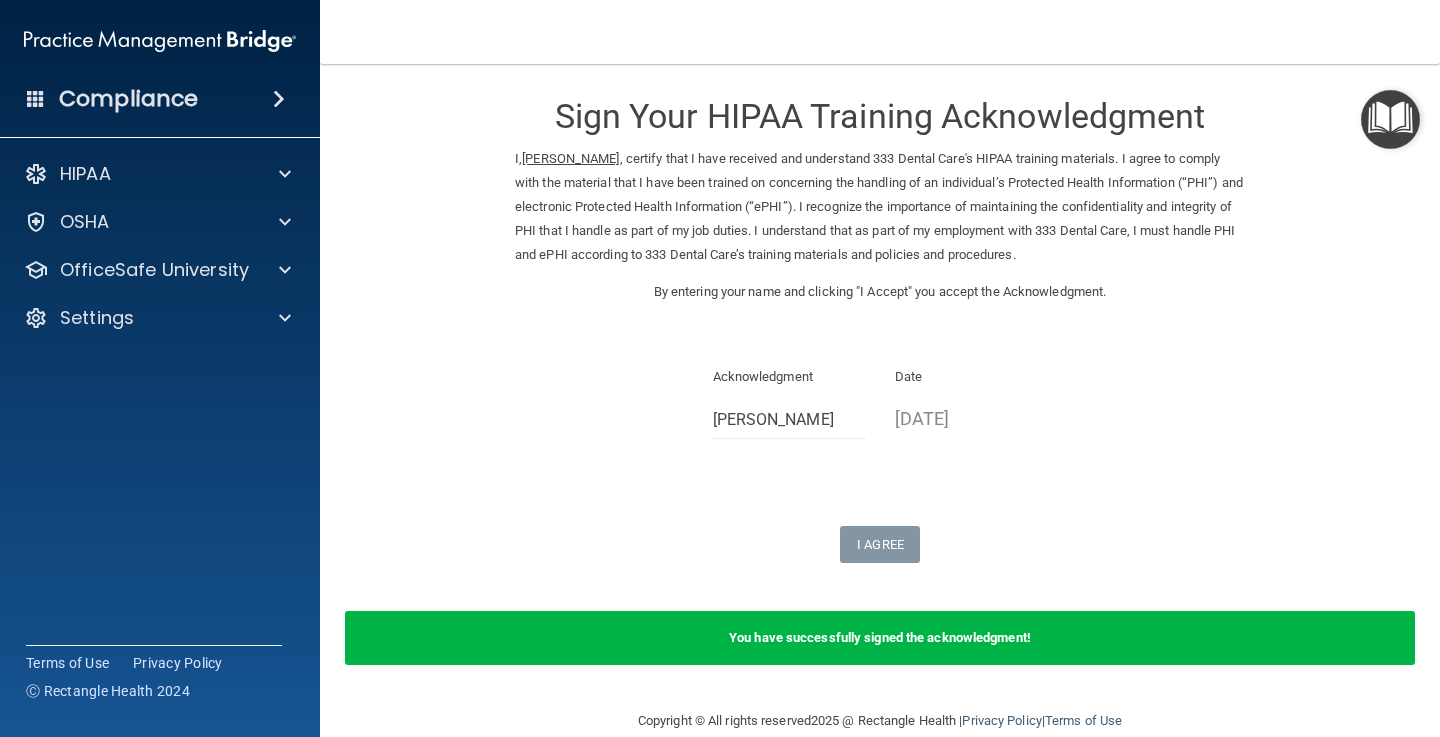 scroll, scrollTop: 8, scrollLeft: 0, axis: vertical 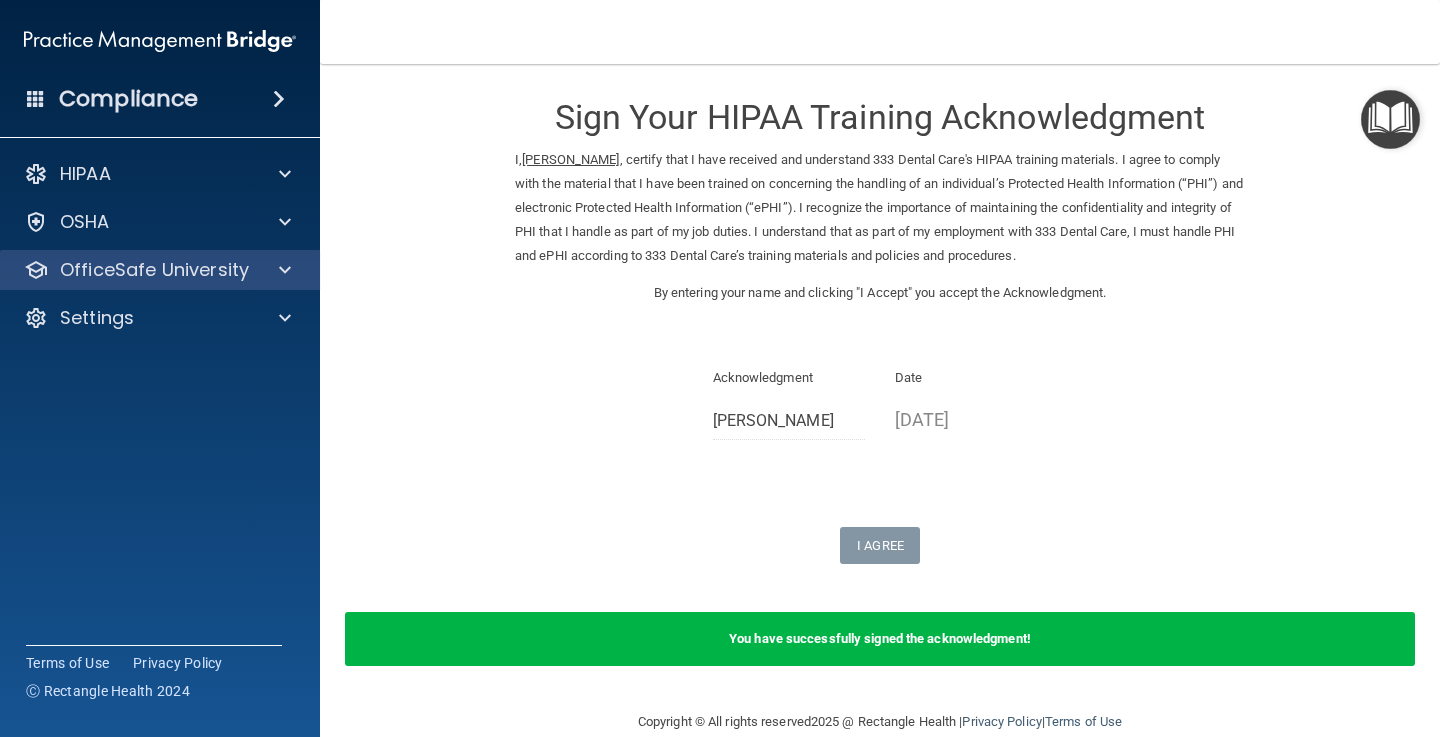 click on "OfficeSafe University" at bounding box center [154, 270] 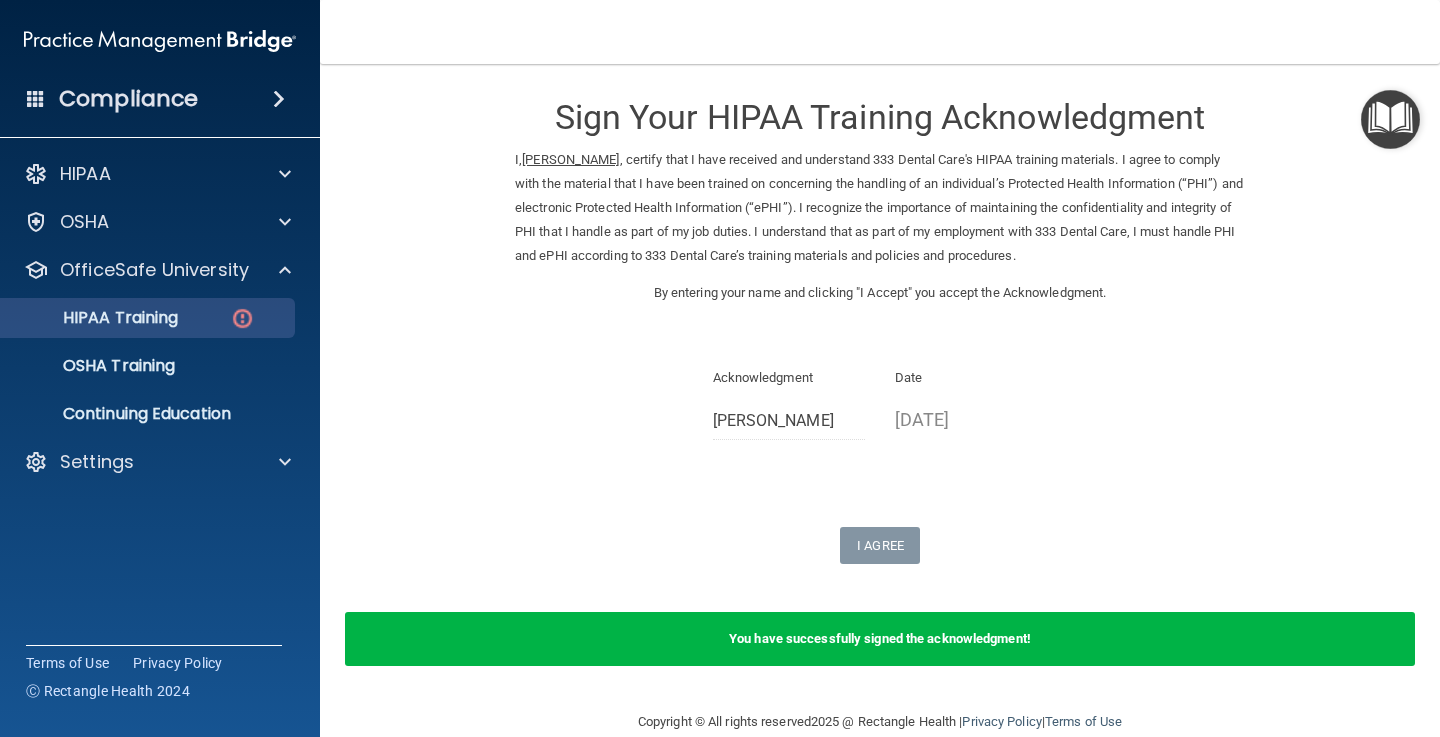click on "HIPAA Training" at bounding box center (137, 318) 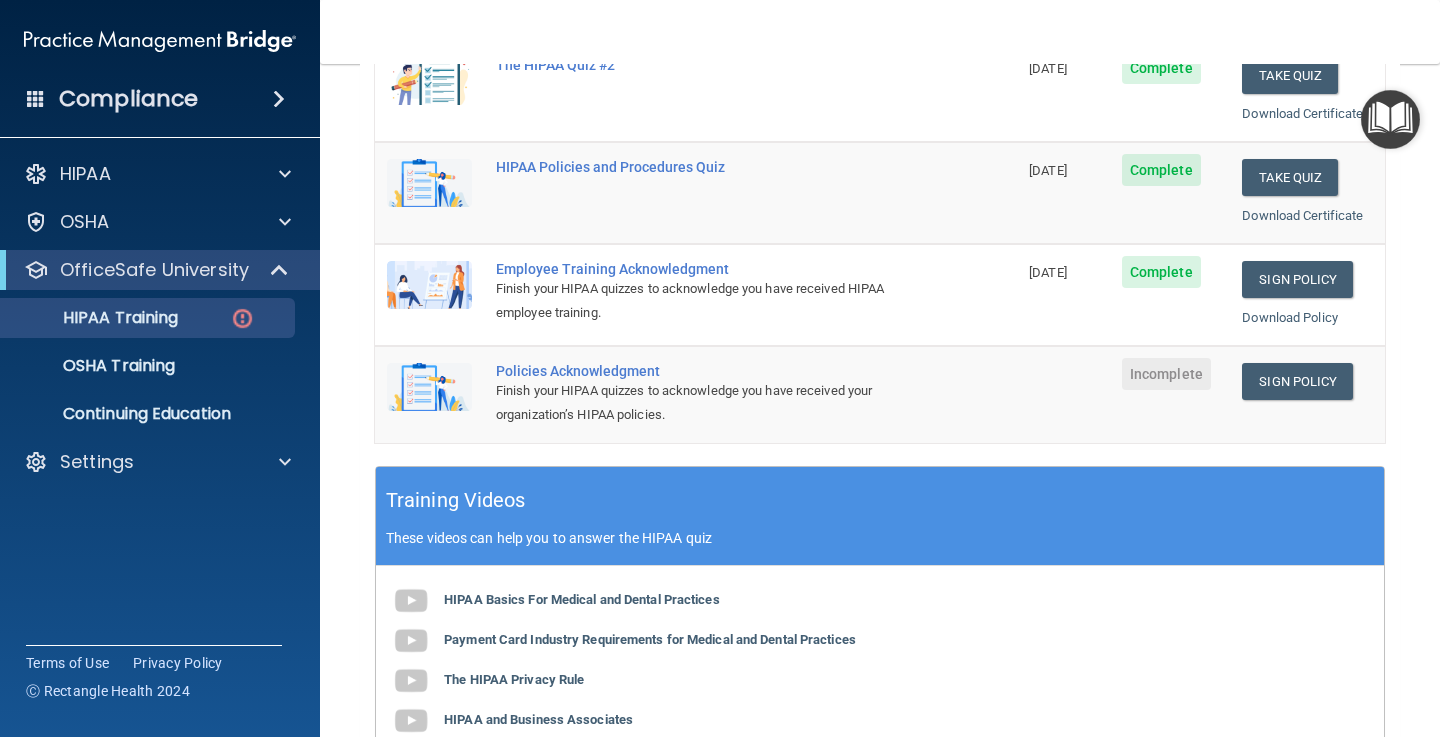 scroll, scrollTop: 470, scrollLeft: 0, axis: vertical 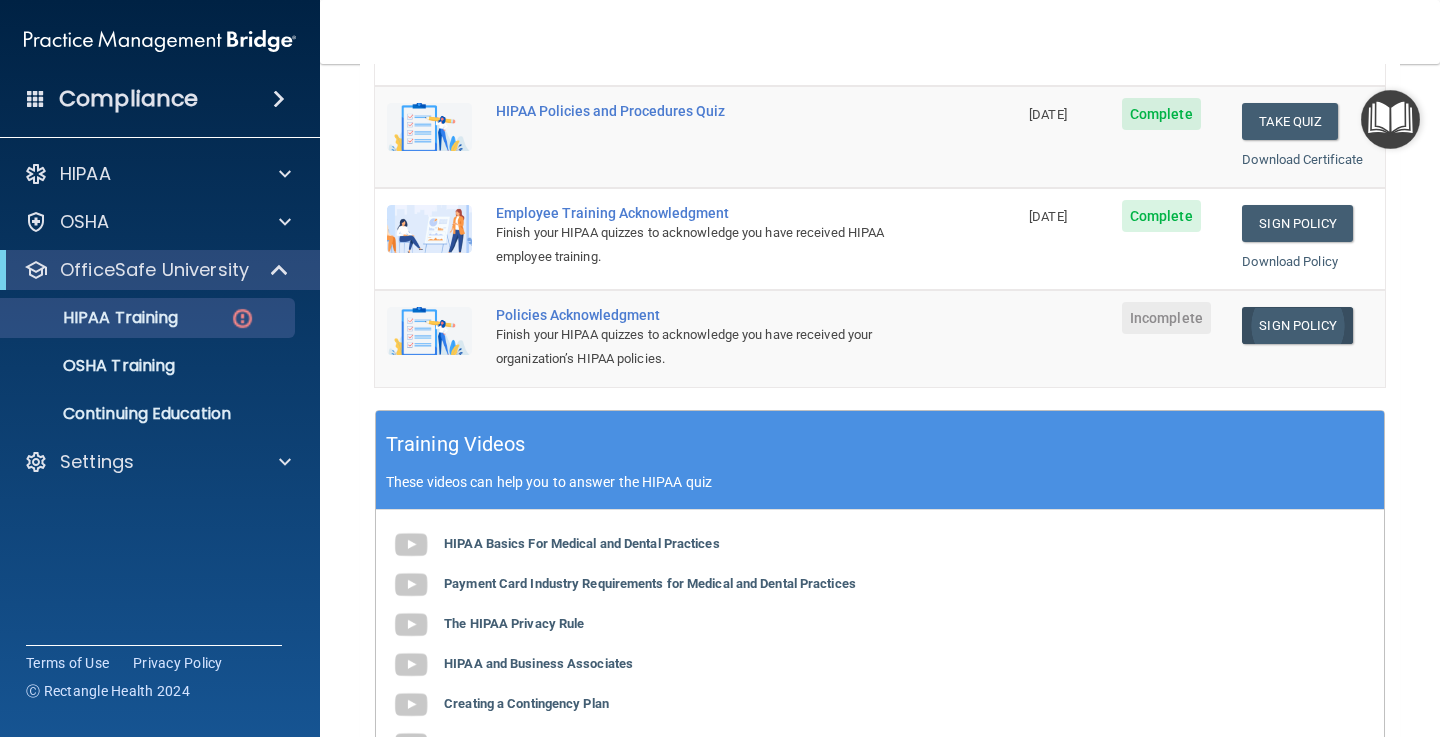click on "Sign Policy" at bounding box center [1297, 325] 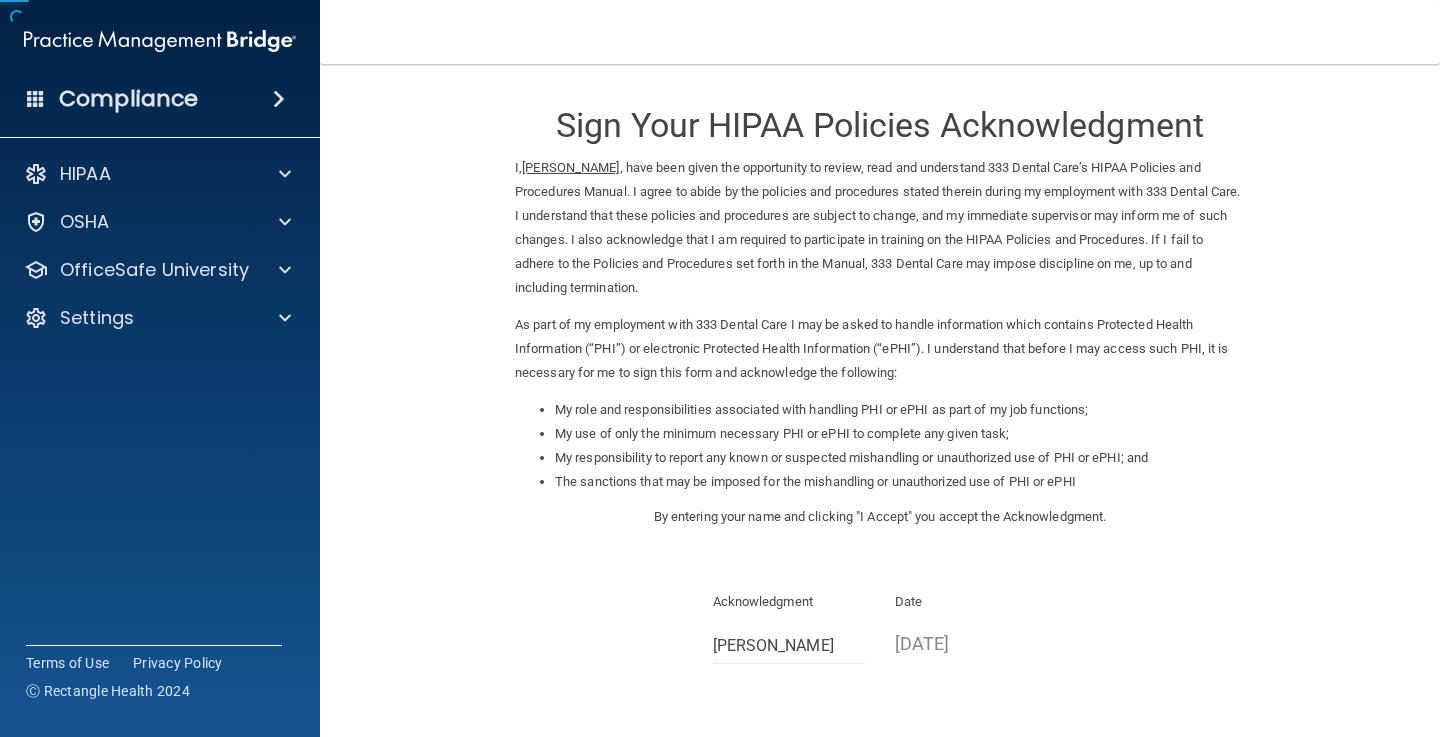 scroll, scrollTop: 0, scrollLeft: 0, axis: both 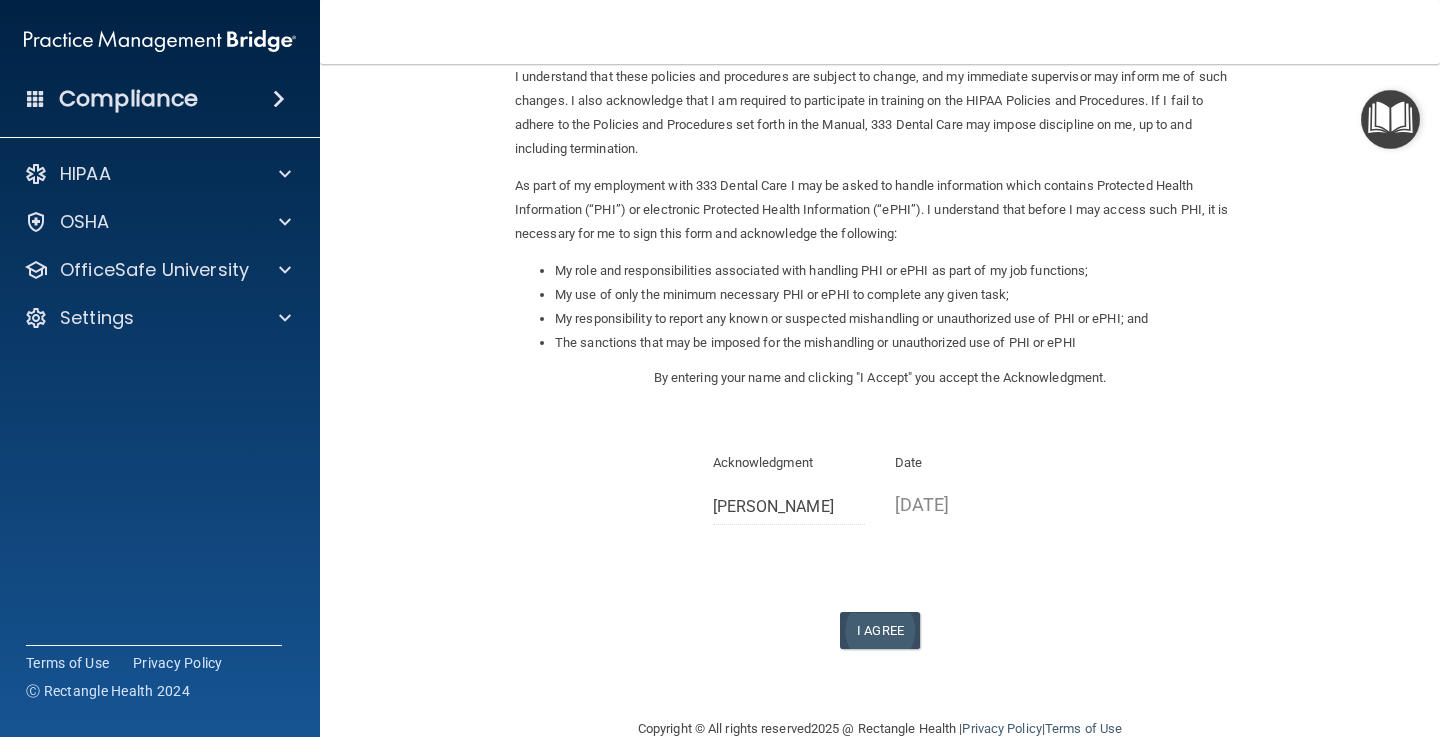 click on "I Agree" at bounding box center (880, 630) 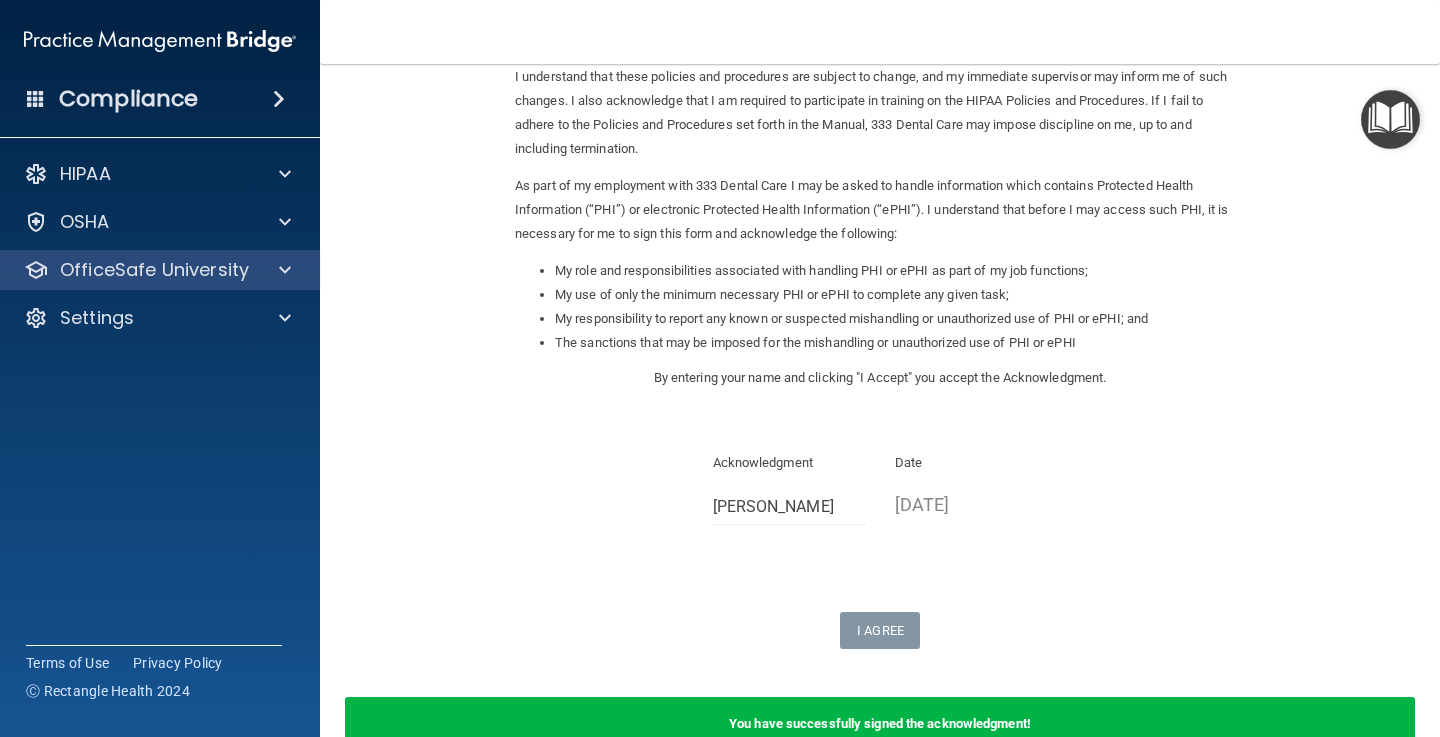 click on "OfficeSafe University" at bounding box center (154, 270) 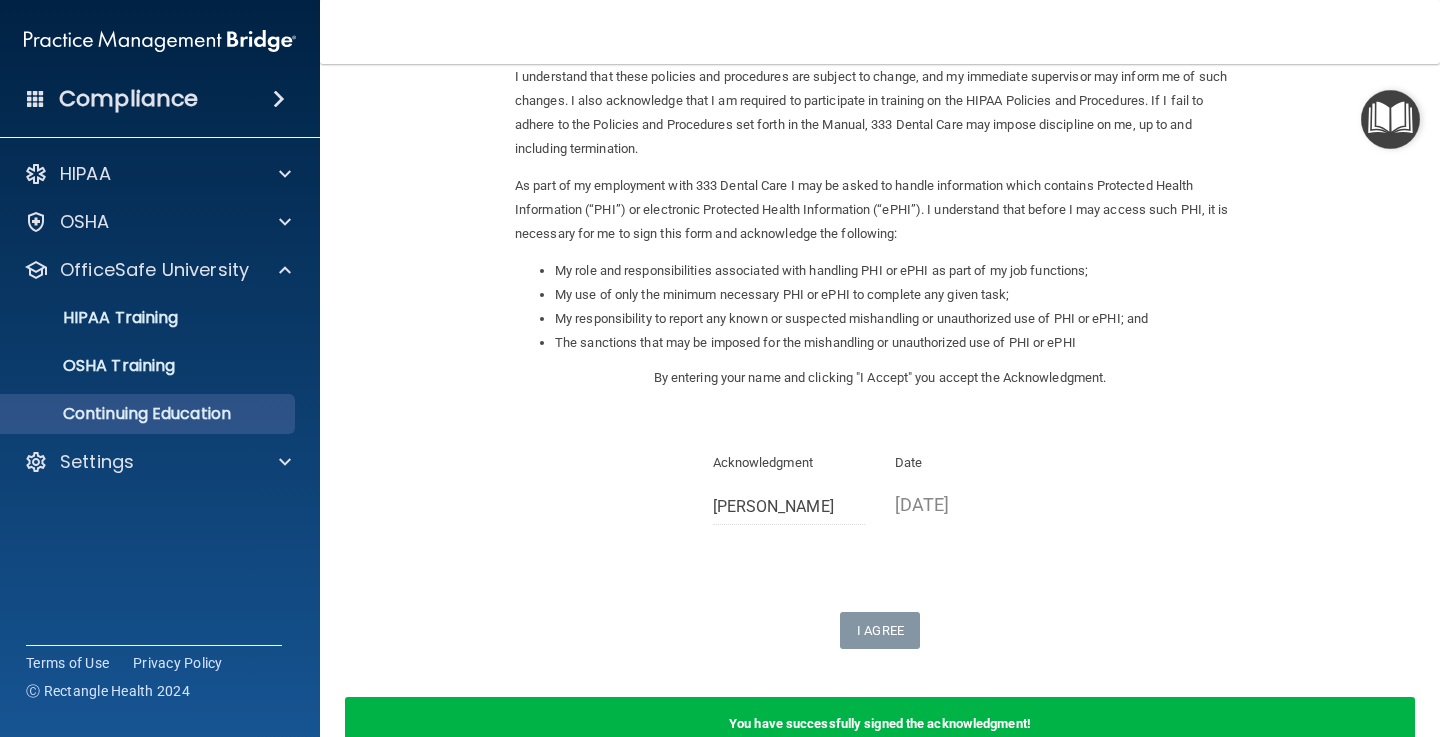 click on "Continuing Education" at bounding box center [149, 414] 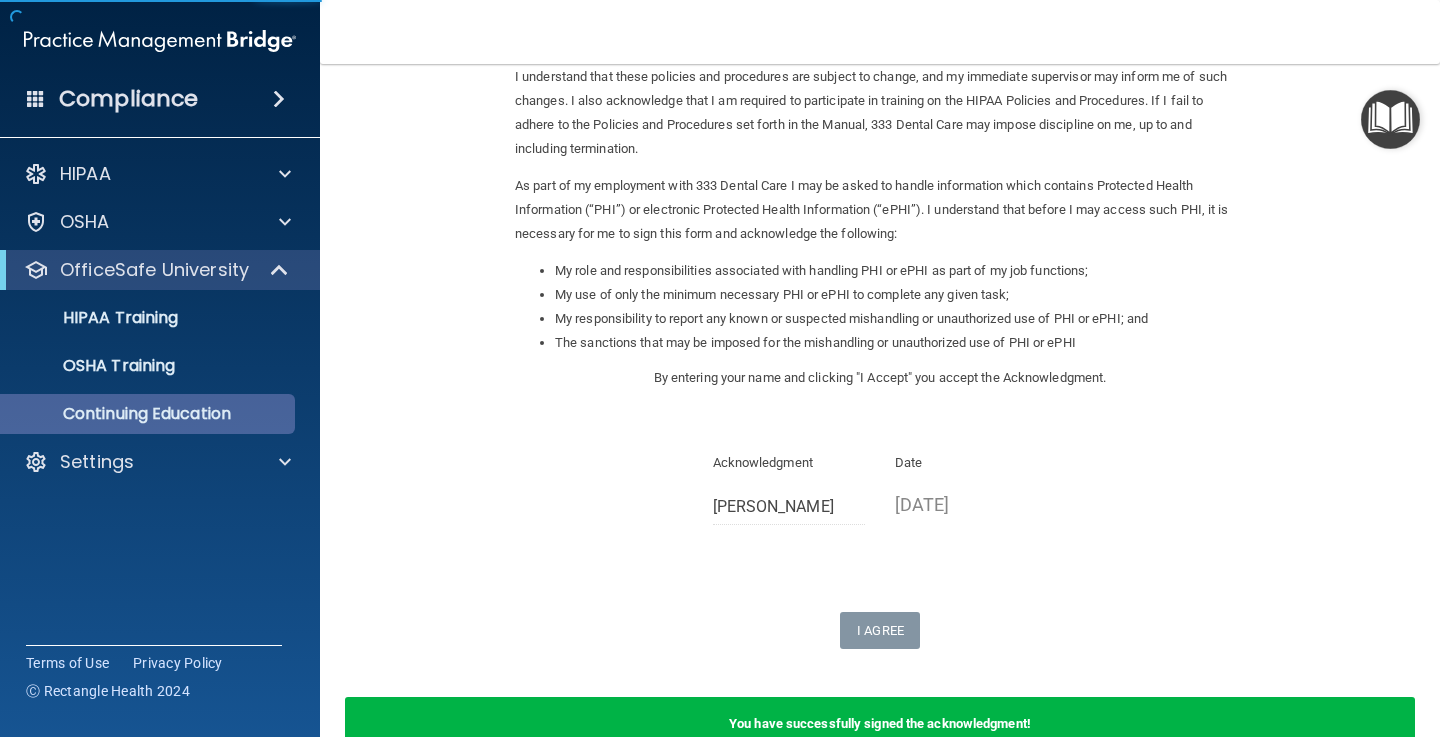 scroll, scrollTop: 0, scrollLeft: 0, axis: both 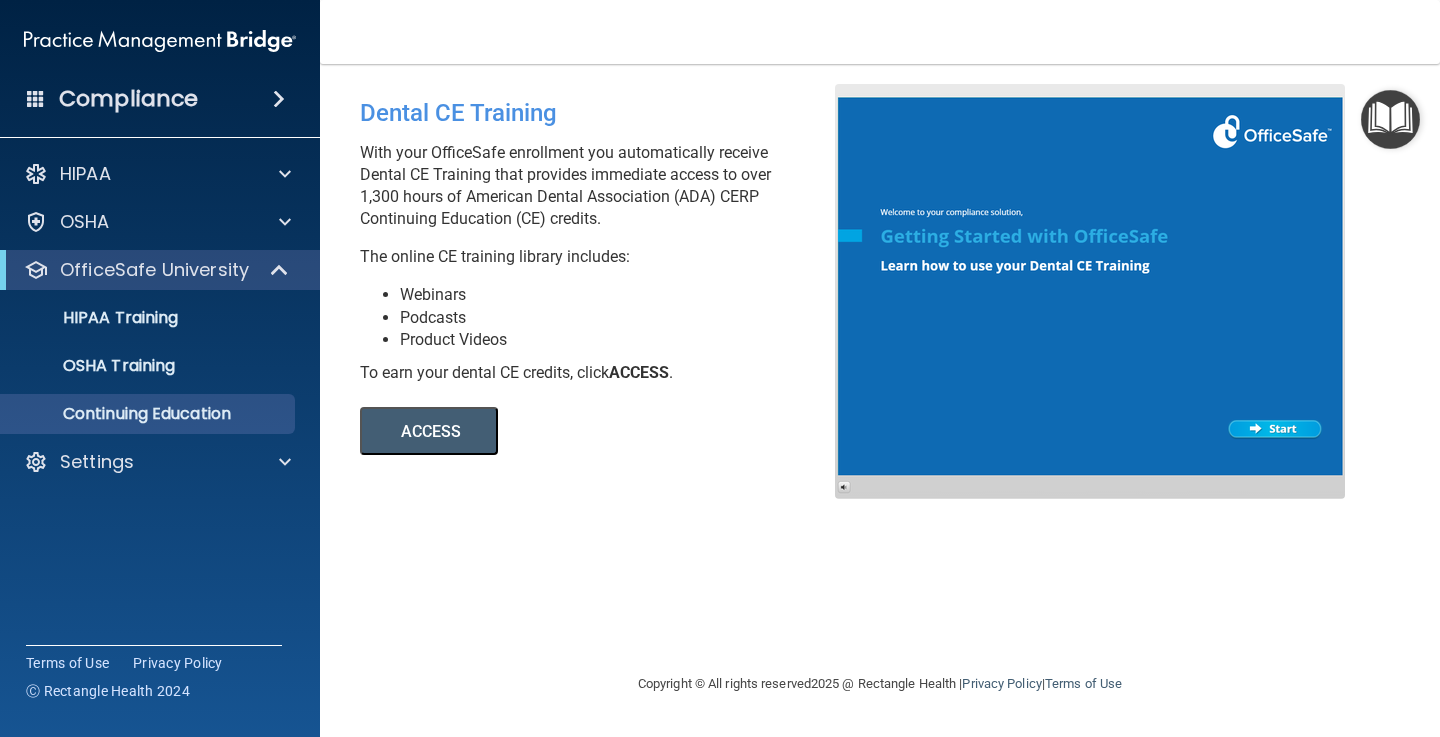 click at bounding box center (1090, 291) 